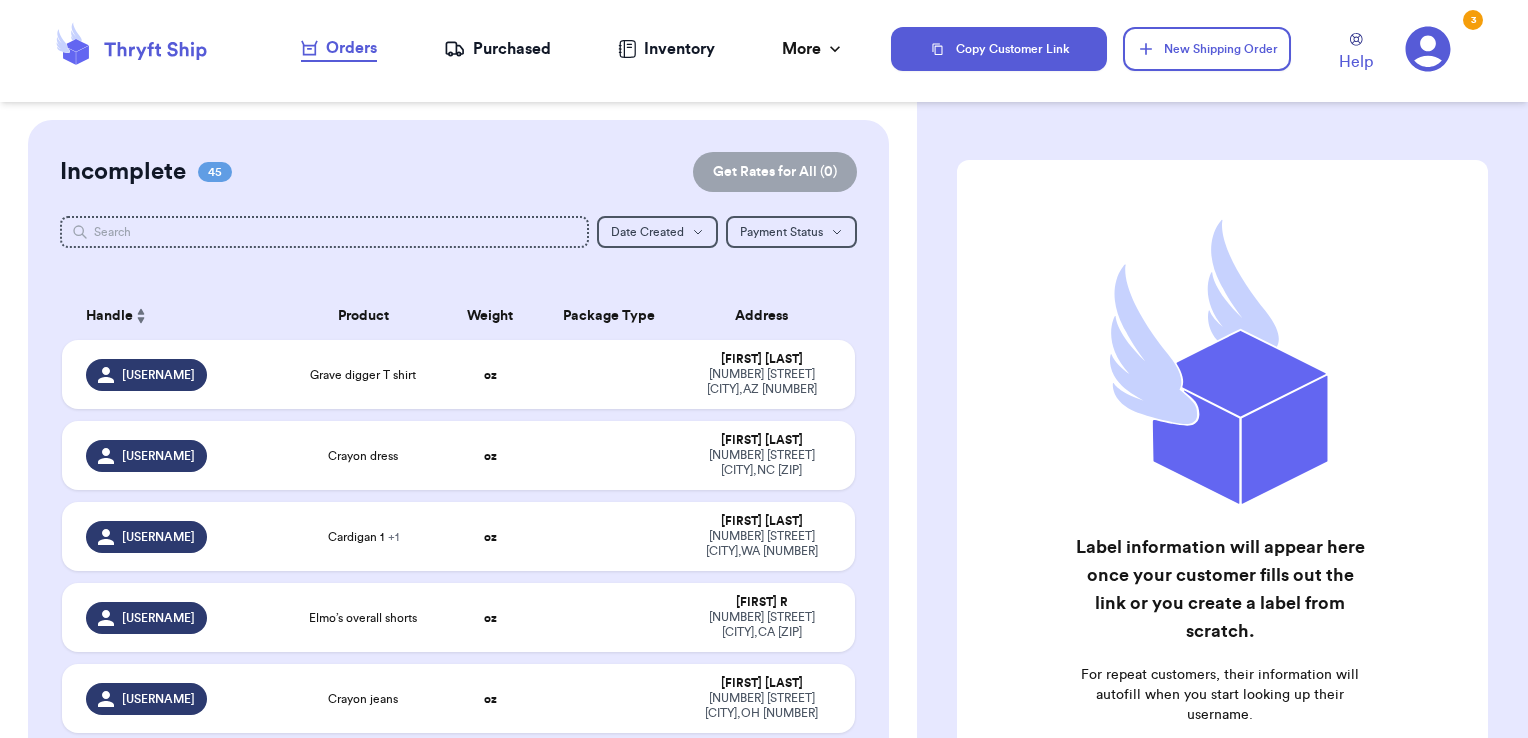 scroll, scrollTop: 0, scrollLeft: 0, axis: both 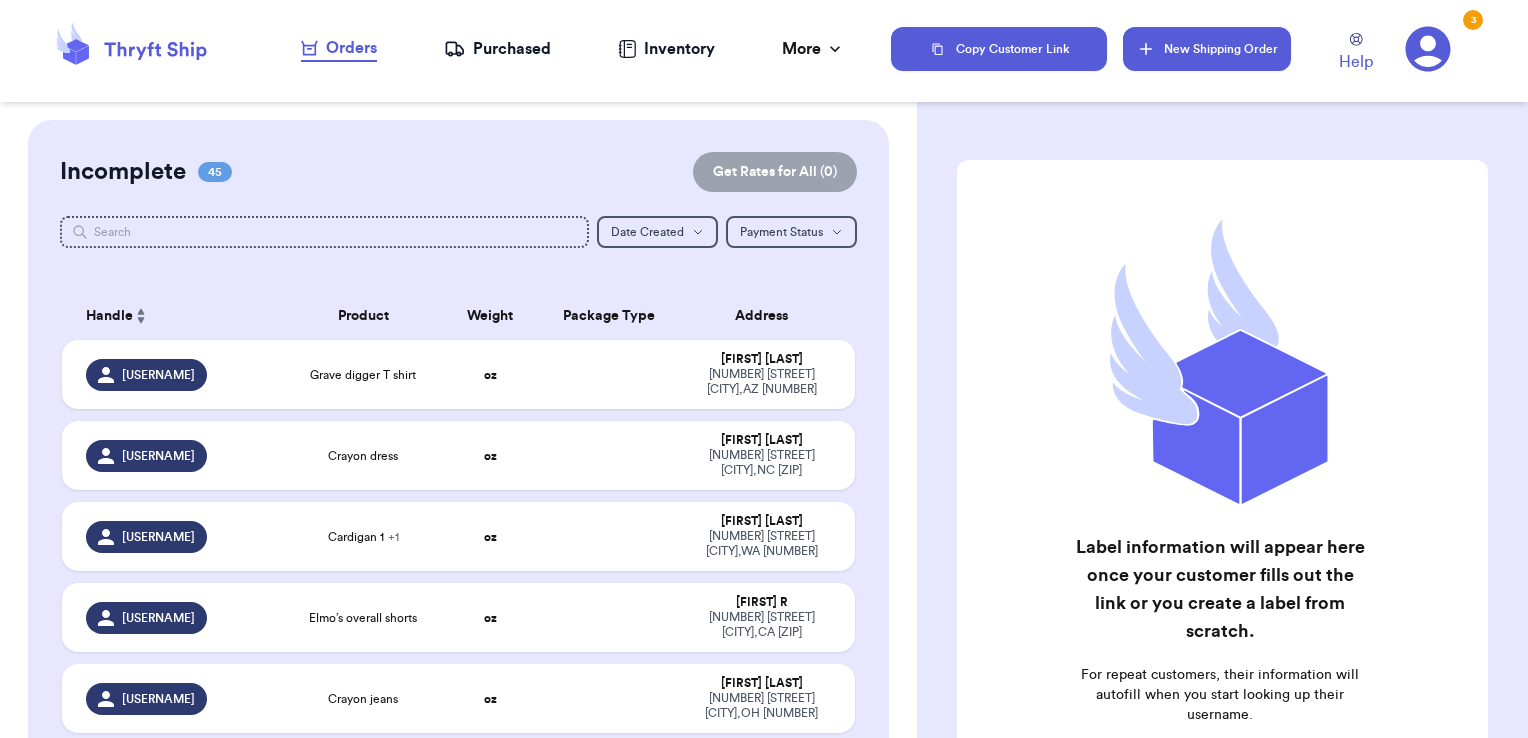 click on "New Shipping Order" at bounding box center (1207, 49) 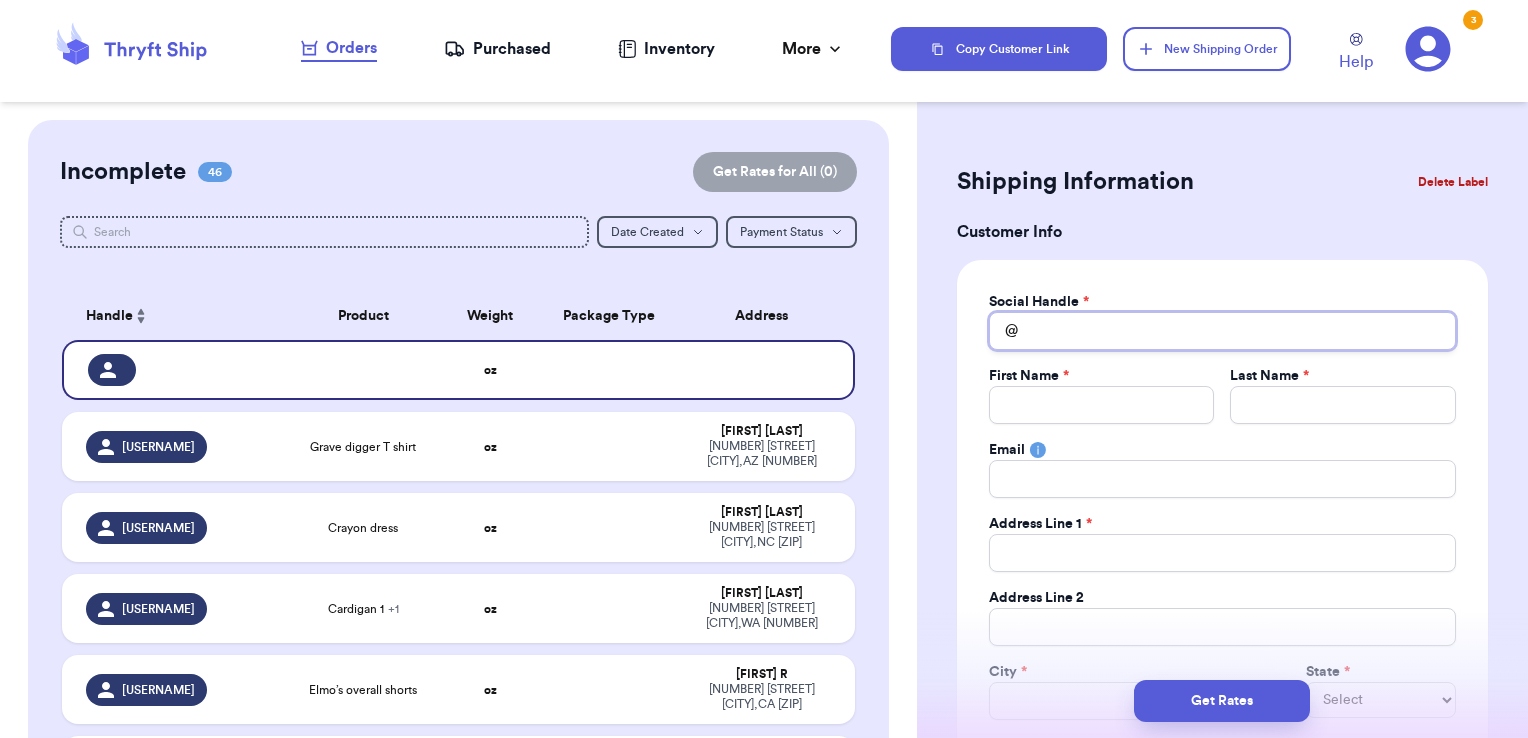 click on "Total Amount Paid" at bounding box center (1222, 331) 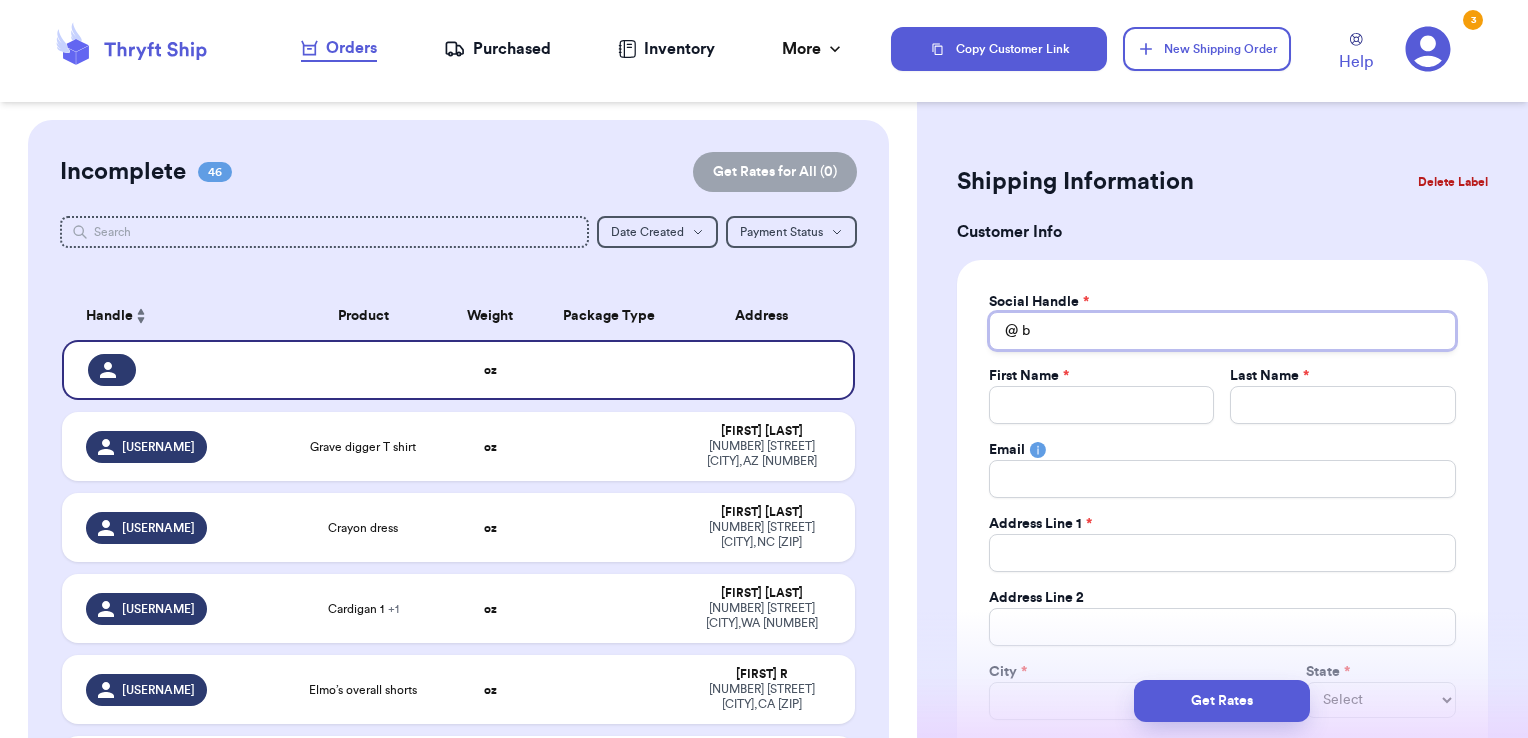 type 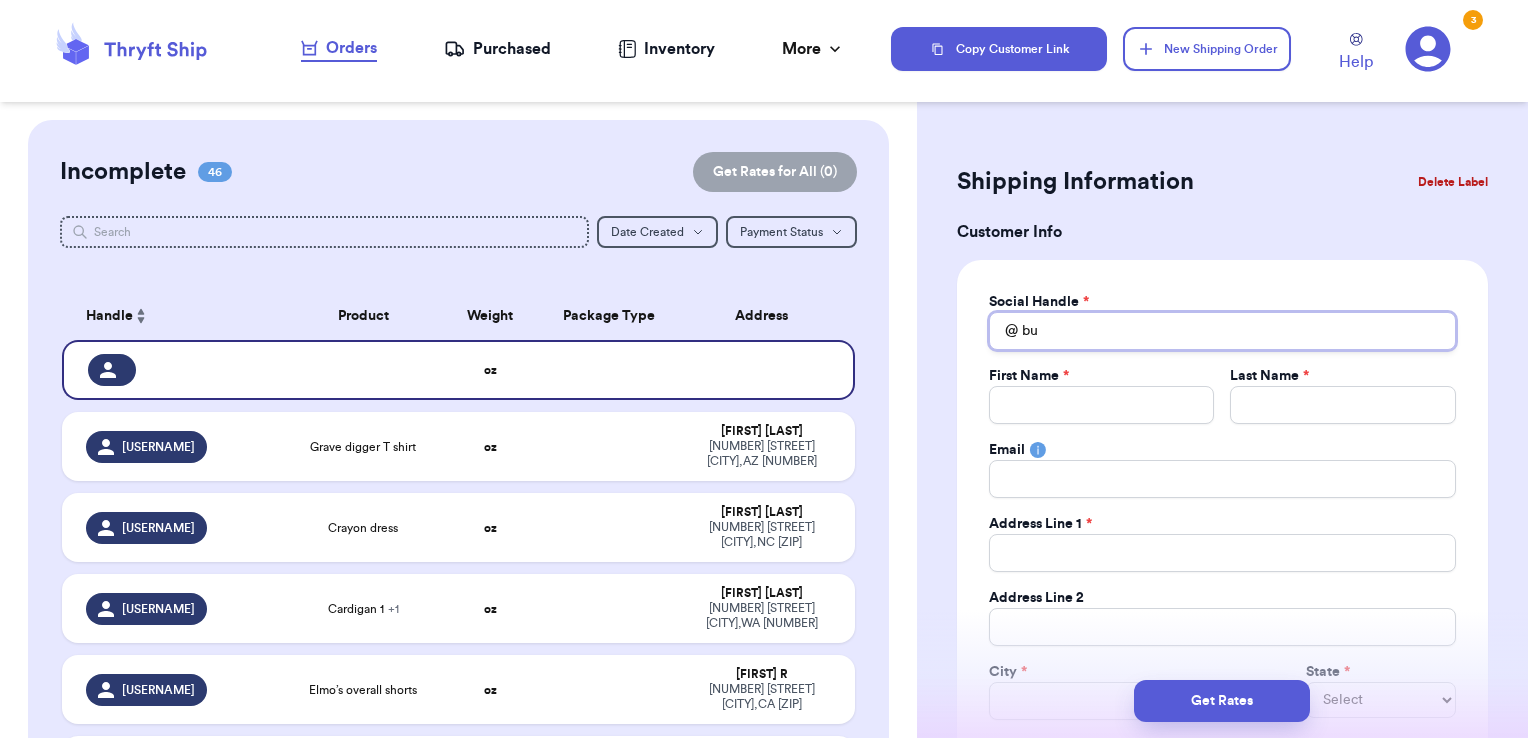 type 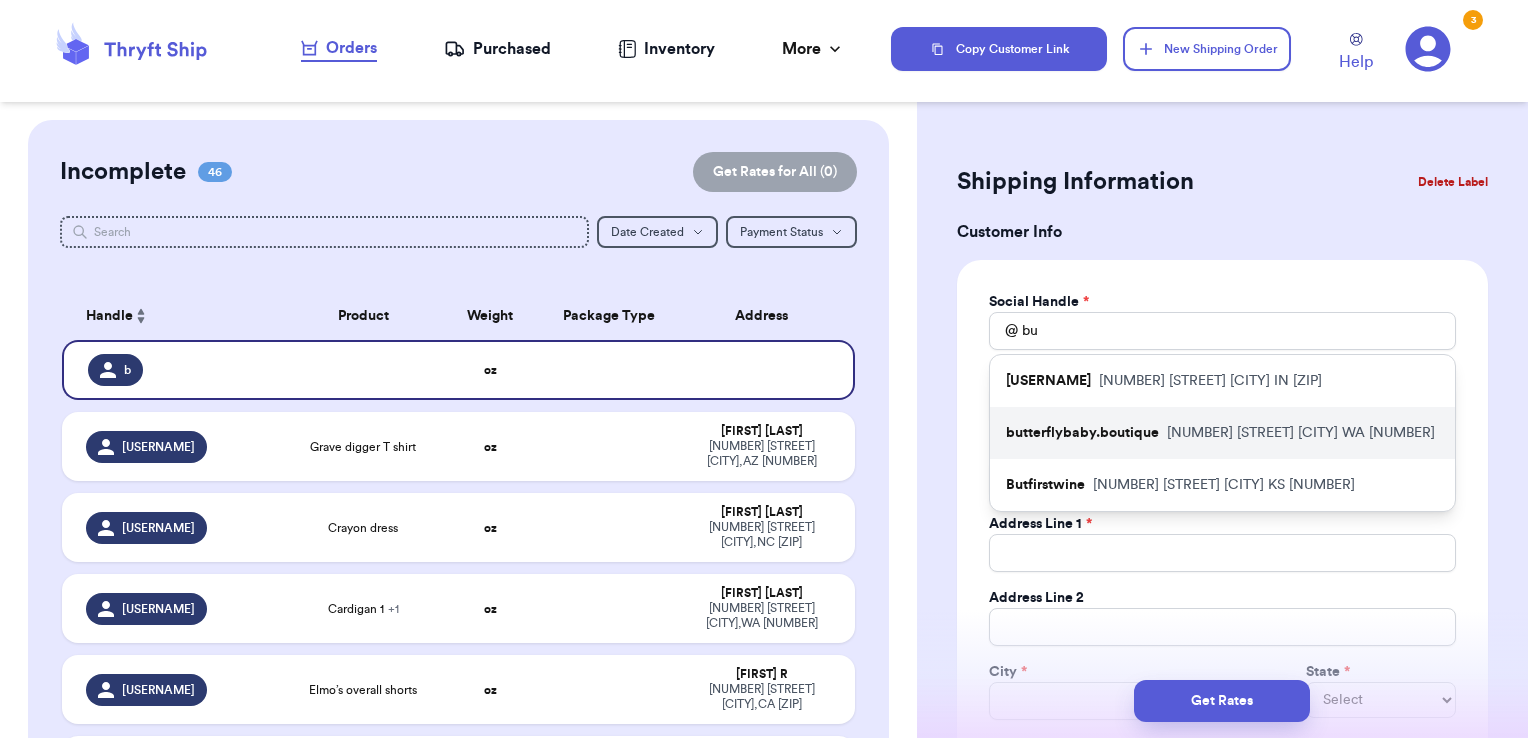 click on "butterflybaby.boutique" at bounding box center (1082, 433) 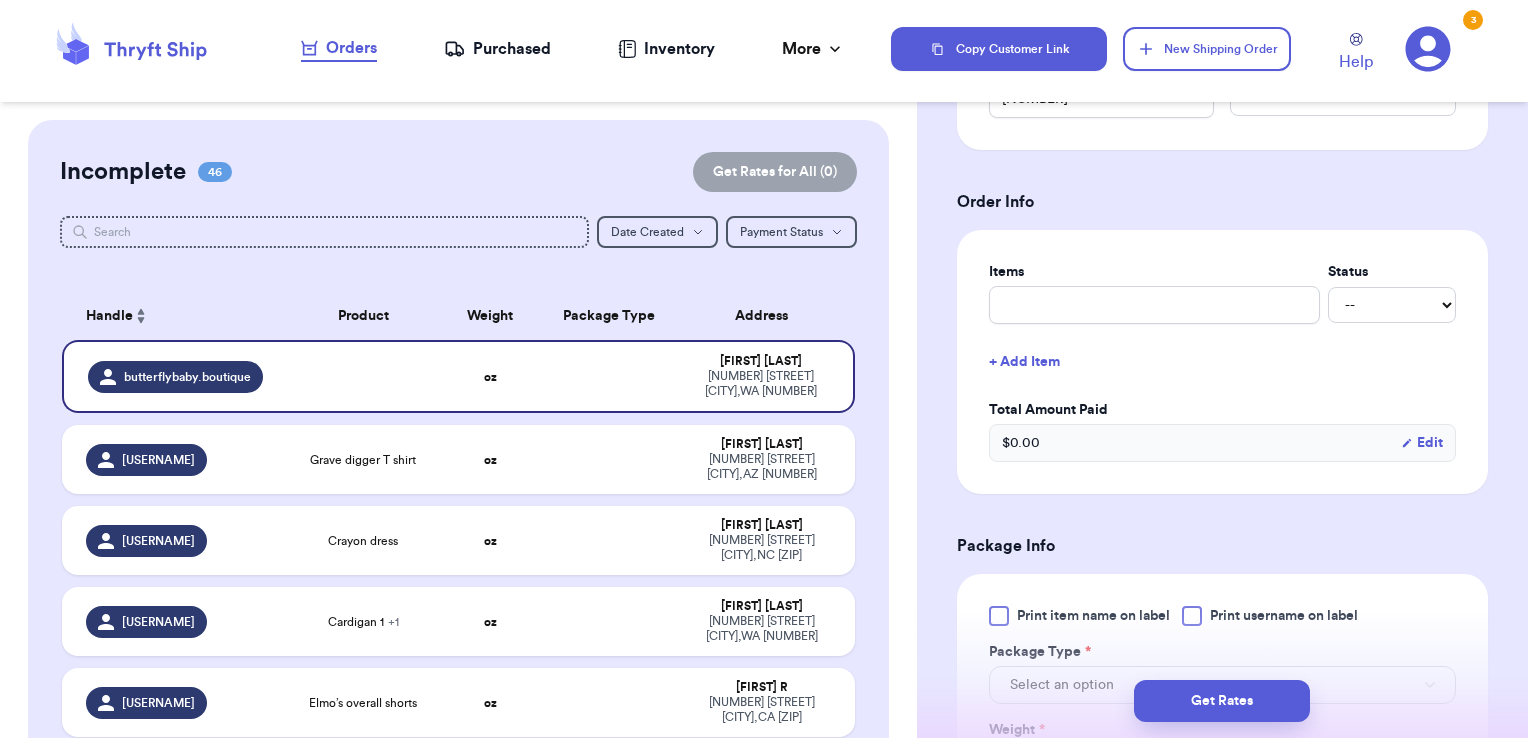 scroll, scrollTop: 692, scrollLeft: 0, axis: vertical 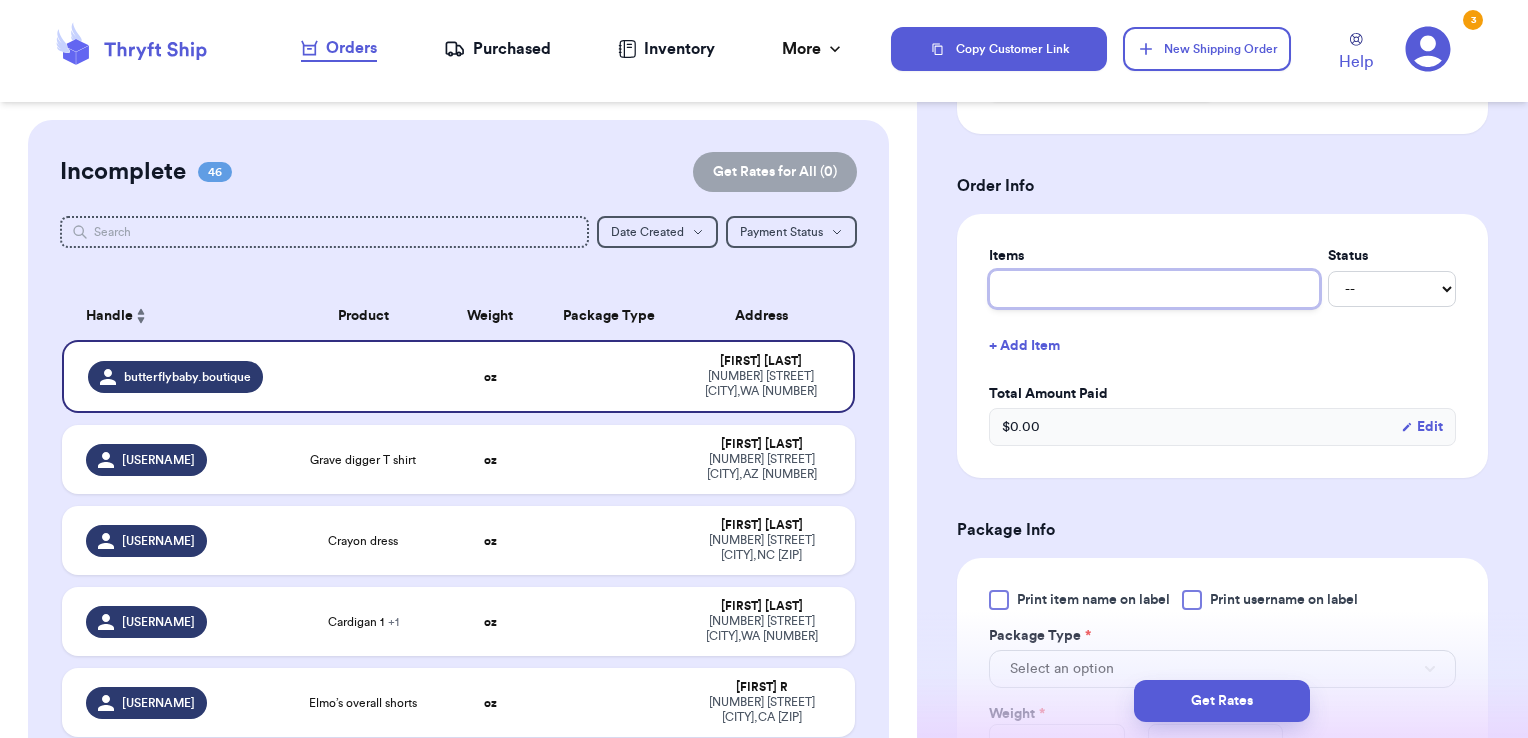 click at bounding box center [1154, 289] 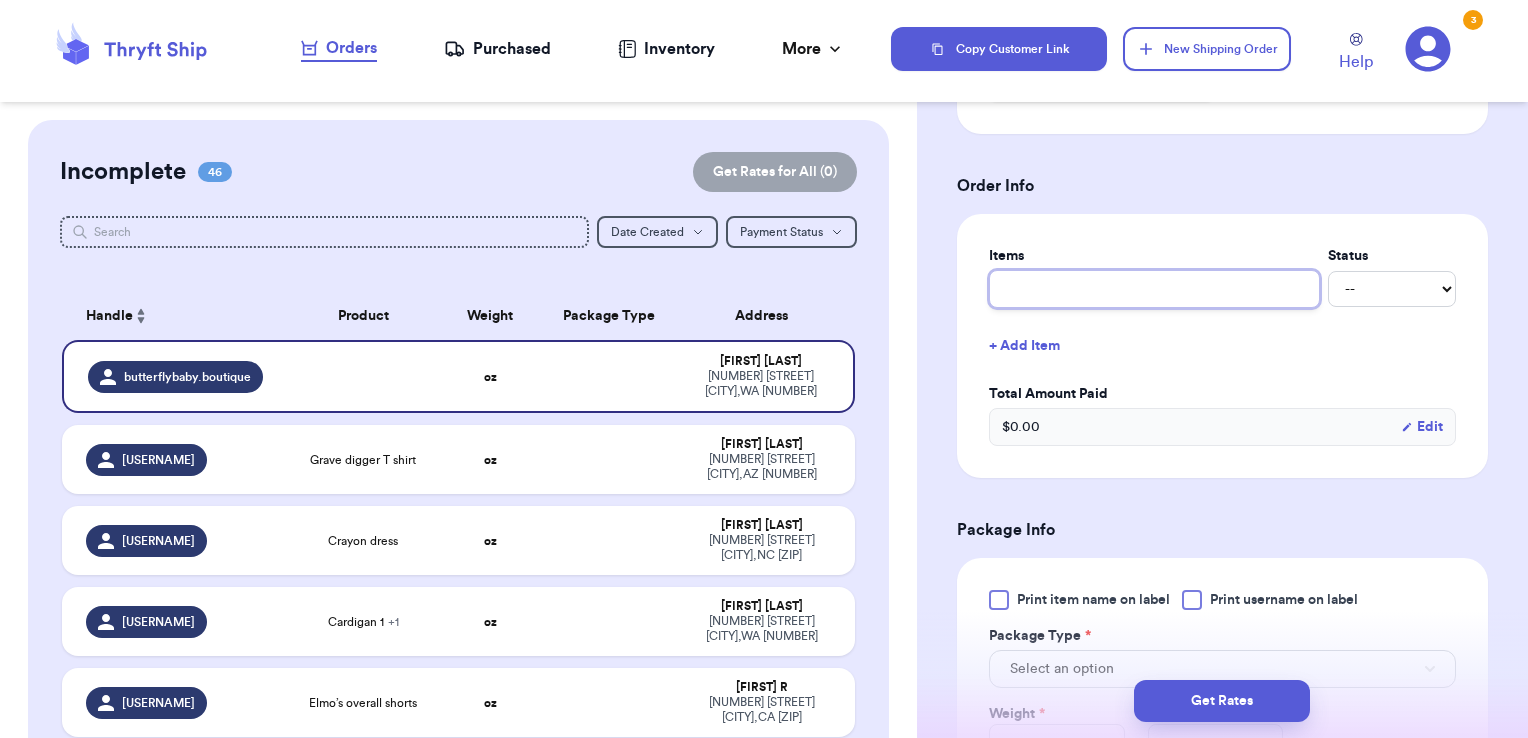 type on "misc - thank you!" 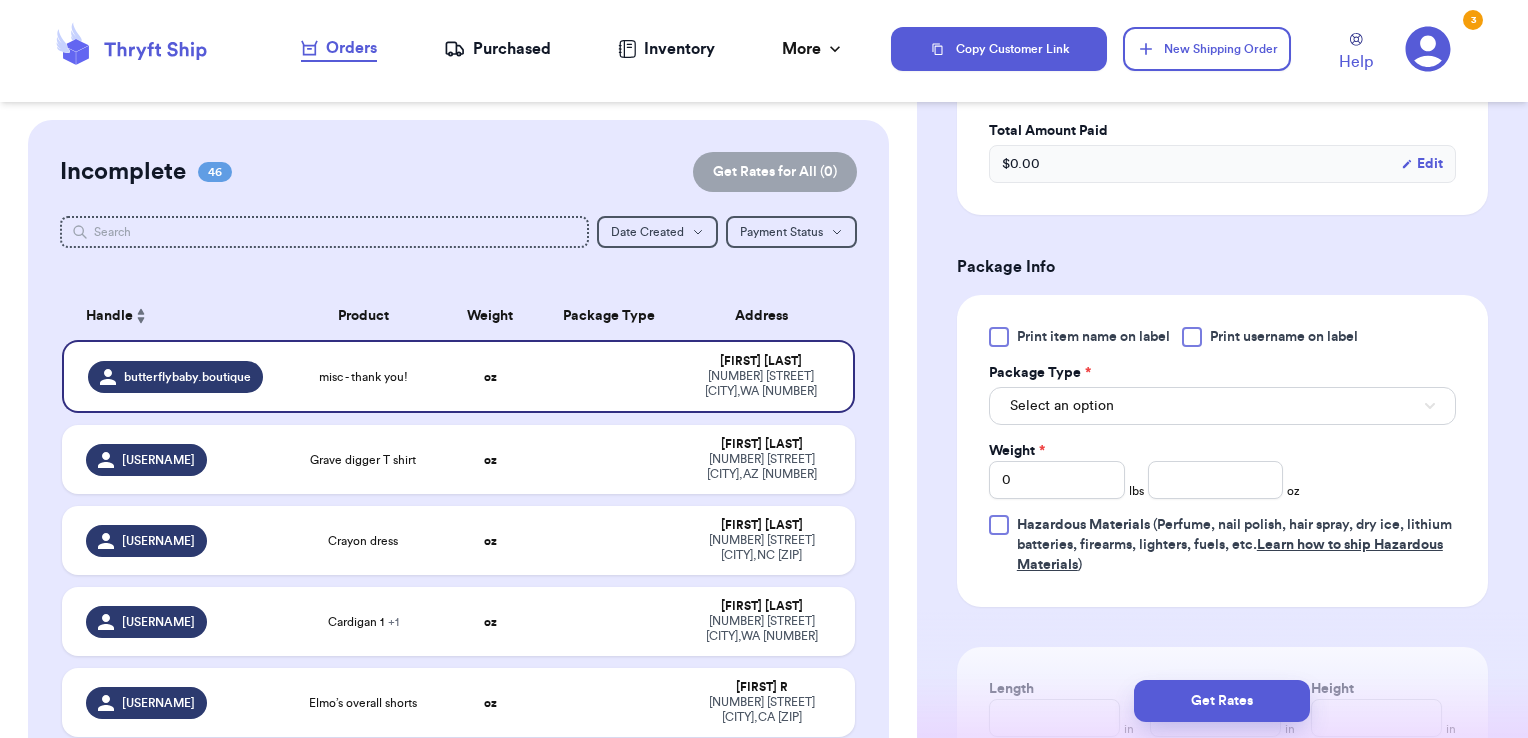 scroll, scrollTop: 968, scrollLeft: 0, axis: vertical 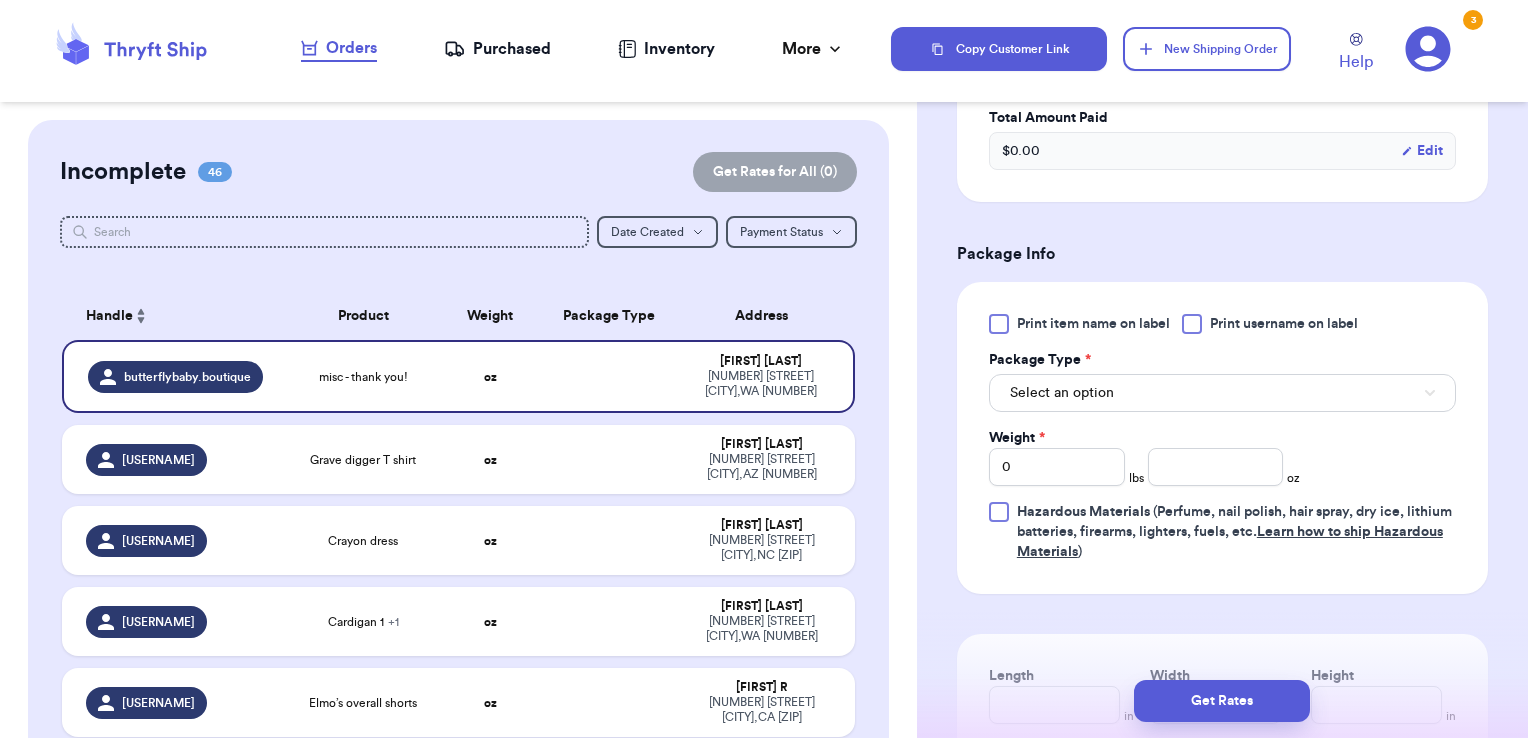 click on "Print username on label" at bounding box center [1284, 324] 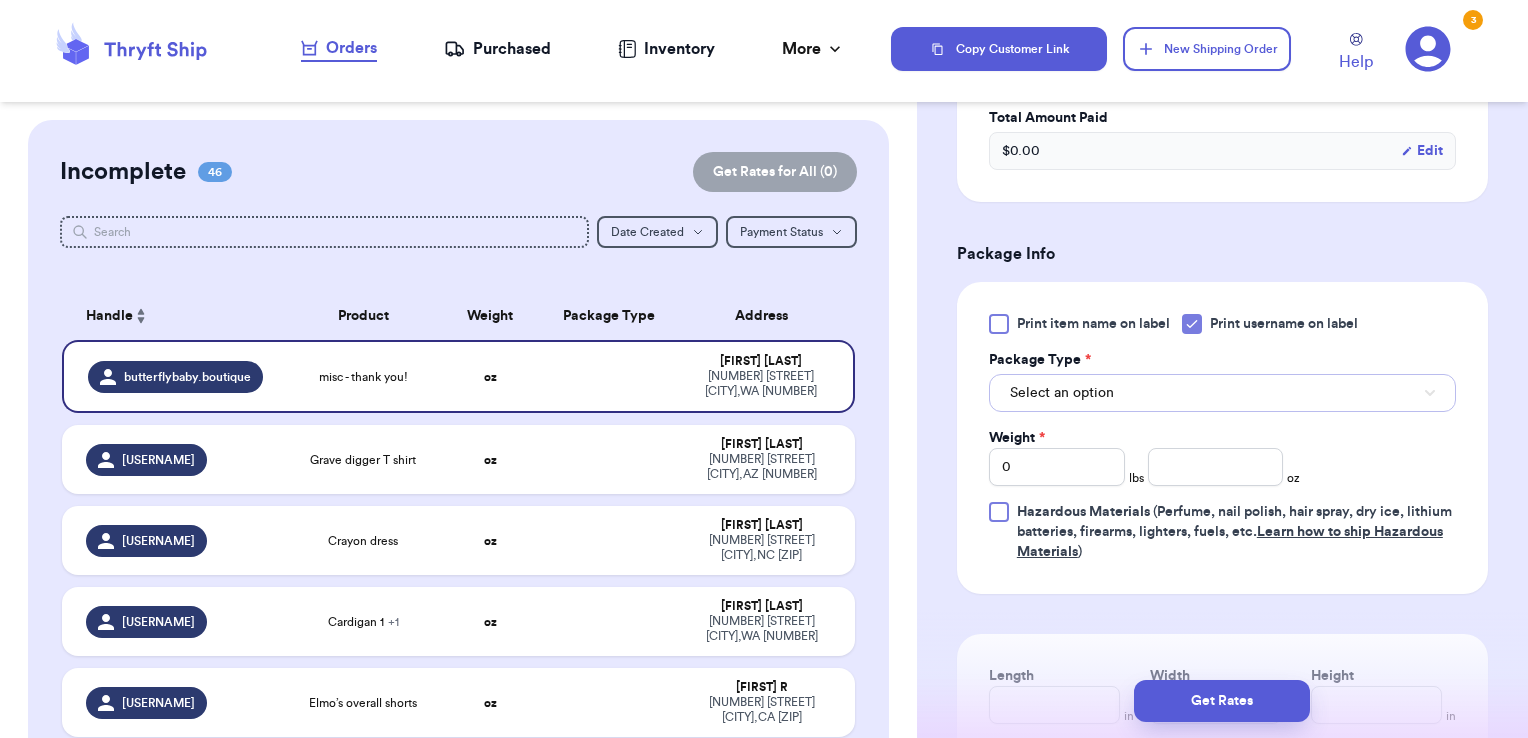 click on "Select an option" at bounding box center (1222, 393) 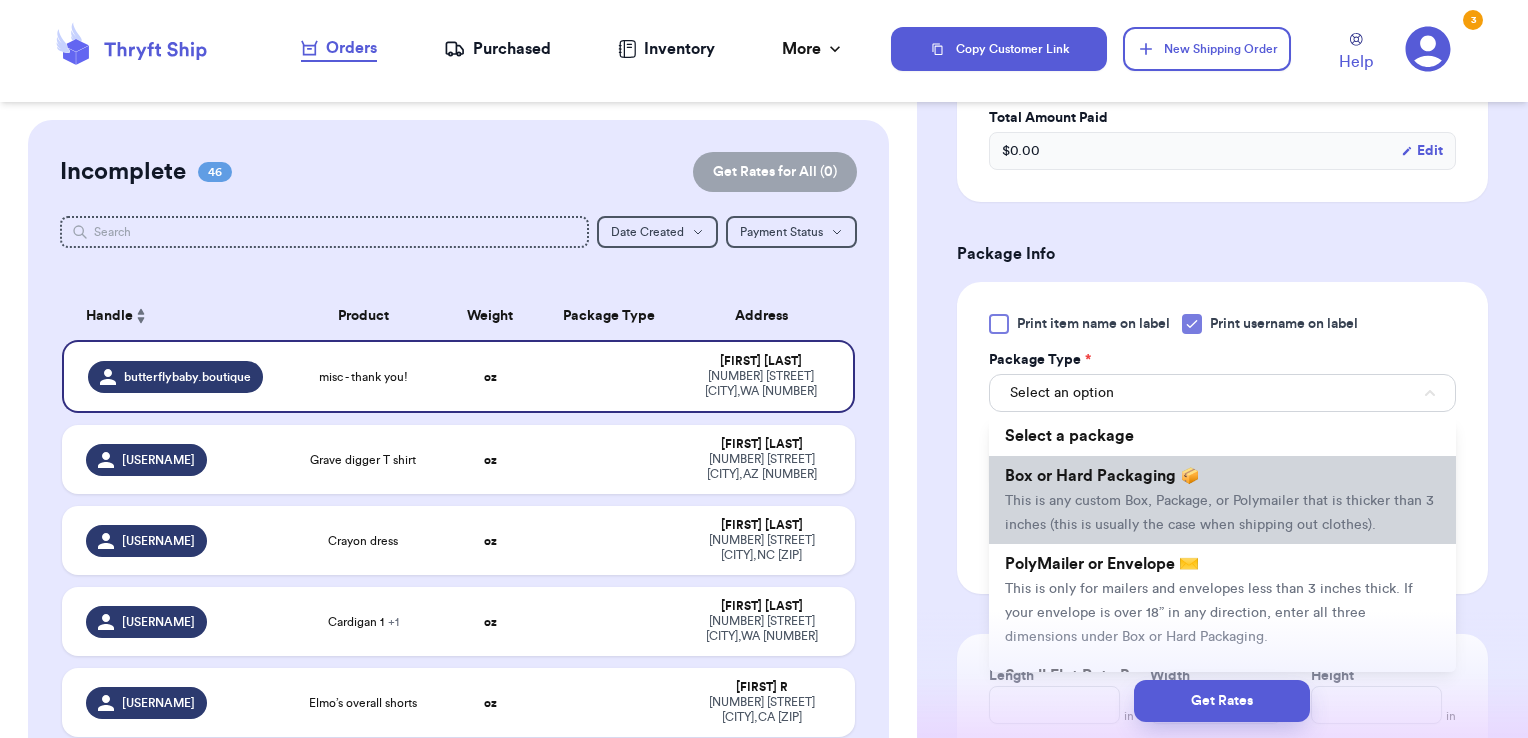 click on "Box or Hard Packaging 📦" at bounding box center (1102, 476) 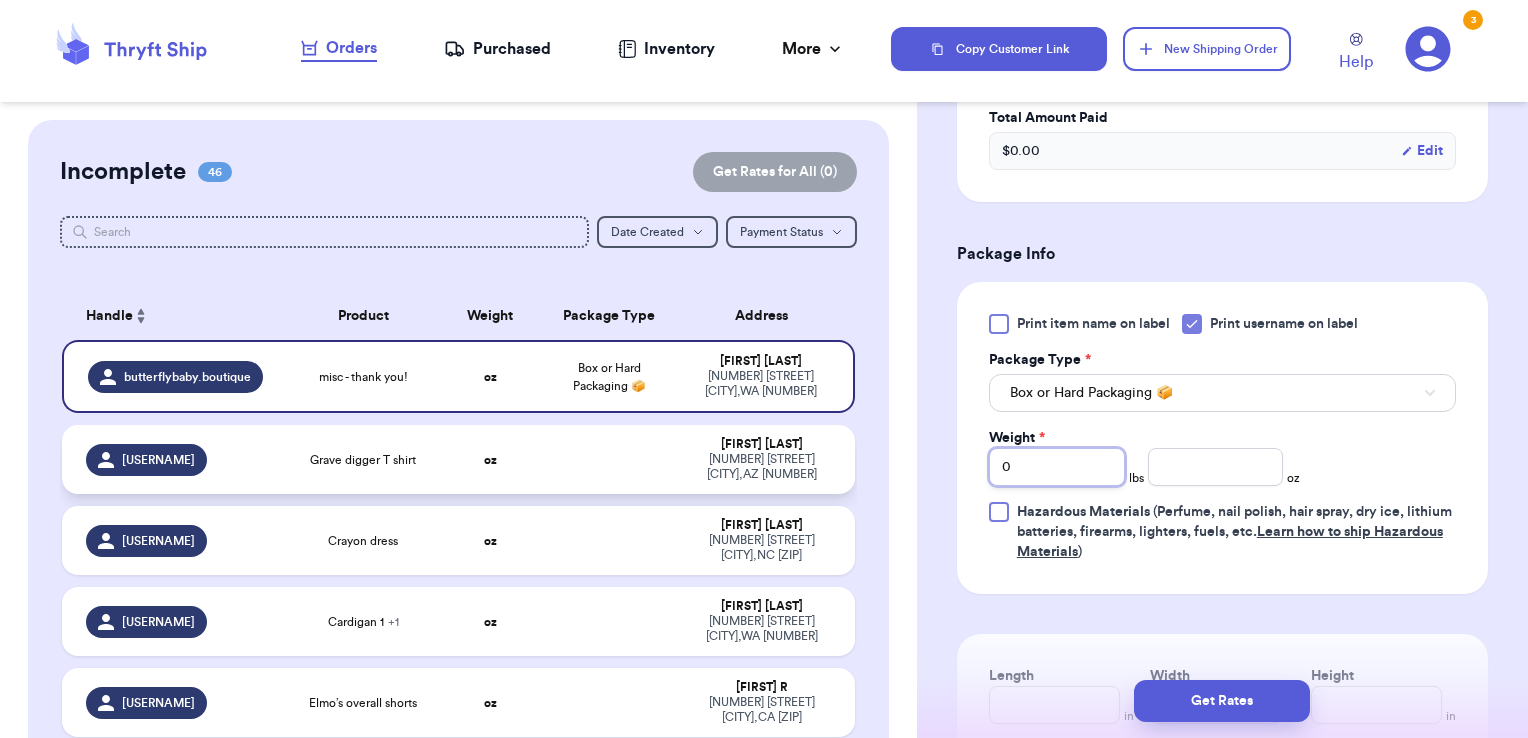 drag, startPoint x: 1072, startPoint y: 467, endPoint x: 825, endPoint y: 475, distance: 247.12952 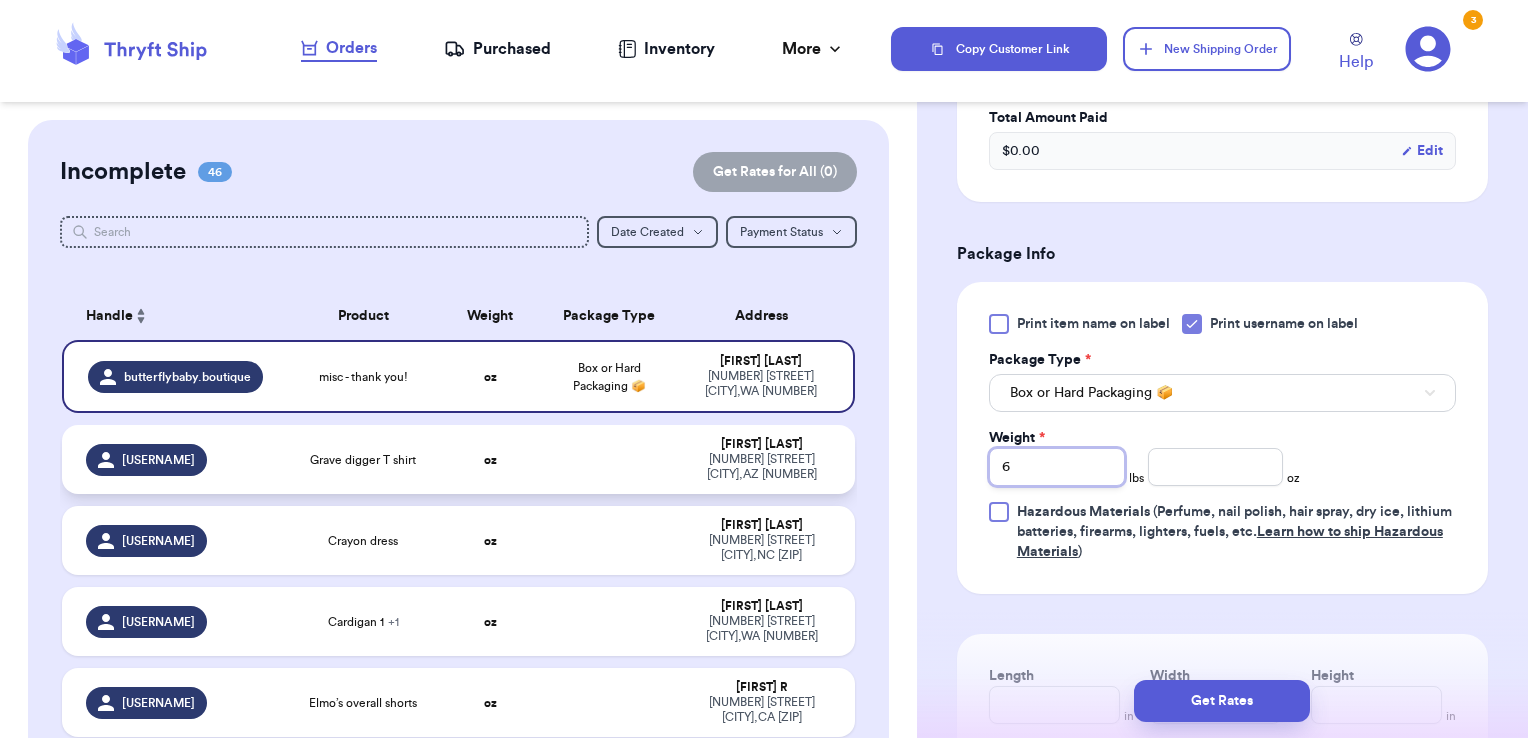 type 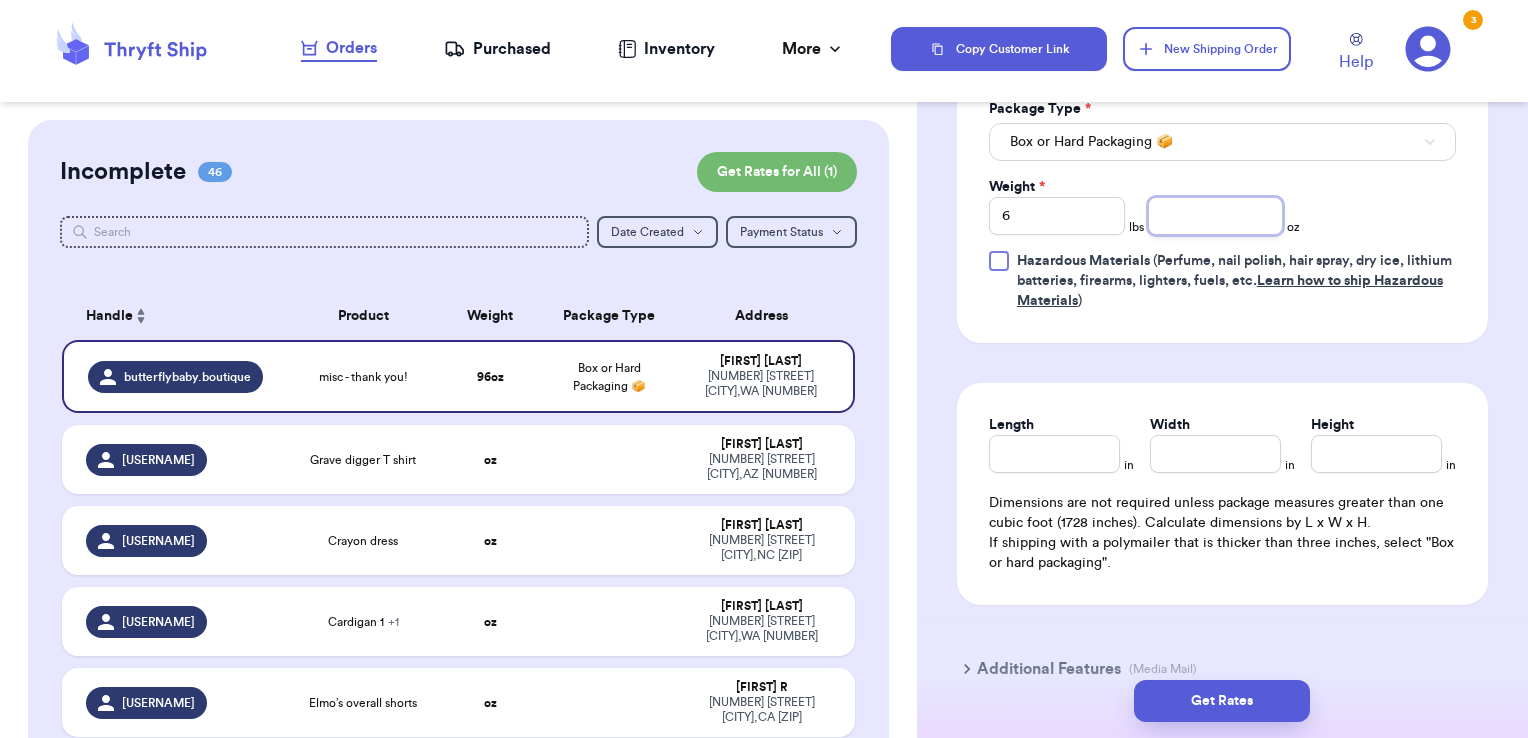 scroll, scrollTop: 1222, scrollLeft: 0, axis: vertical 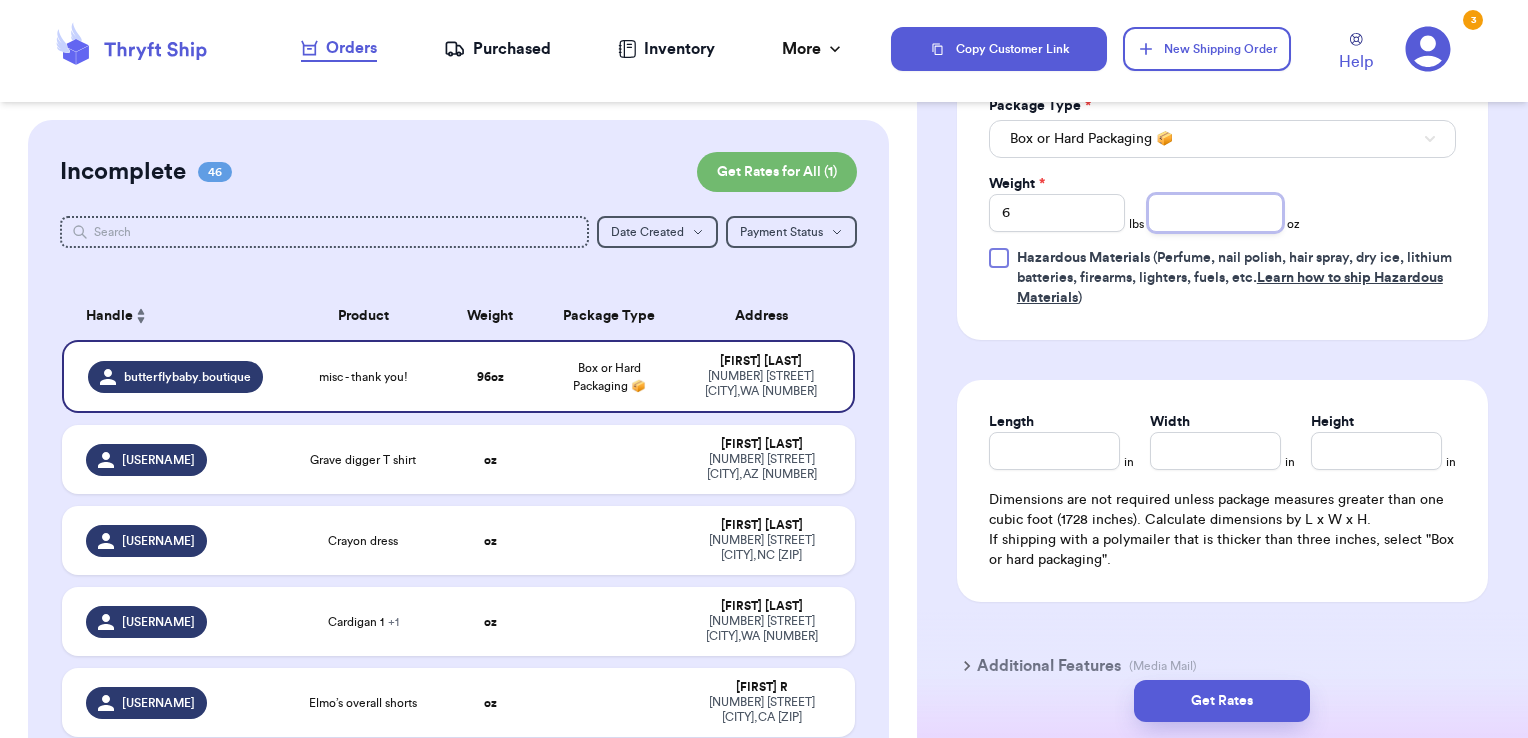 type on "[PRICE]" 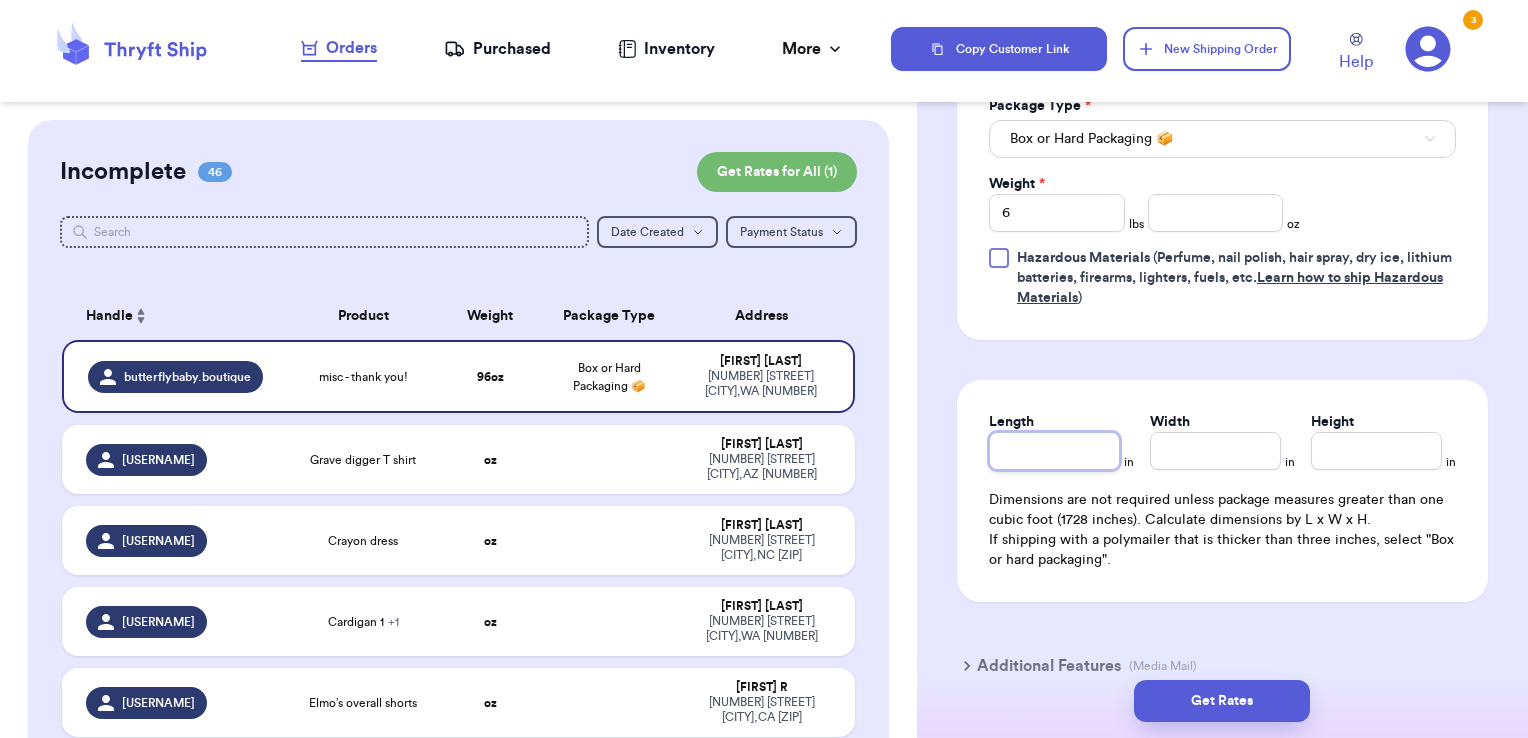 click on "Length" at bounding box center [1054, 451] 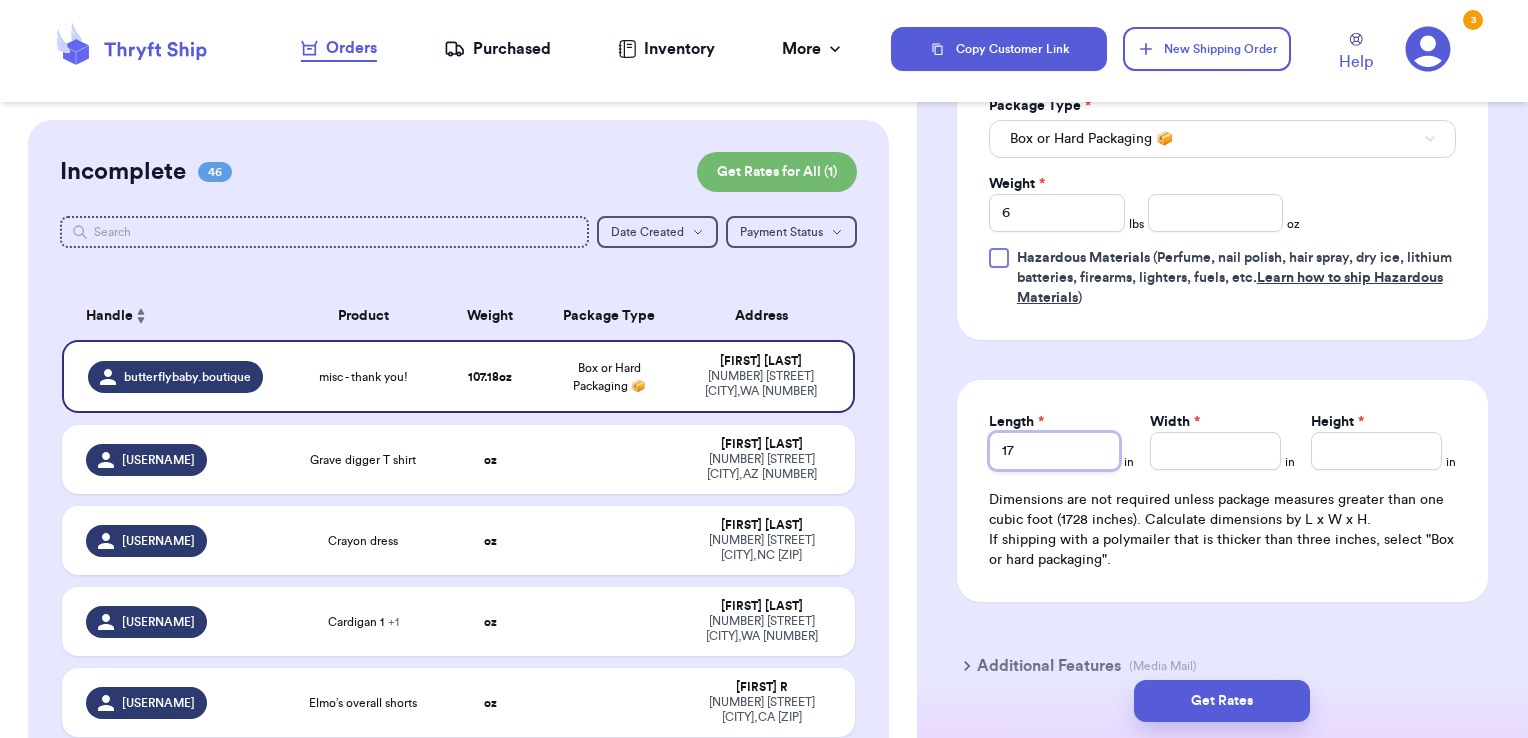 type on "17" 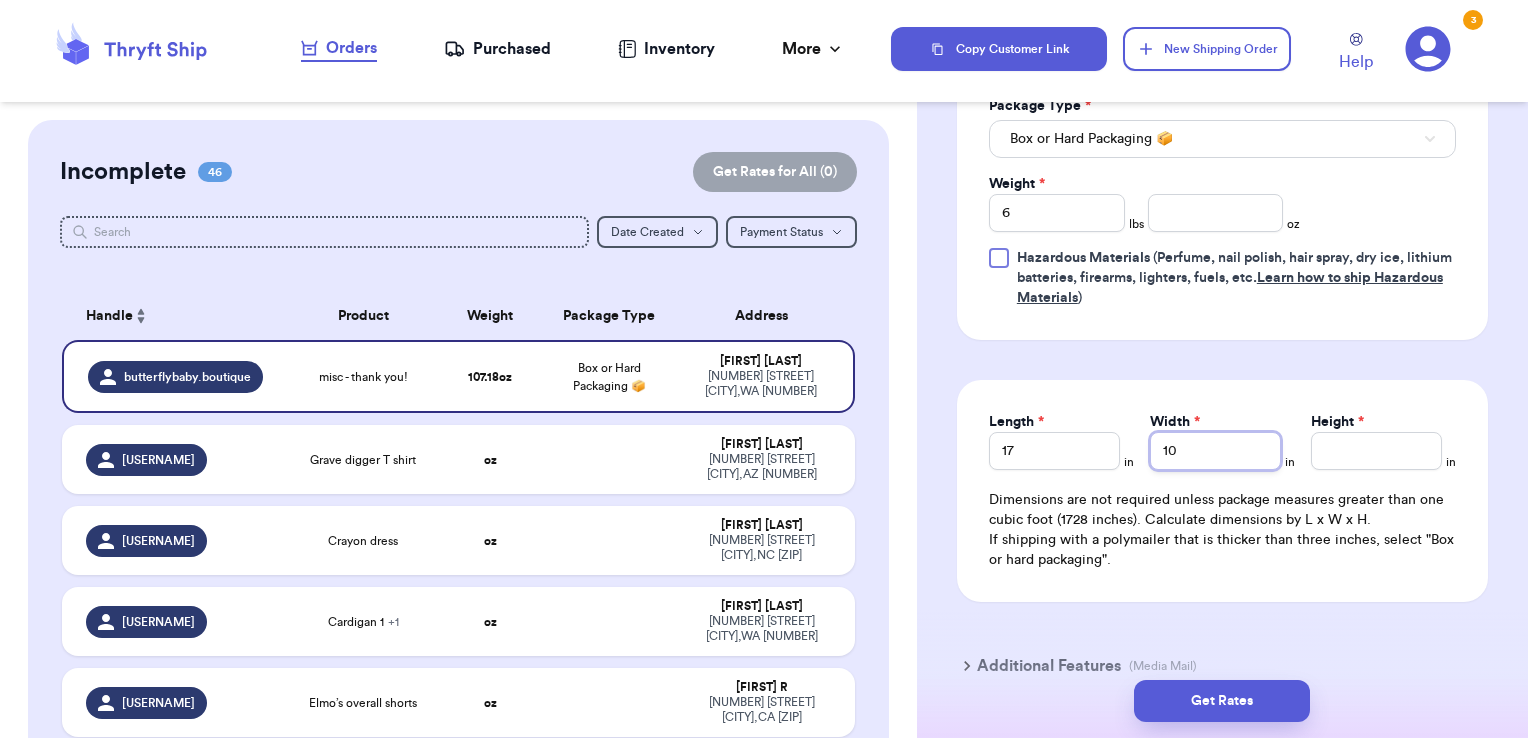 type on "10" 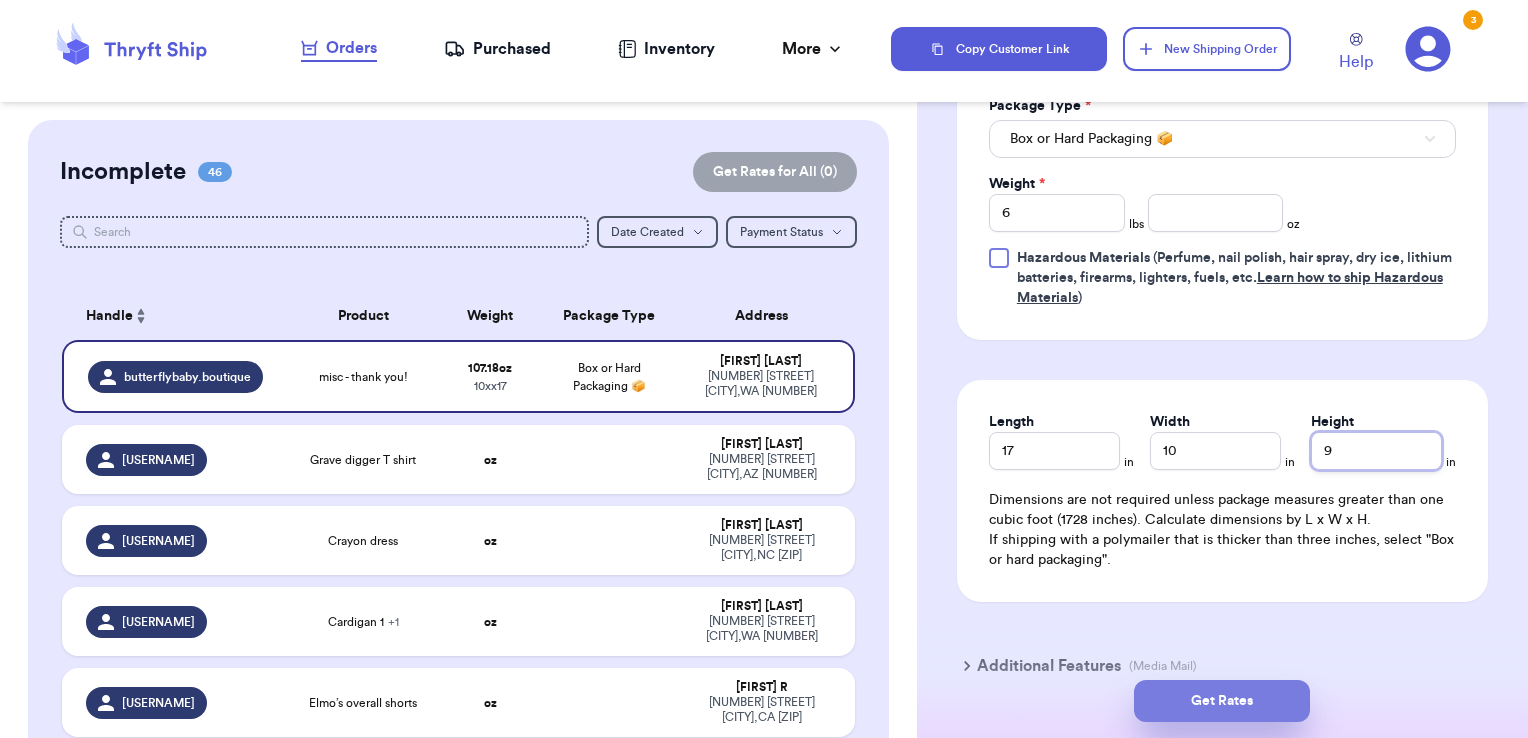 type on "9" 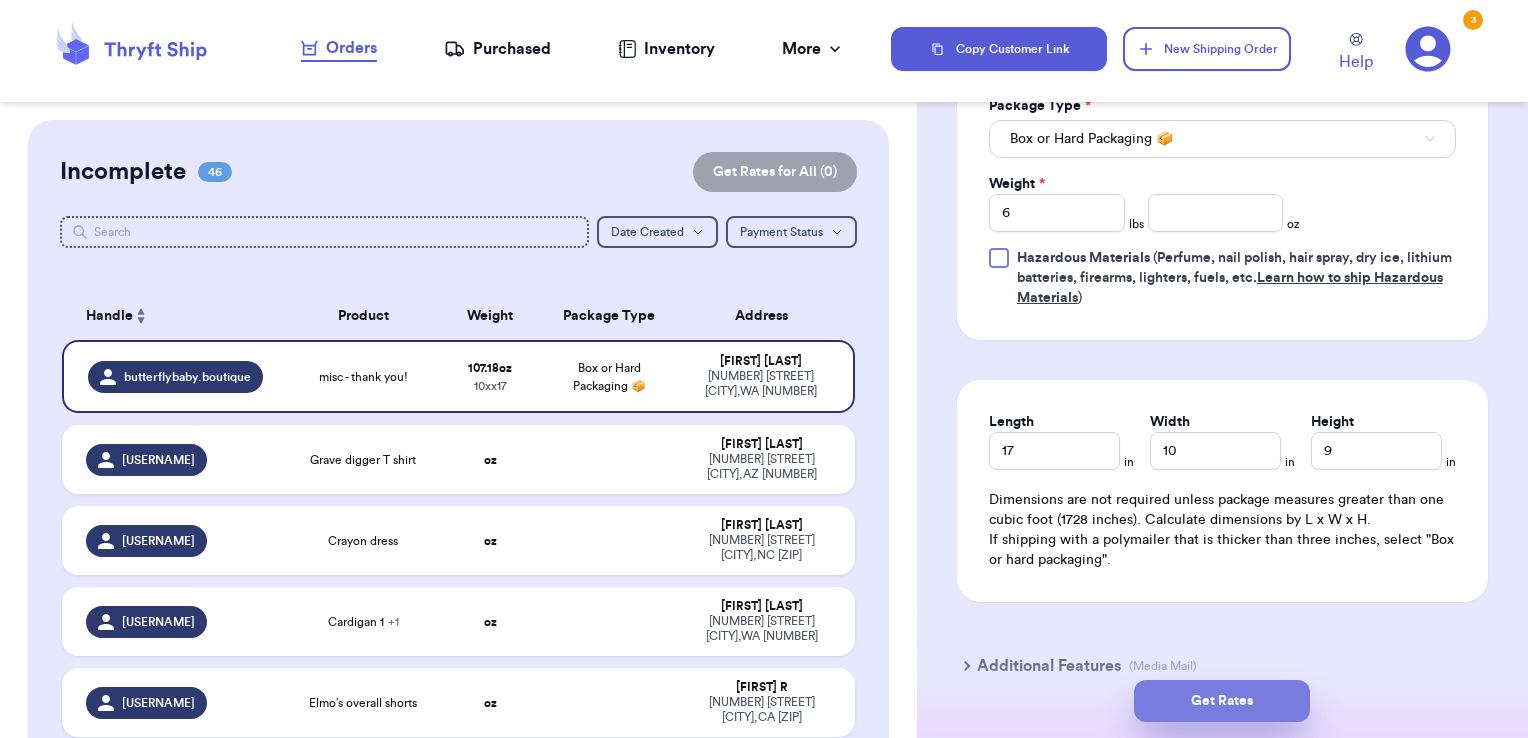 click on "Get Rates" at bounding box center (1222, 701) 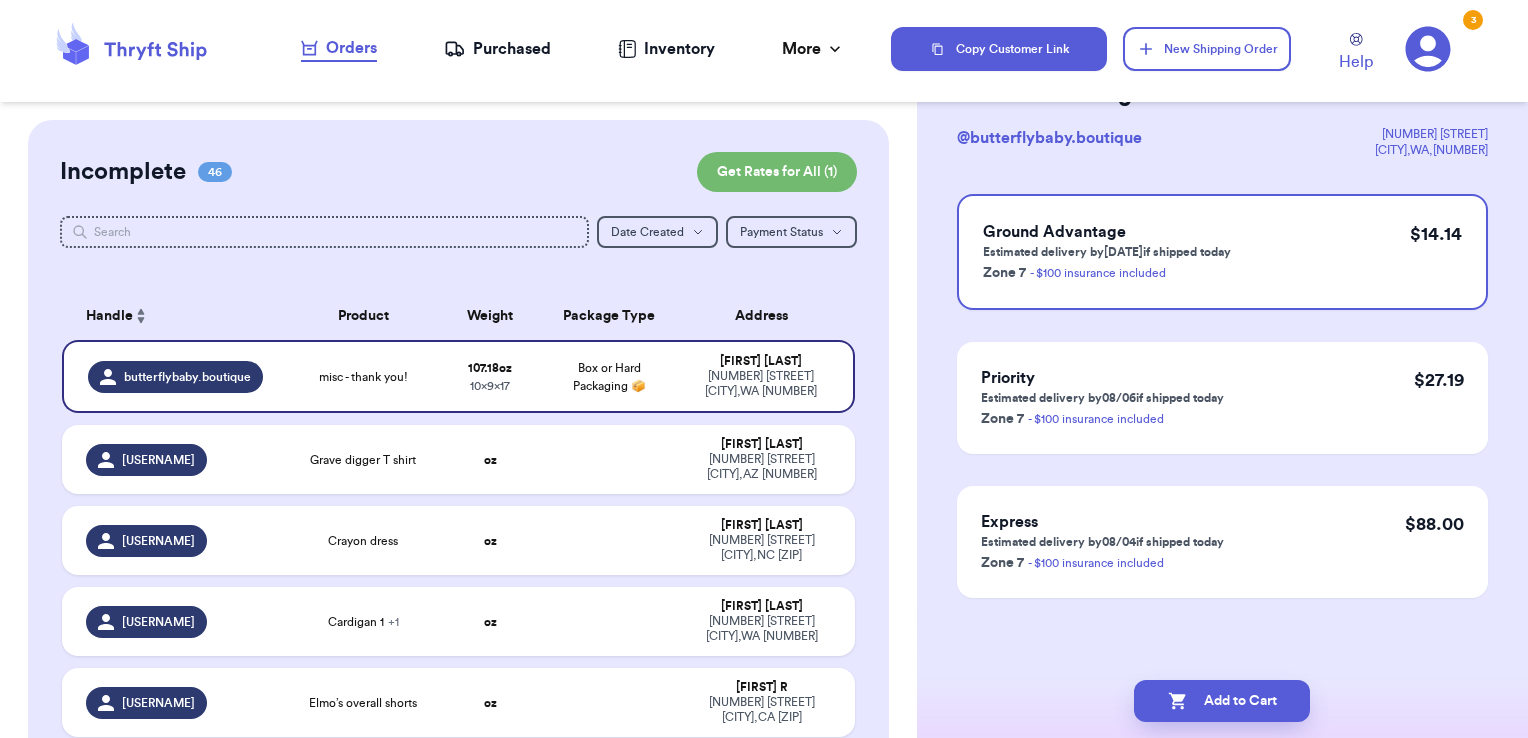 scroll, scrollTop: 0, scrollLeft: 0, axis: both 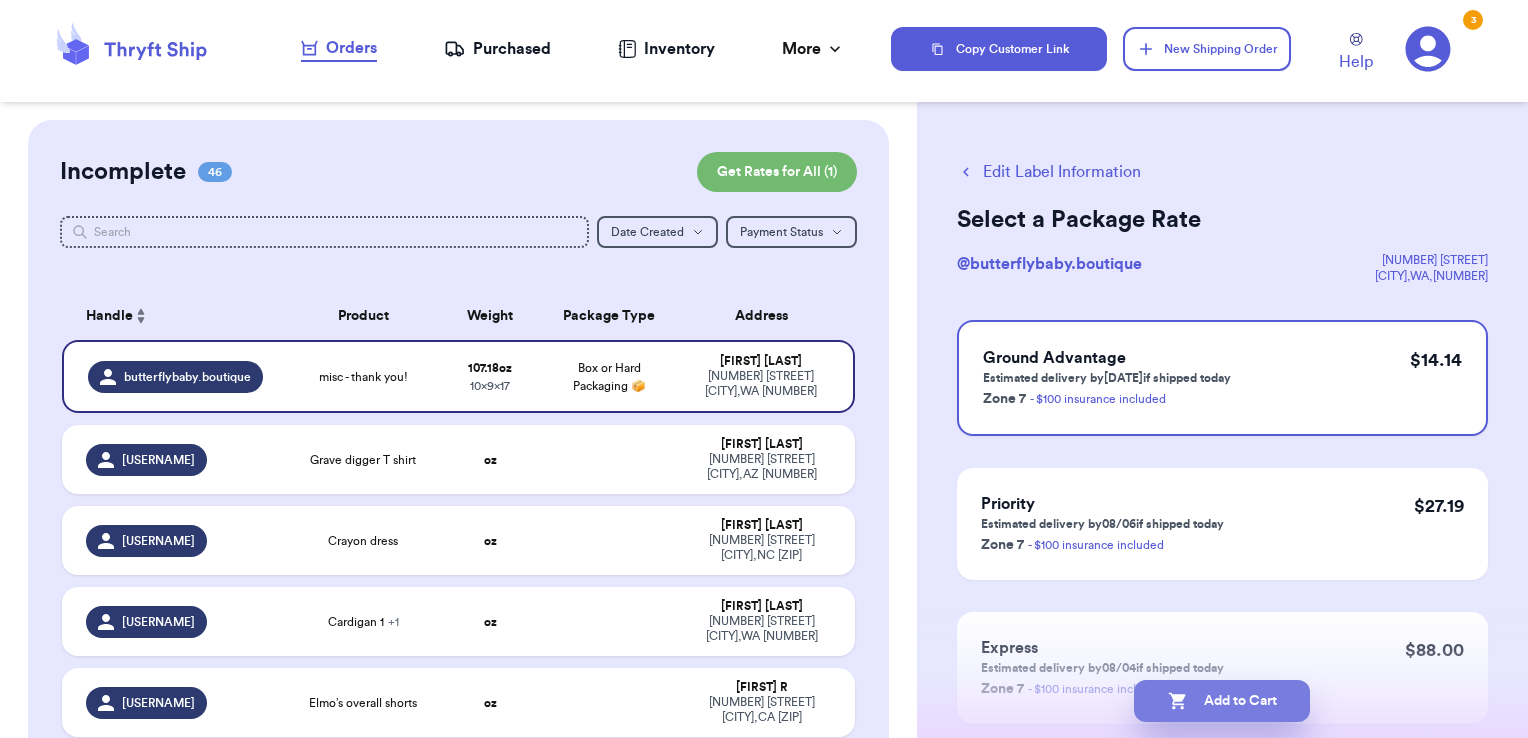 click on "Add to Cart" at bounding box center (1222, 701) 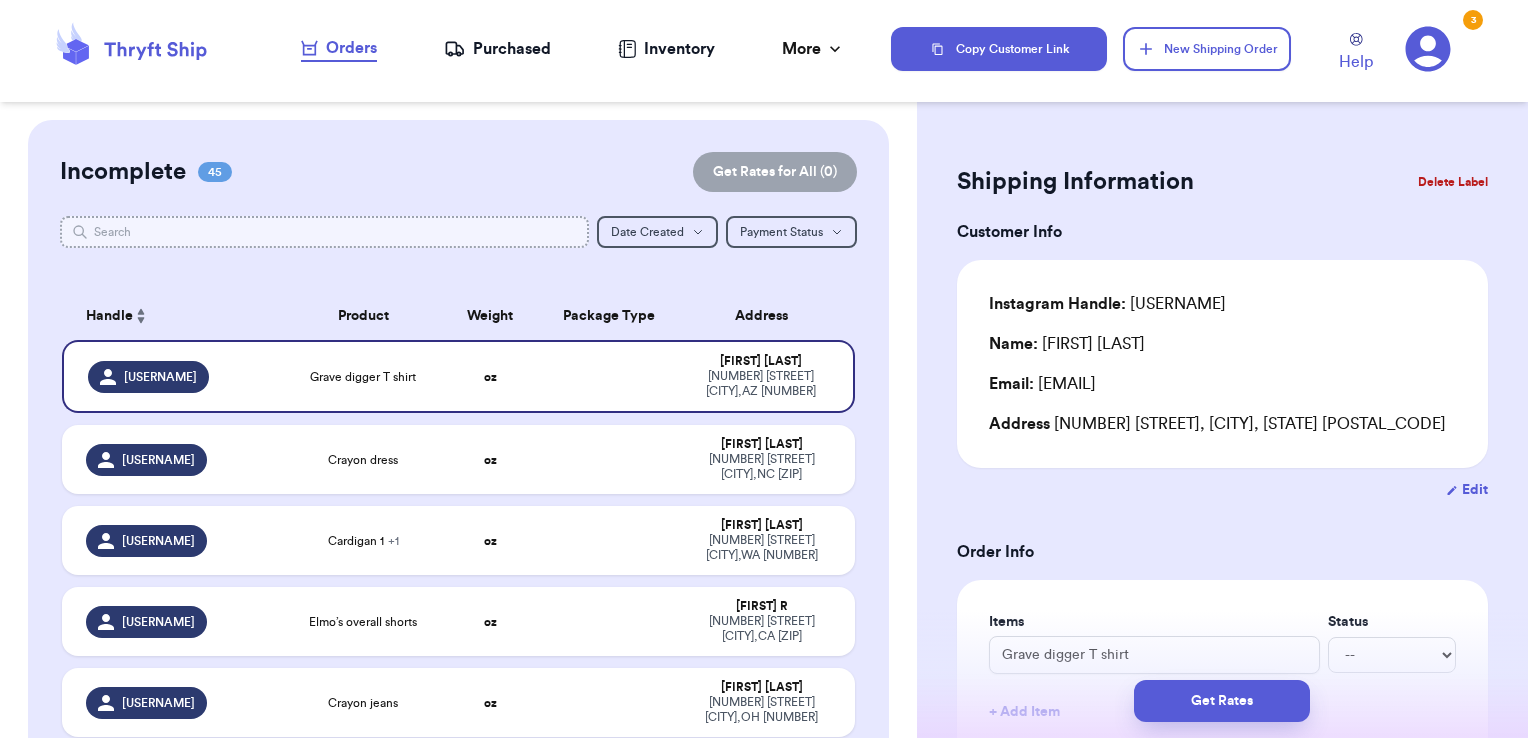 click at bounding box center [325, 232] 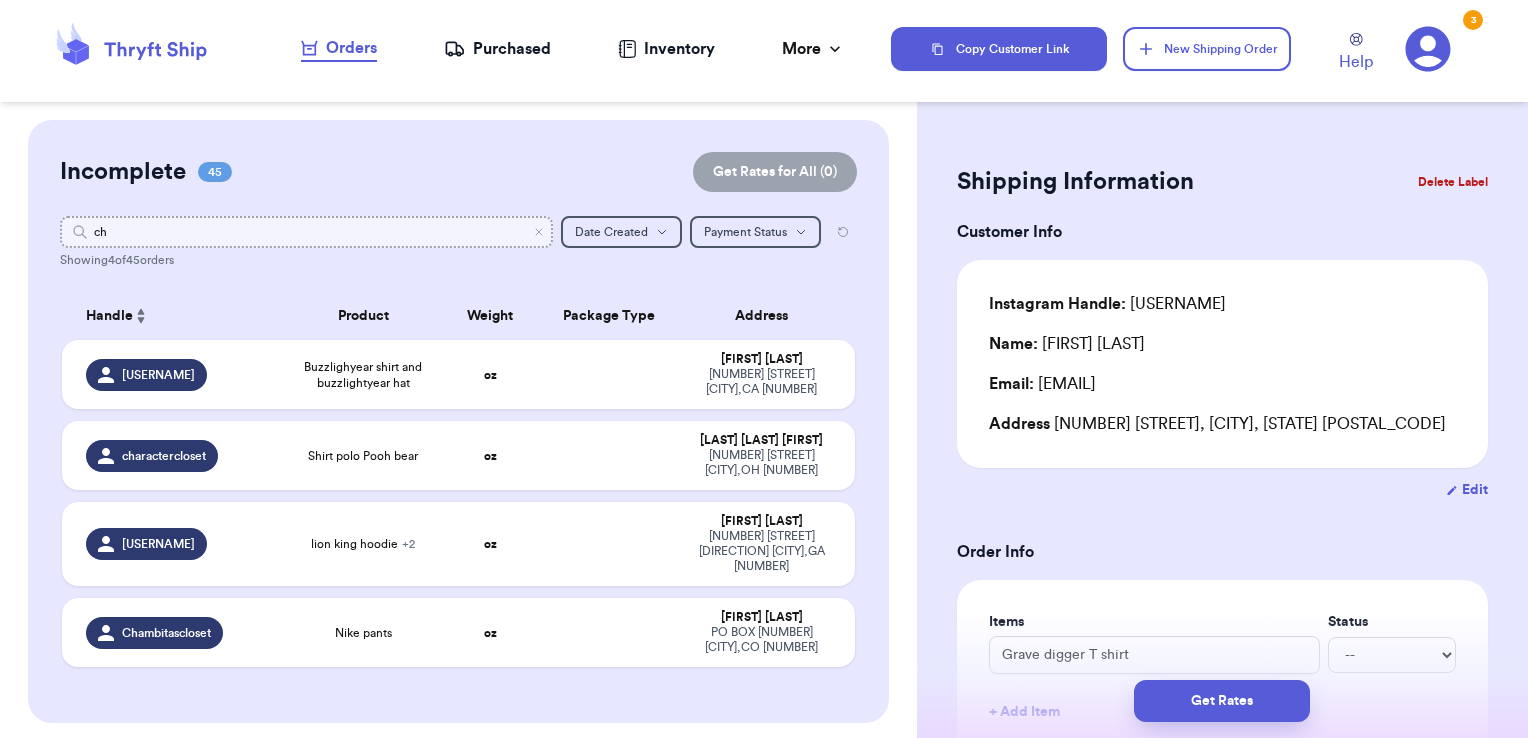 type on "c" 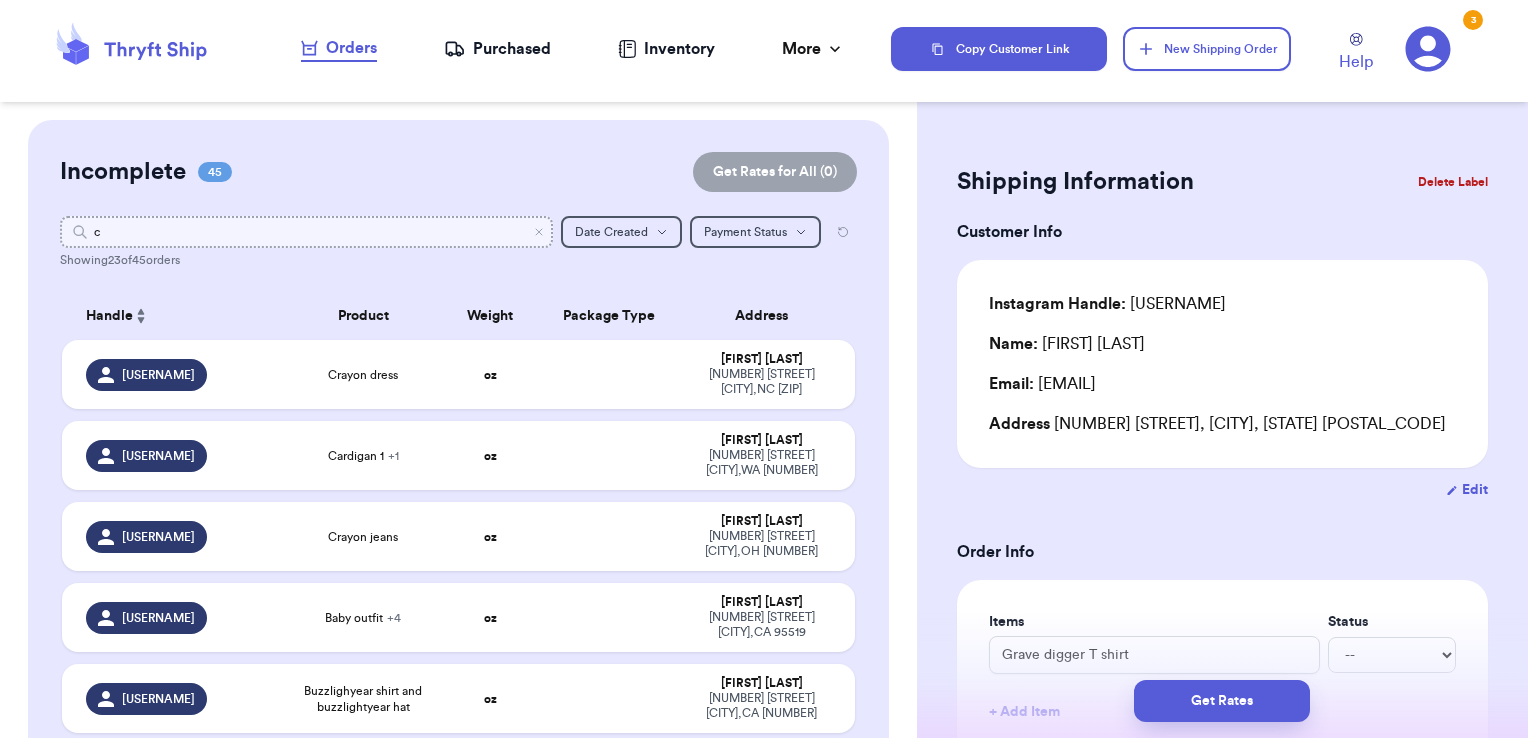 type 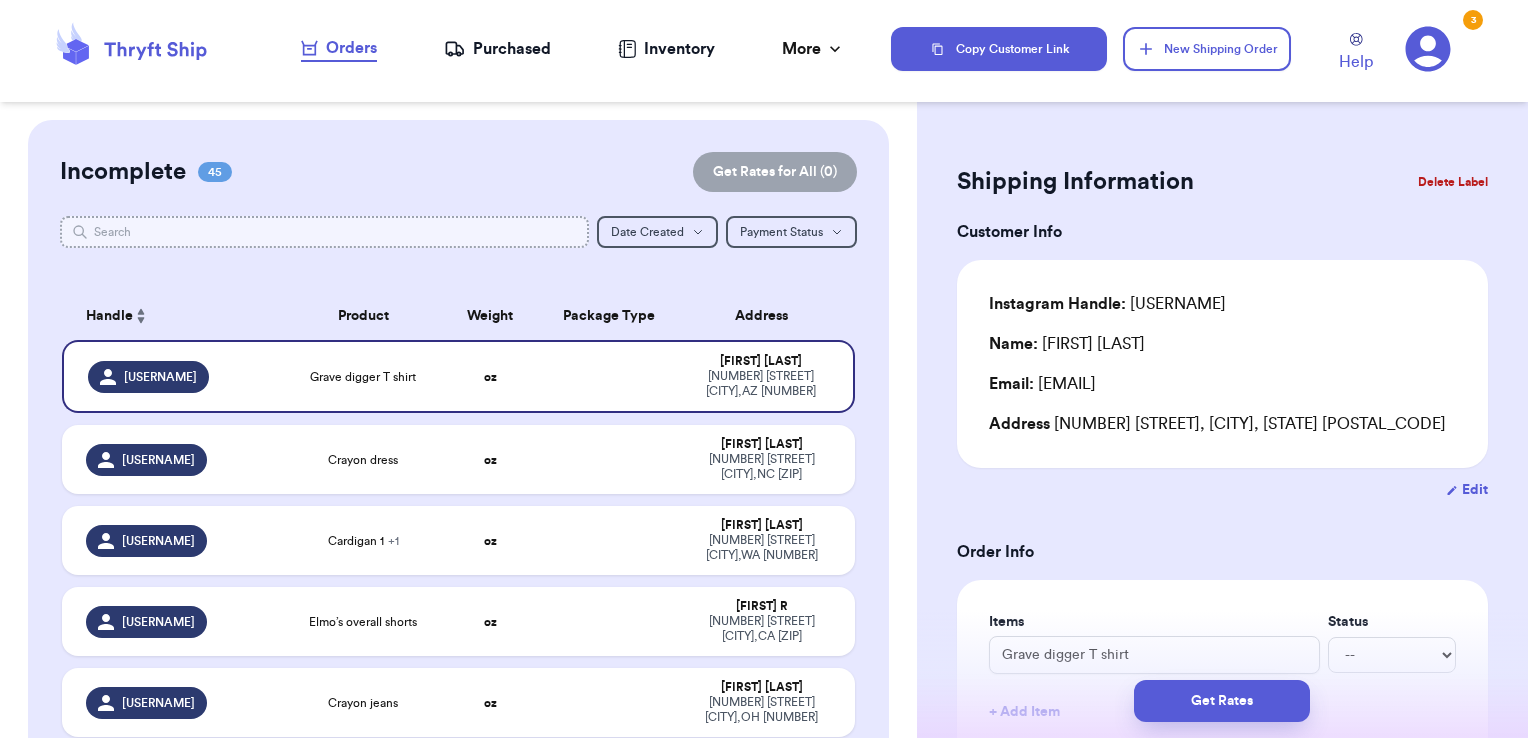 type 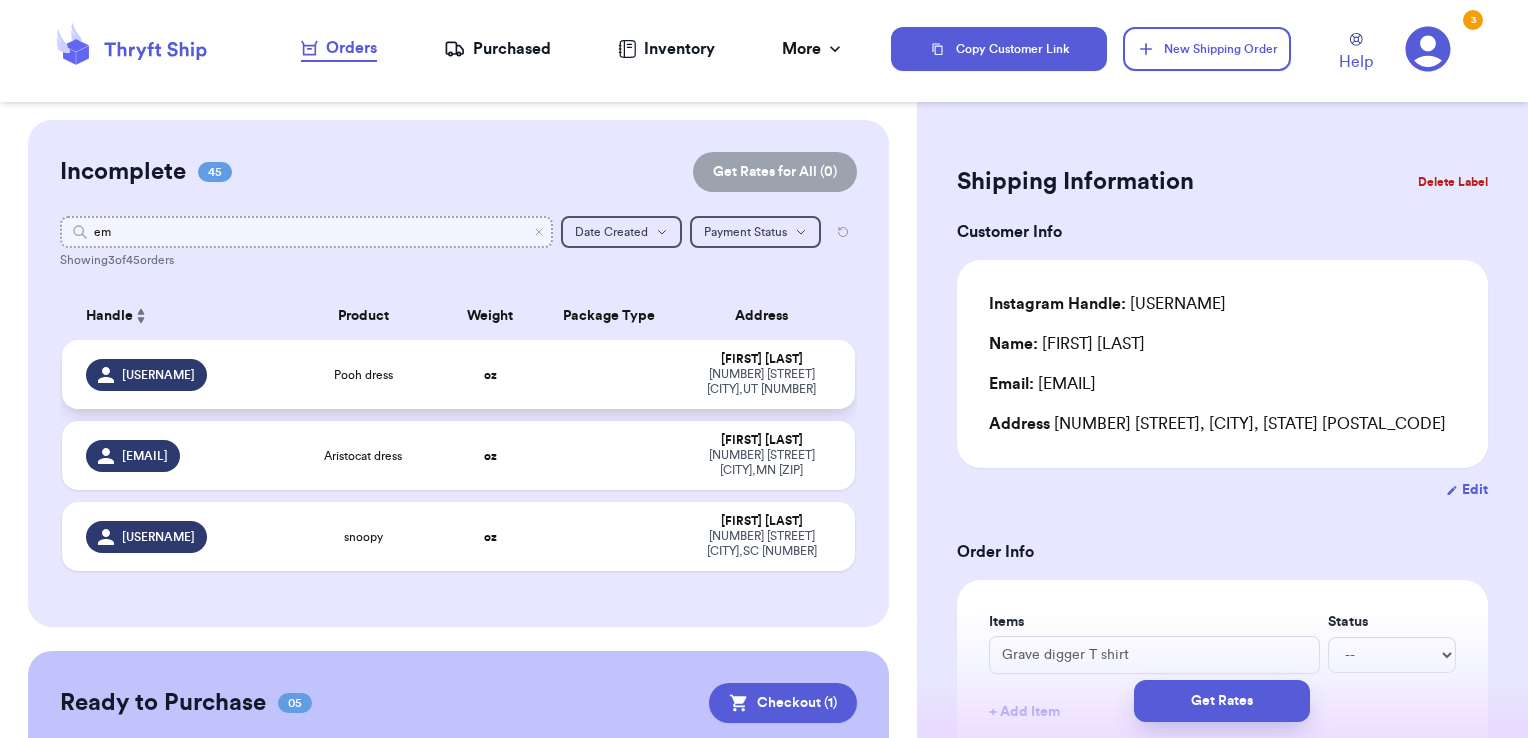 type on "em" 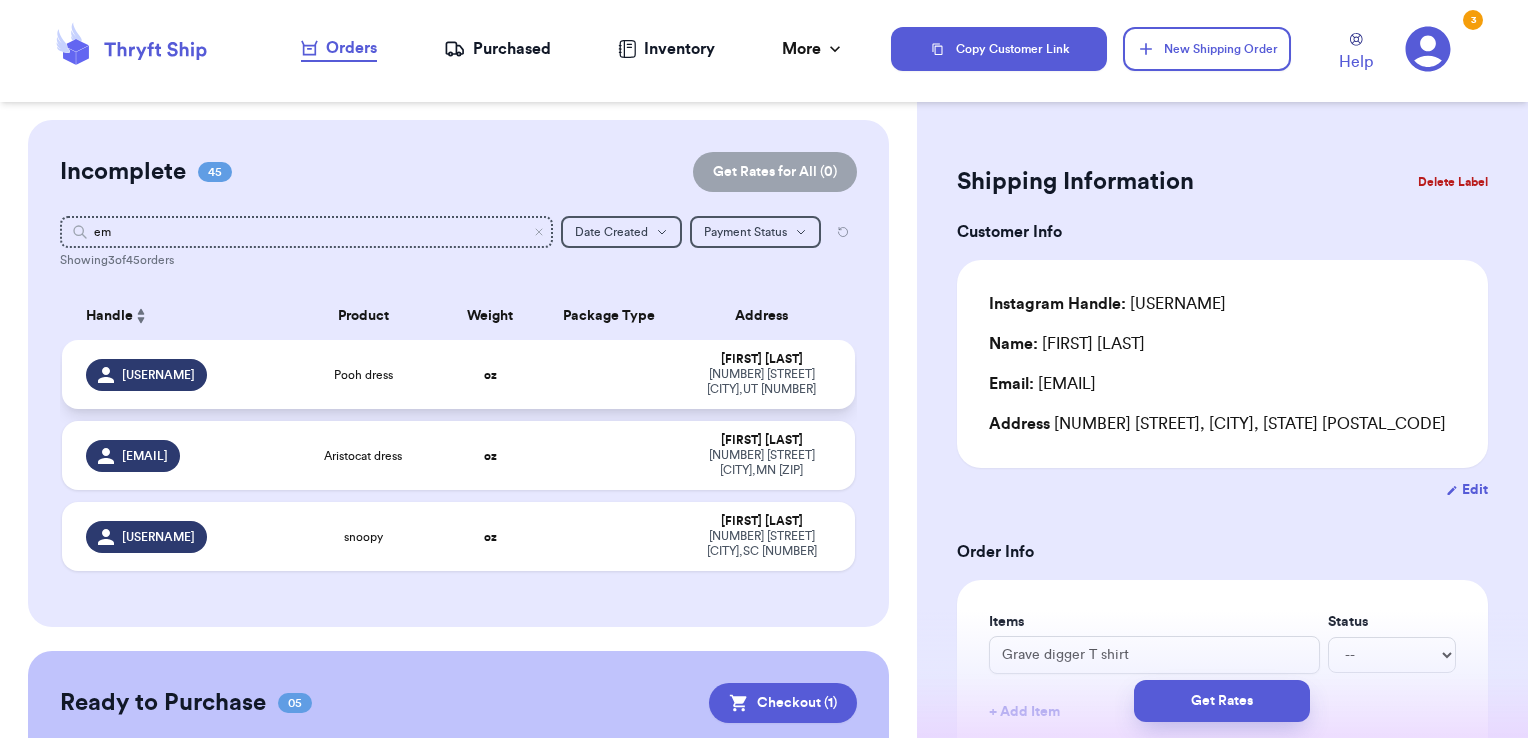 click on "[FIRST] [LAST] [NUMBER] [STREET] [CITY] , [STATE] [POSTAL_CODE]" at bounding box center (768, 374) 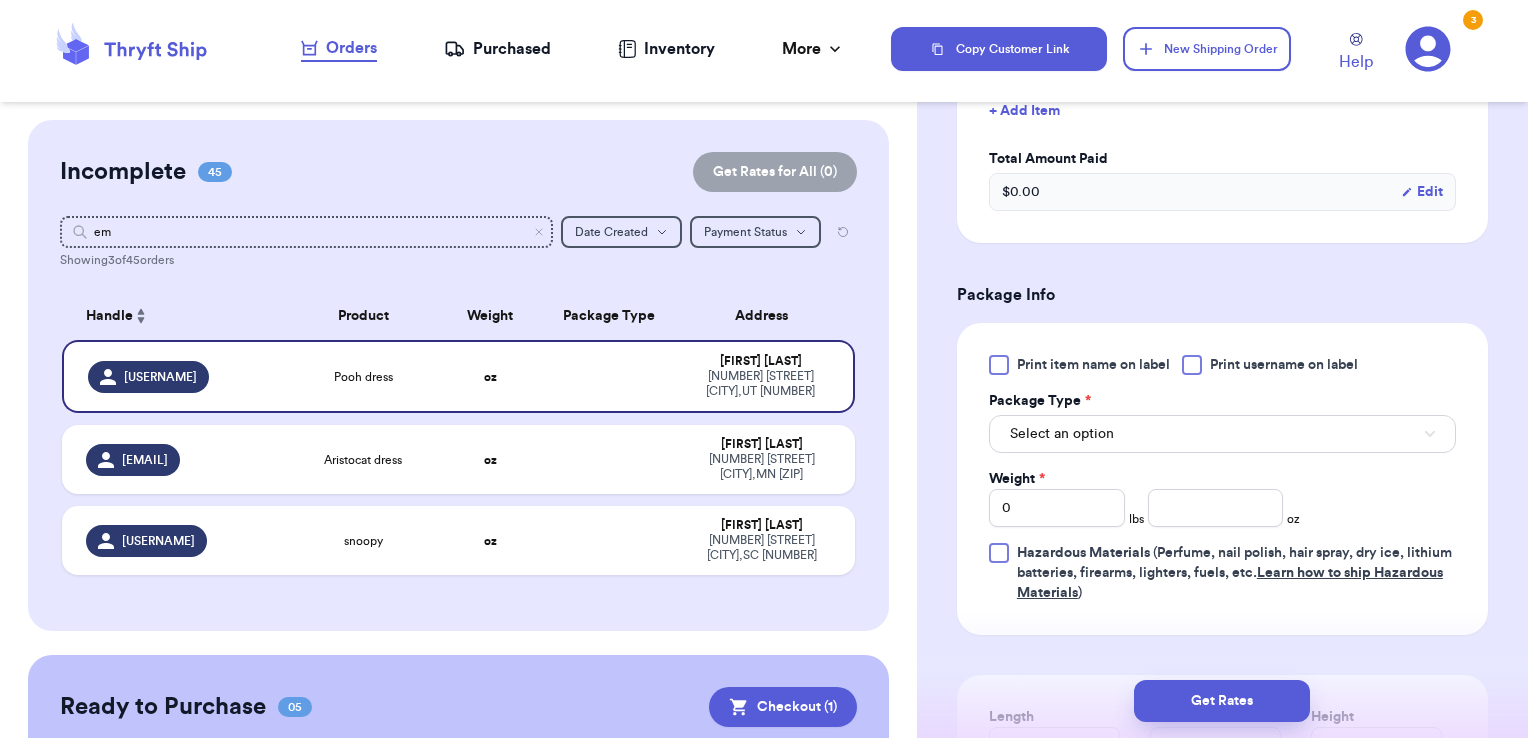 scroll, scrollTop: 702, scrollLeft: 0, axis: vertical 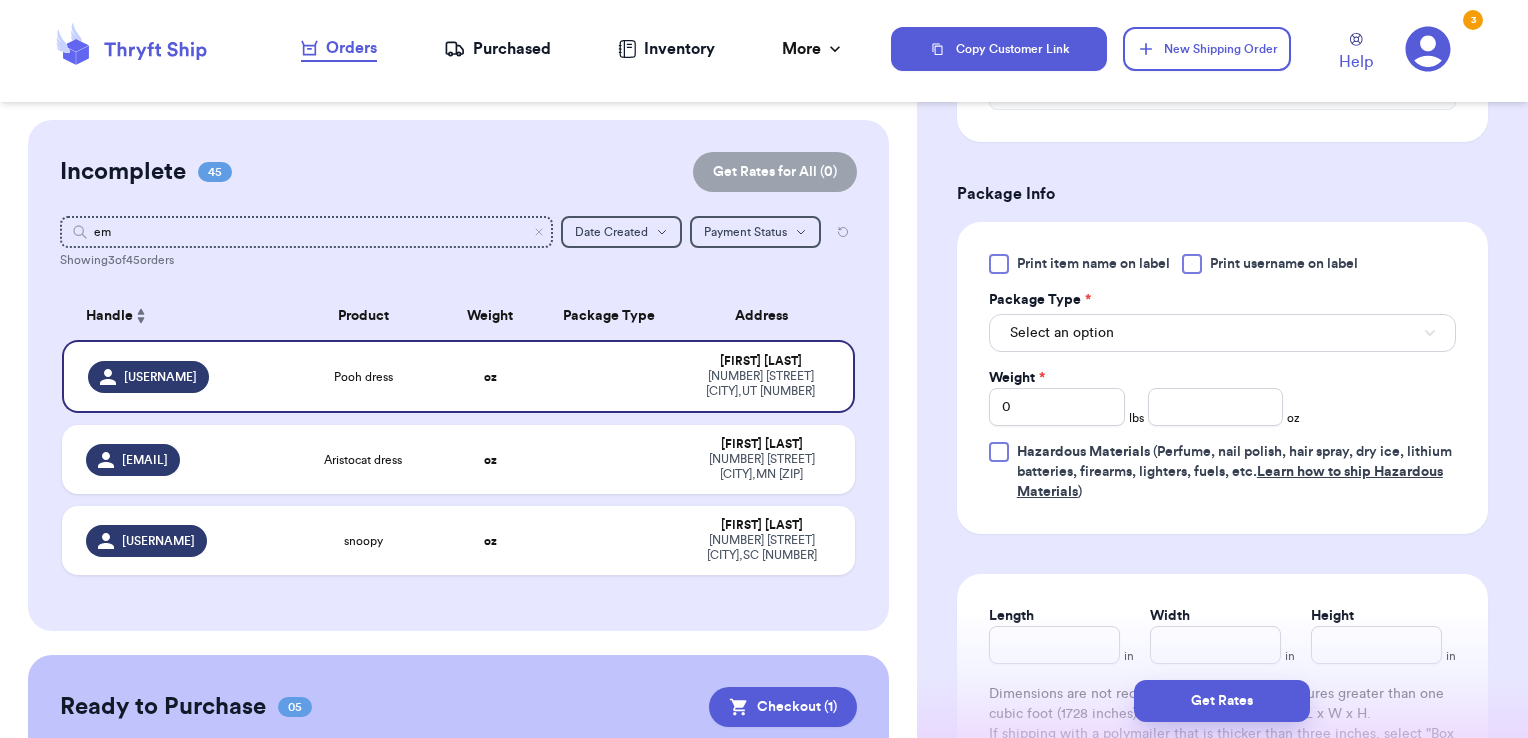 click at bounding box center (1192, 264) 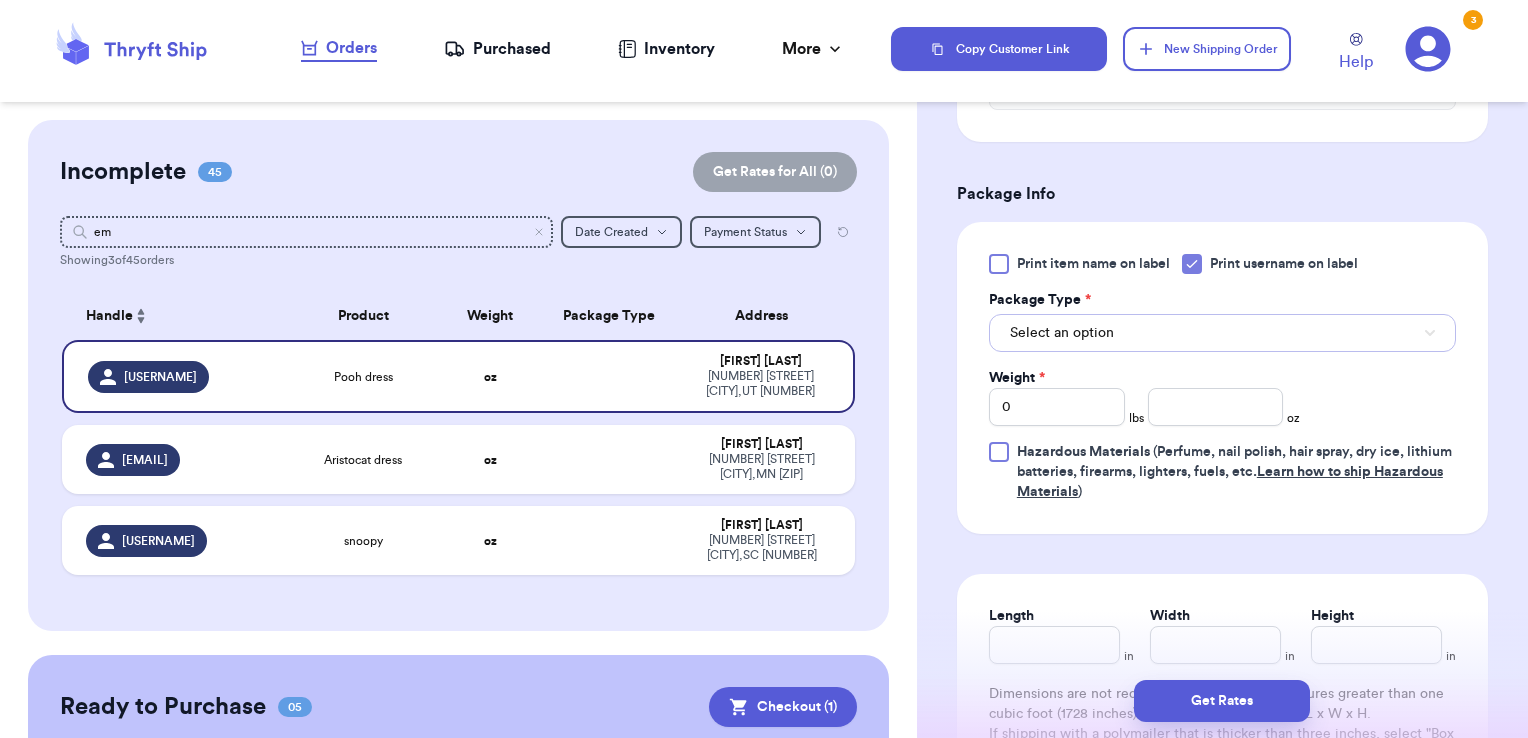 click on "Select an option" at bounding box center (1222, 333) 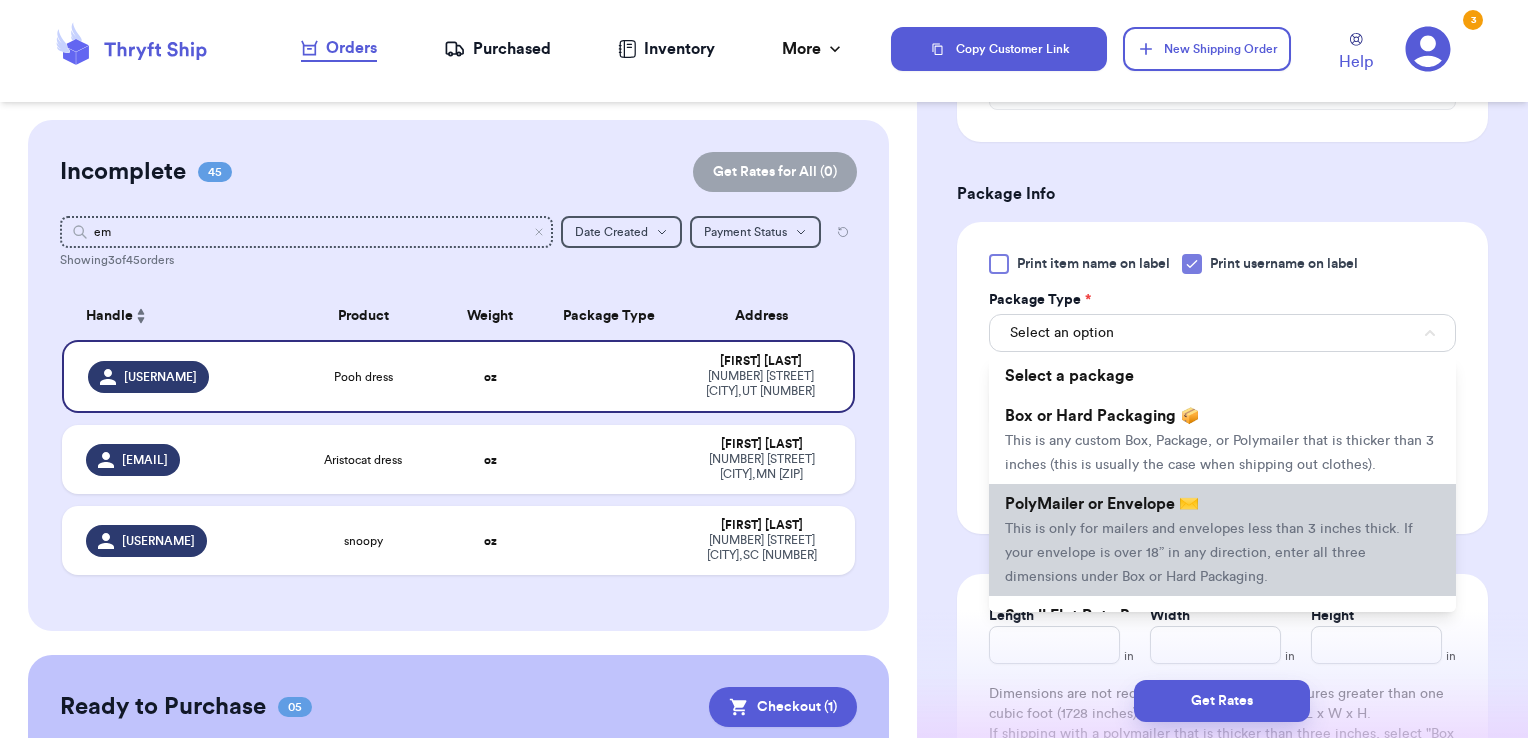 click on "PolyMailer or Envelope ✉️ This is only for mailers and envelopes less than 3 inches thick. If your envelope is over 18” in any direction, enter all three dimensions under Box or Hard Packaging." at bounding box center [1222, 540] 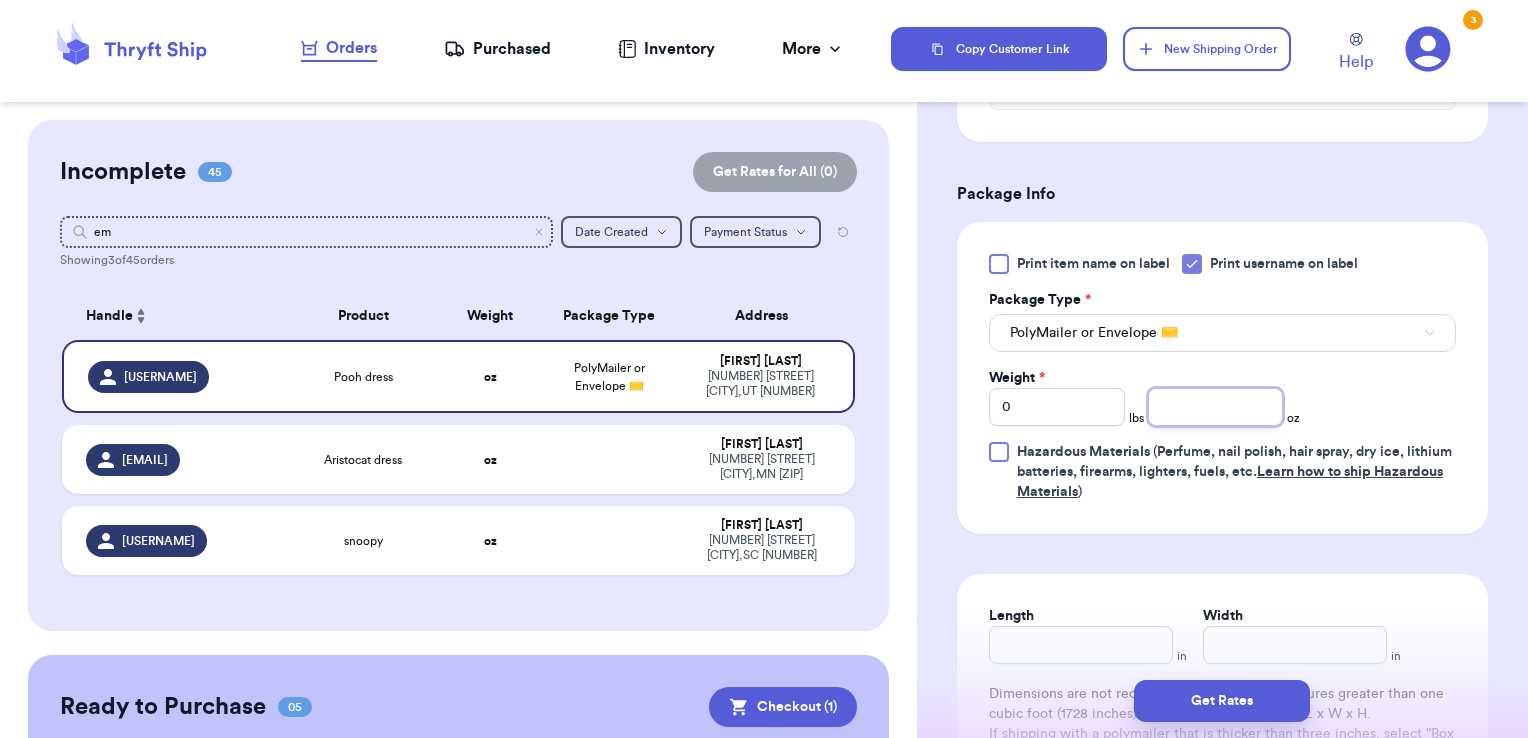 click at bounding box center [1216, 407] 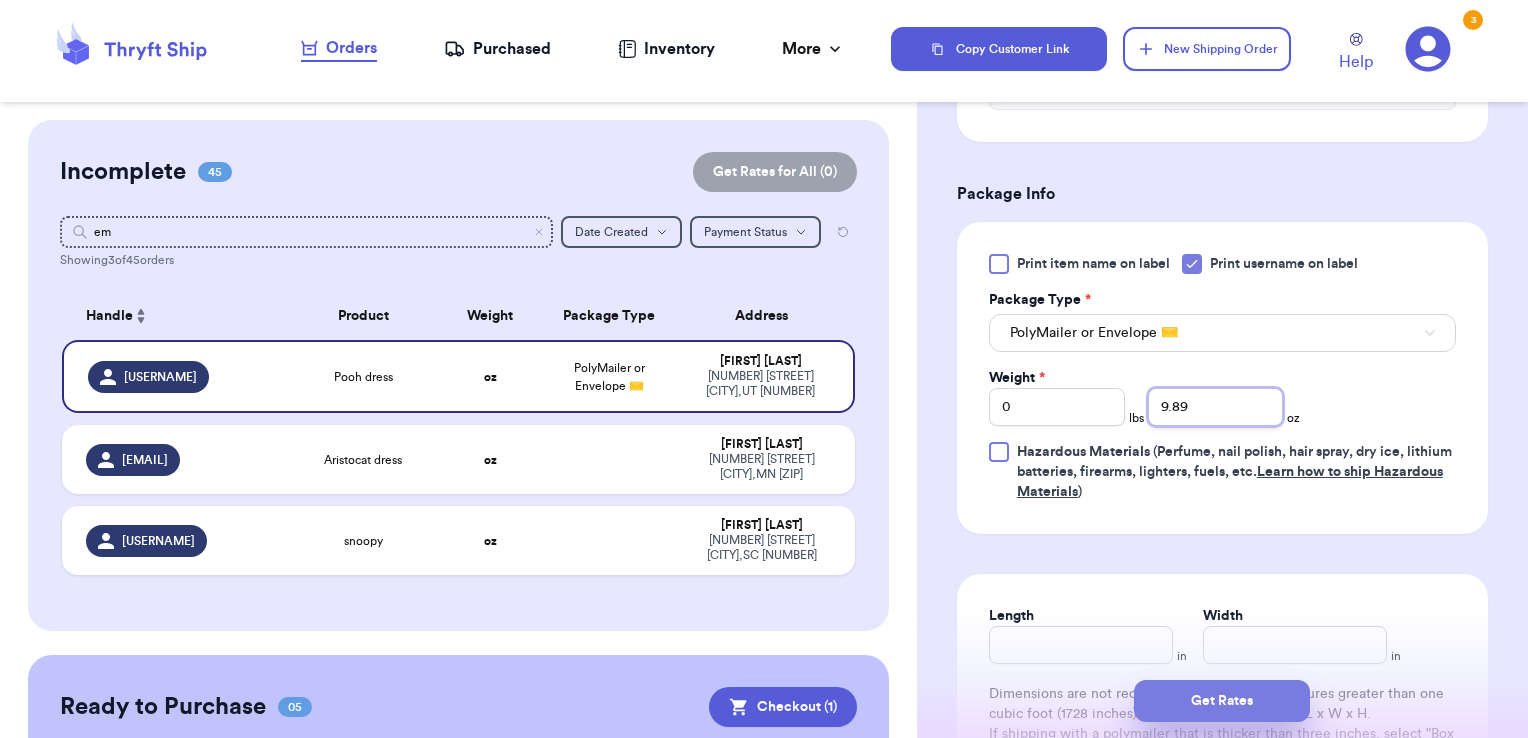 type on "9.89" 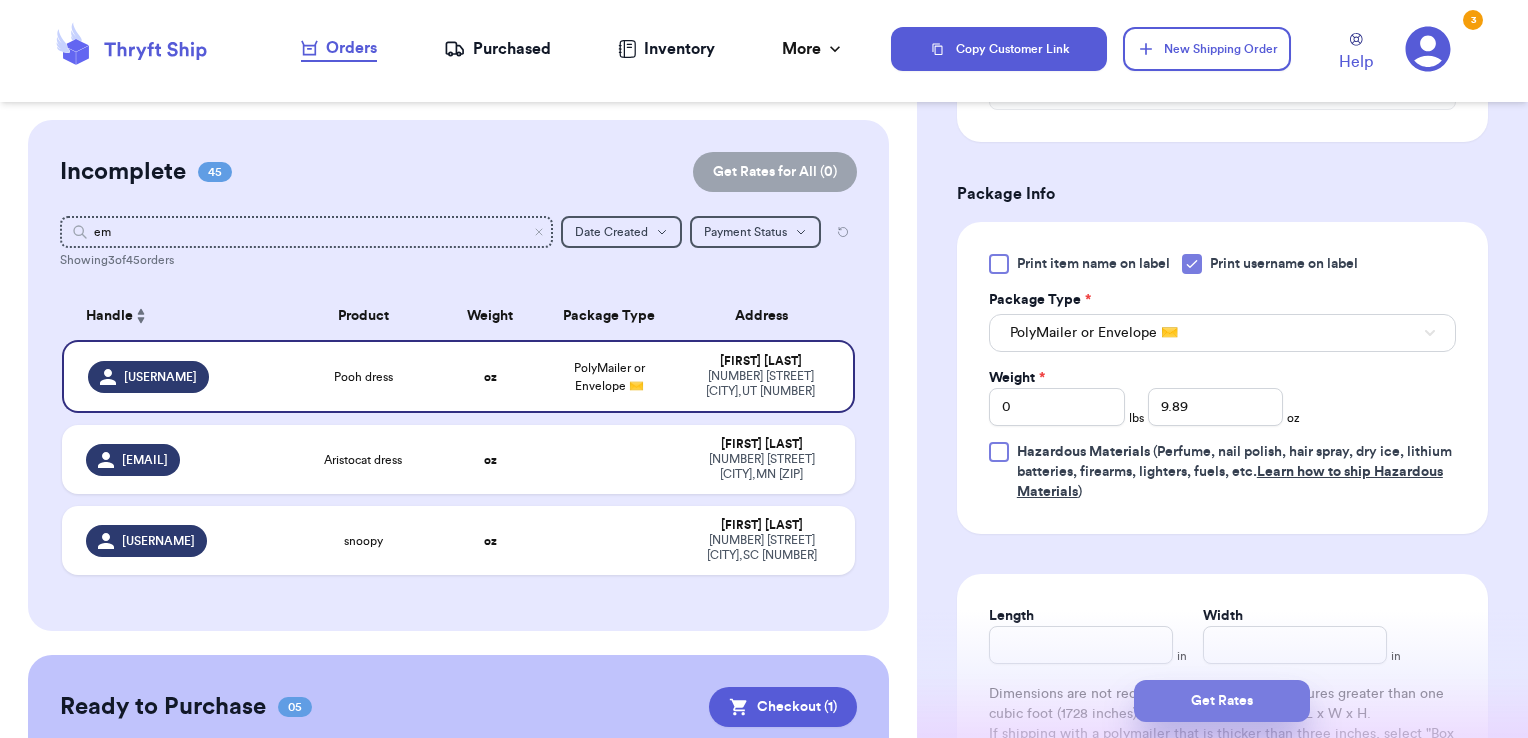 click on "Get Rates" at bounding box center (1222, 701) 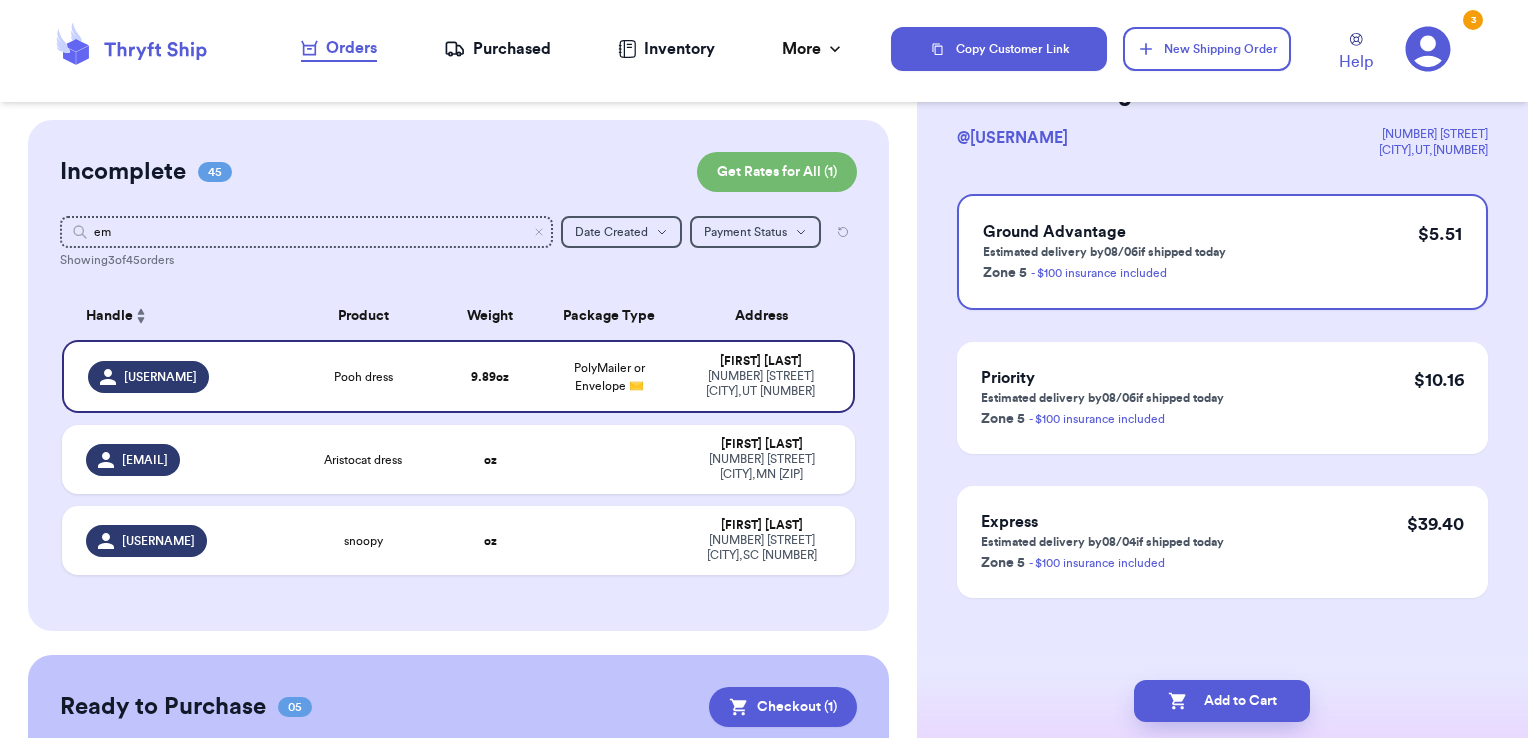 scroll, scrollTop: 0, scrollLeft: 0, axis: both 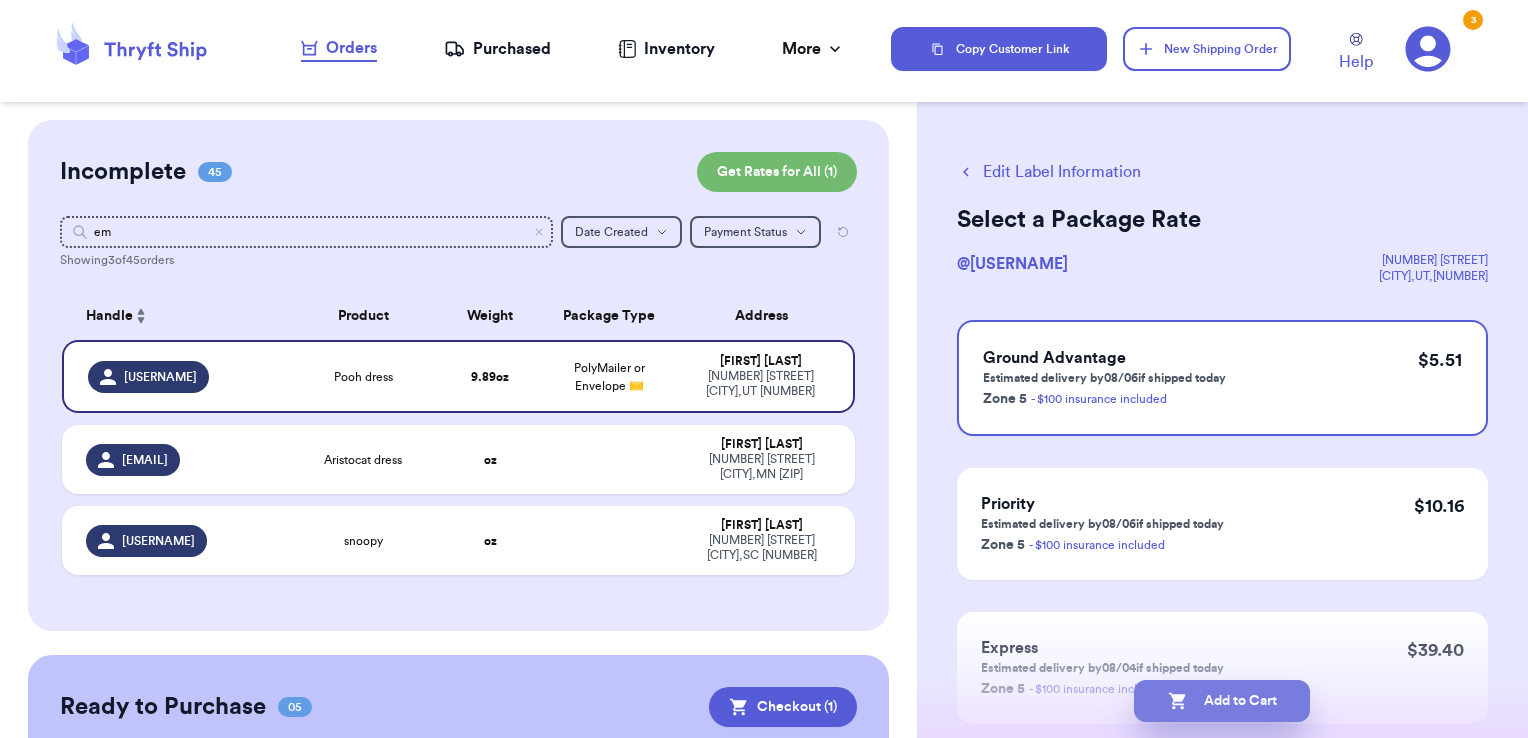 click on "Add to Cart" at bounding box center [1222, 701] 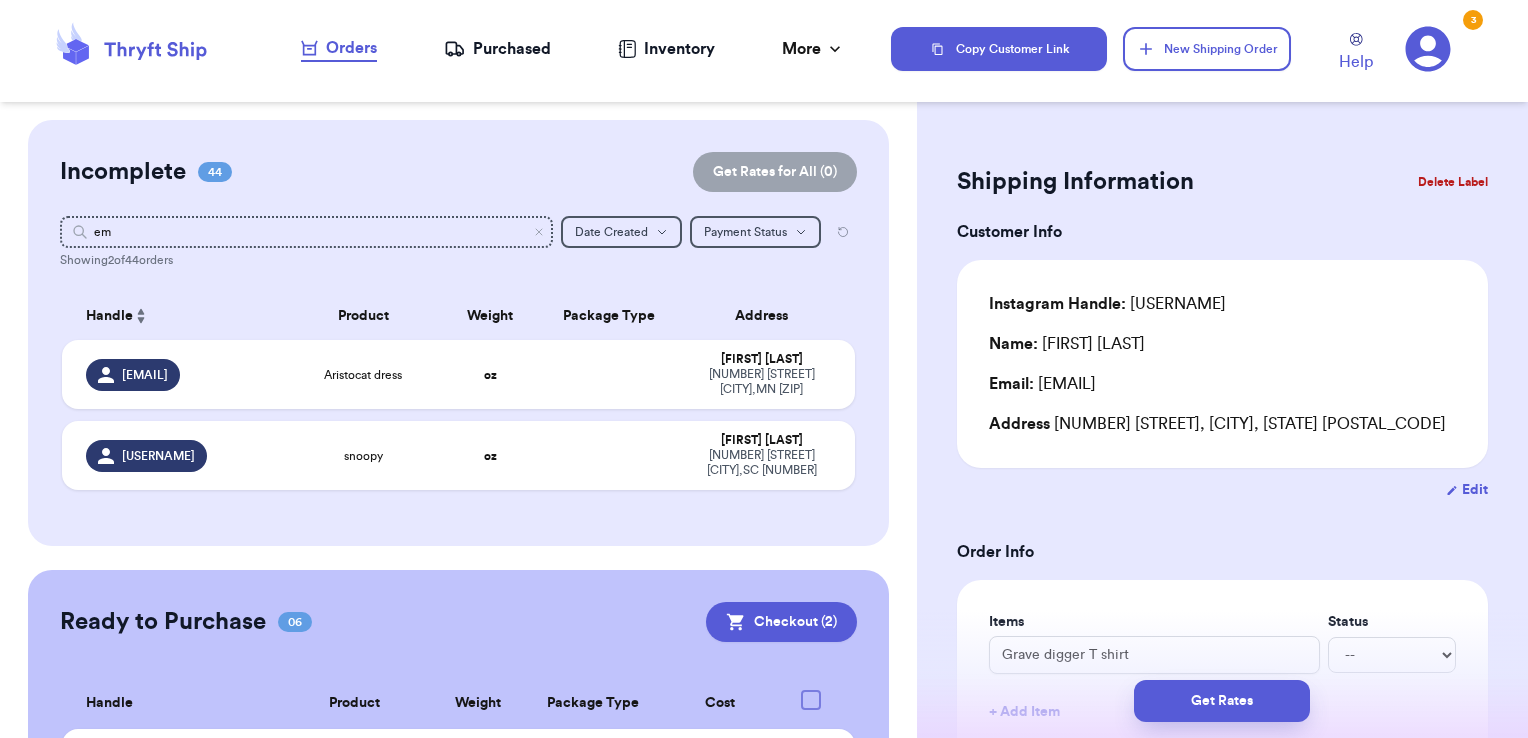 type 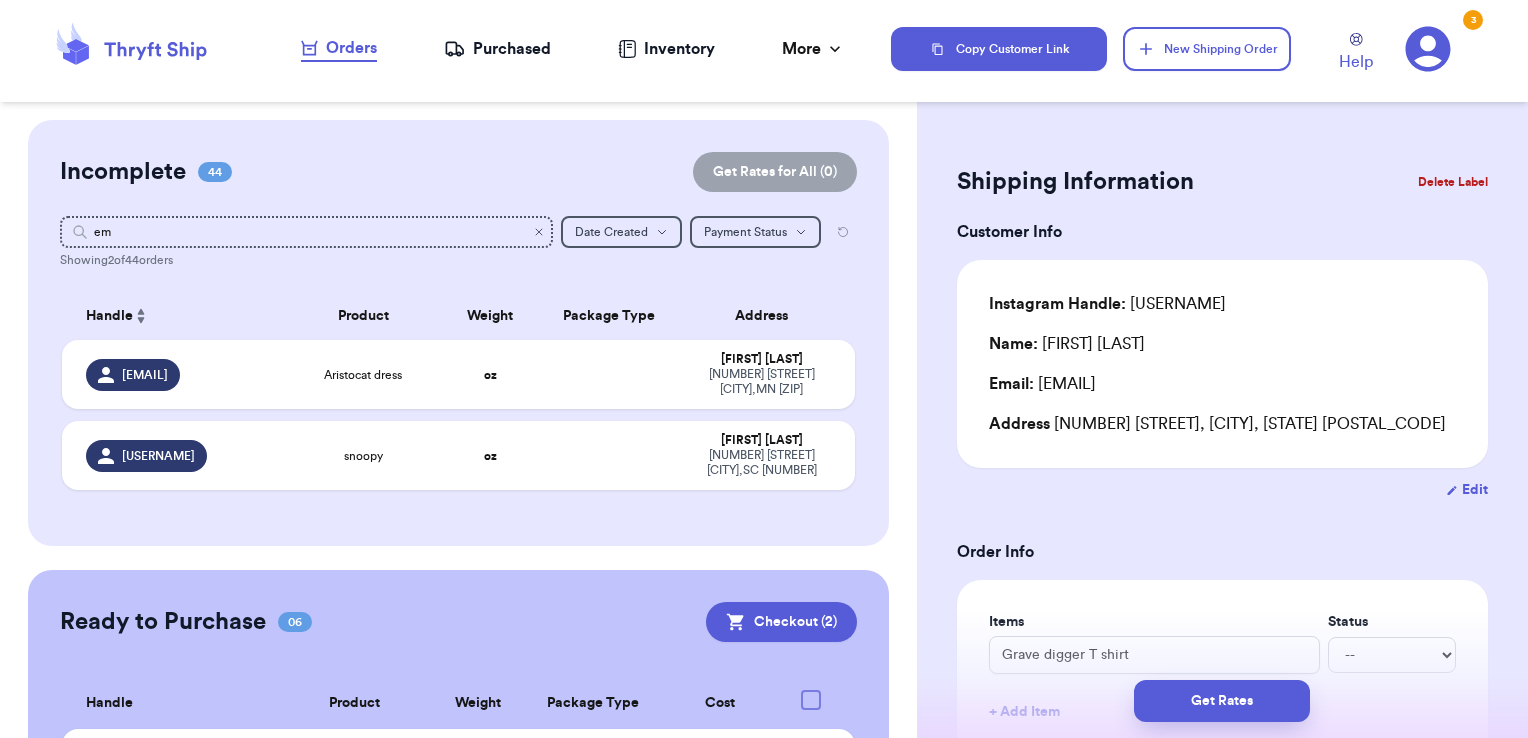 click 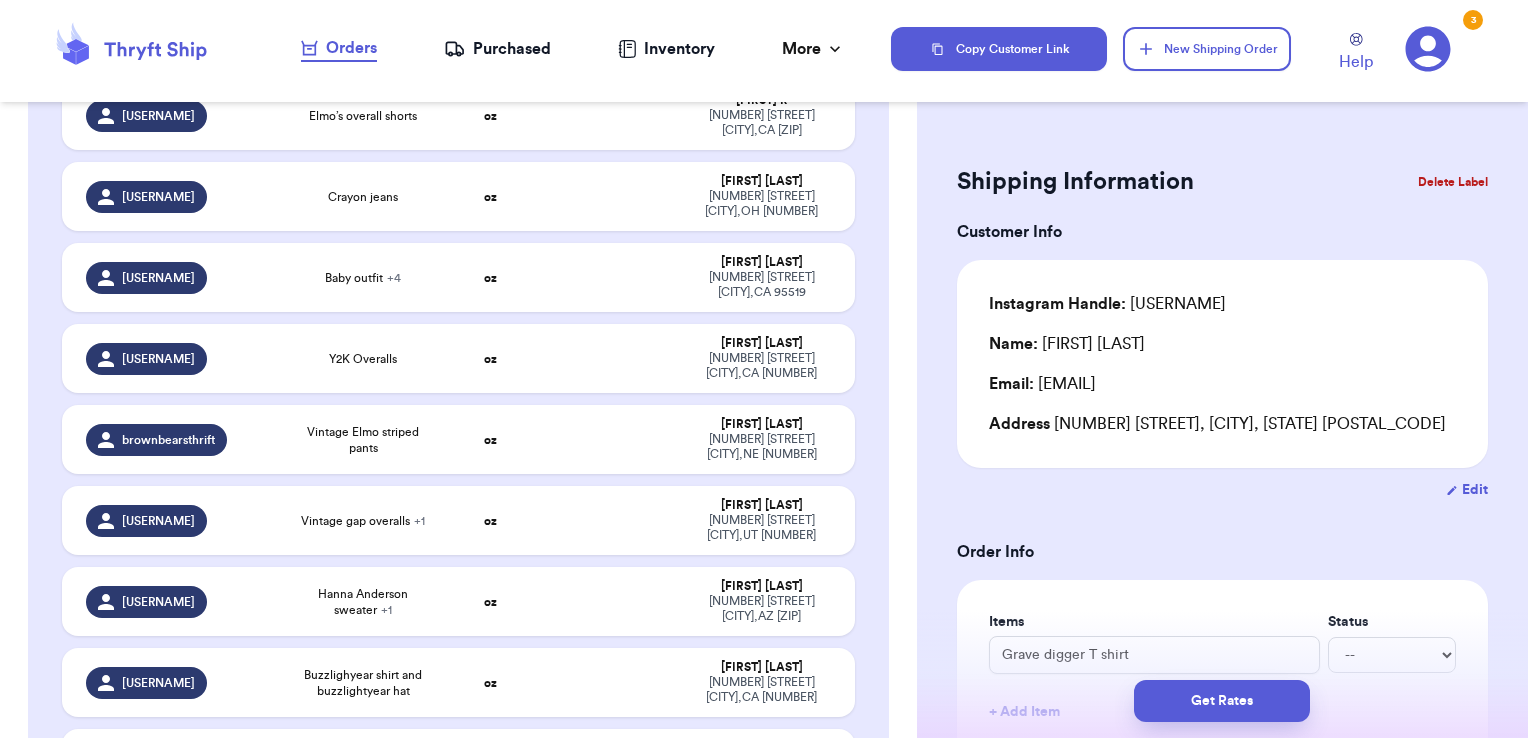 scroll, scrollTop: 654, scrollLeft: 0, axis: vertical 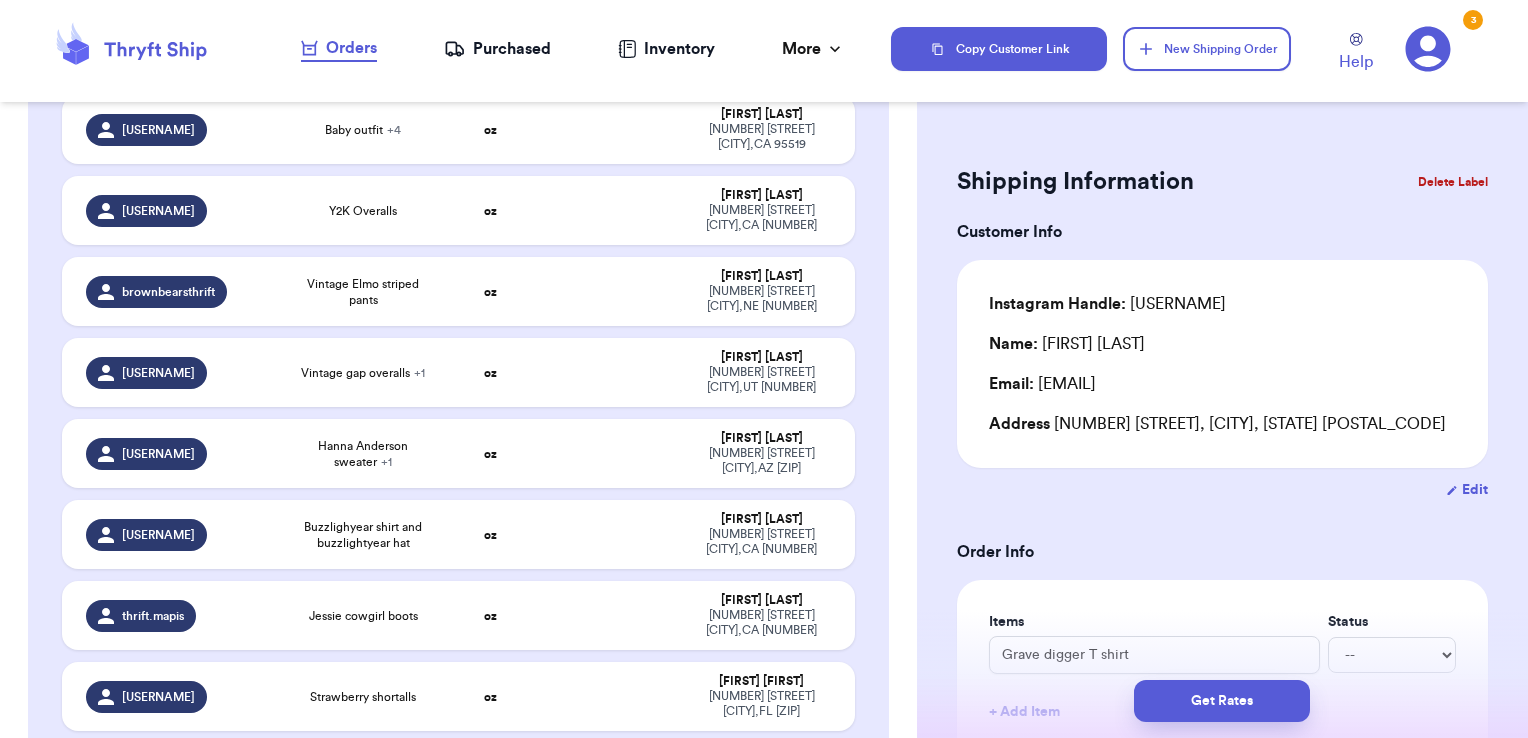 type 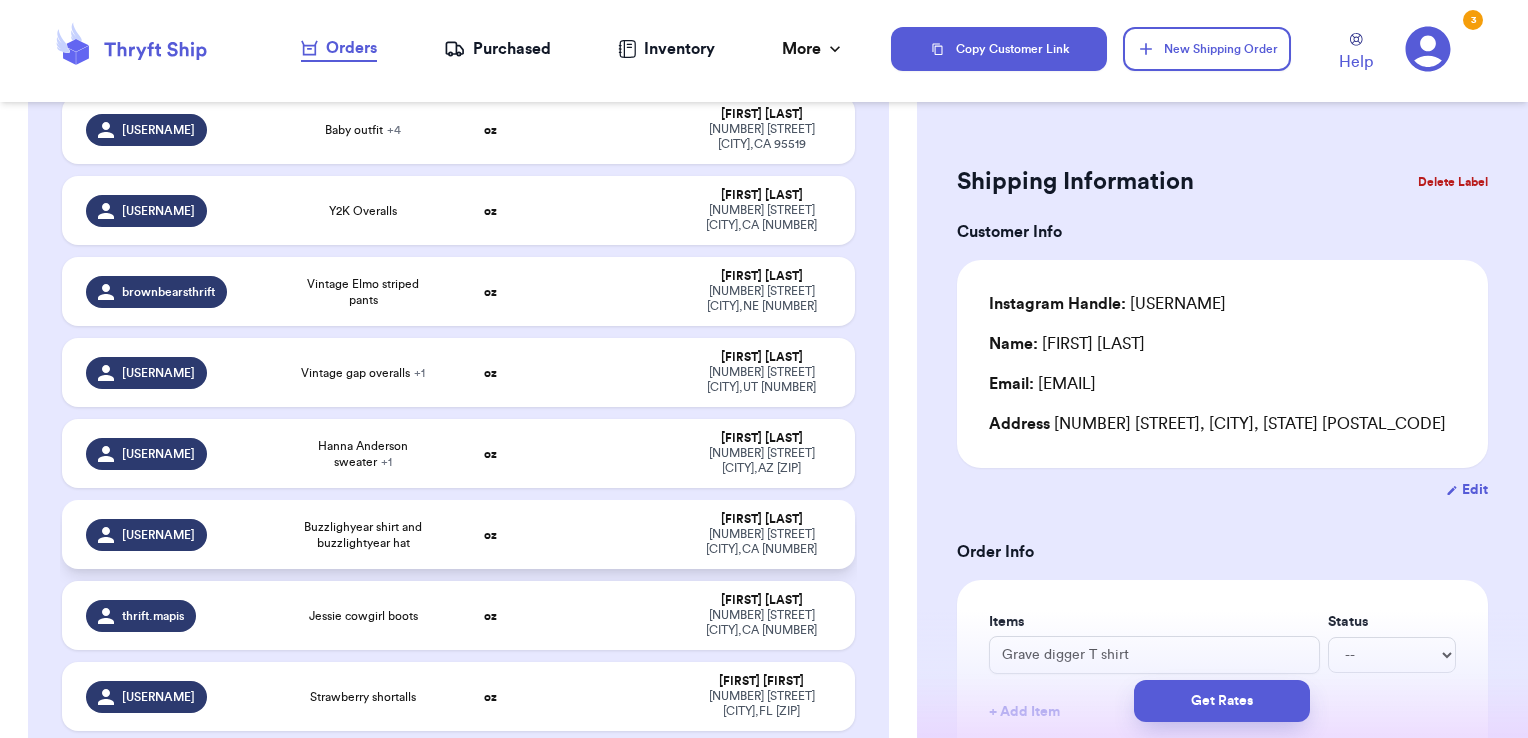 click at bounding box center [609, 534] 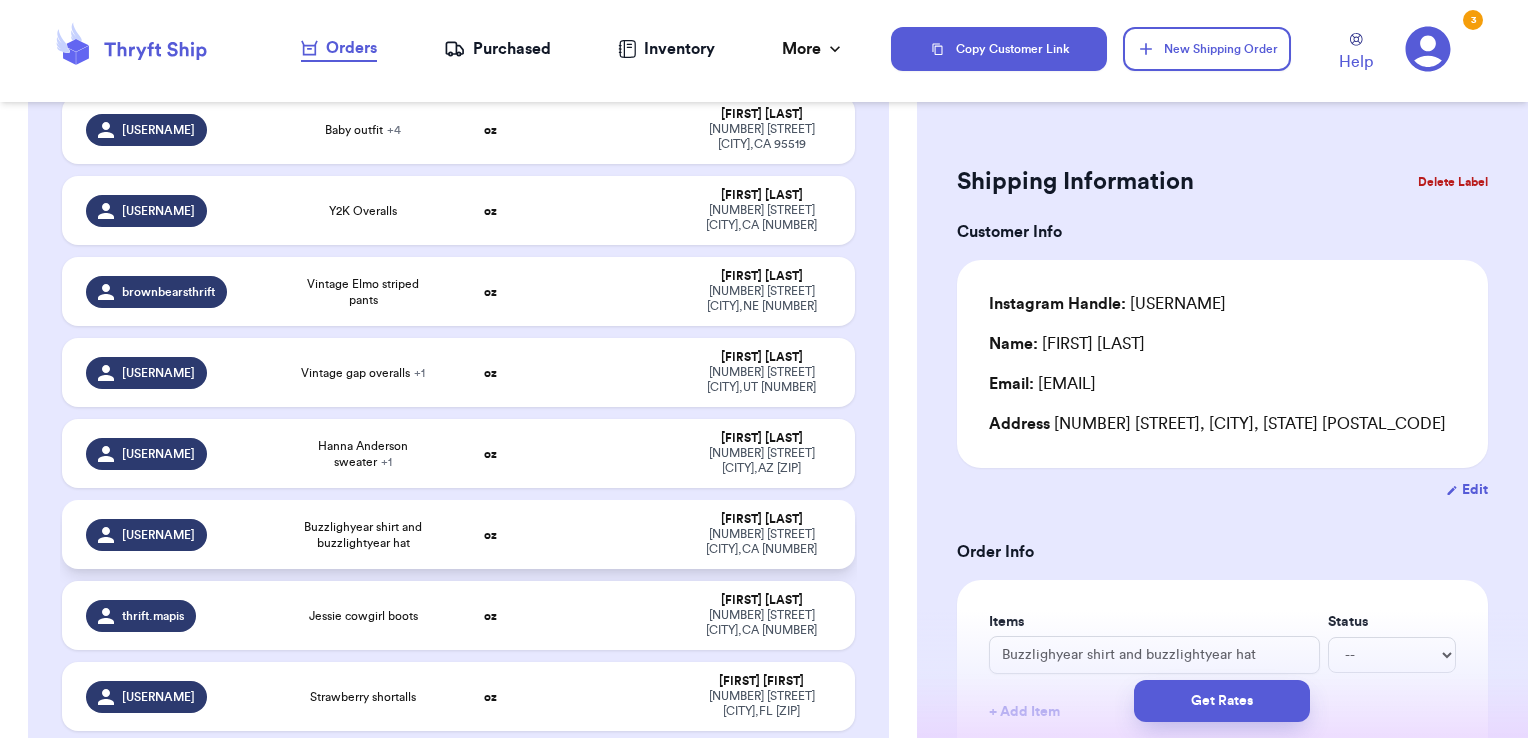 scroll, scrollTop: 651, scrollLeft: 0, axis: vertical 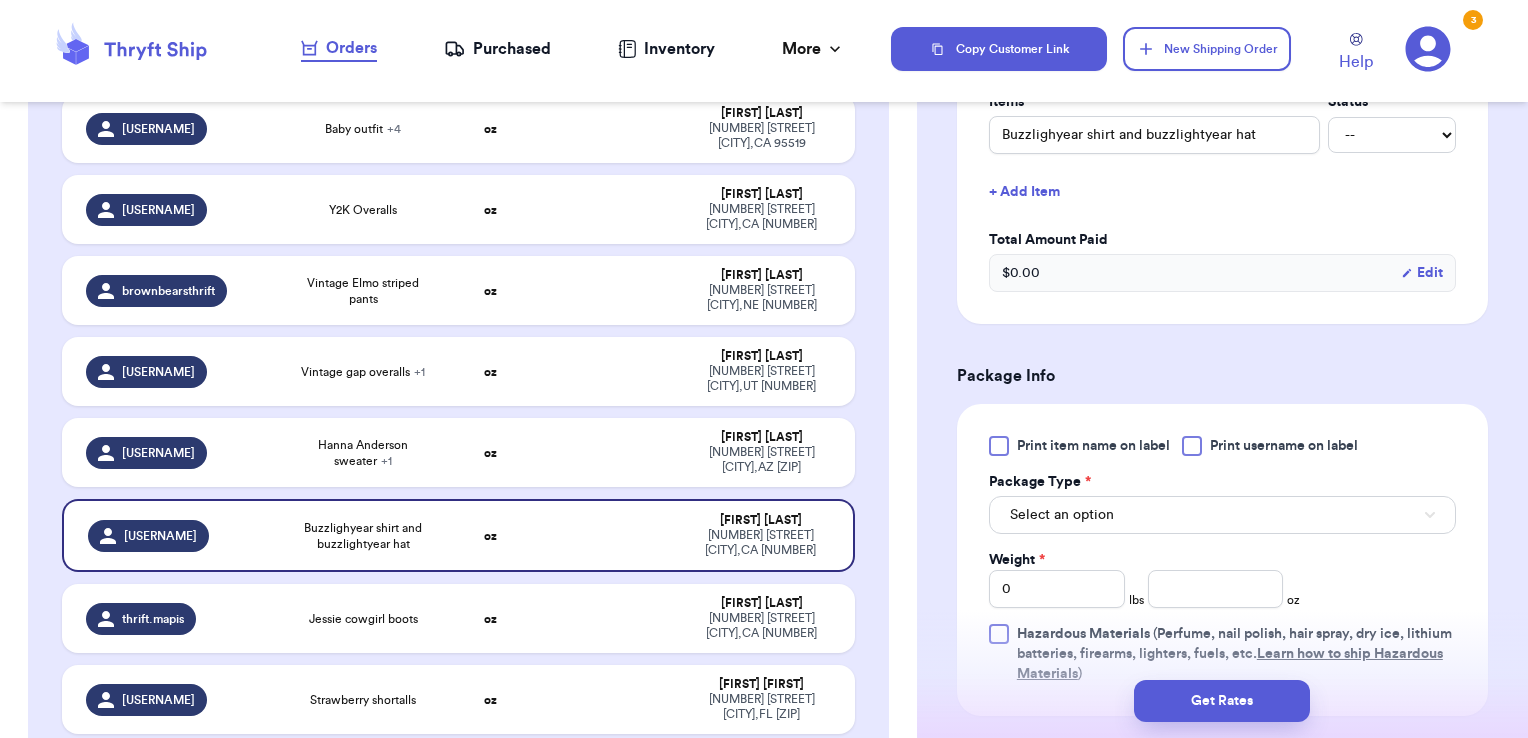 click on "$ 0.00 Edit" at bounding box center (1222, 273) 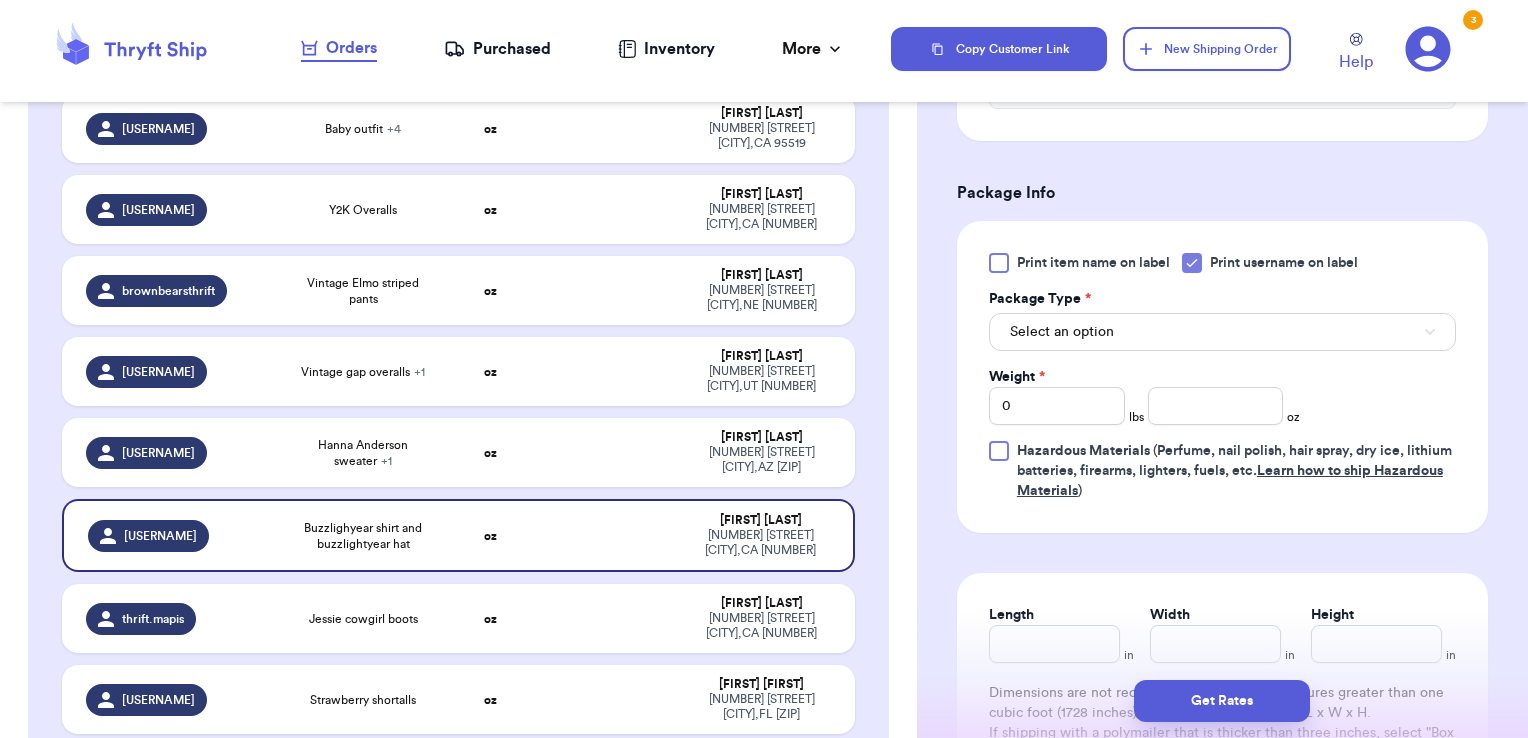 scroll, scrollTop: 704, scrollLeft: 0, axis: vertical 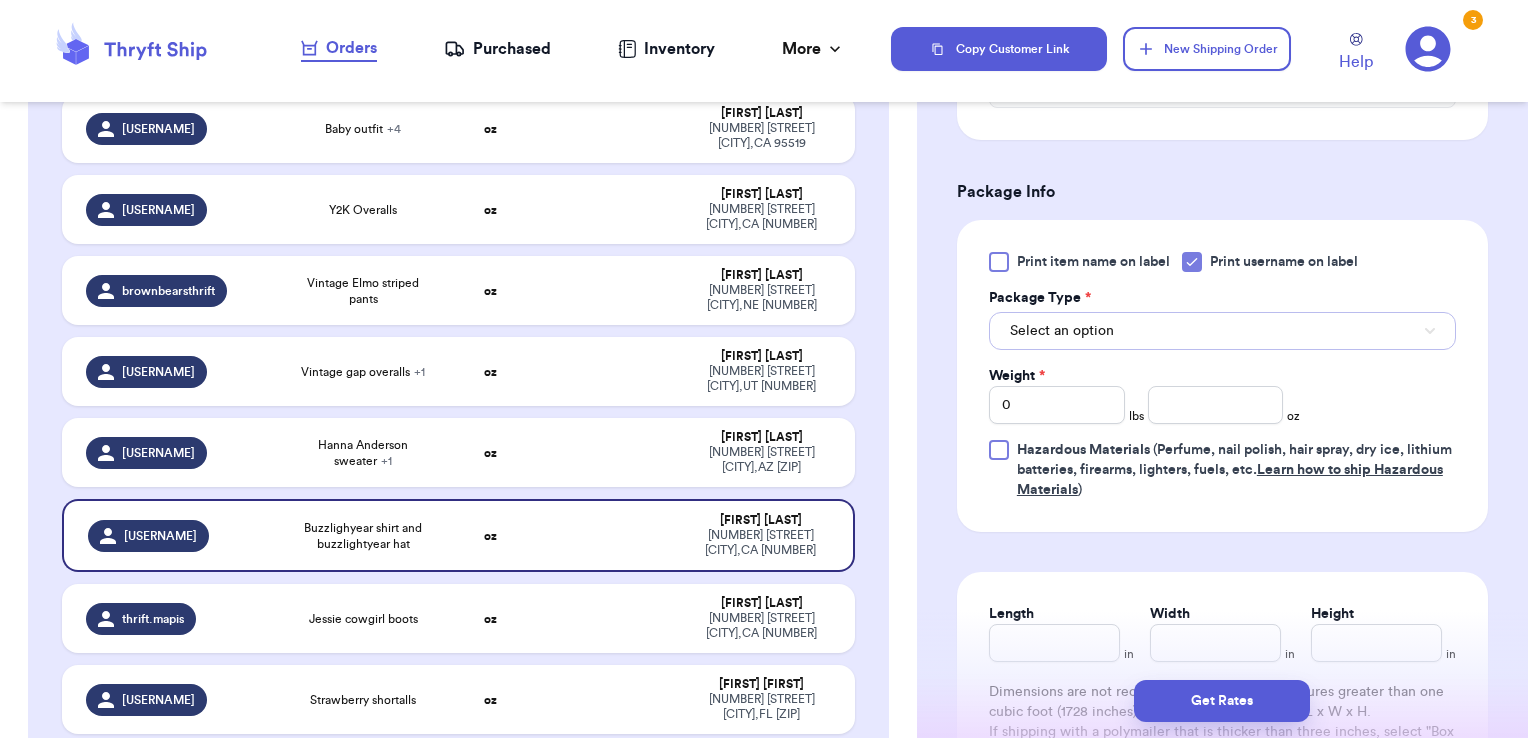 click on "Select an option" at bounding box center [1222, 331] 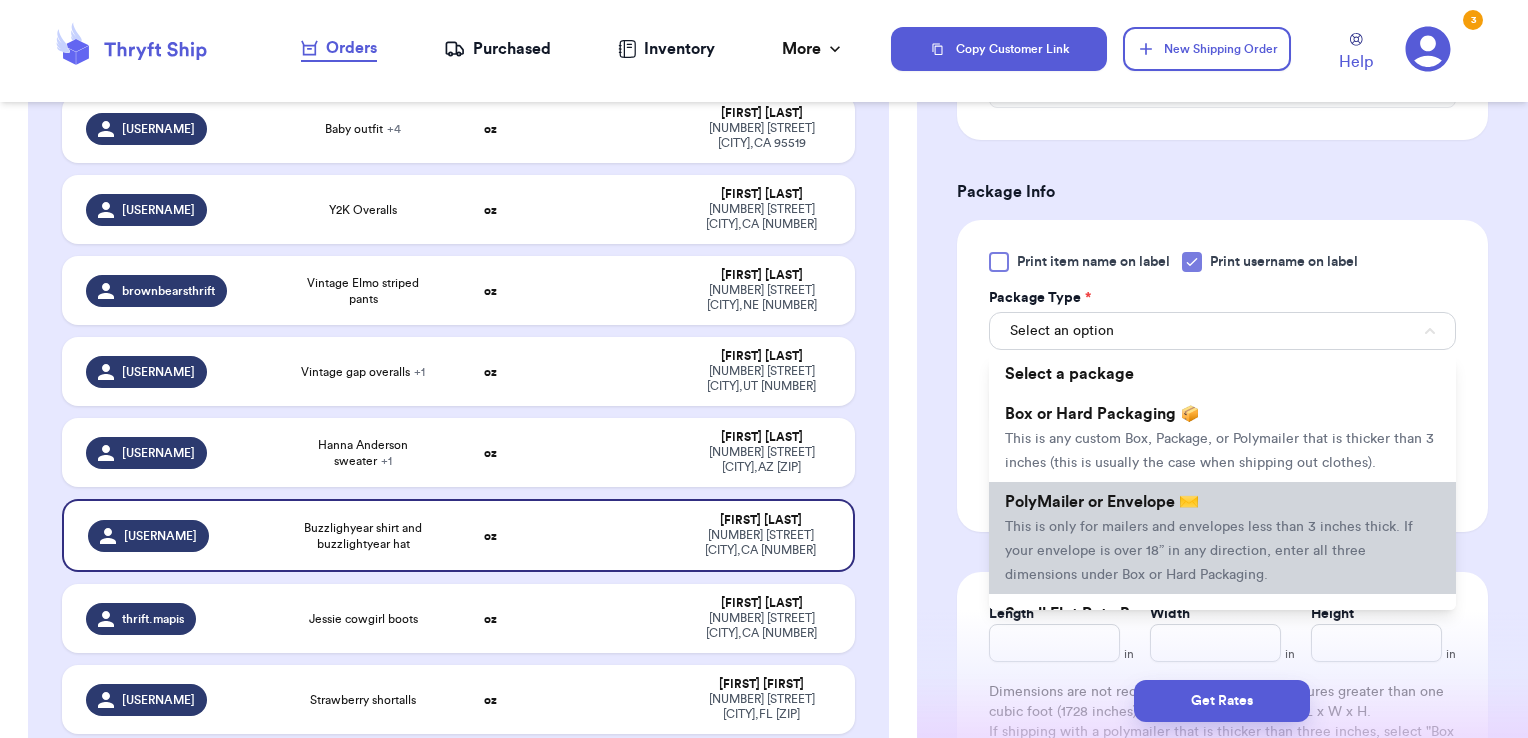 click on "PolyMailer or Envelope ✉️" at bounding box center [1102, 502] 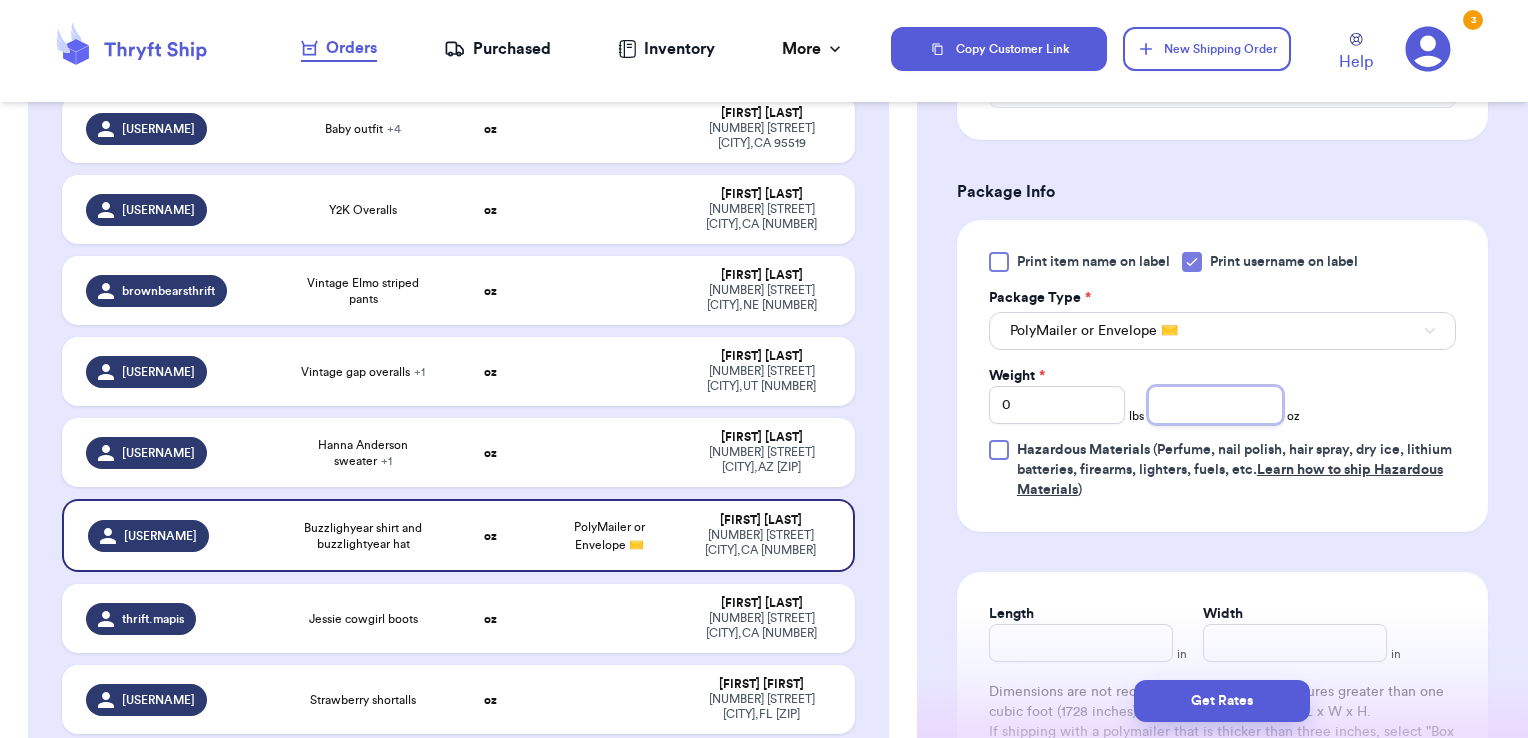click at bounding box center (1216, 405) 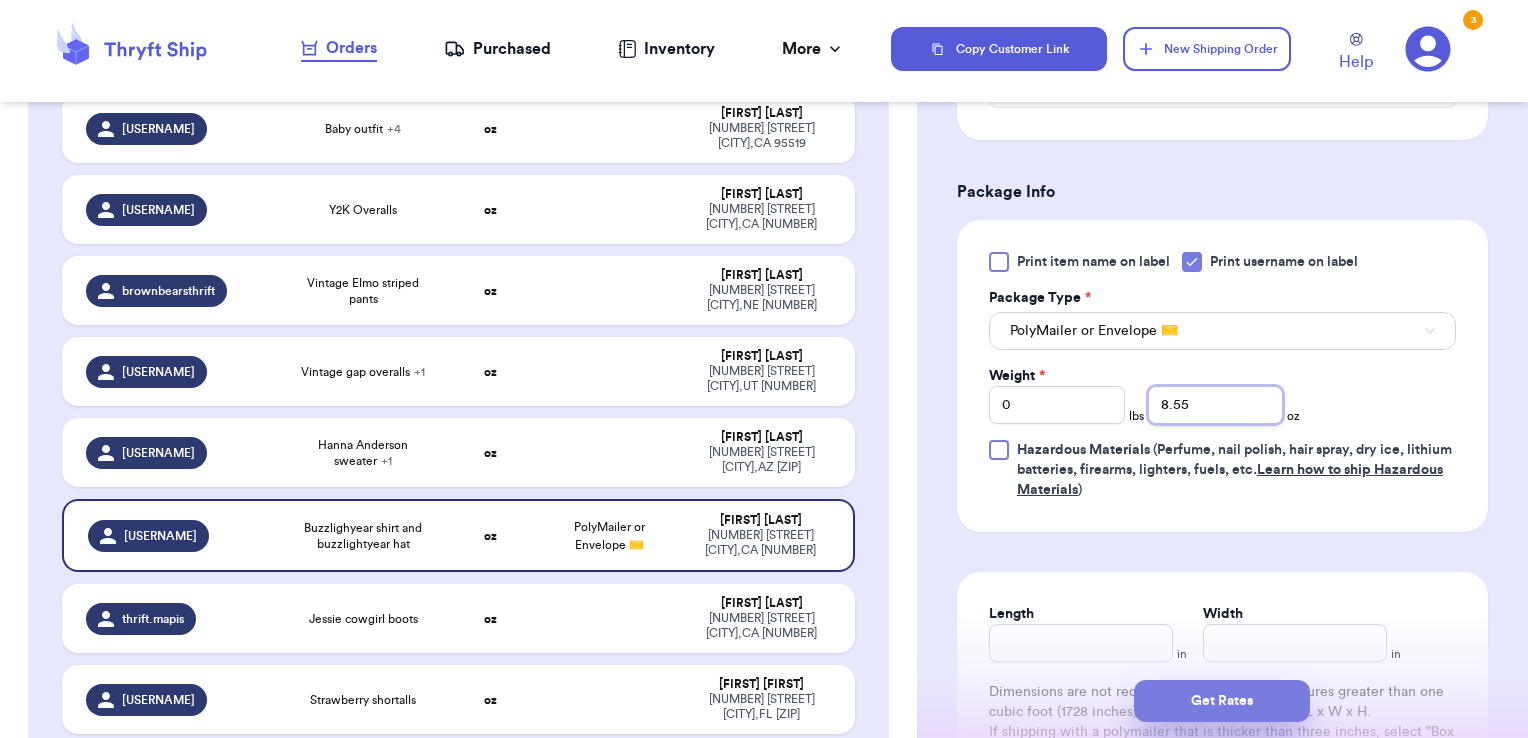 type on "8.55" 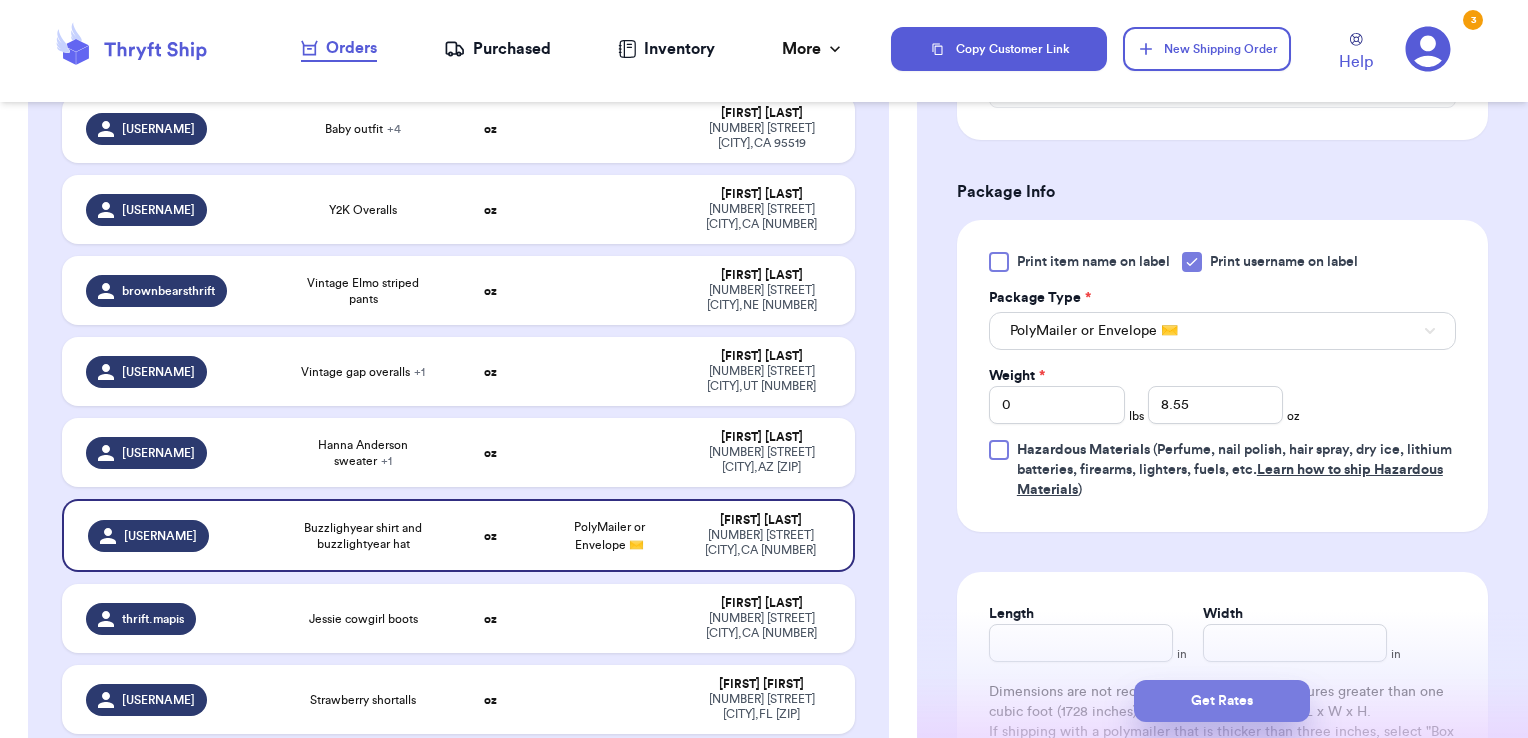 click on "Get Rates" at bounding box center (1222, 701) 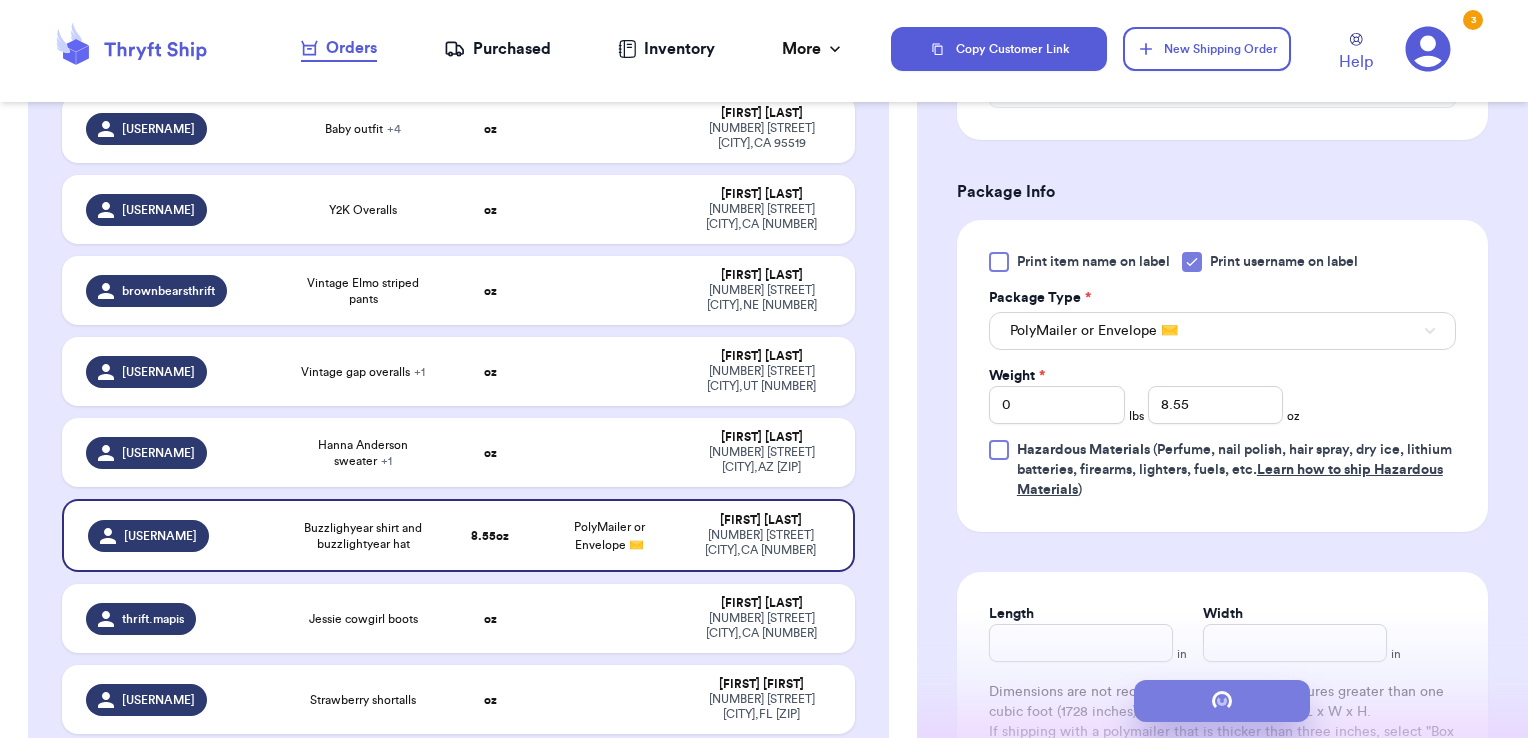 scroll, scrollTop: 0, scrollLeft: 0, axis: both 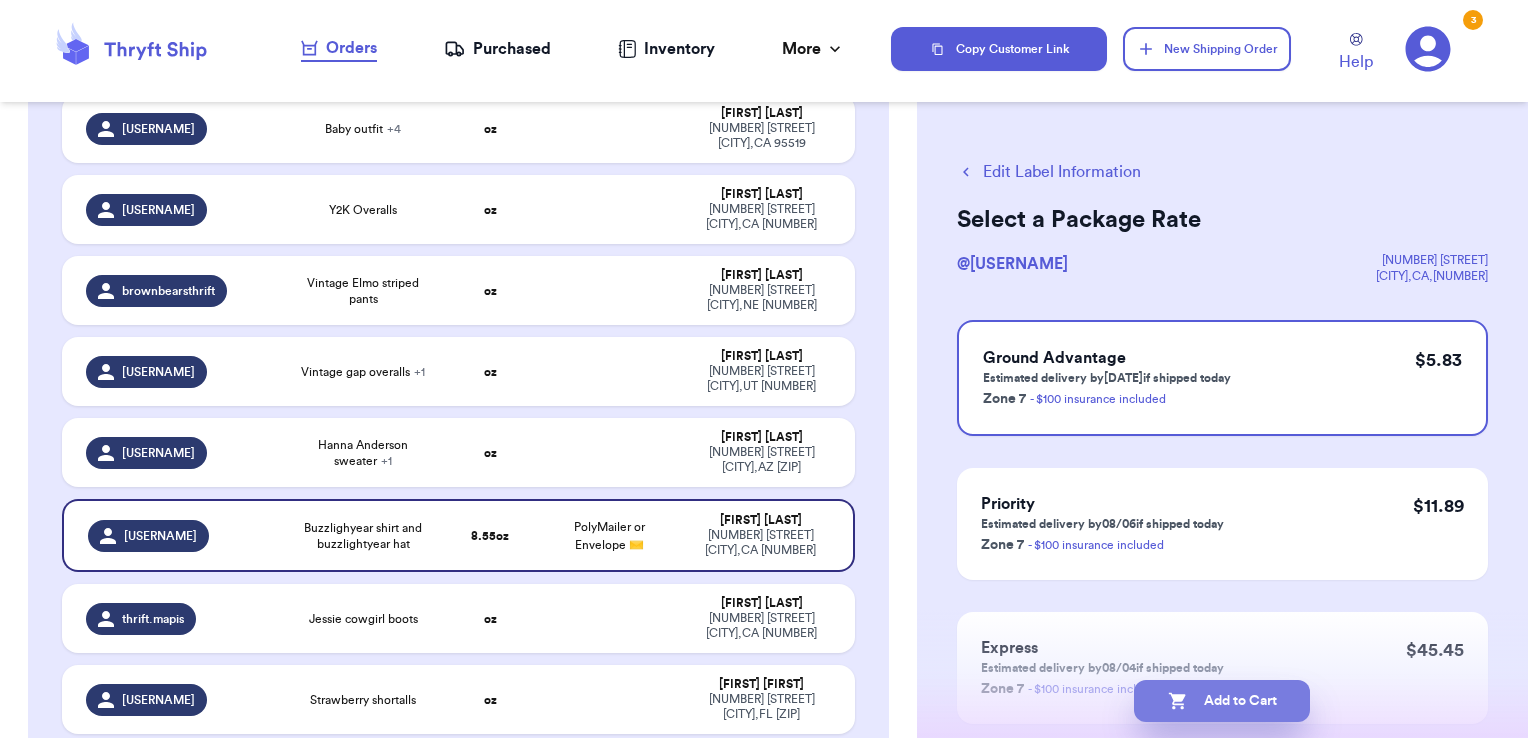 click on "Add to Cart" at bounding box center [1222, 701] 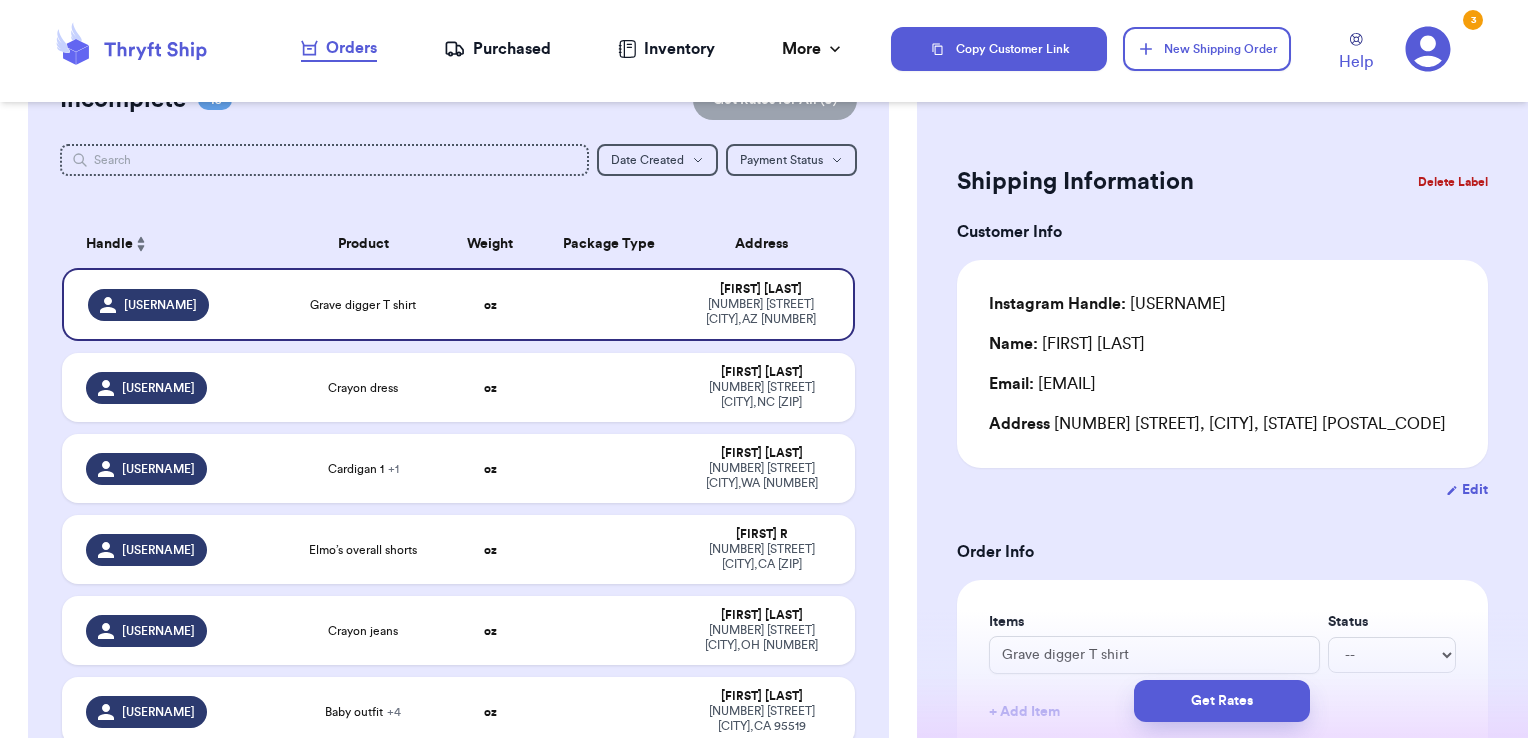 scroll, scrollTop: 0, scrollLeft: 0, axis: both 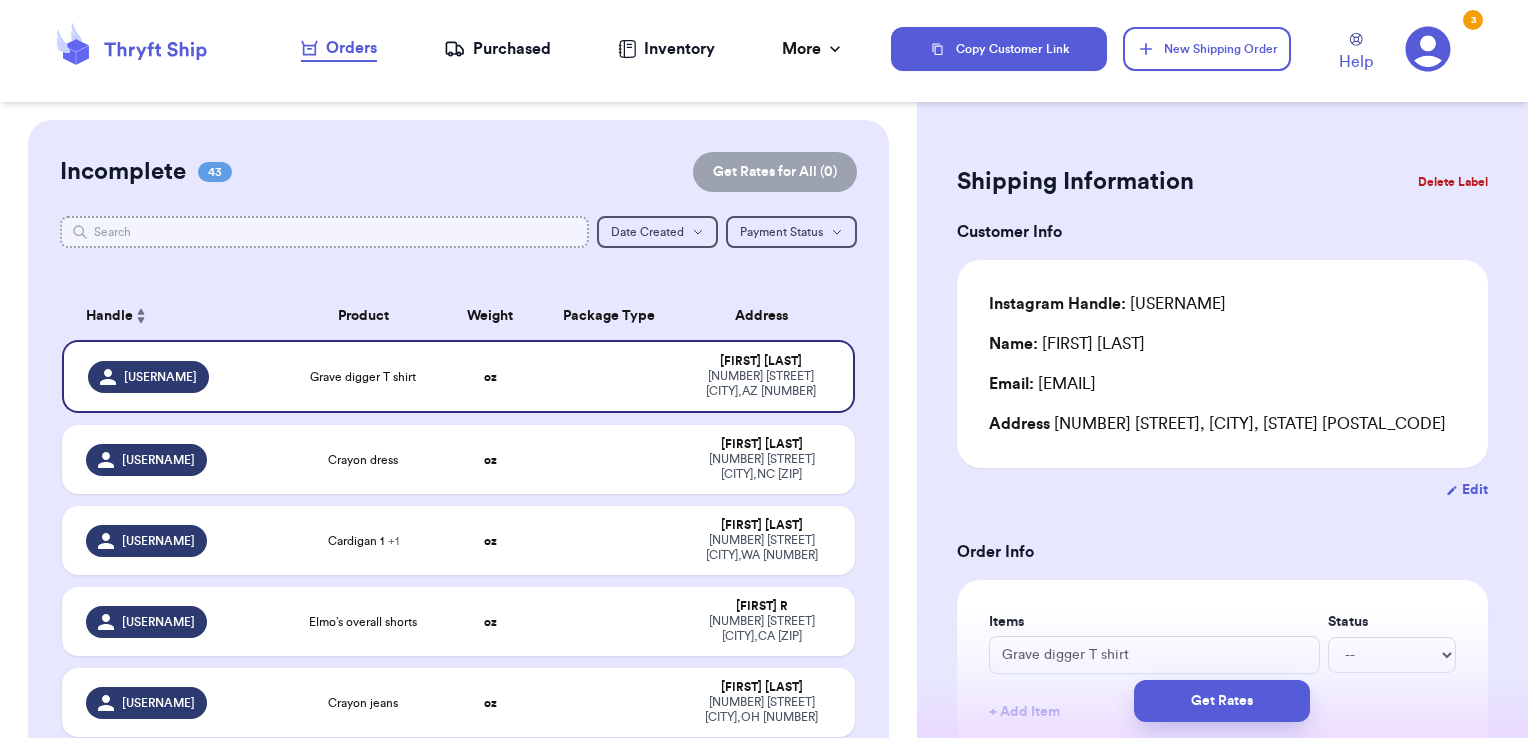 click at bounding box center (325, 232) 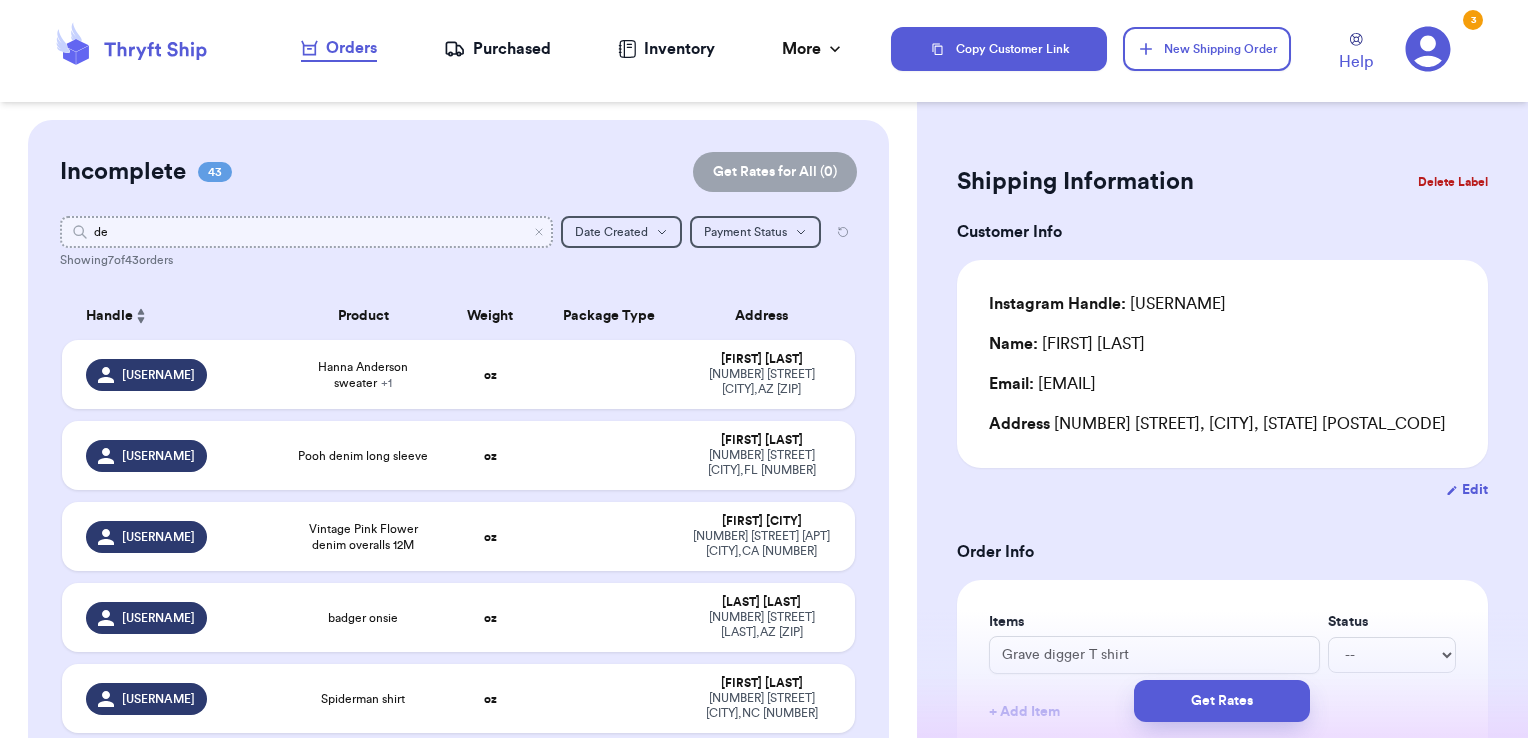 type on "d" 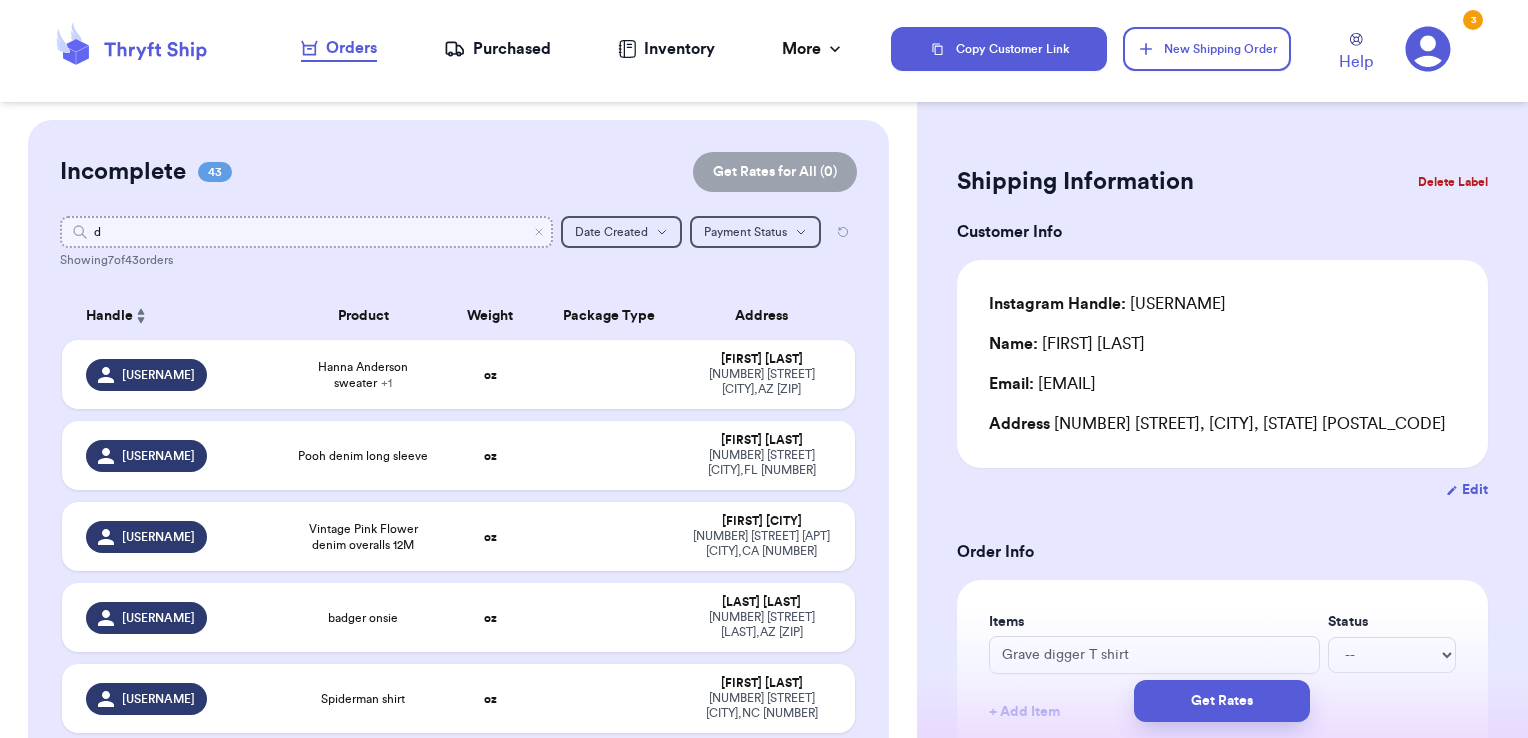 type 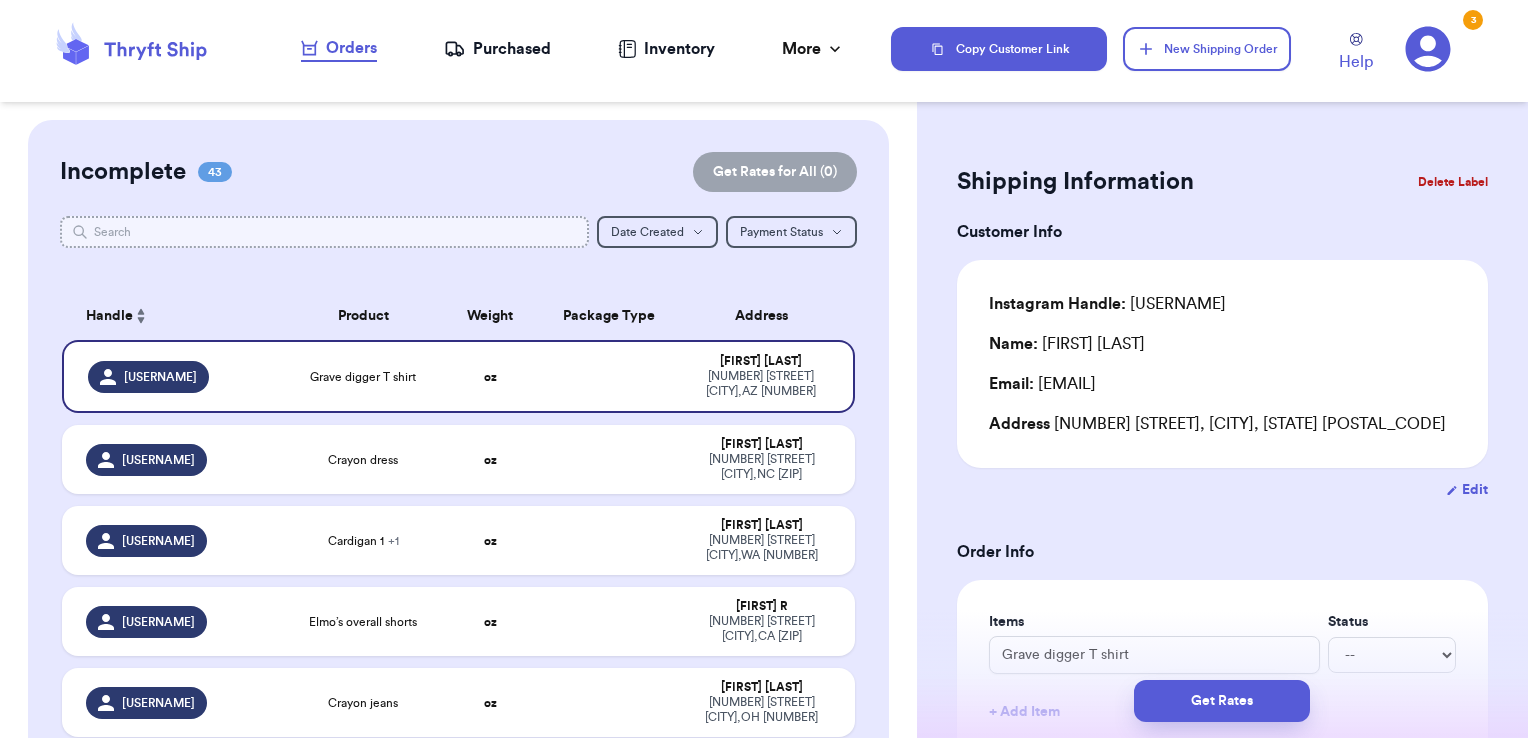 type 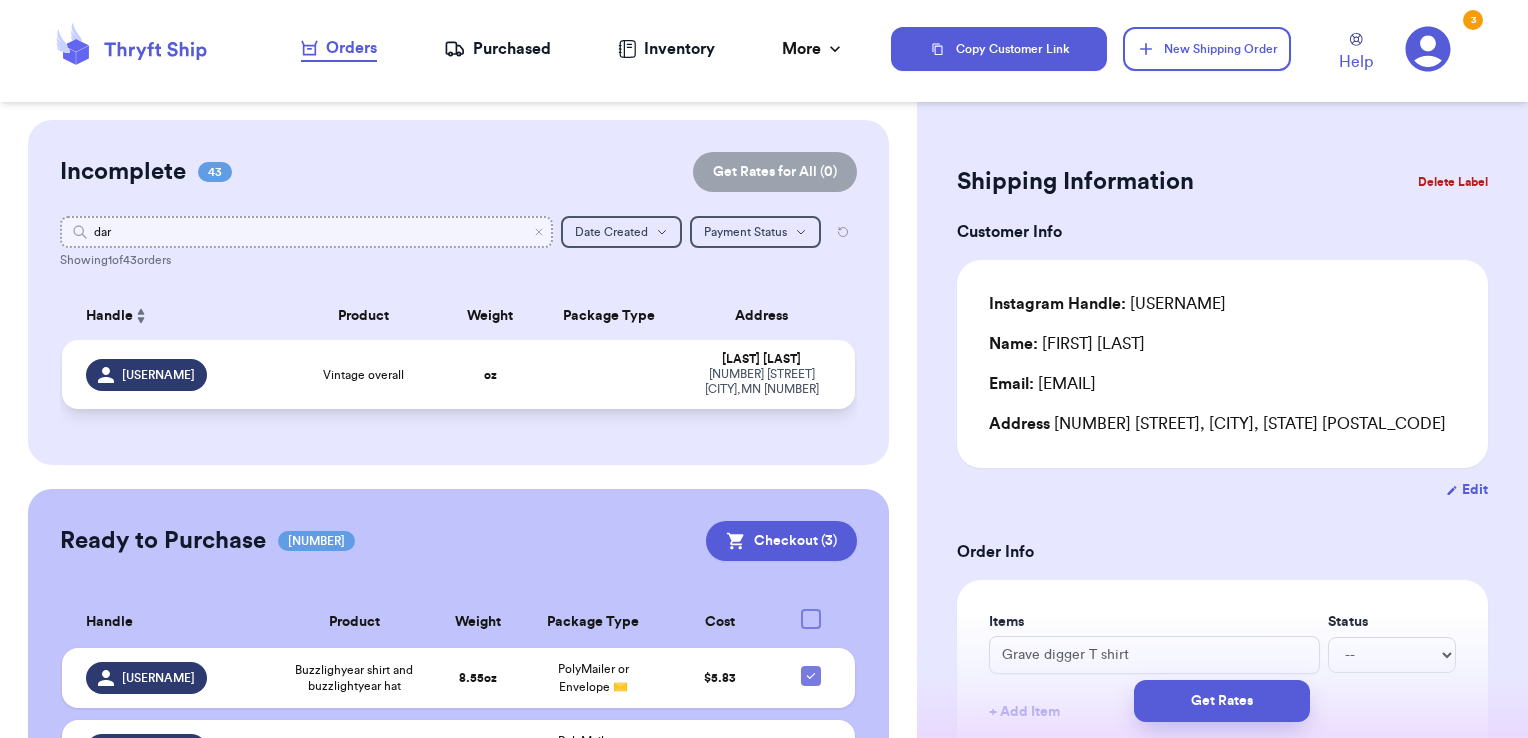 type on "dar" 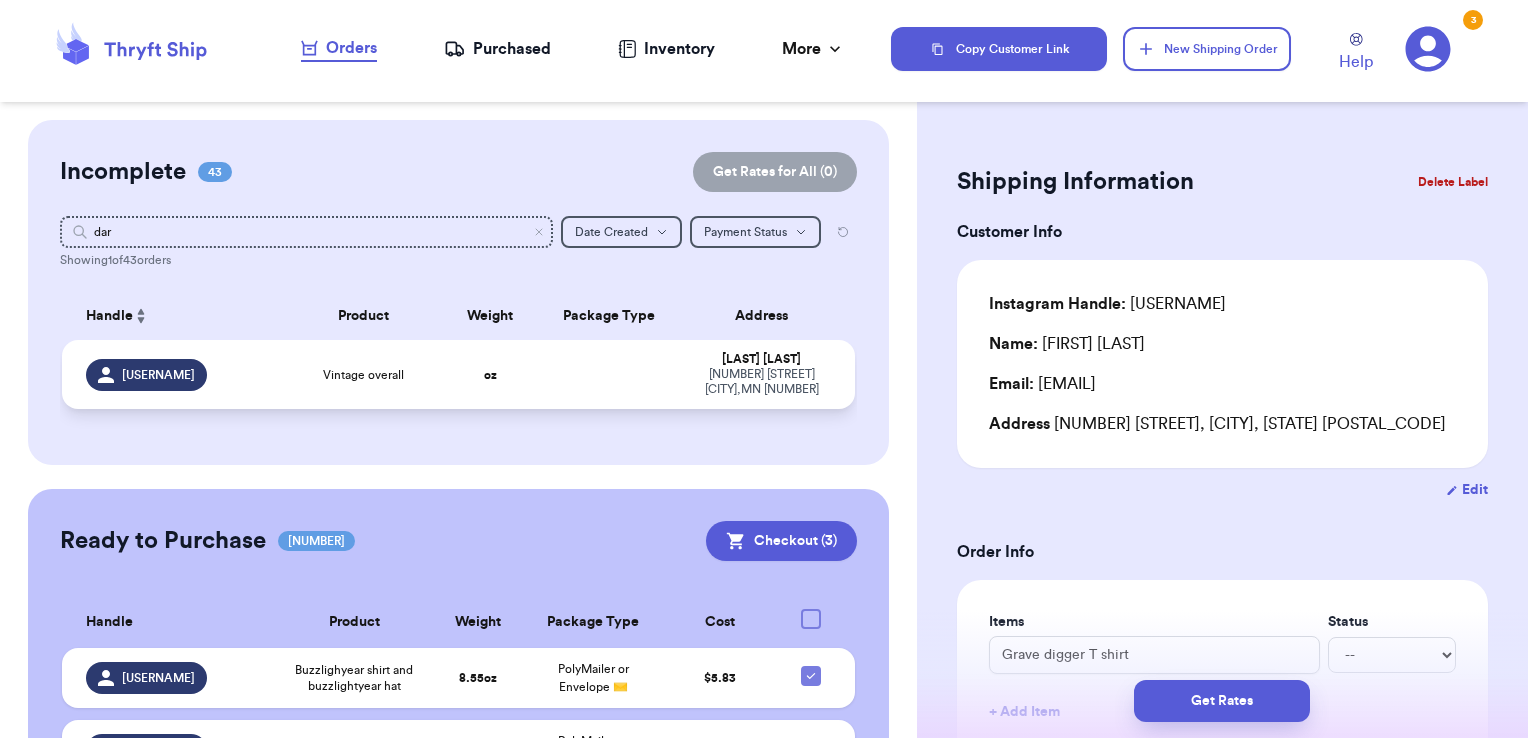 click at bounding box center (609, 374) 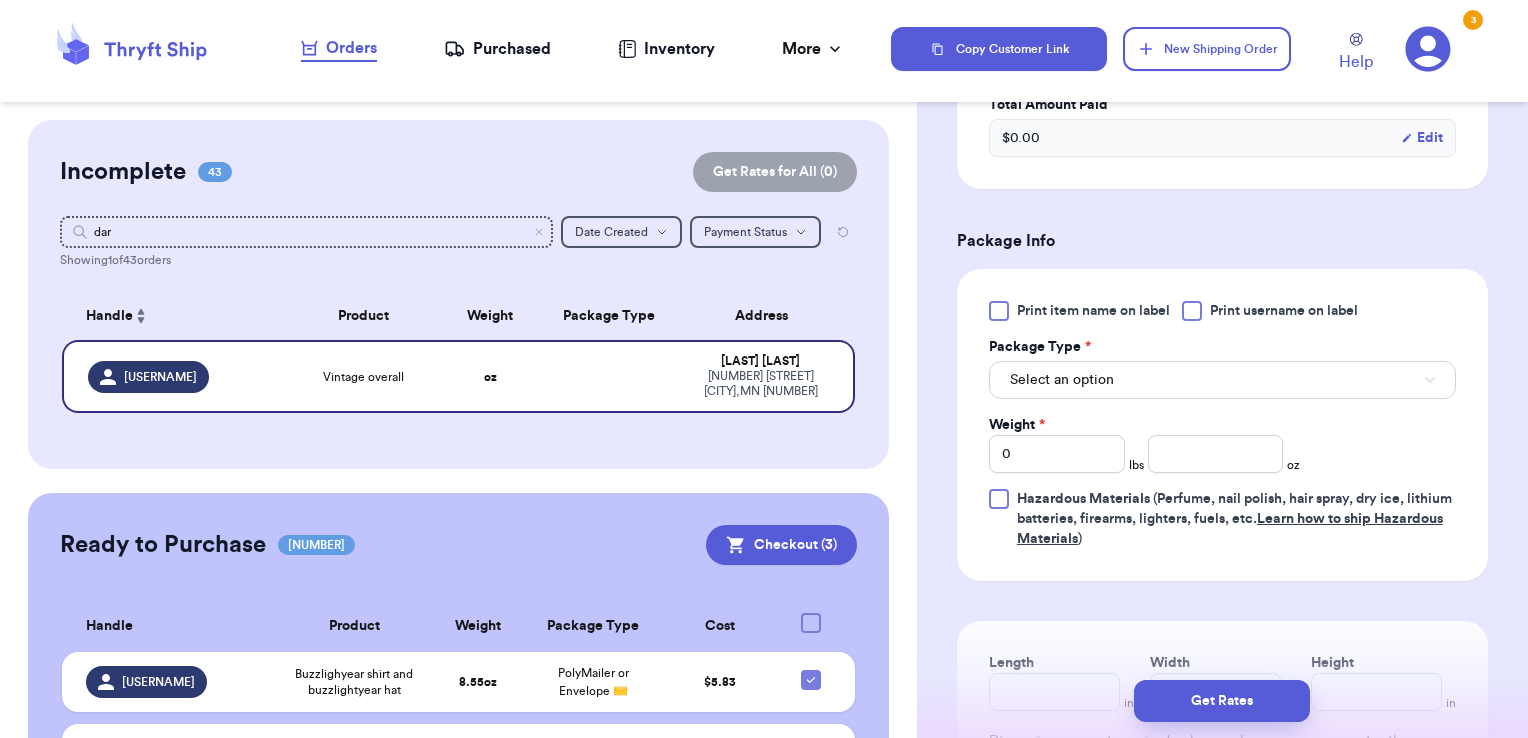 scroll, scrollTop: 656, scrollLeft: 0, axis: vertical 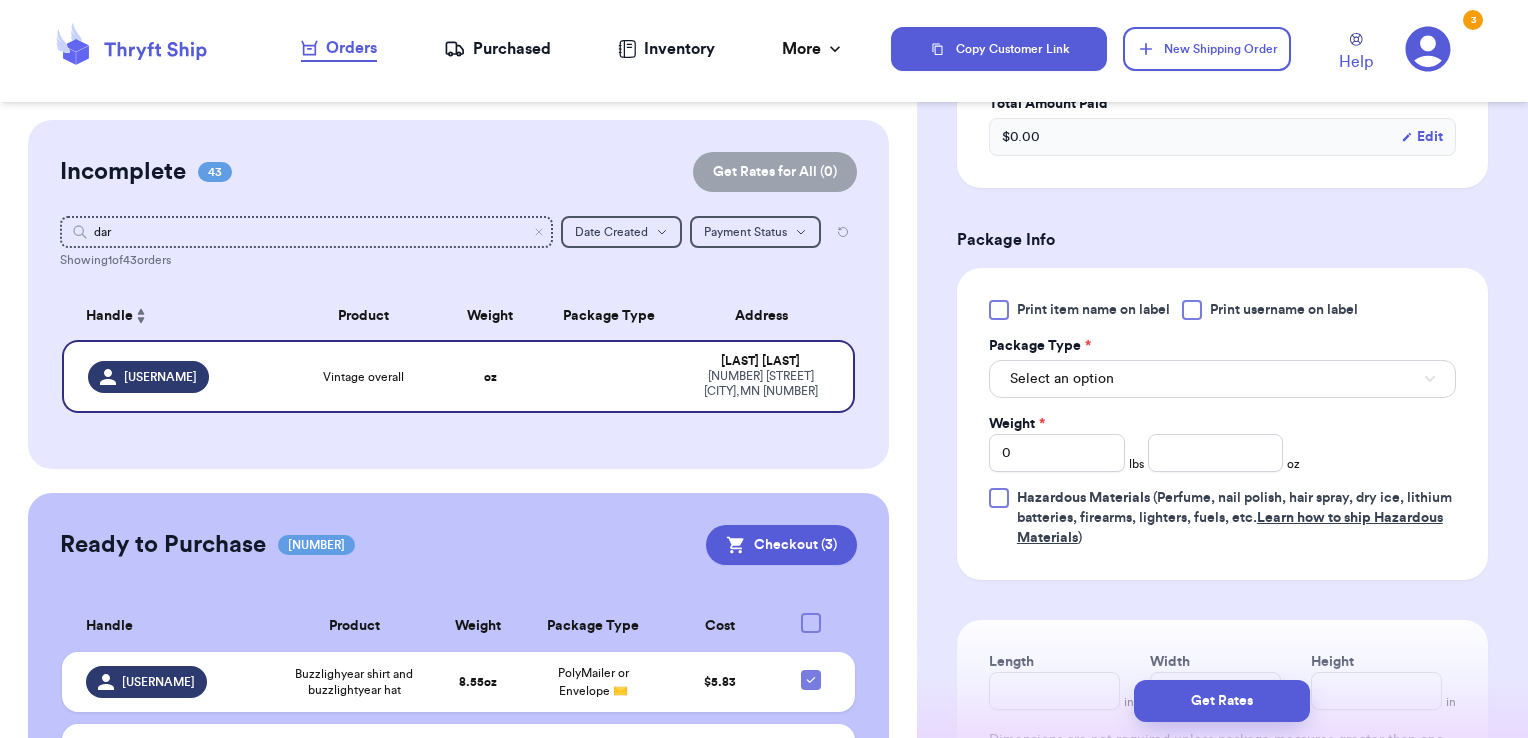 click on "Print username on label" at bounding box center (1284, 310) 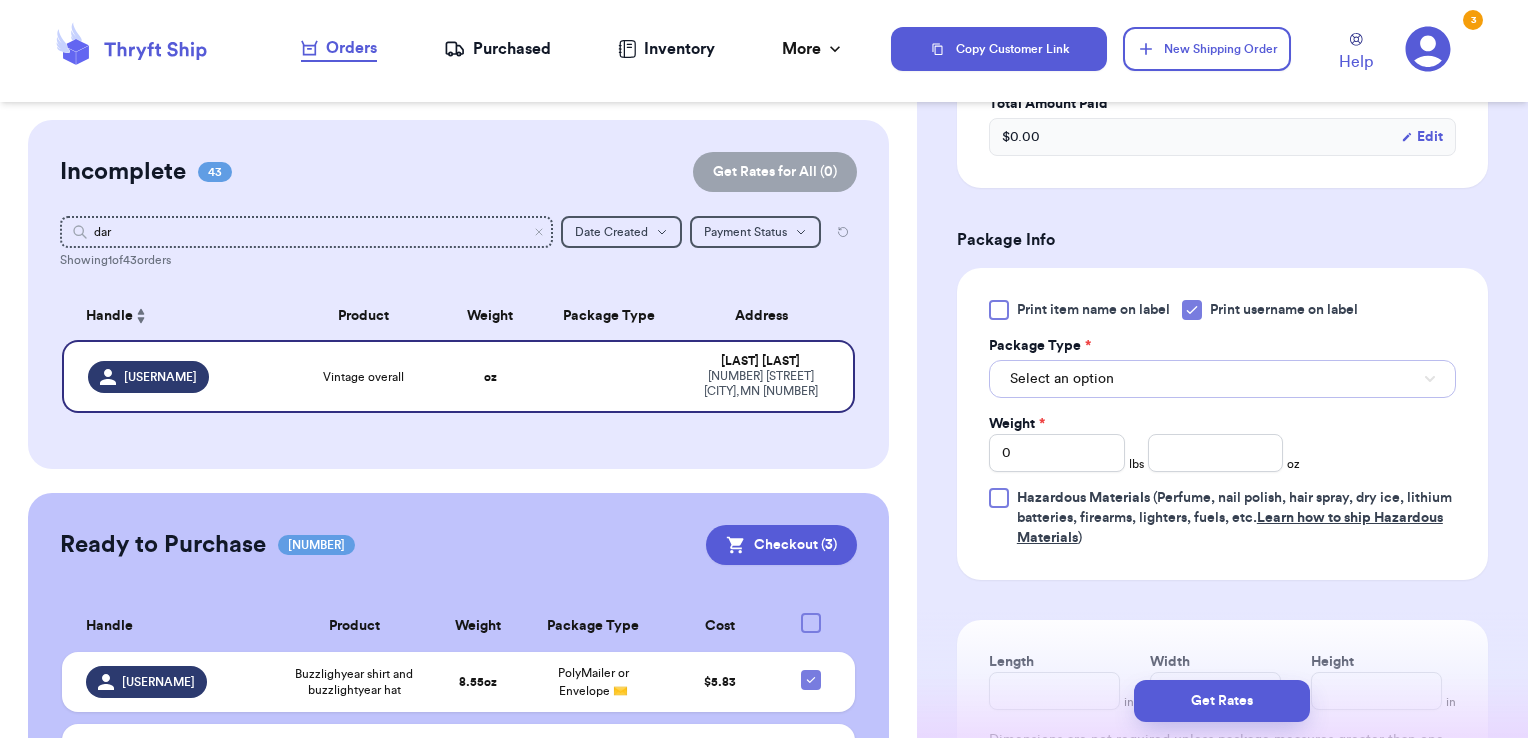 click on "Select an option" at bounding box center [1222, 379] 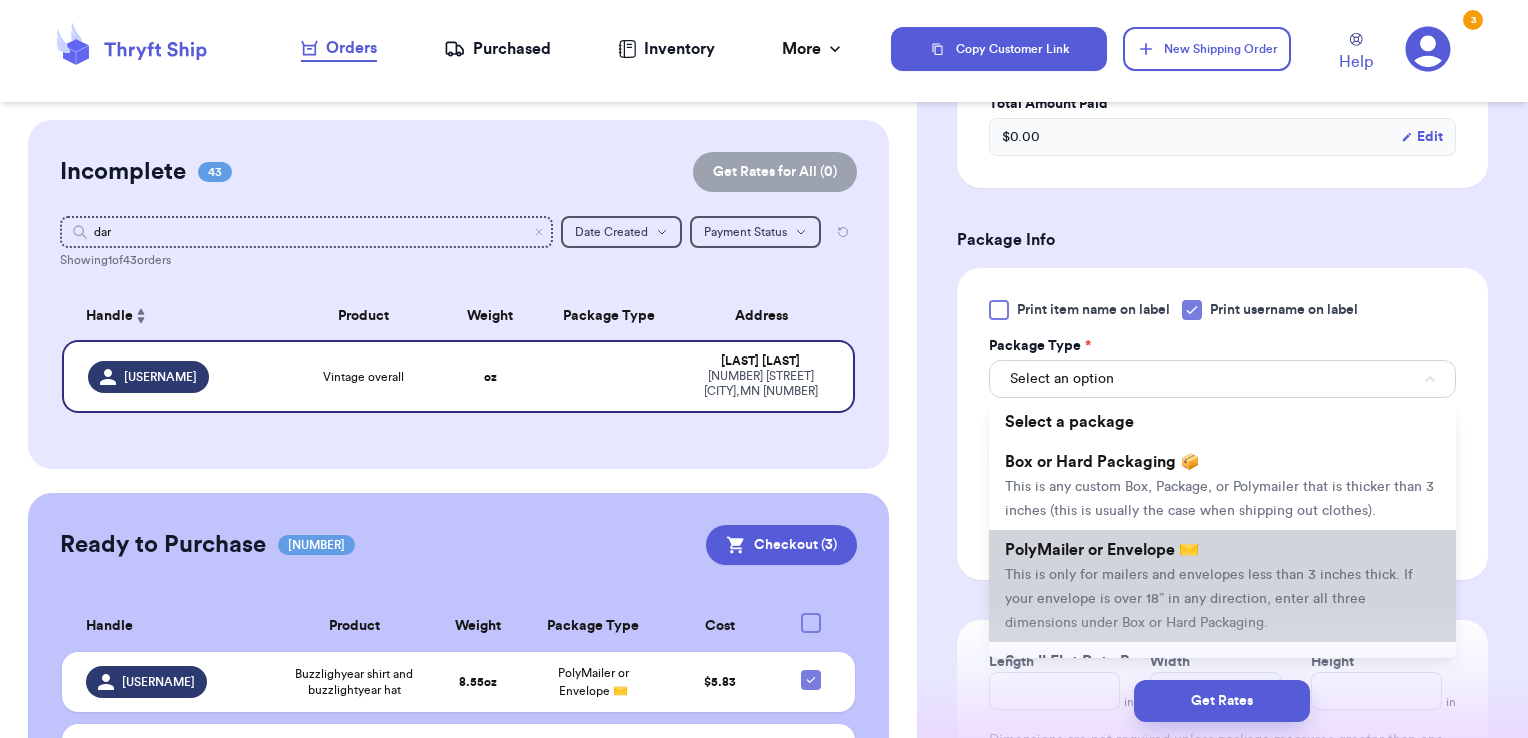 click on "PolyMailer or Envelope ✉️ This is only for mailers and envelopes less than 3 inches thick. If your envelope is over 18” in any direction, enter all three dimensions under Box or Hard Packaging." at bounding box center (1222, 586) 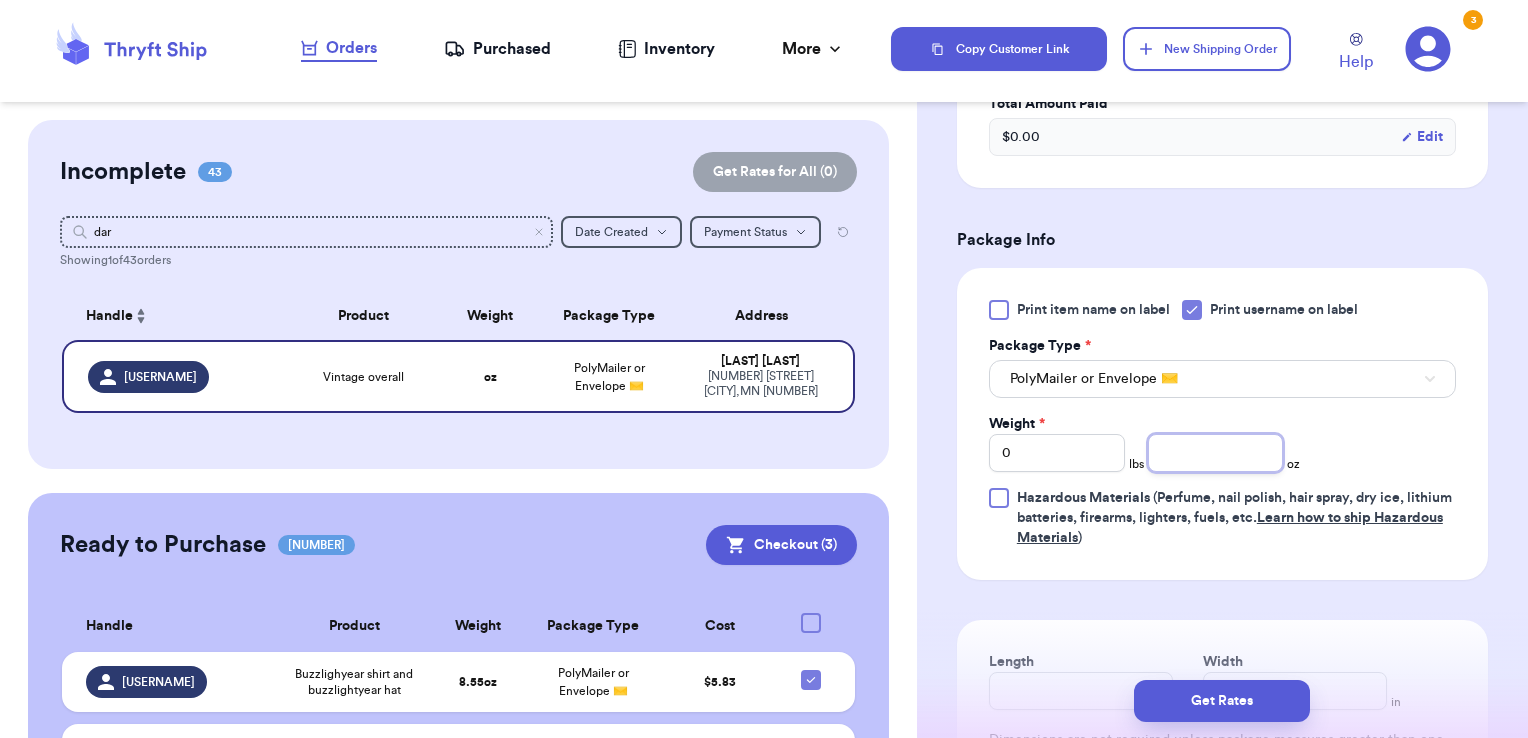 click at bounding box center [1216, 453] 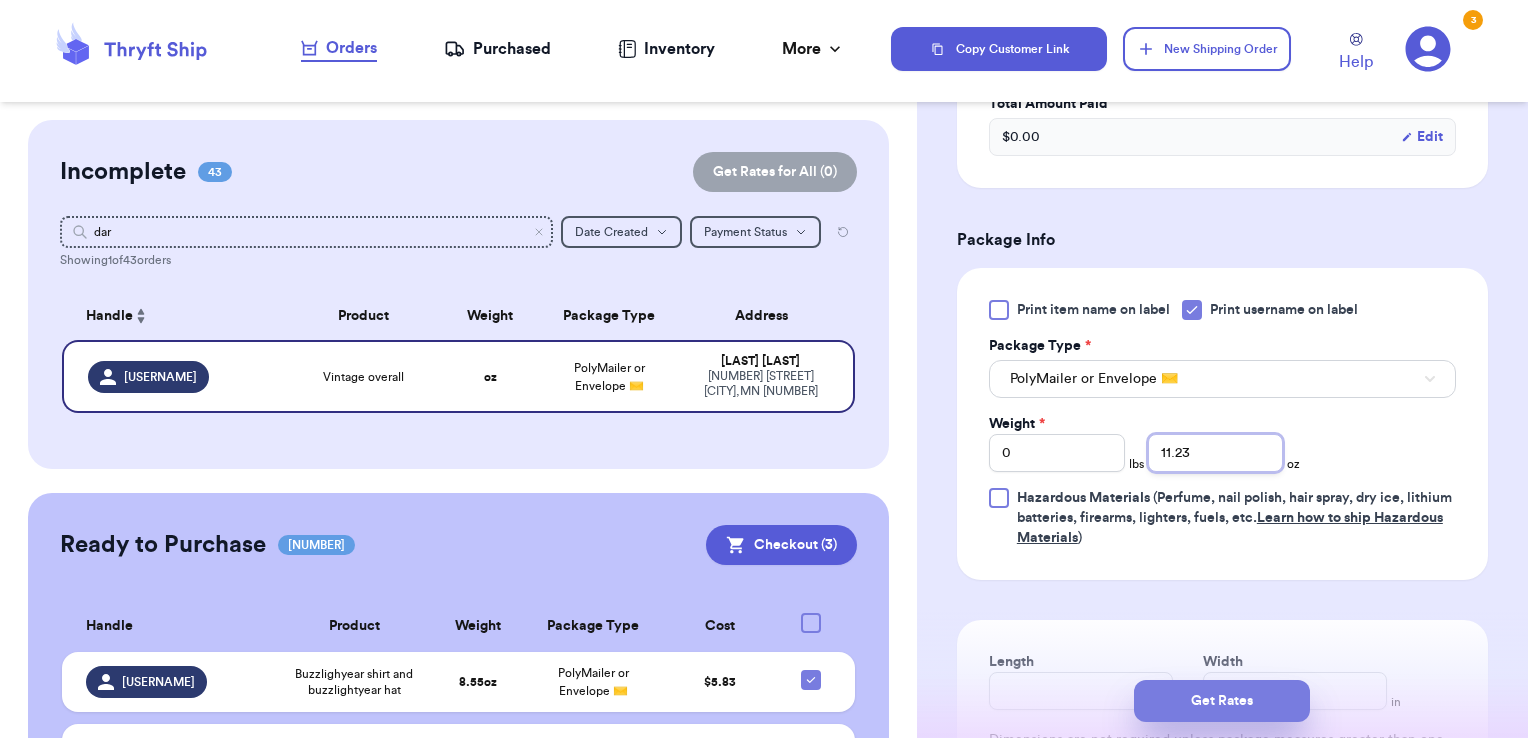 type on "11.23" 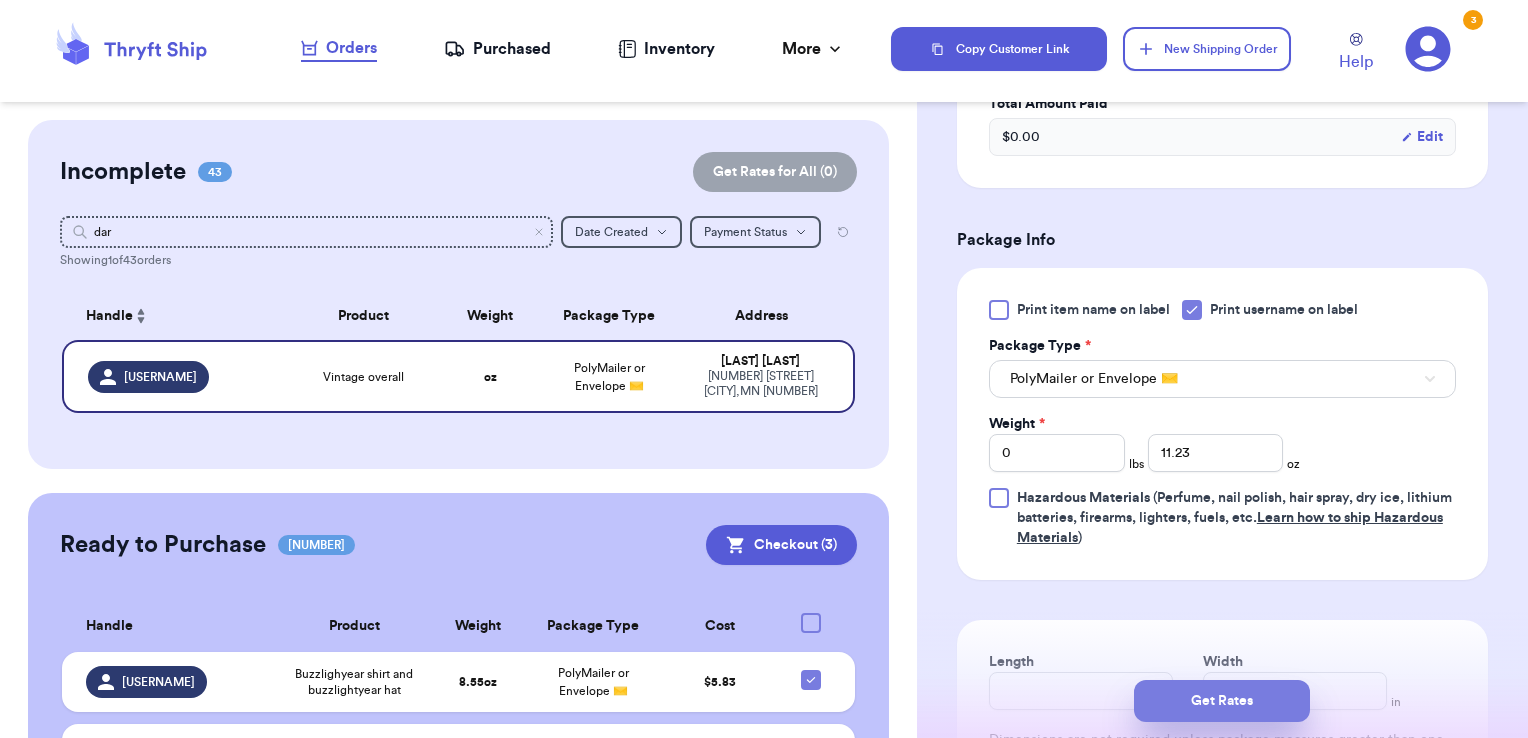 click on "Get Rates" at bounding box center [1222, 701] 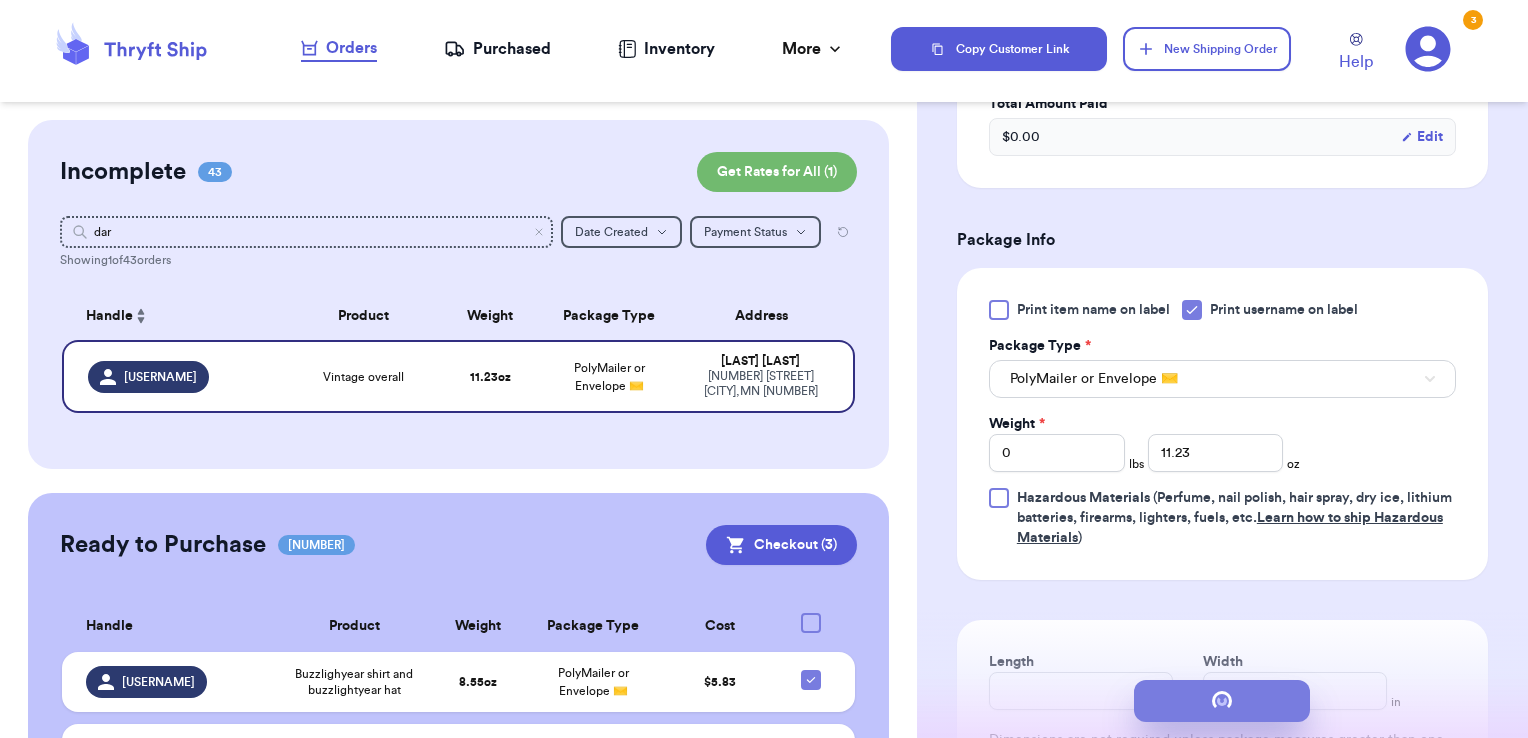 scroll, scrollTop: 0, scrollLeft: 0, axis: both 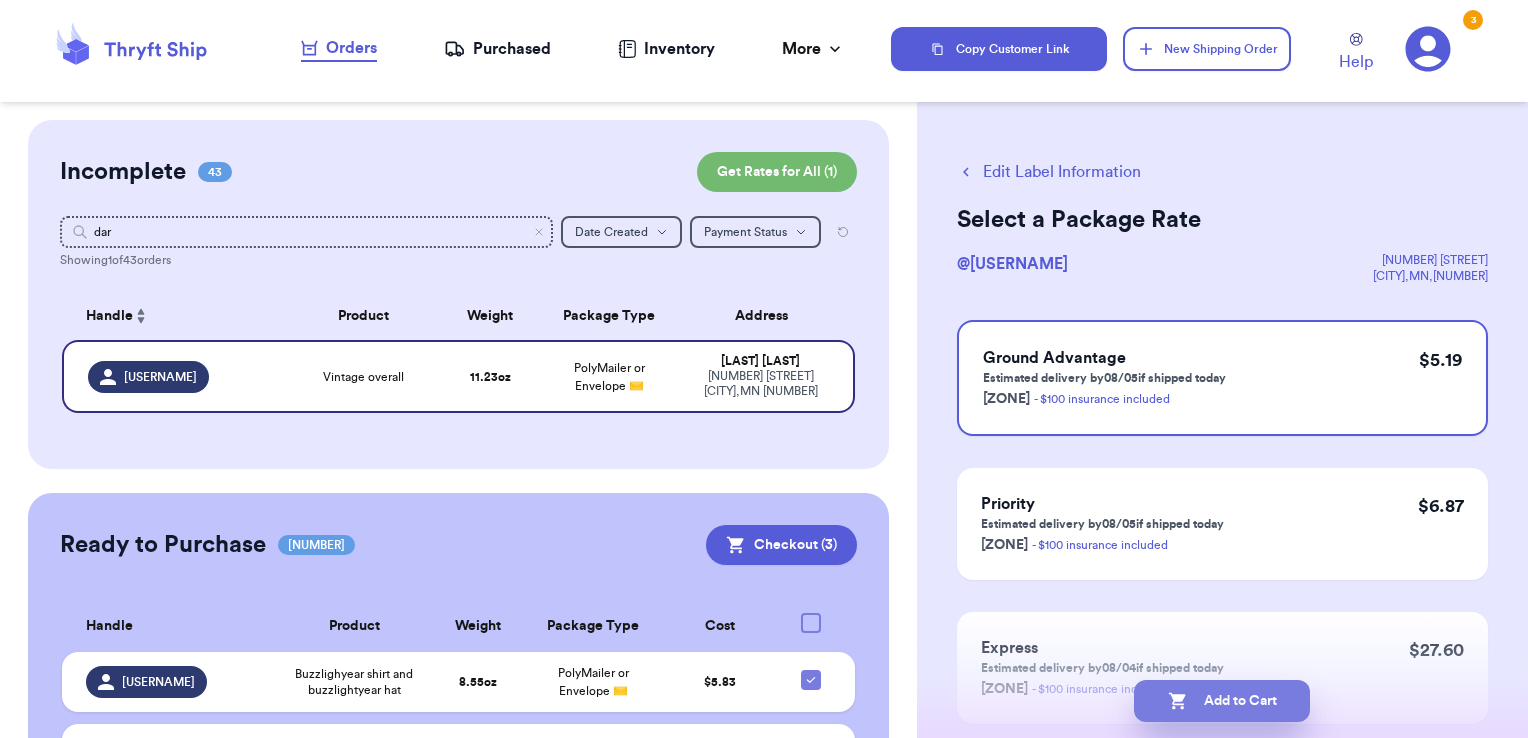 click on "Add to Cart" at bounding box center (1222, 701) 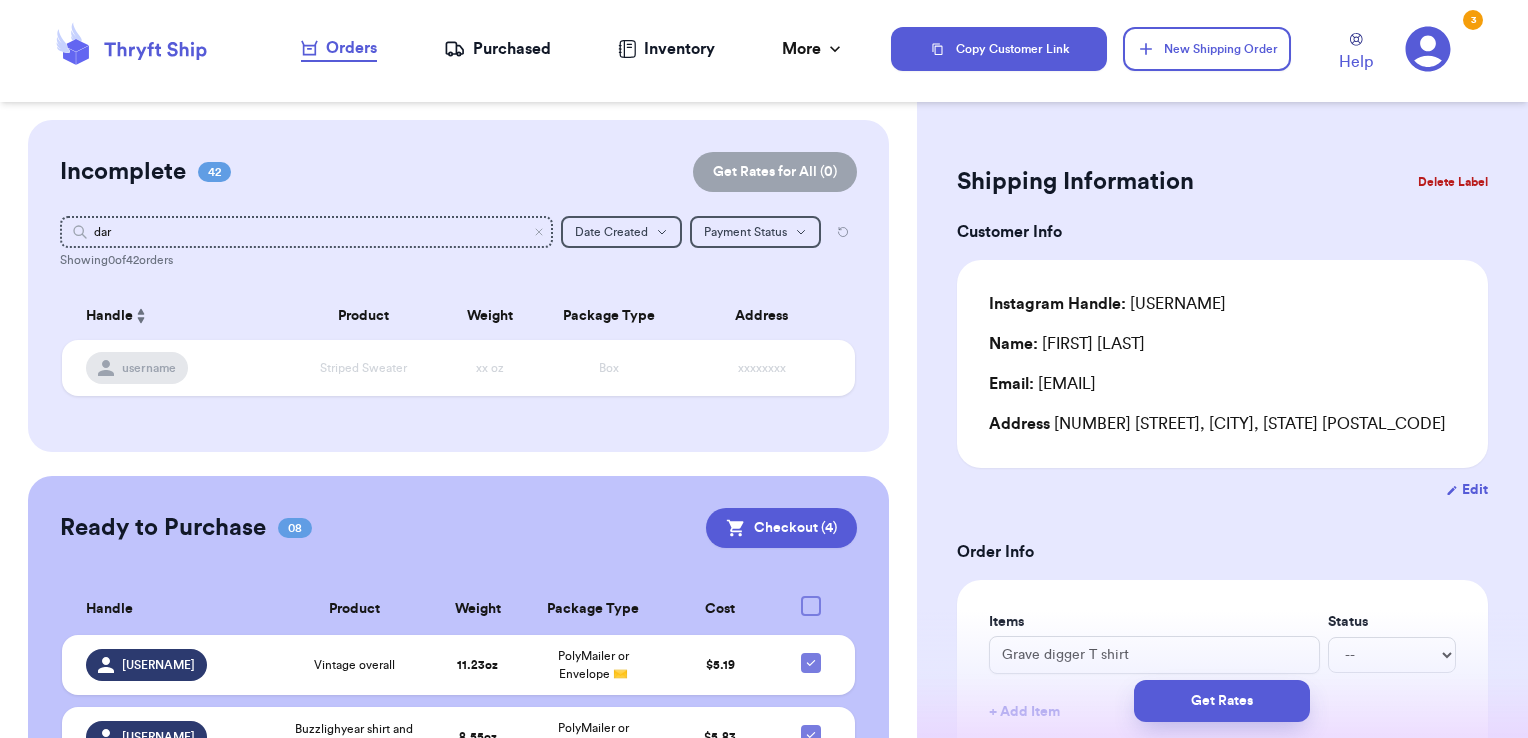 type 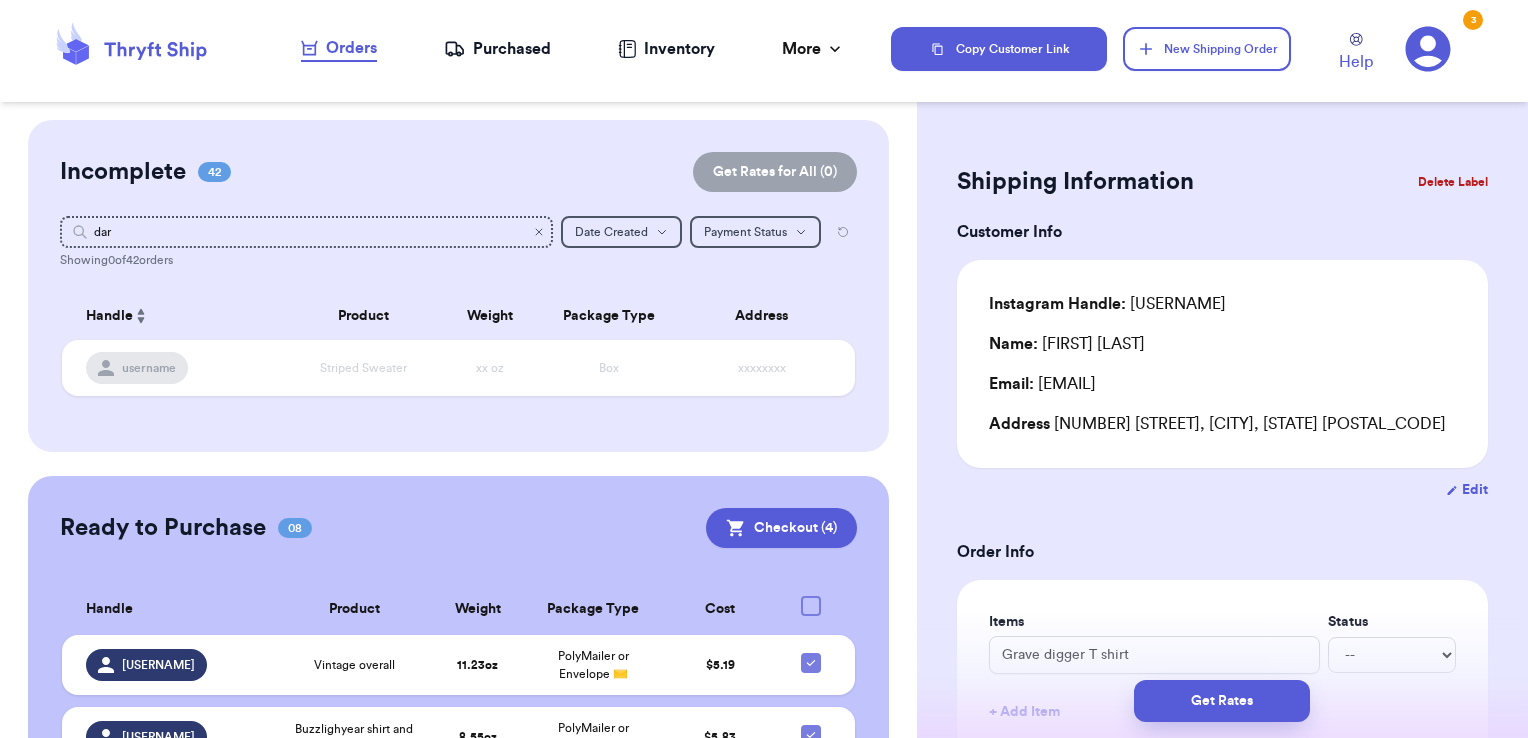 click 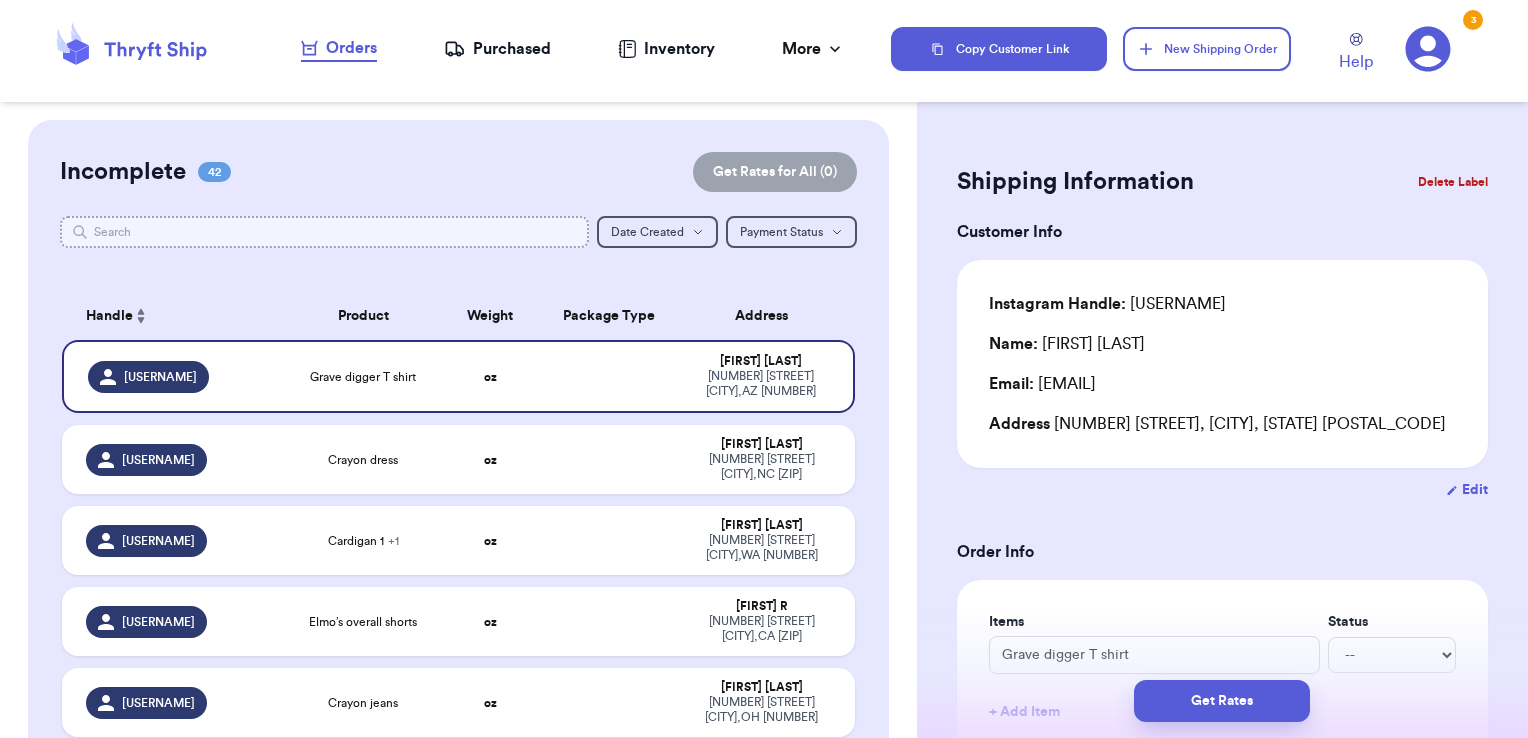 click at bounding box center [325, 232] 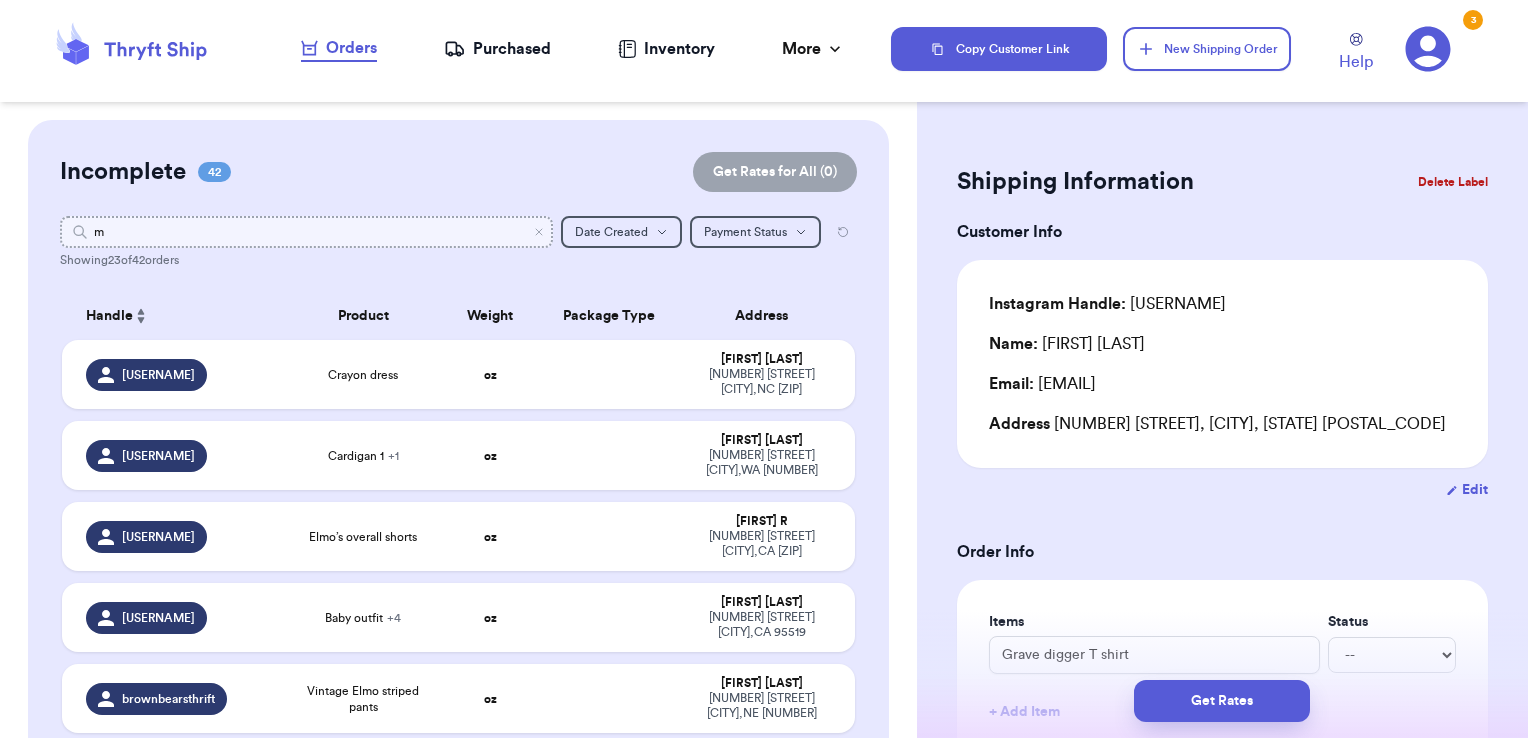type on "ma" 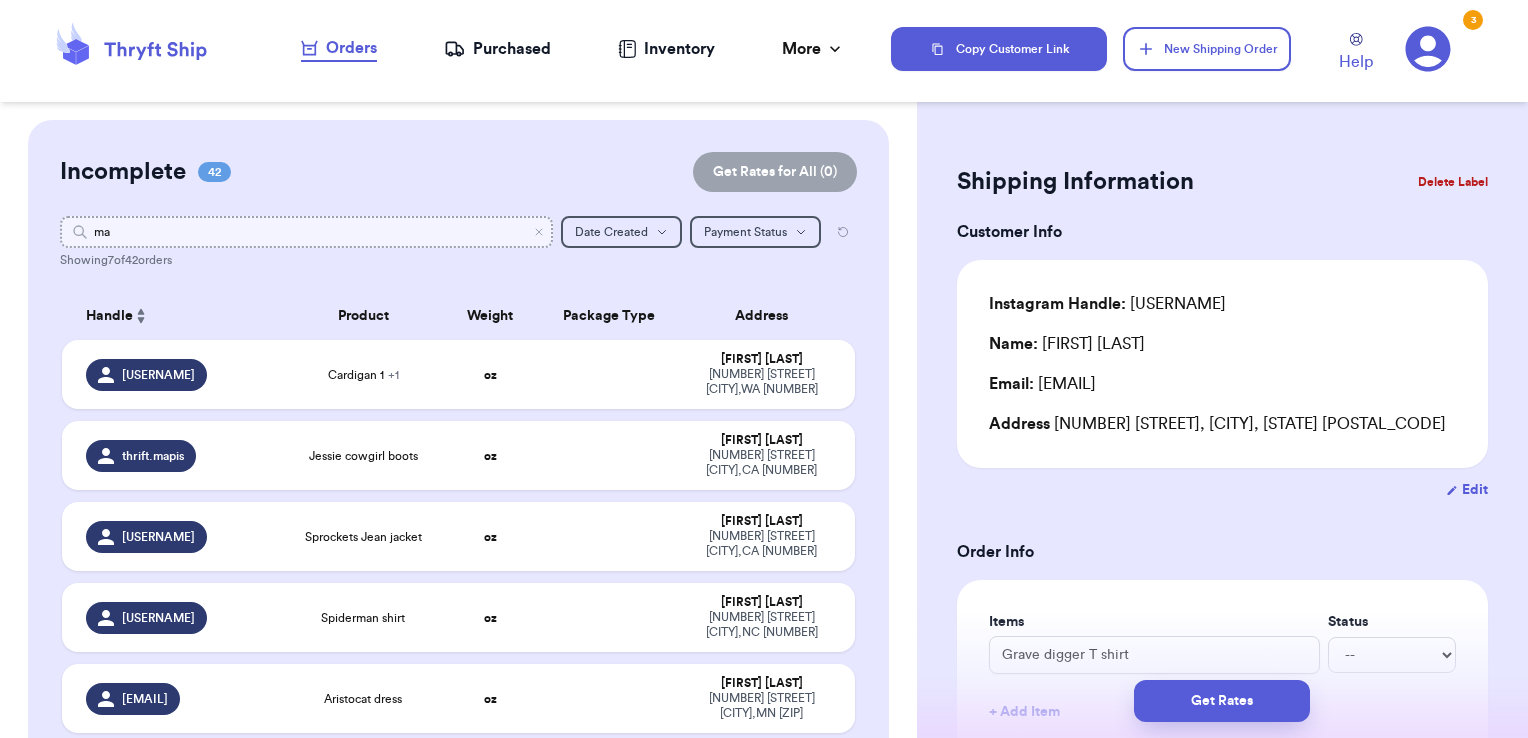 type 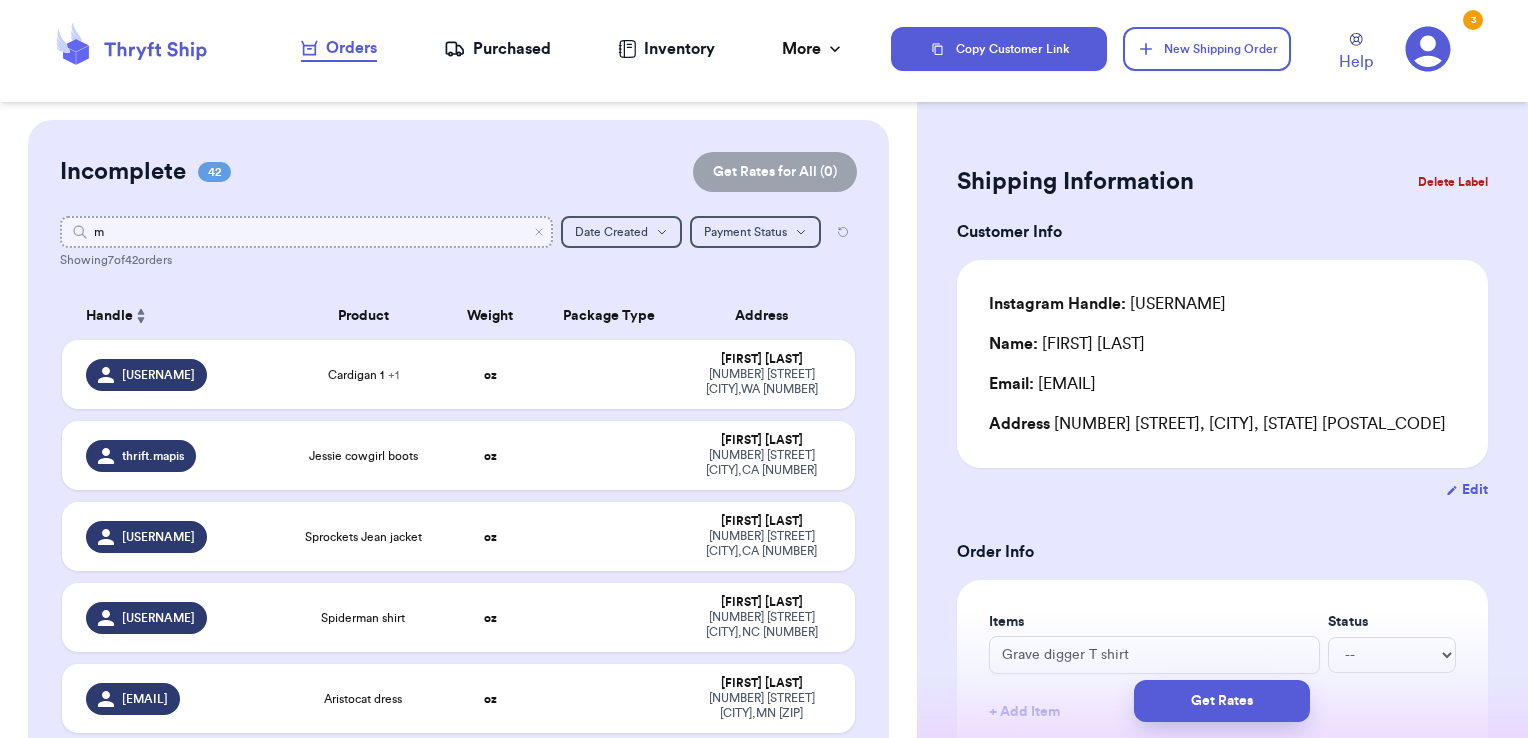 type 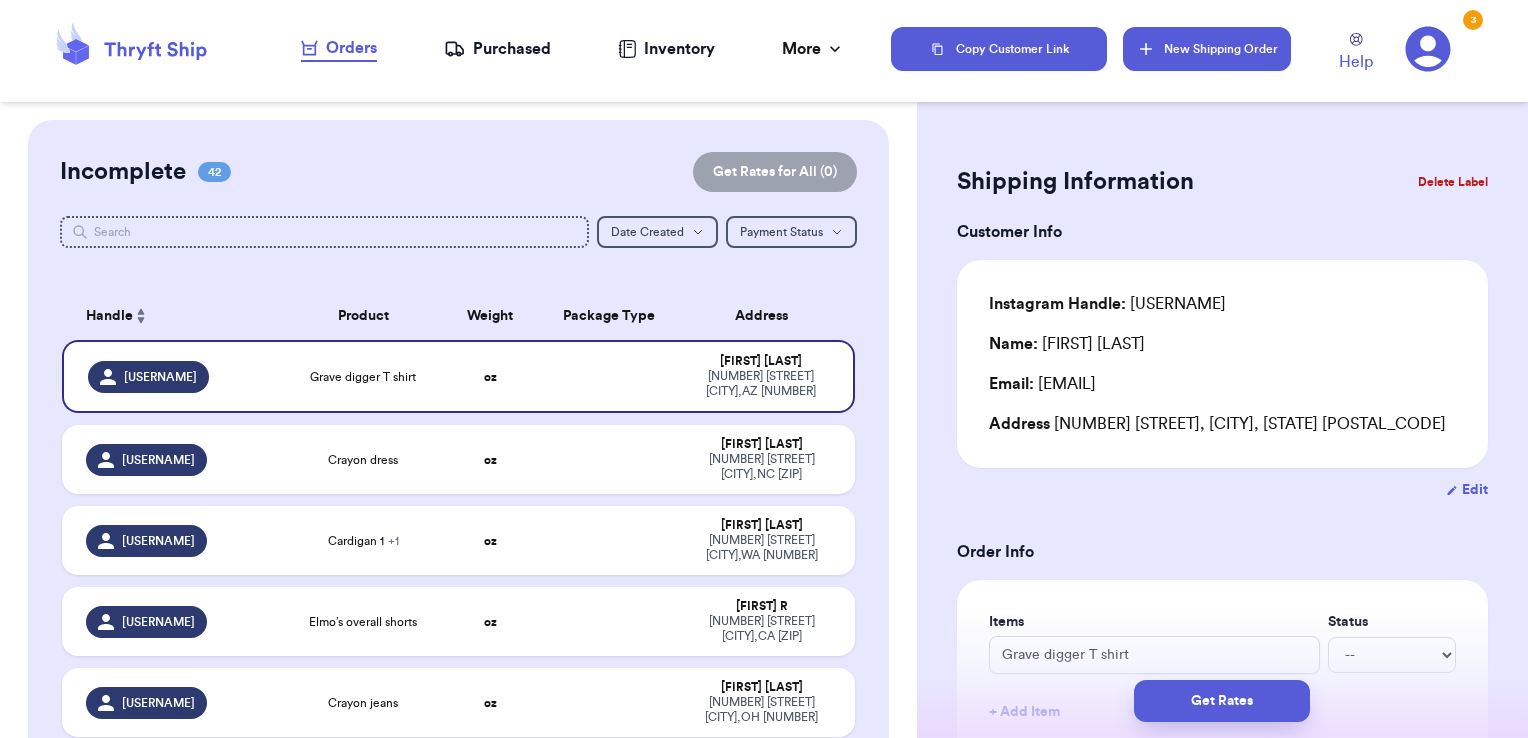 click on "New Shipping Order" at bounding box center (1207, 49) 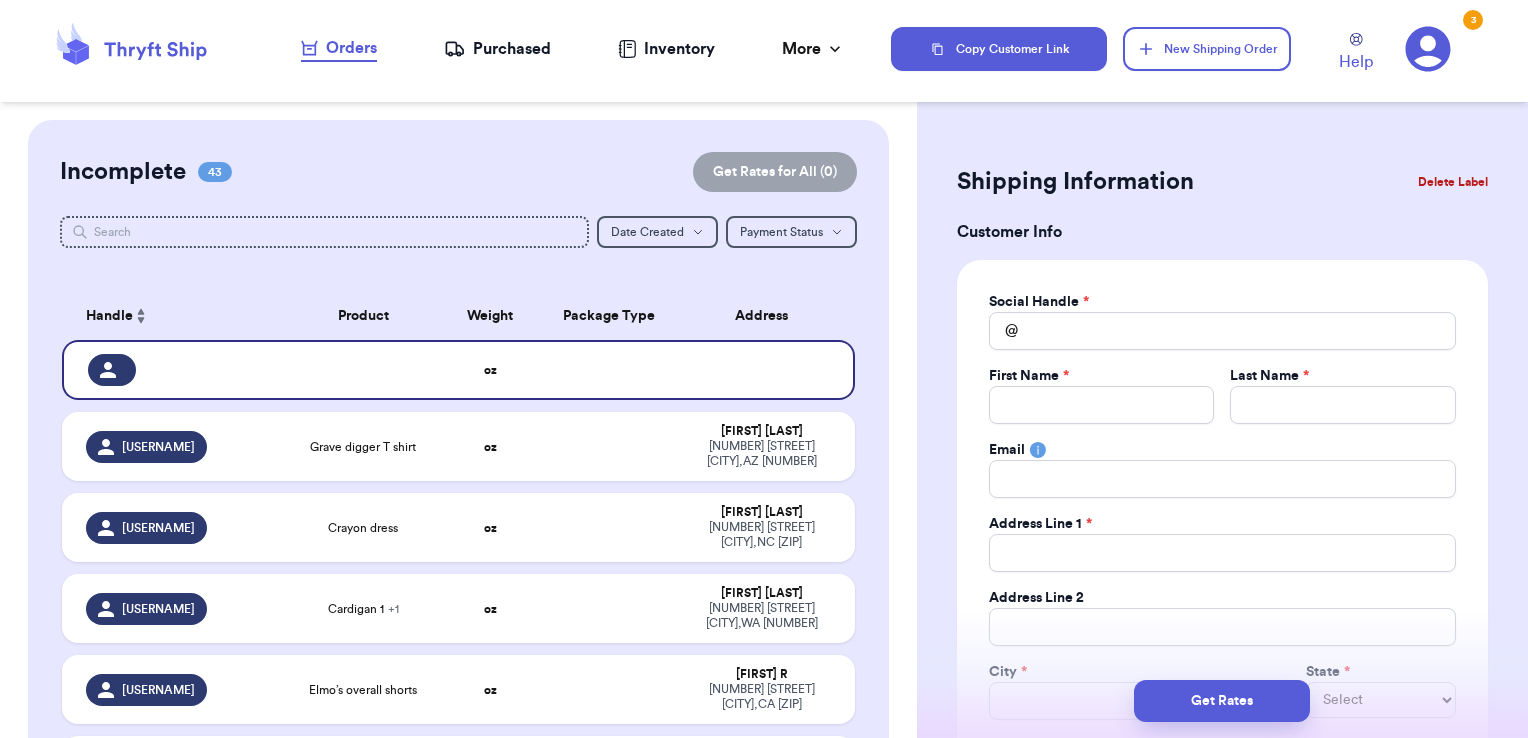click on "Social Handle *" at bounding box center (1222, 302) 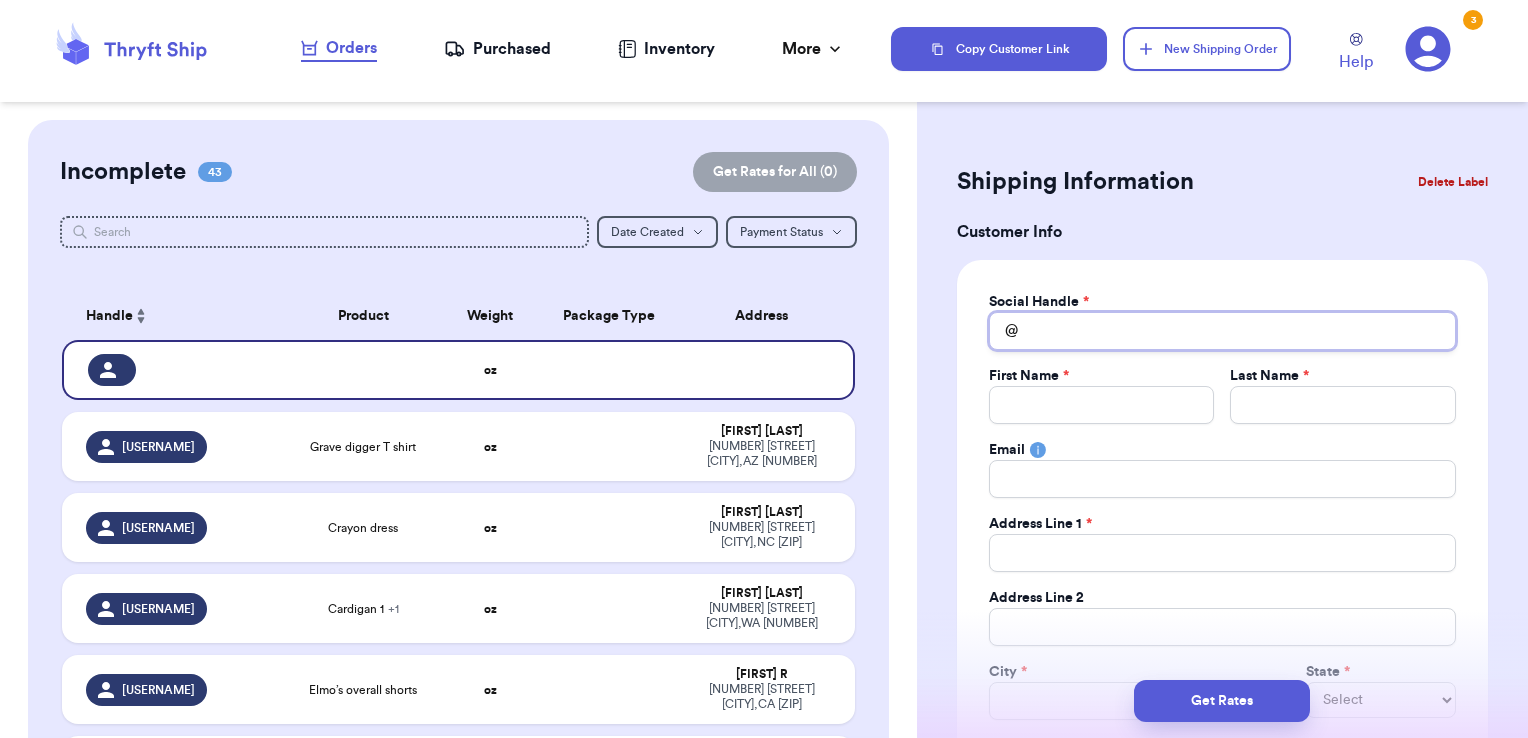 click on "Total Amount Paid" at bounding box center (1222, 331) 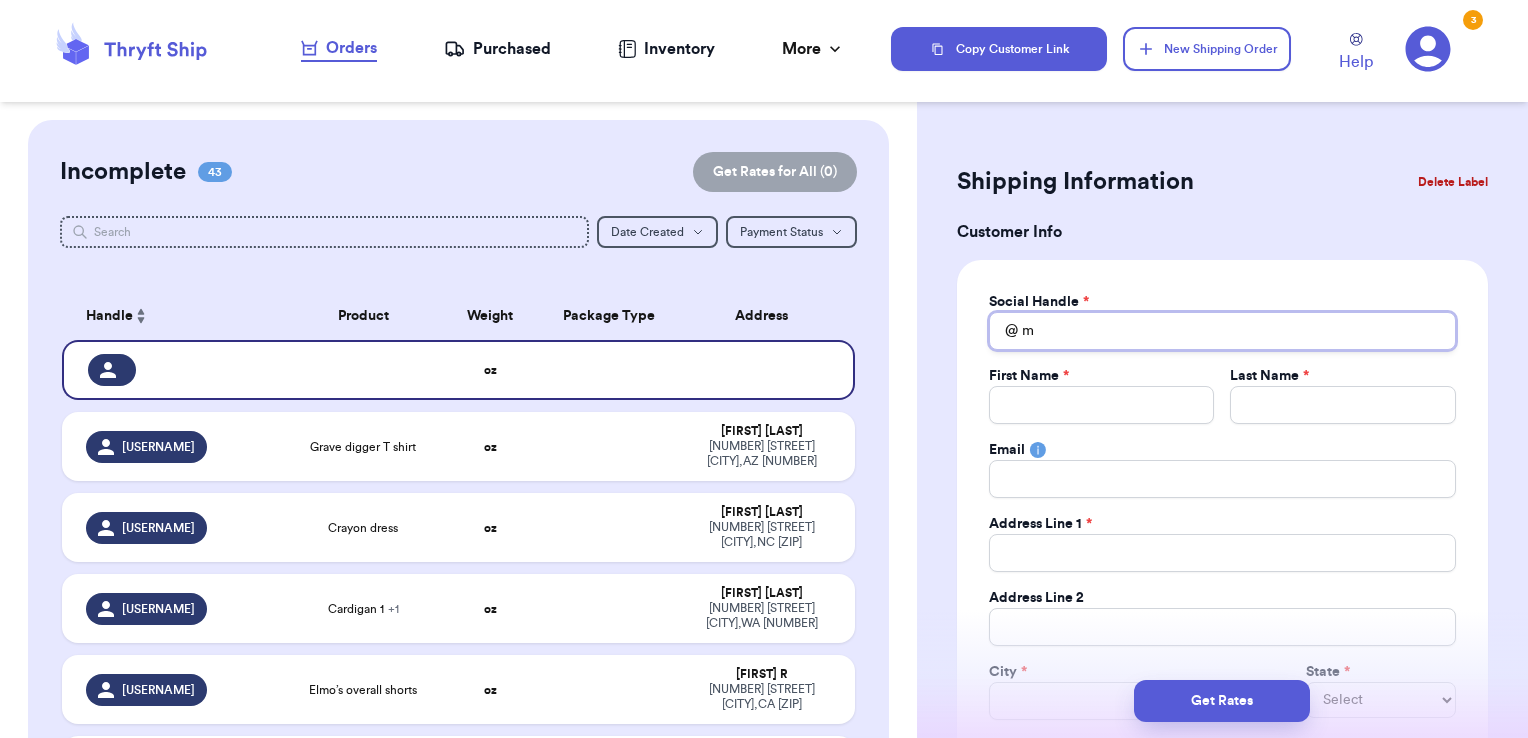 type 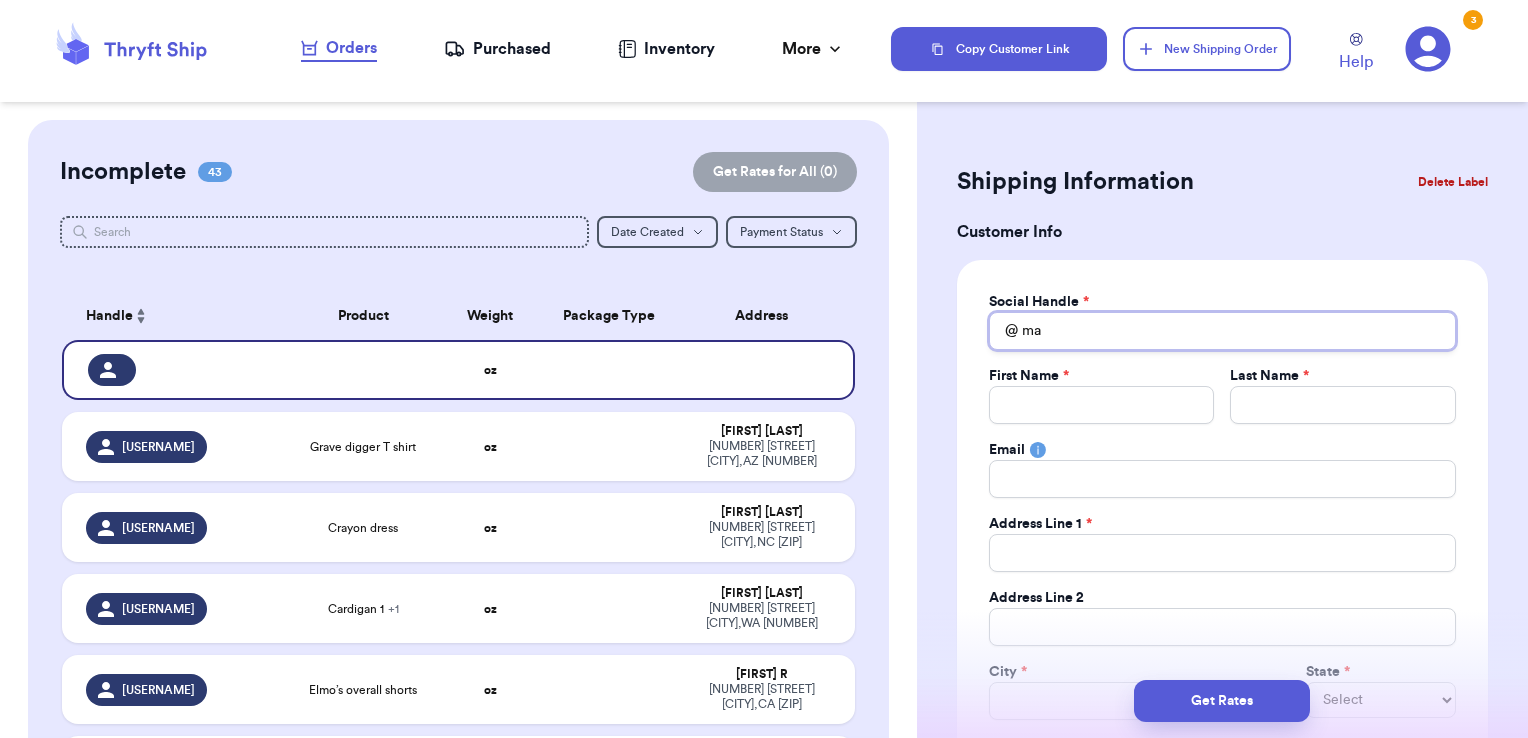 type 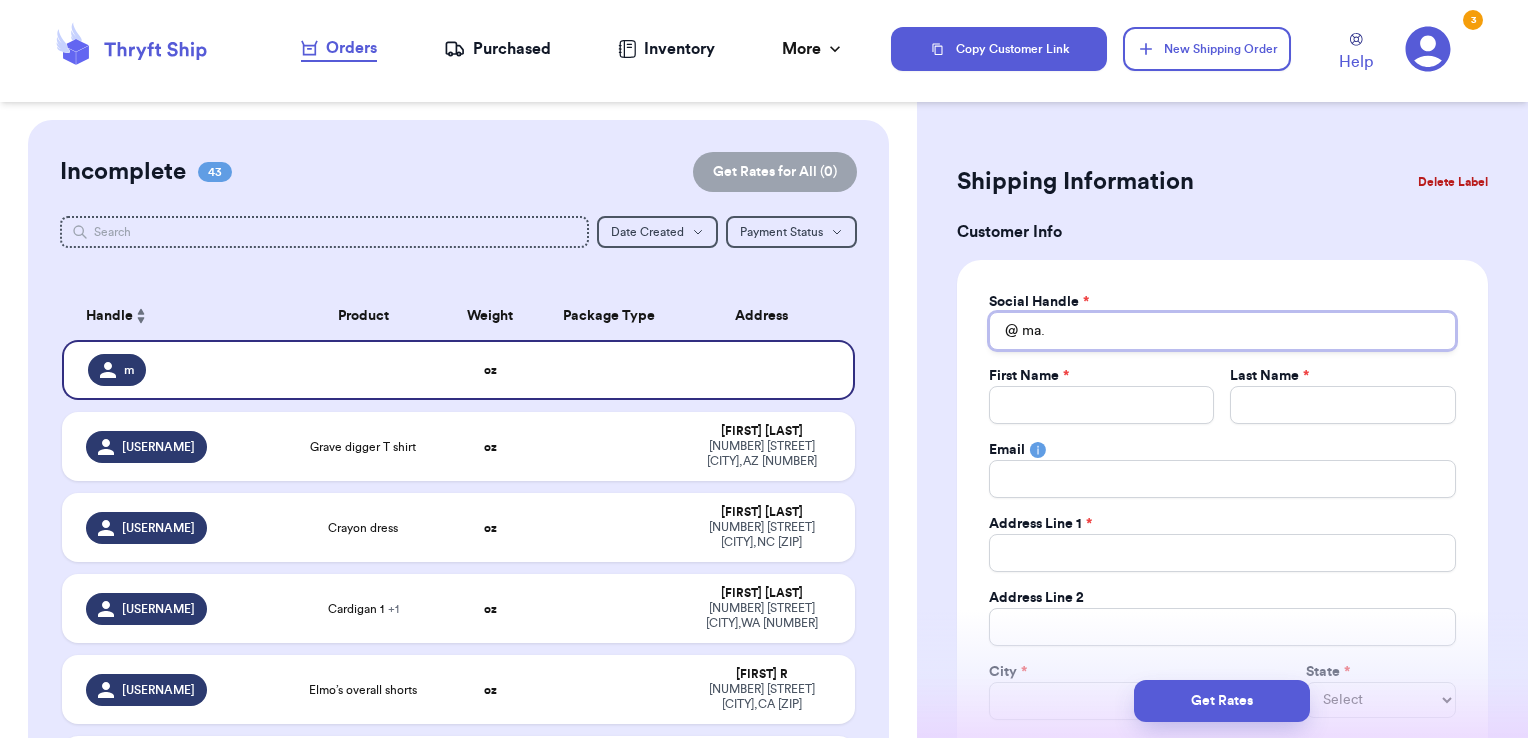 type 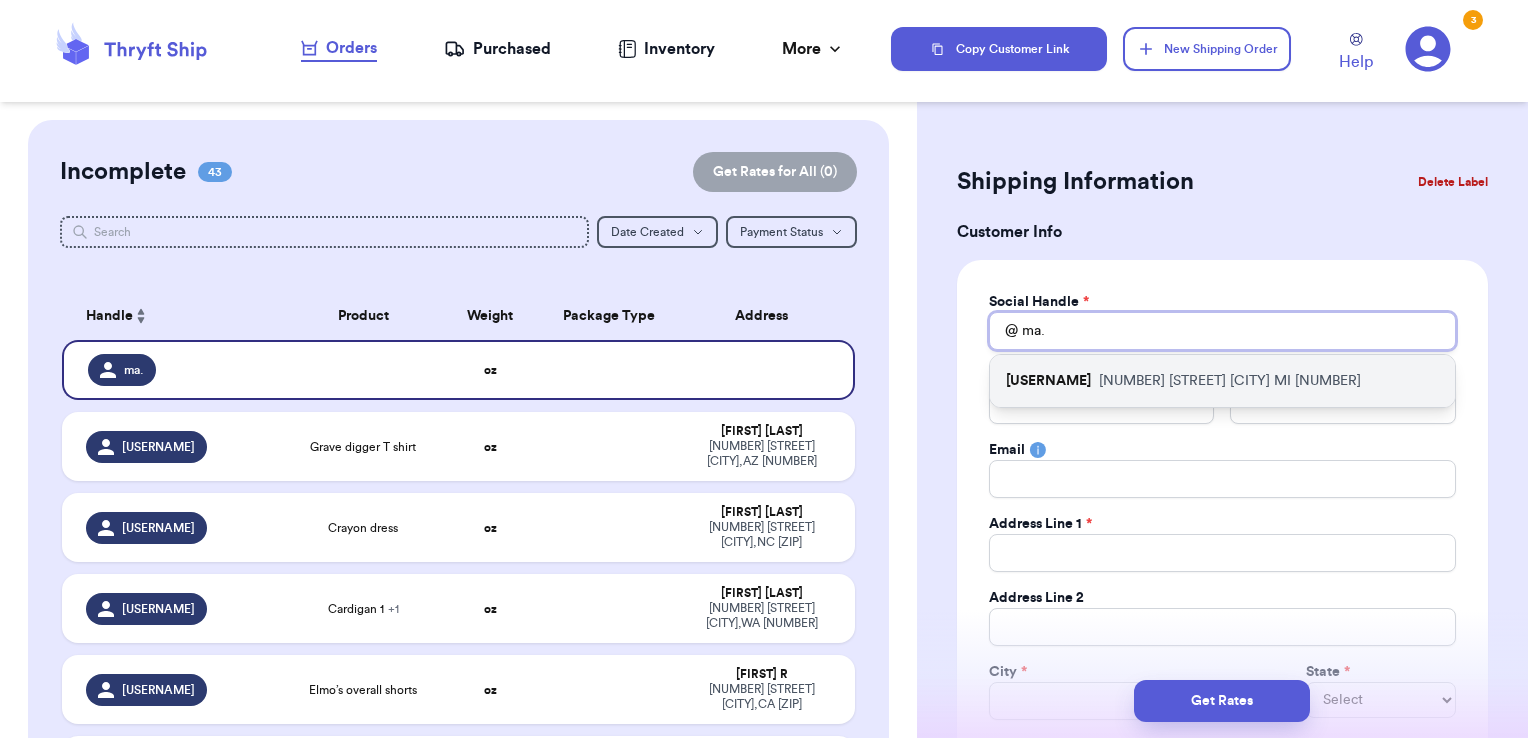 type on "ma." 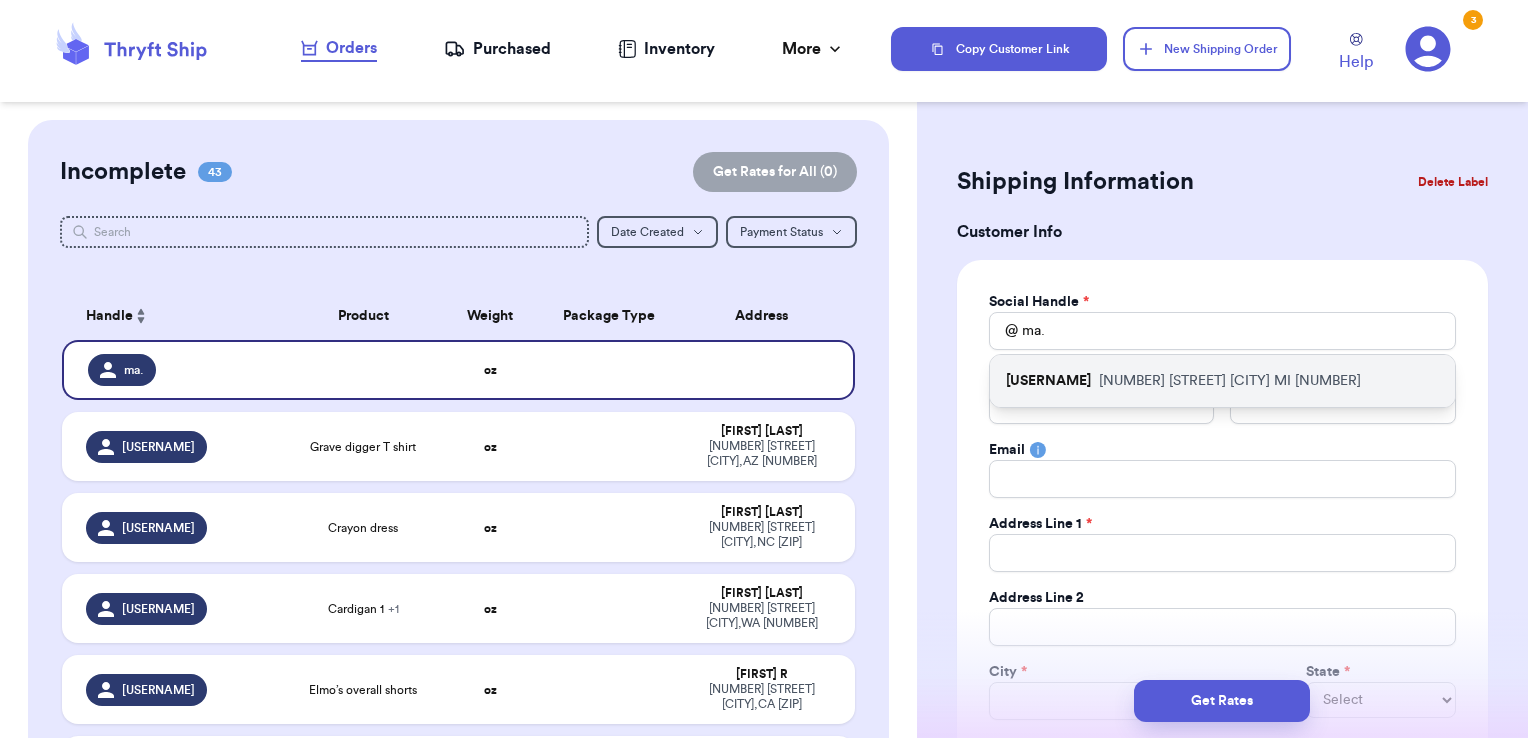 click on "[NUMBER] [STREET] [CITY] [STATE] [POSTAL_CODE]" at bounding box center [1230, 381] 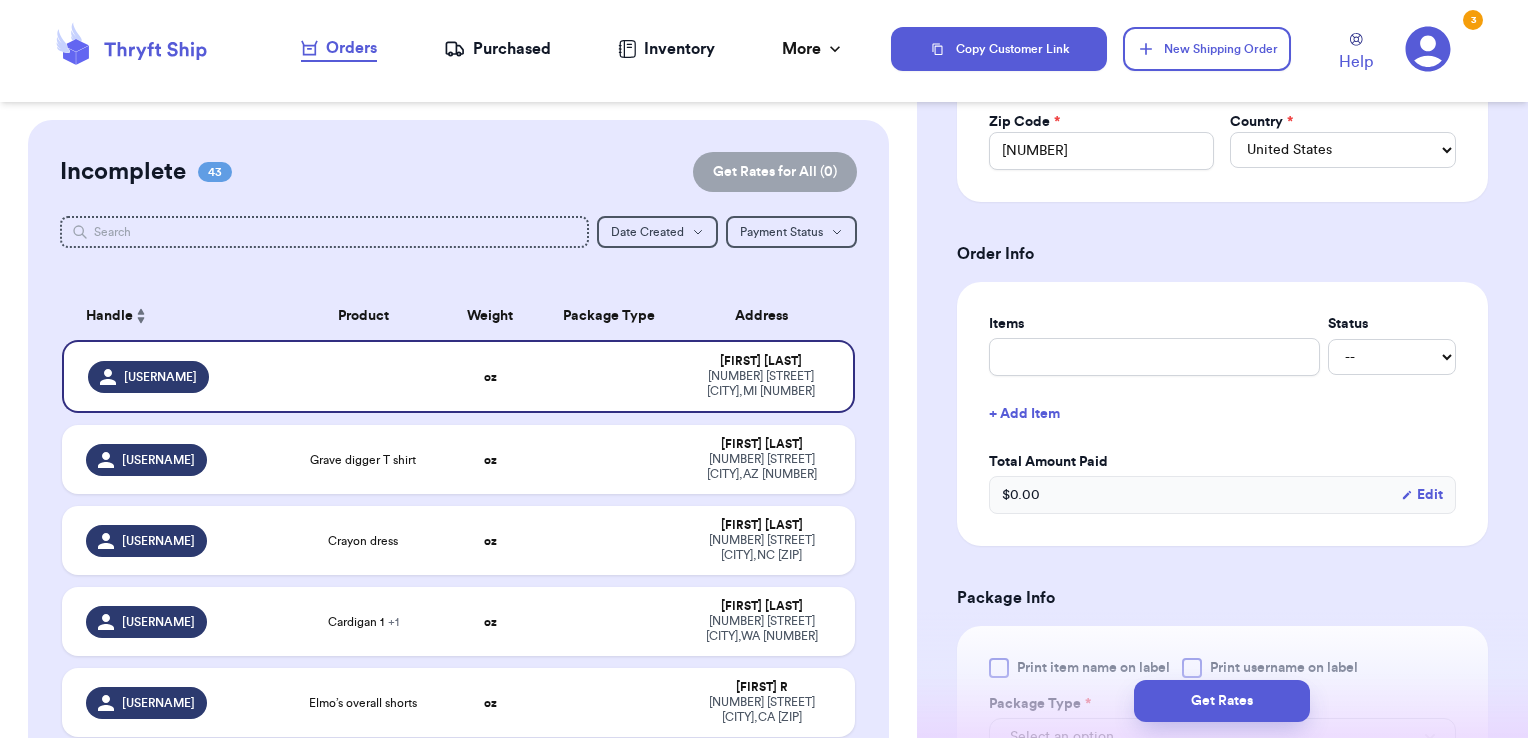 scroll, scrollTop: 635, scrollLeft: 0, axis: vertical 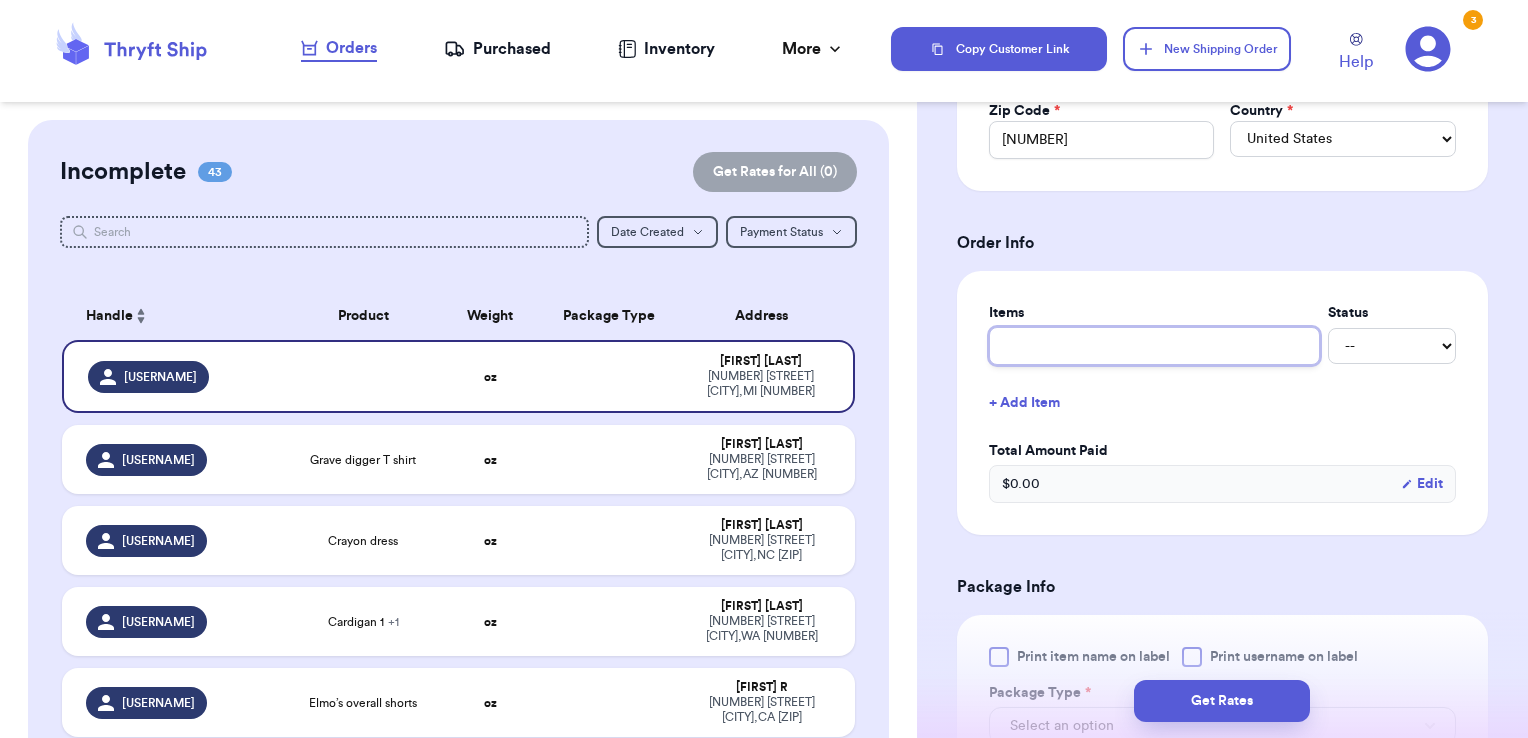 click at bounding box center [1154, 346] 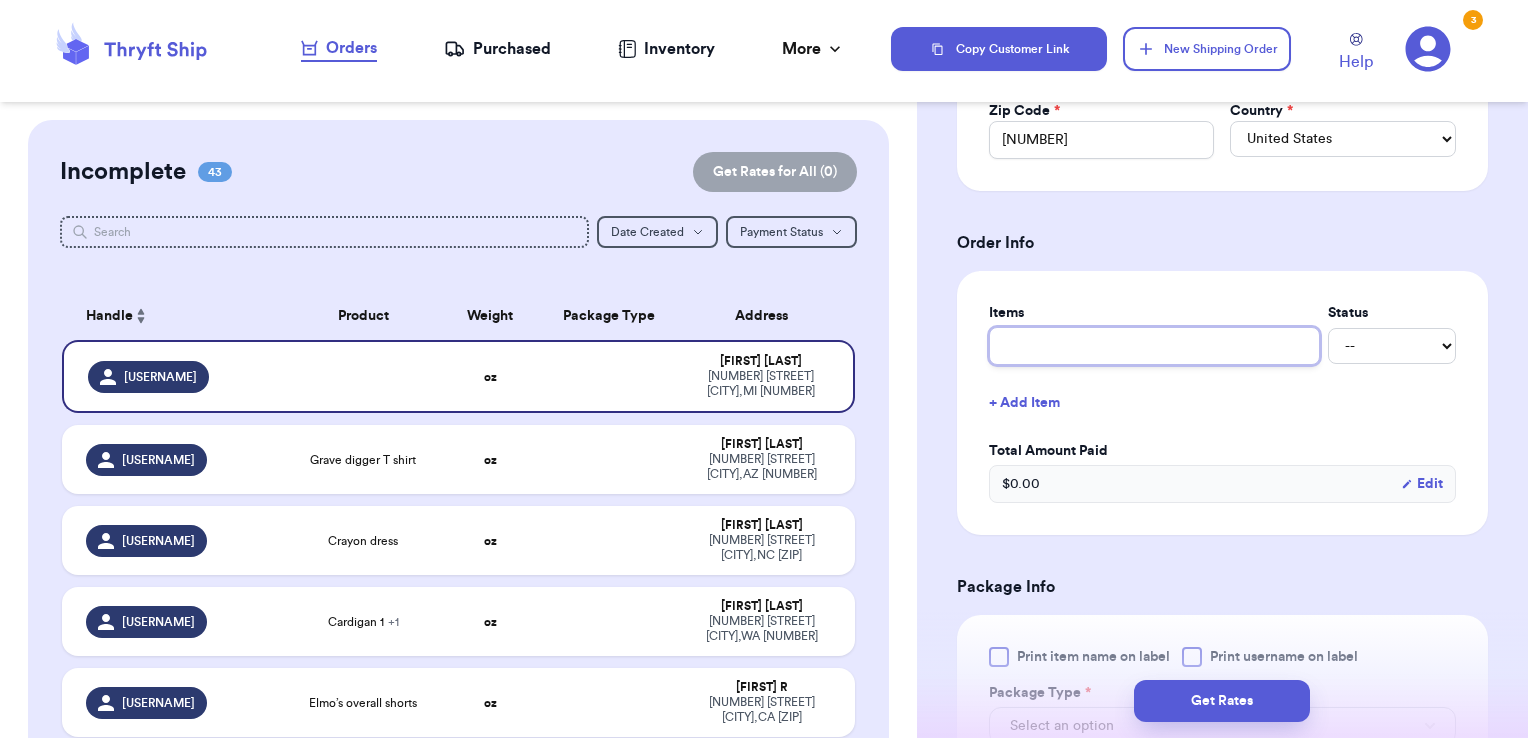 type 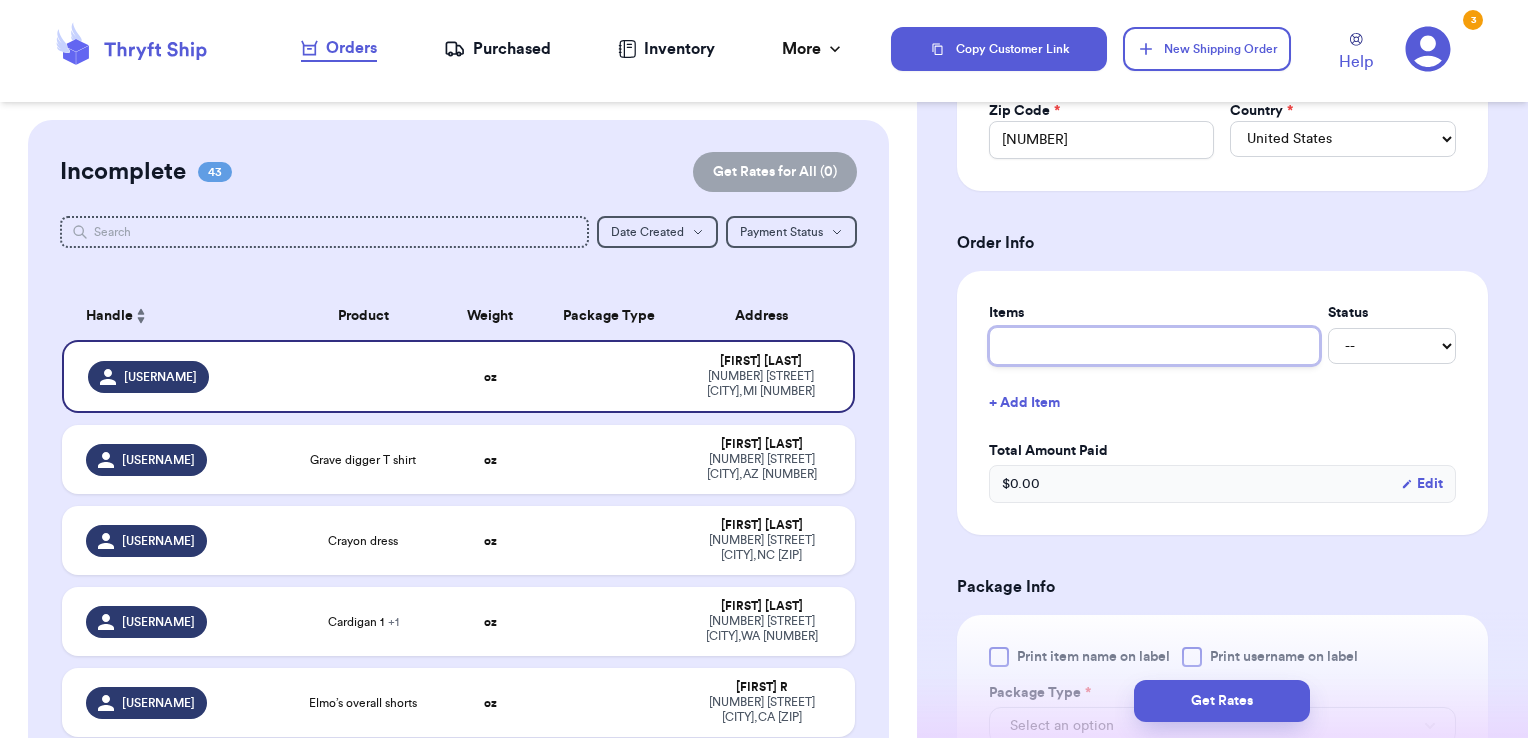 type on "clothes- thank you!" 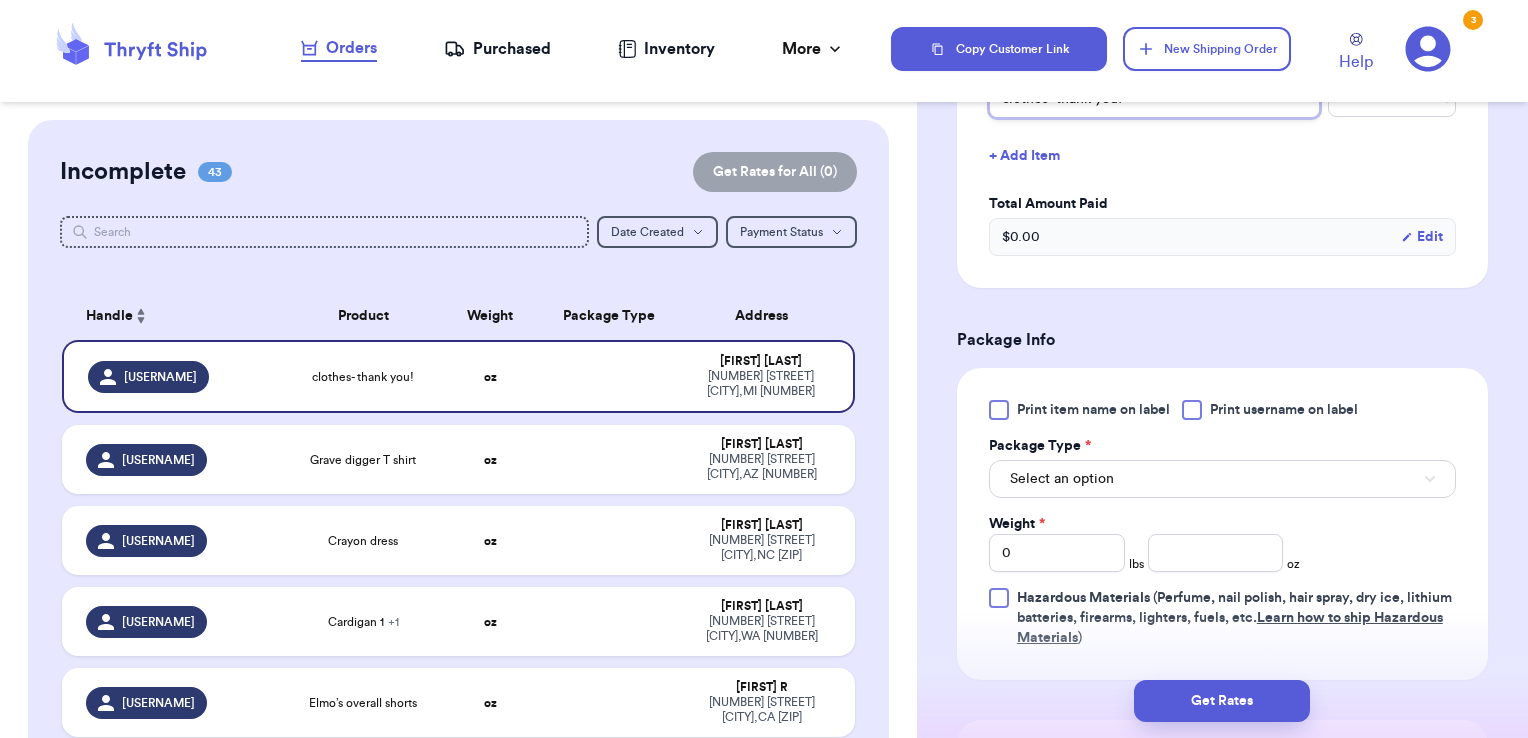 scroll, scrollTop: 883, scrollLeft: 0, axis: vertical 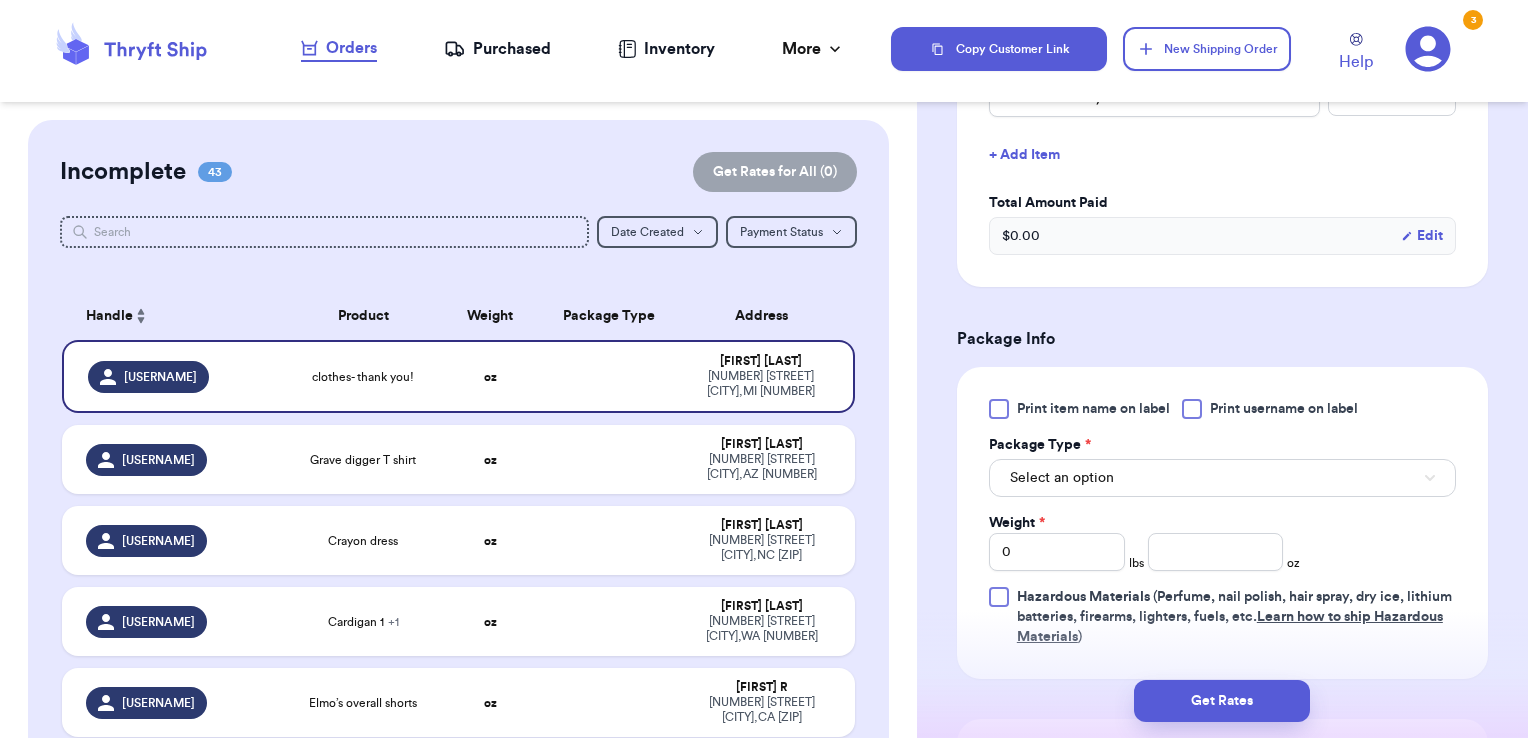 click on "Print username on label" at bounding box center [1284, 409] 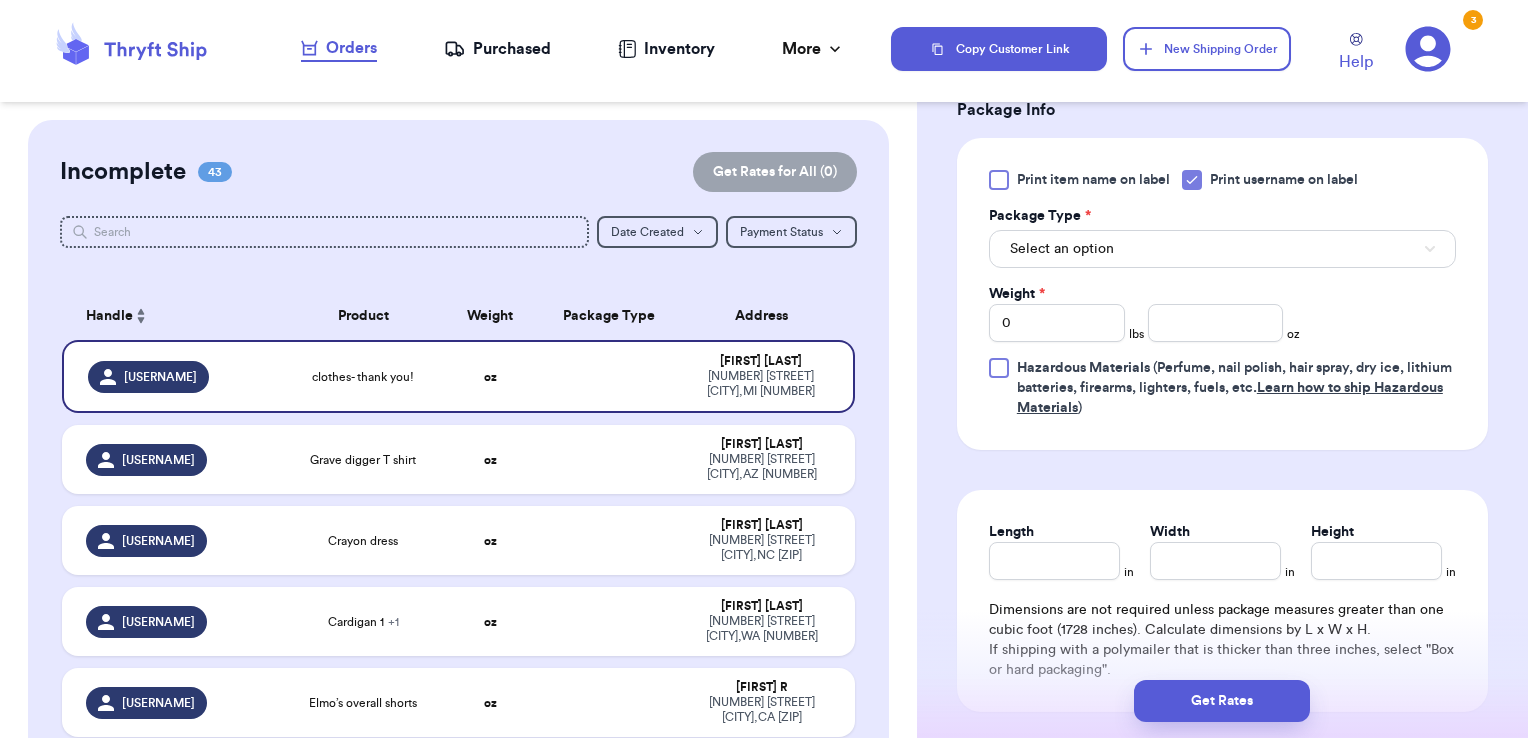 scroll, scrollTop: 1122, scrollLeft: 0, axis: vertical 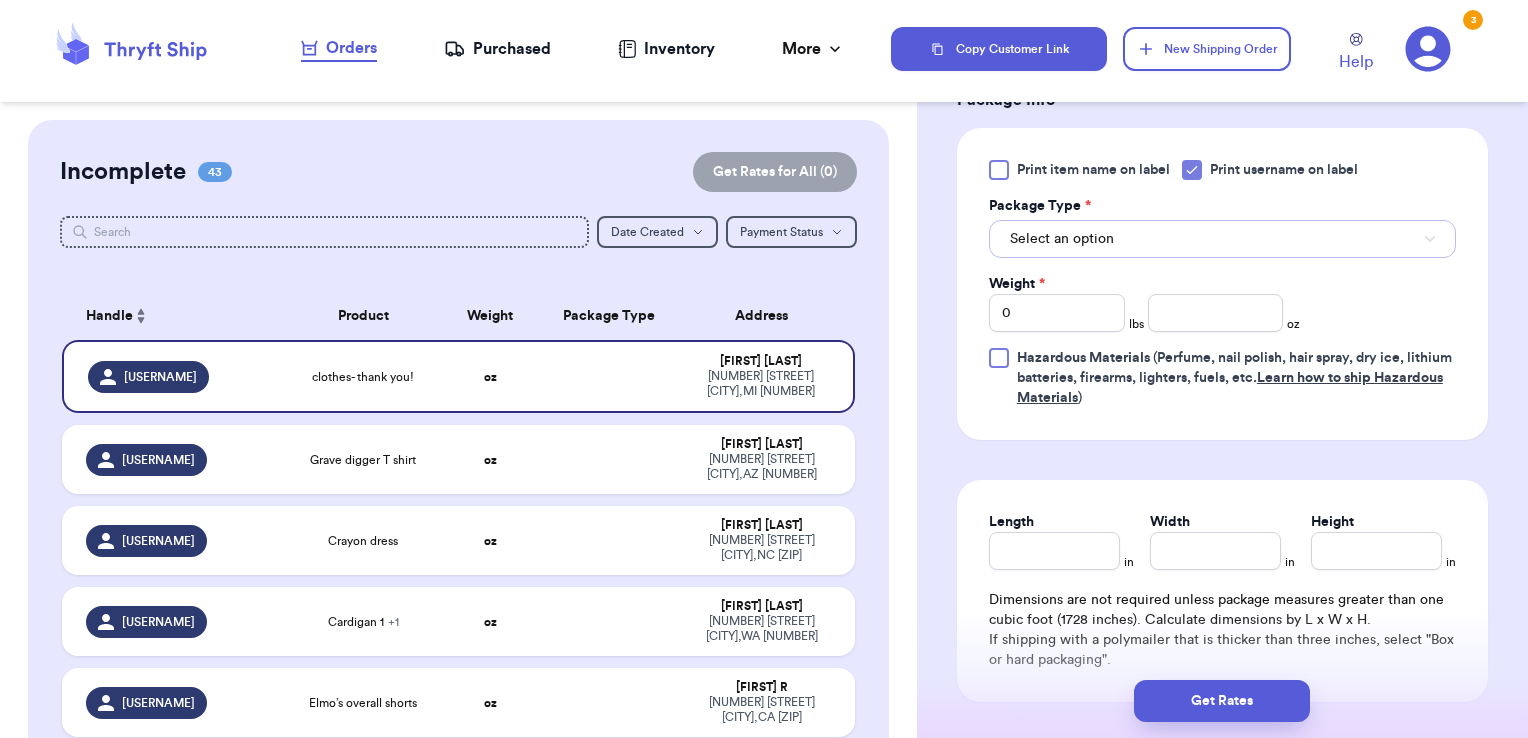 click on "Select an option" at bounding box center [1222, 239] 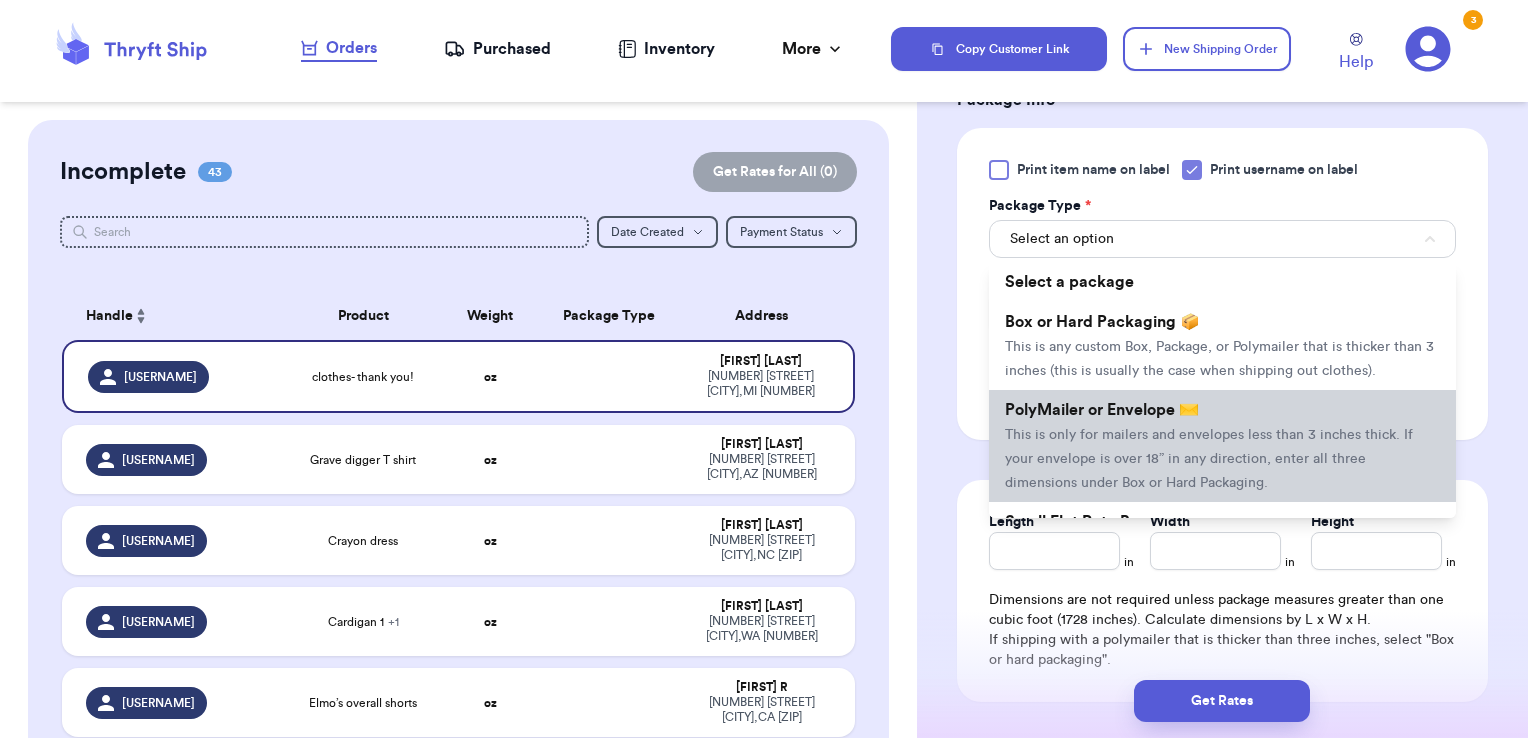 click on "PolyMailer or Envelope ✉️" at bounding box center [1102, 410] 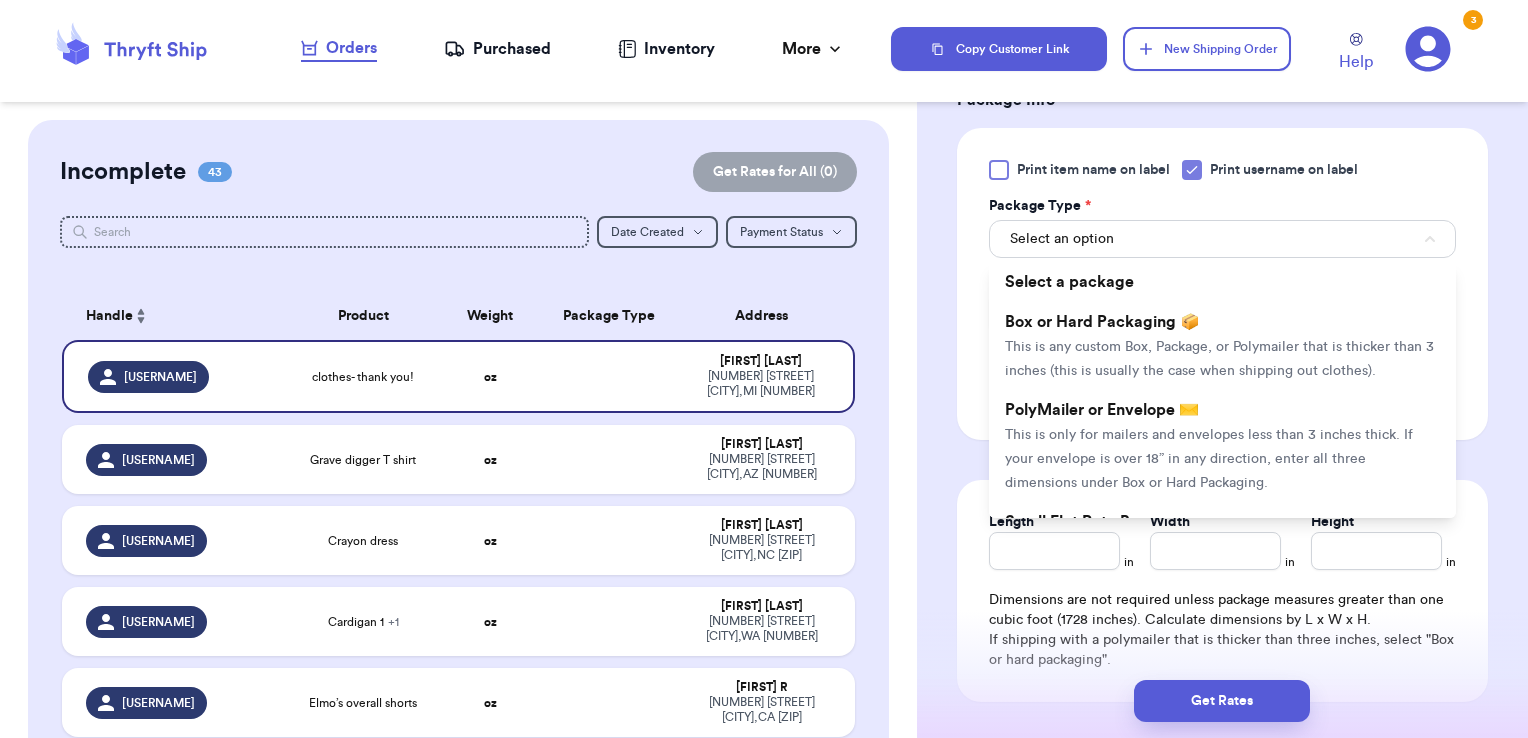 type 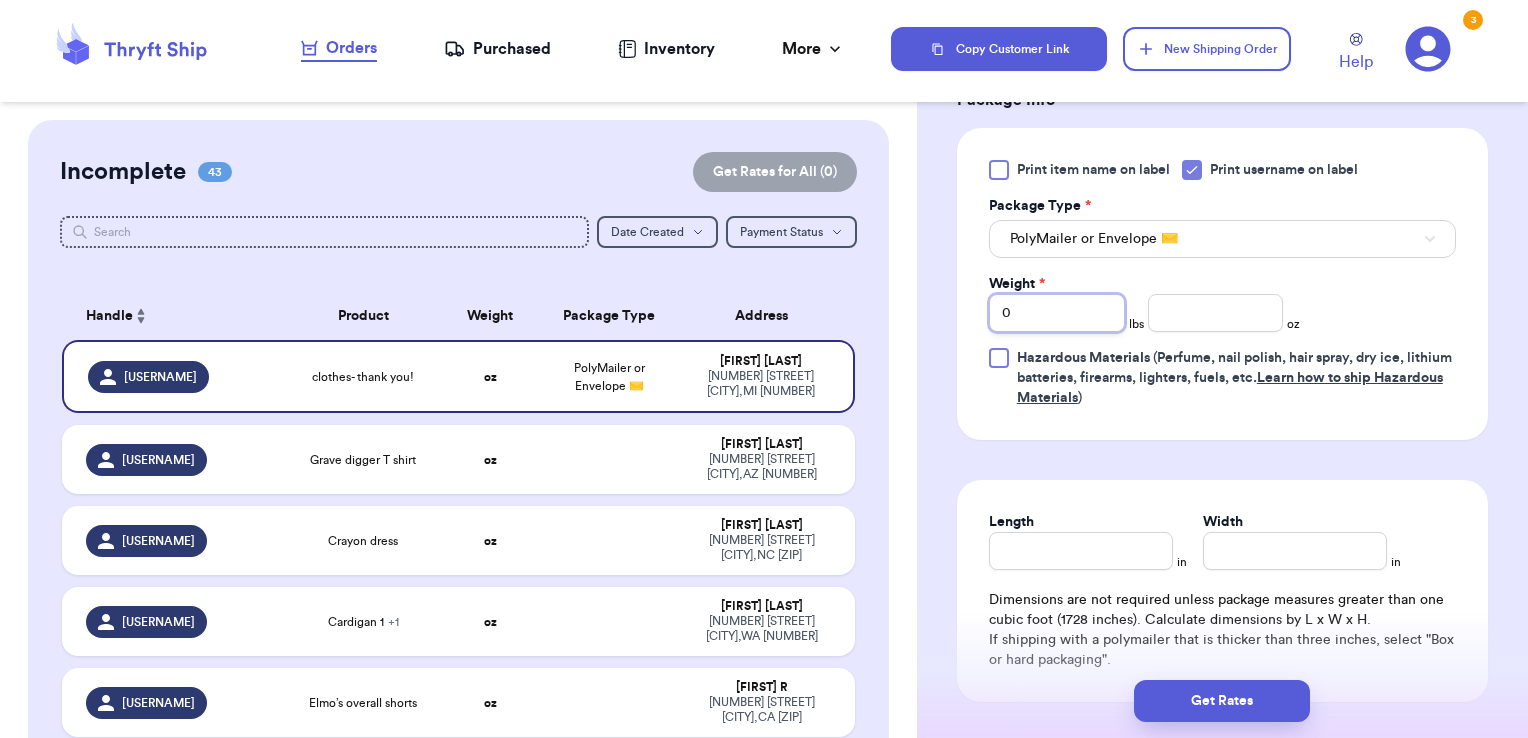 drag, startPoint x: 1048, startPoint y: 309, endPoint x: 956, endPoint y: 298, distance: 92.65527 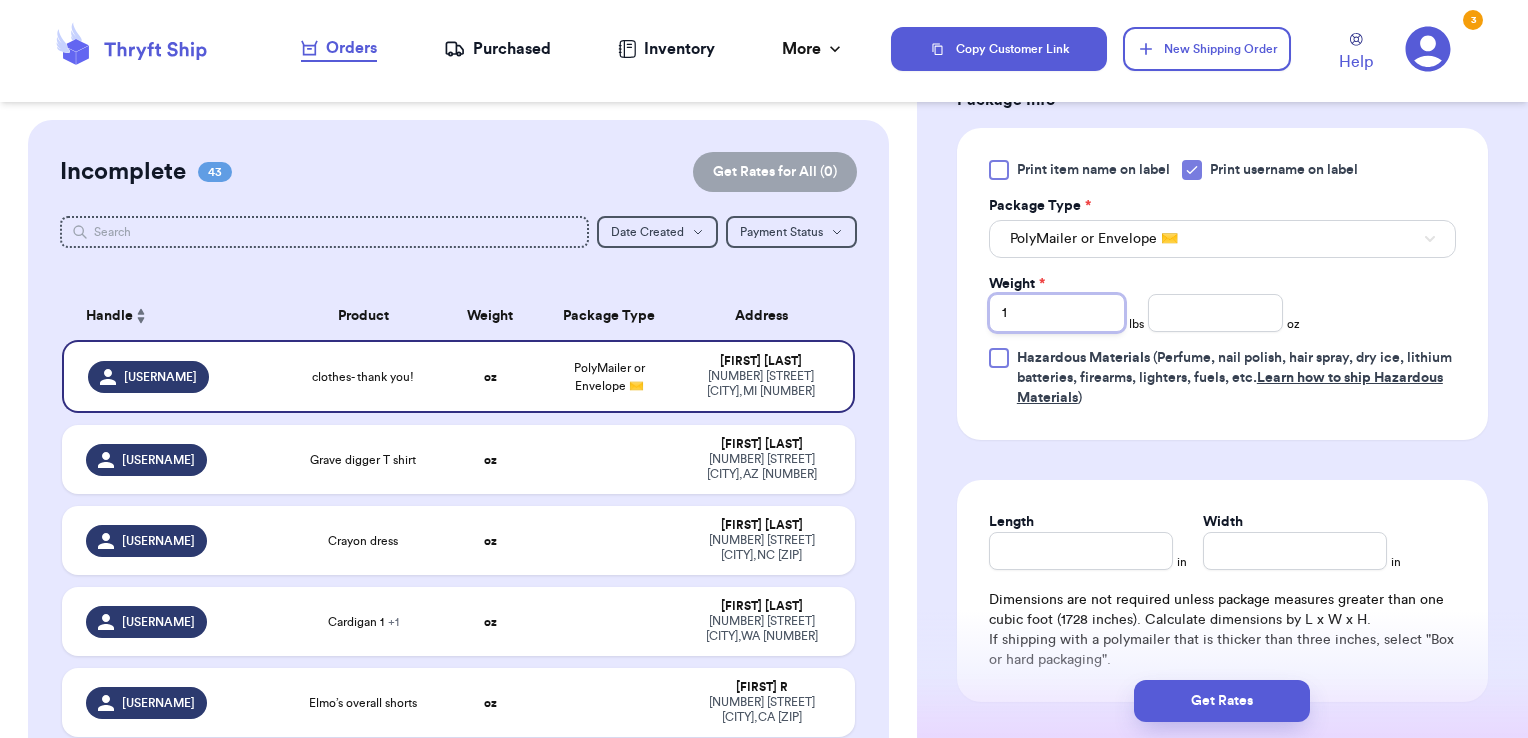 type 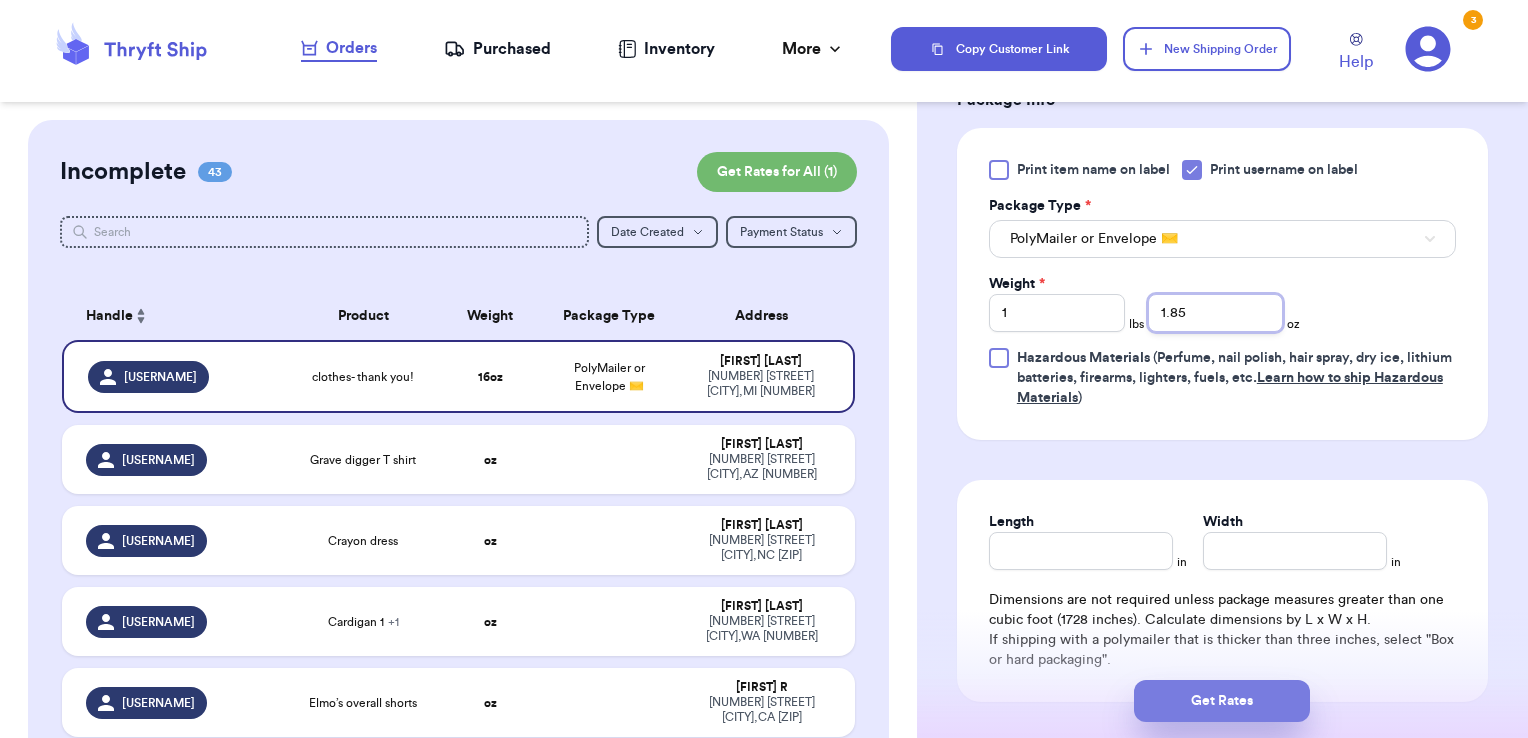 type on "1.85" 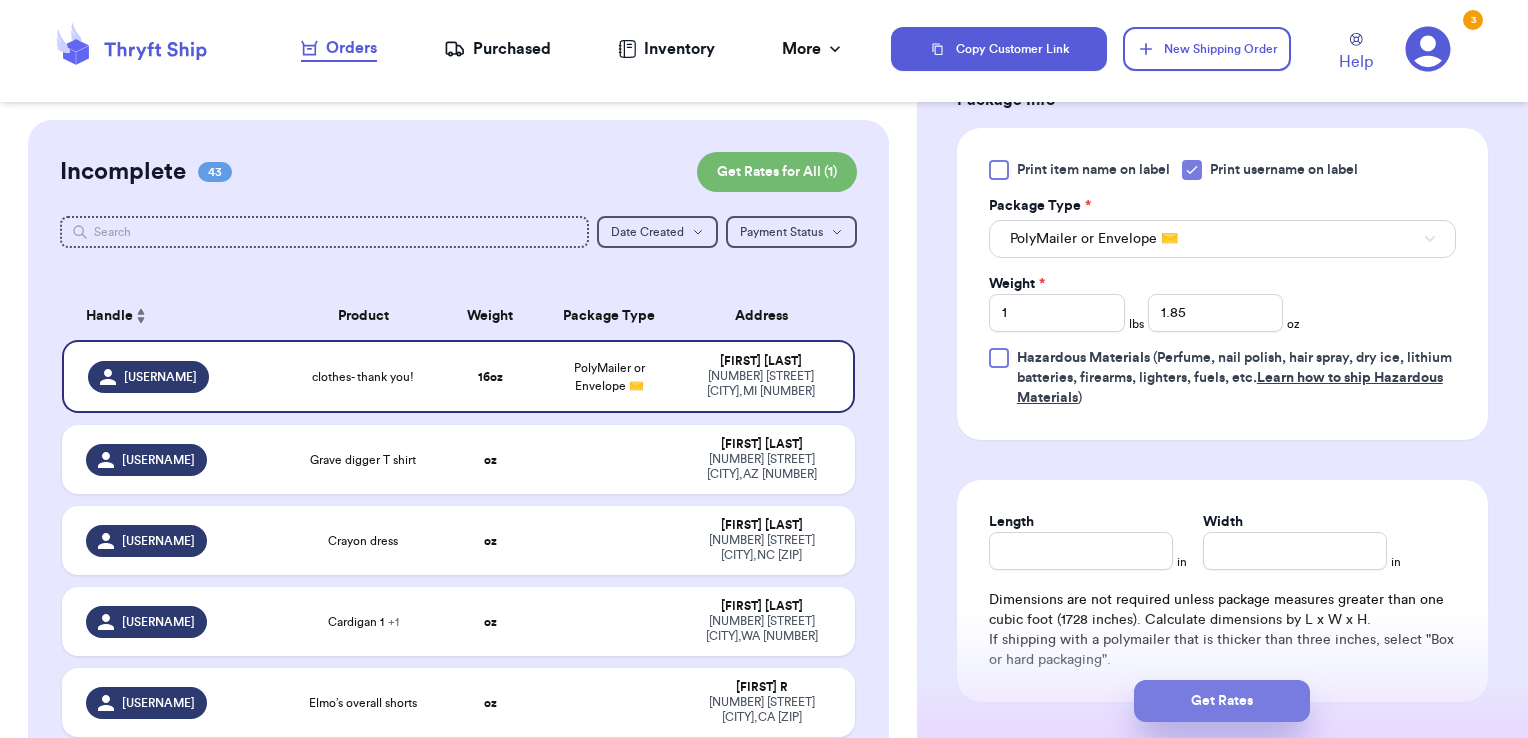 click on "Get Rates" at bounding box center [1222, 701] 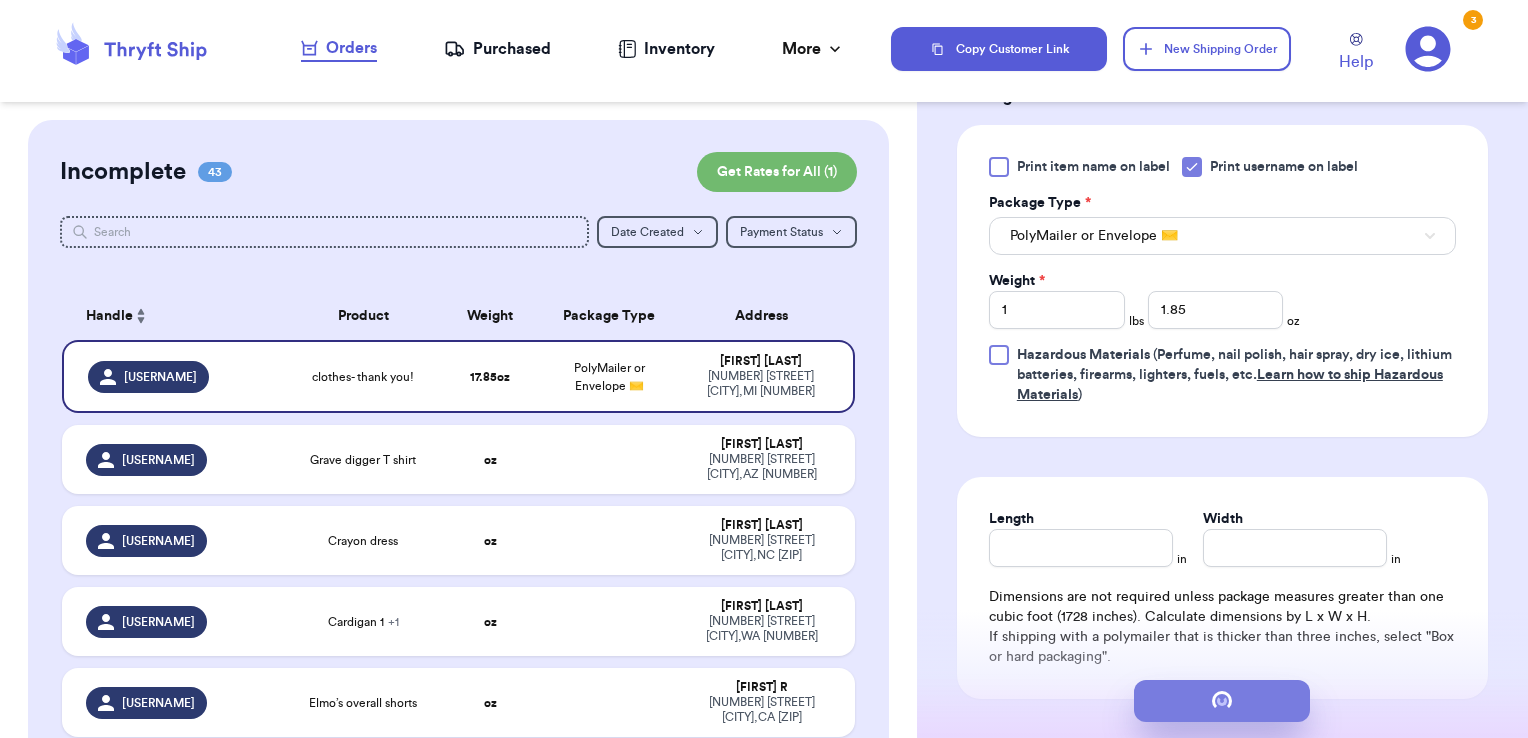 scroll, scrollTop: 0, scrollLeft: 0, axis: both 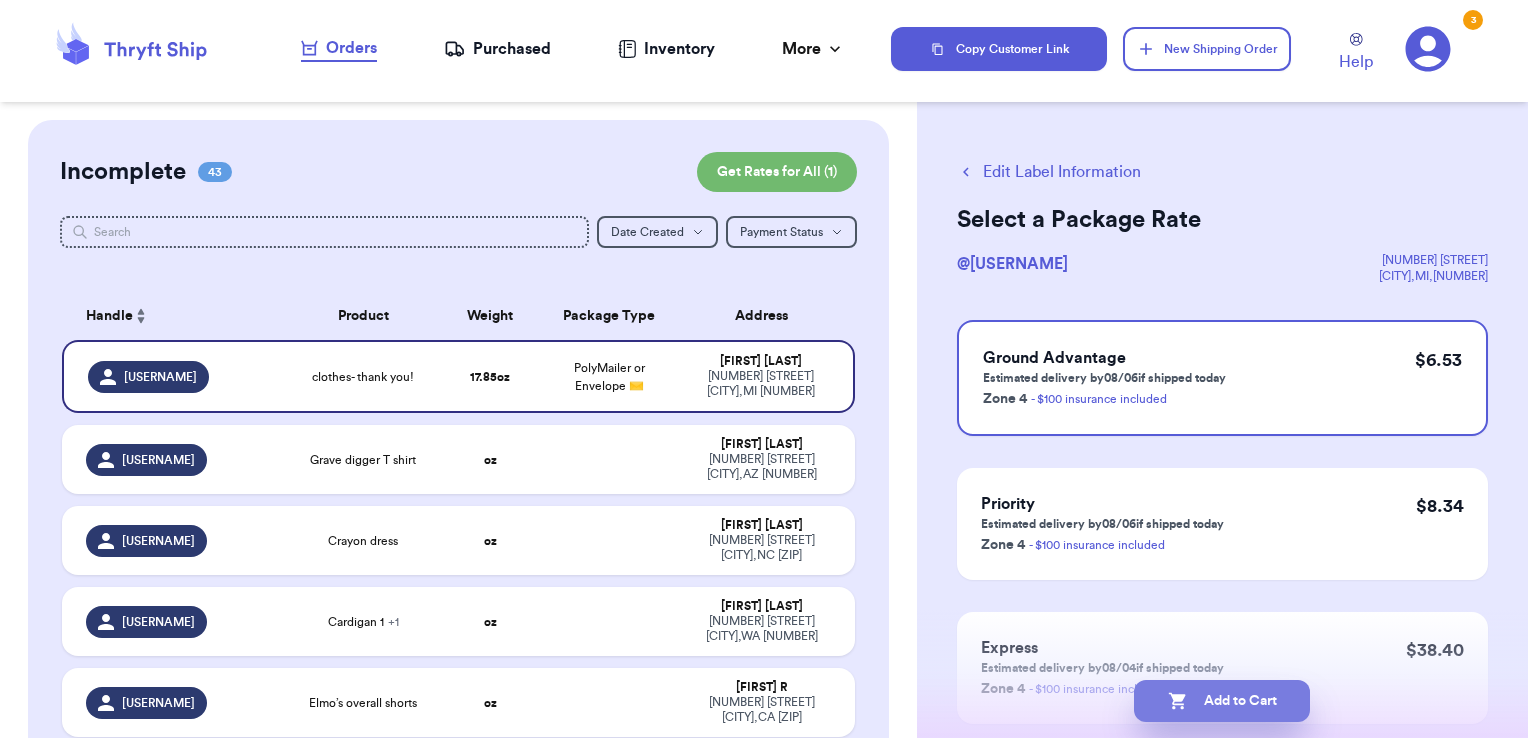 click on "Add to Cart" at bounding box center [1222, 701] 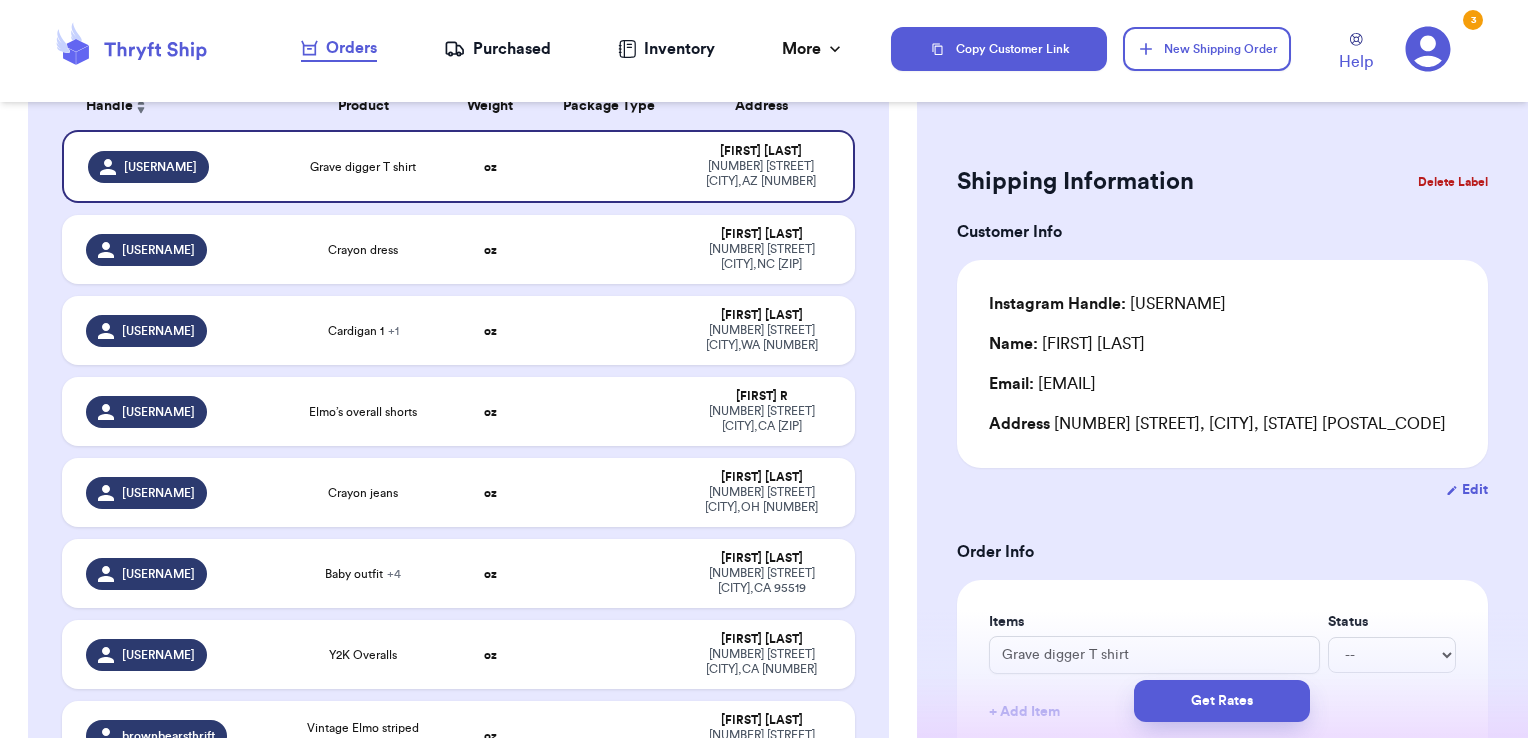 scroll, scrollTop: 316, scrollLeft: 0, axis: vertical 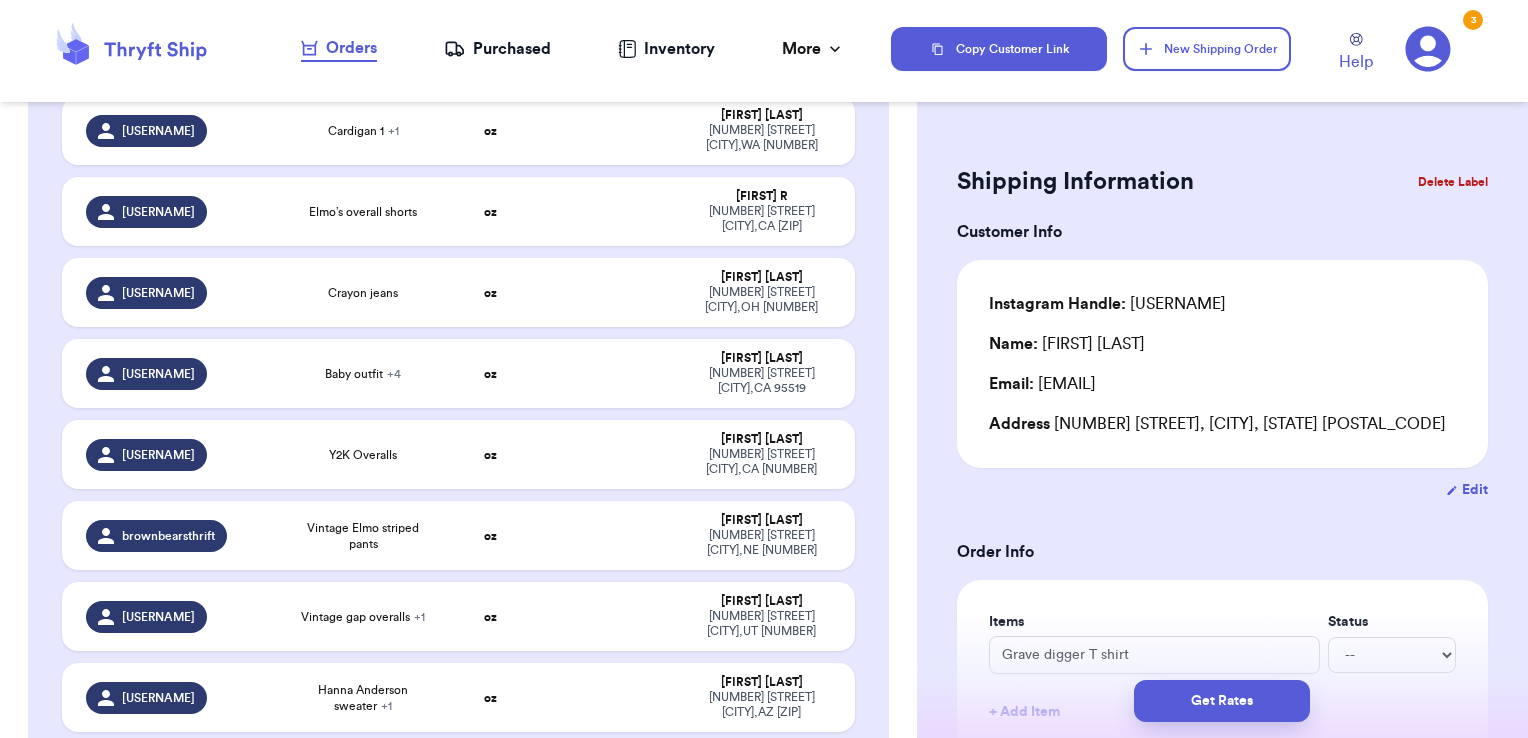 type 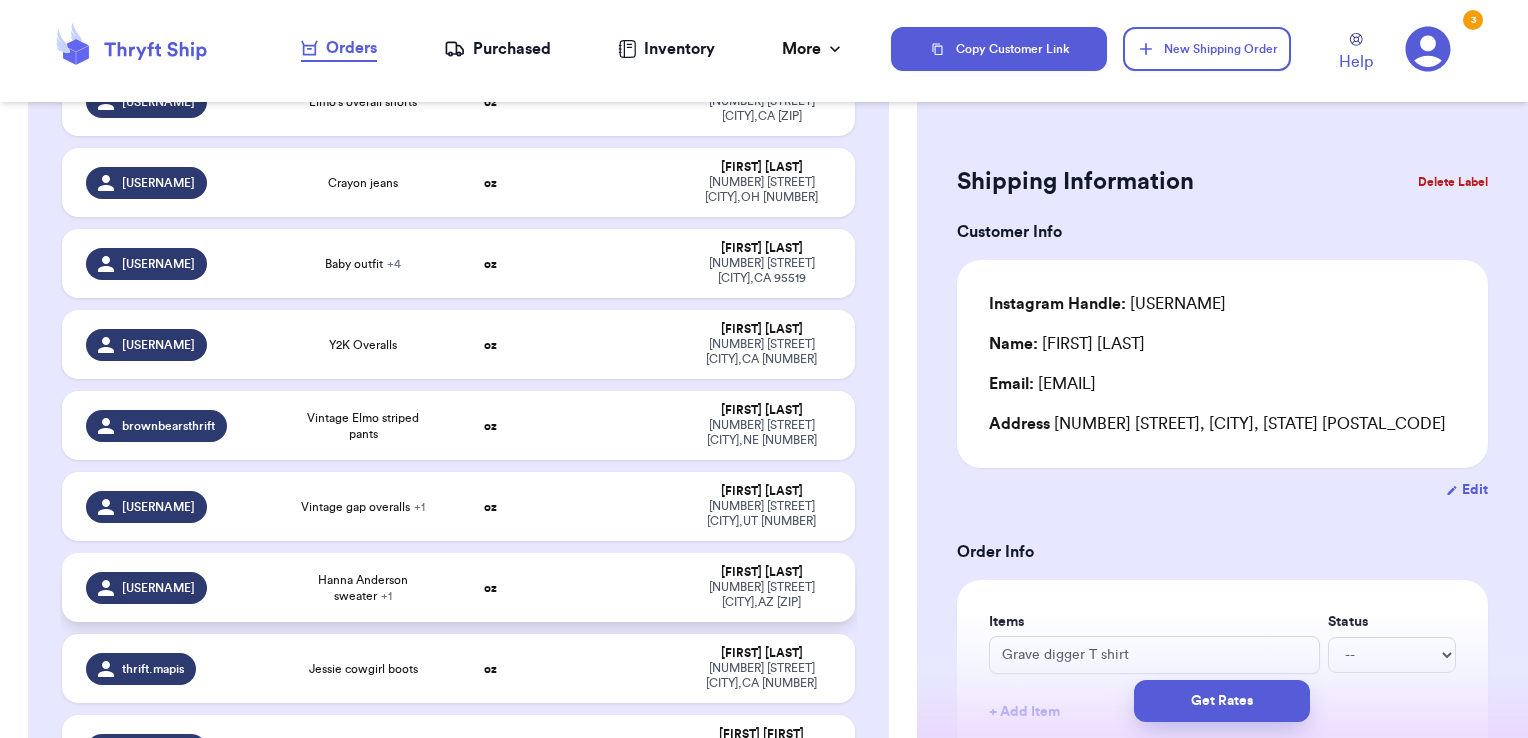 click at bounding box center [609, 587] 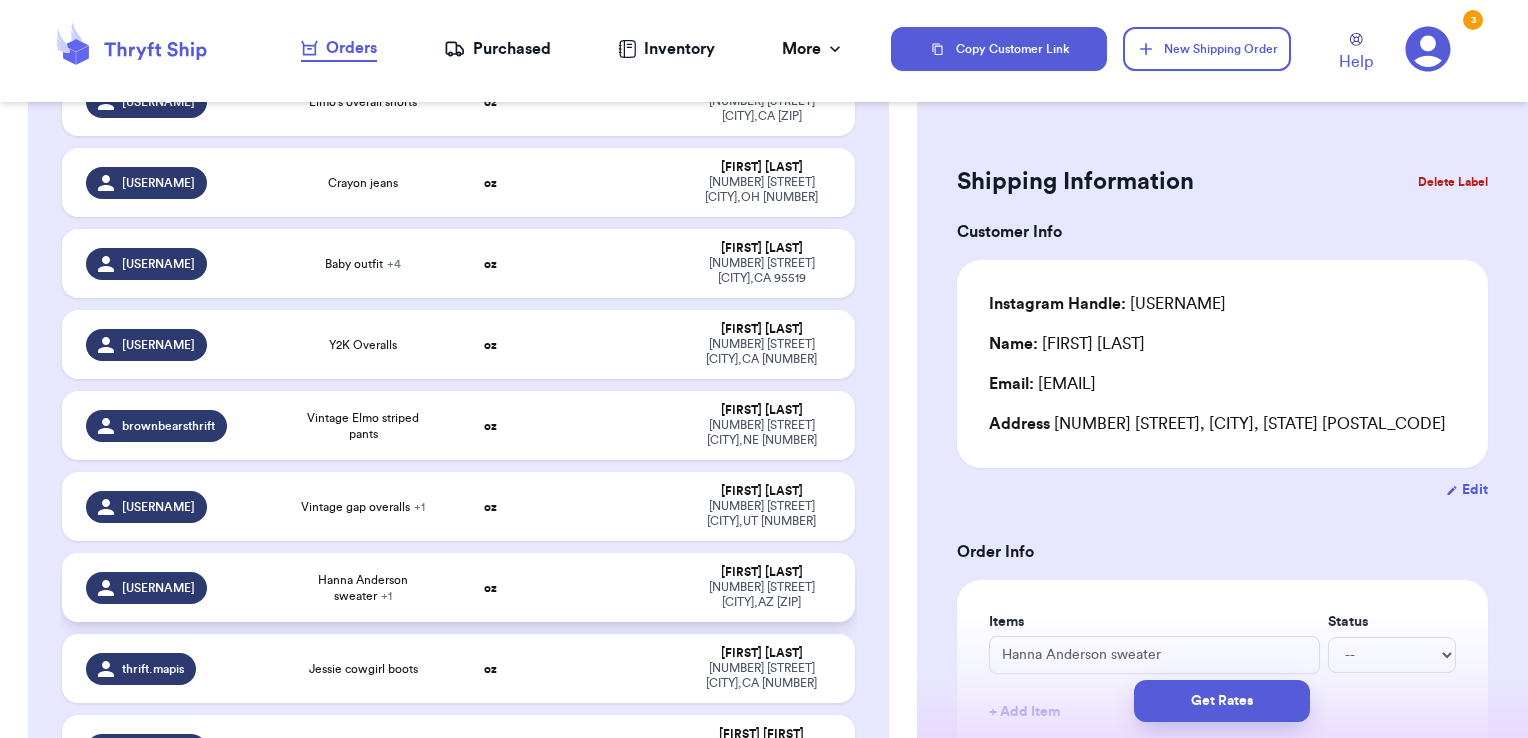 scroll, scrollTop: 516, scrollLeft: 0, axis: vertical 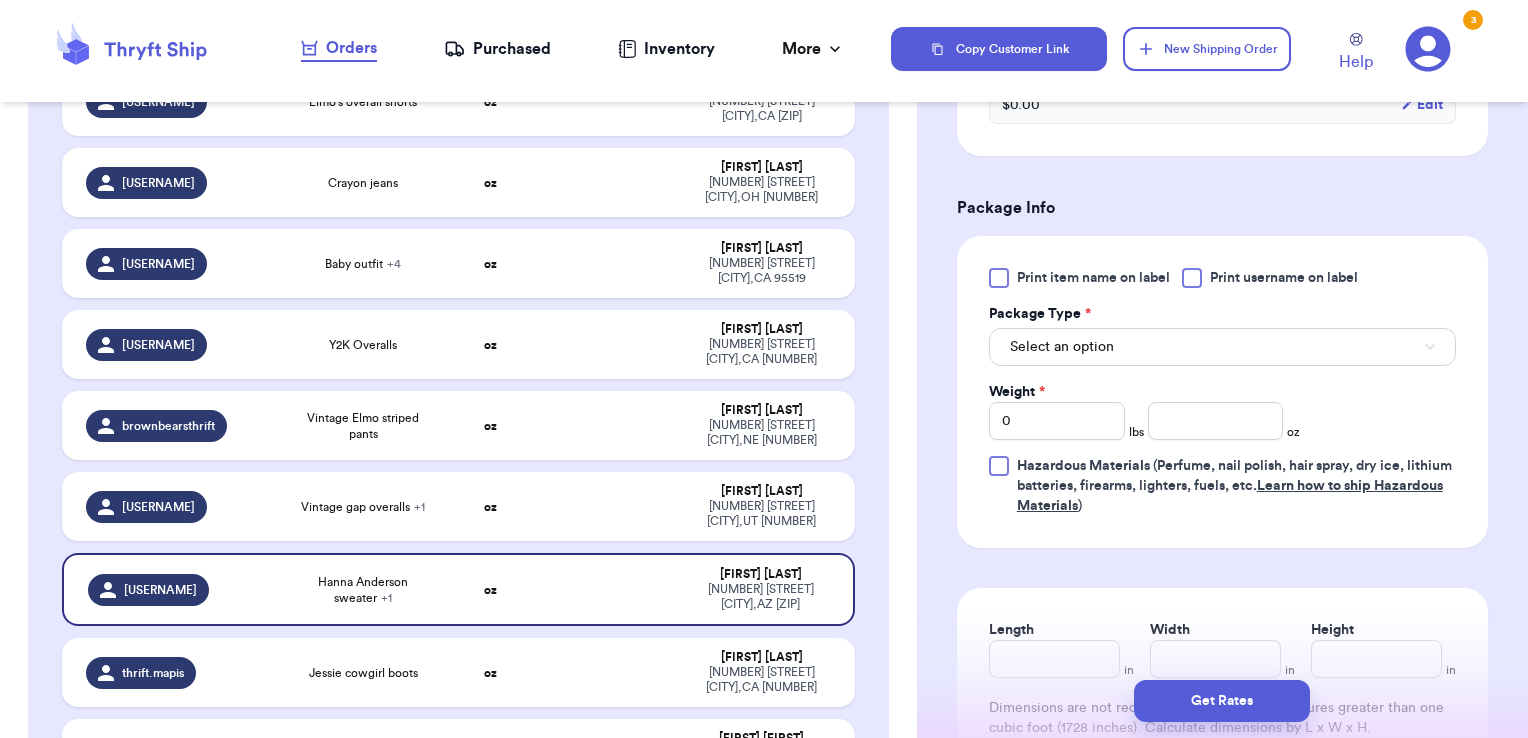 click on "Print username on label" at bounding box center (1284, 278) 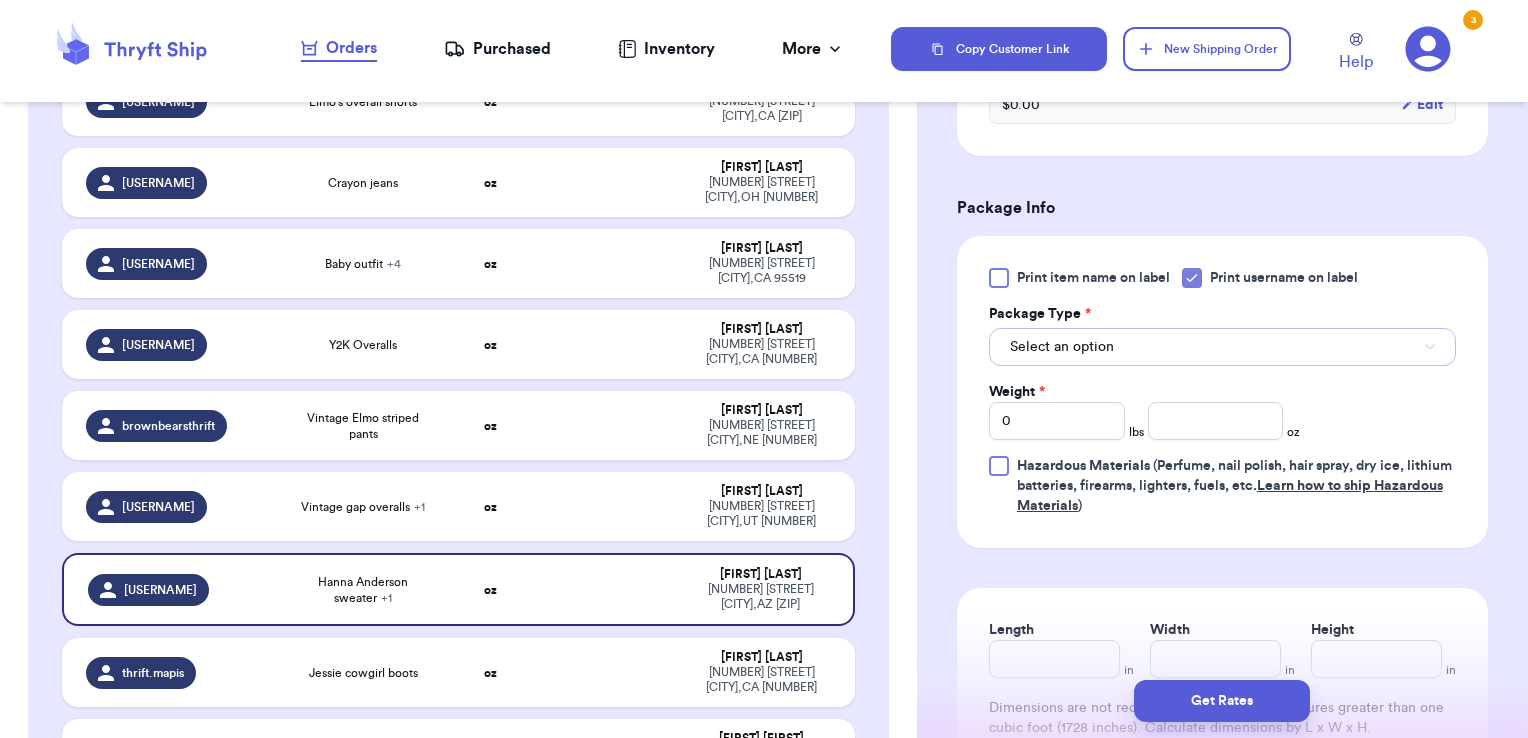 click on "Select an option" at bounding box center (1222, 347) 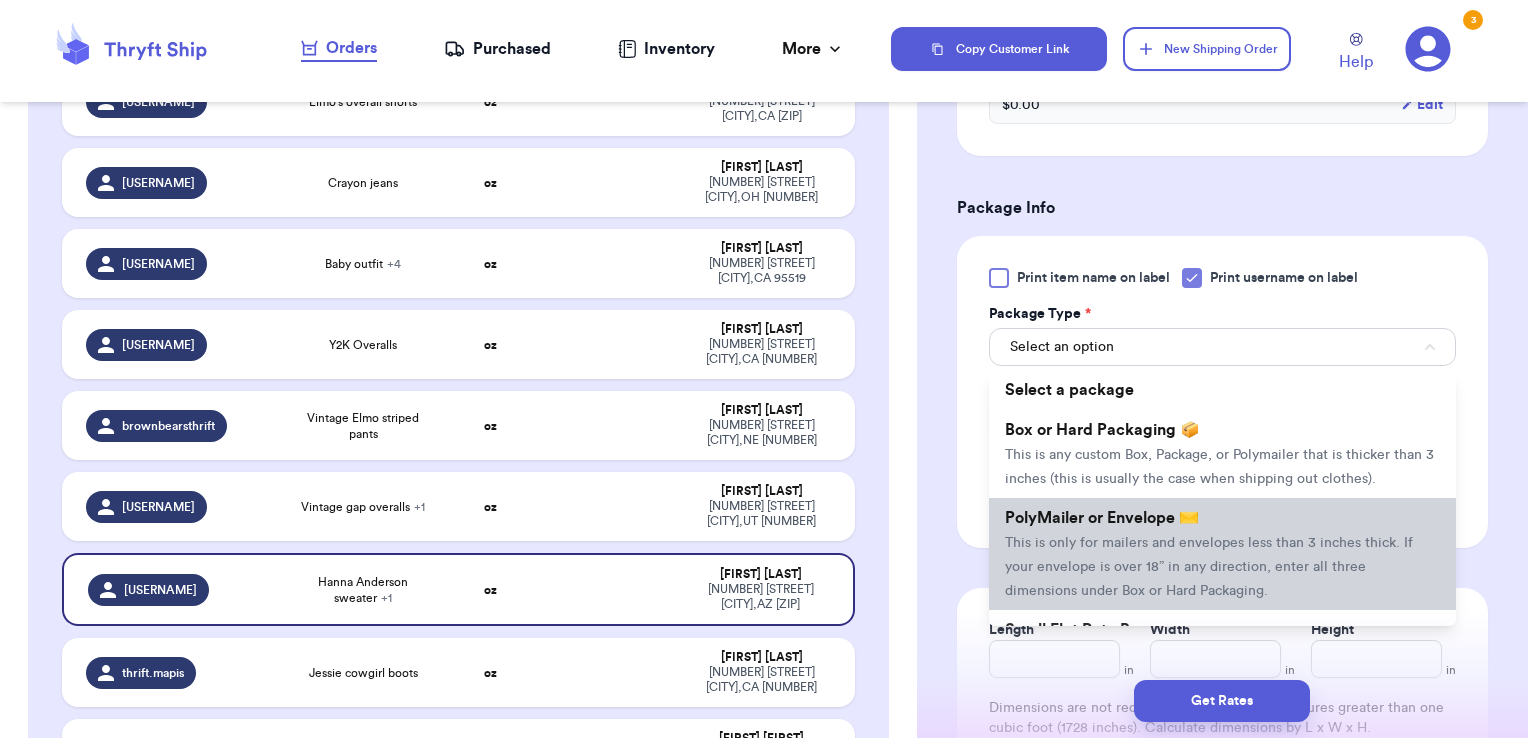 click on "PolyMailer or Envelope ✉️" at bounding box center (1102, 518) 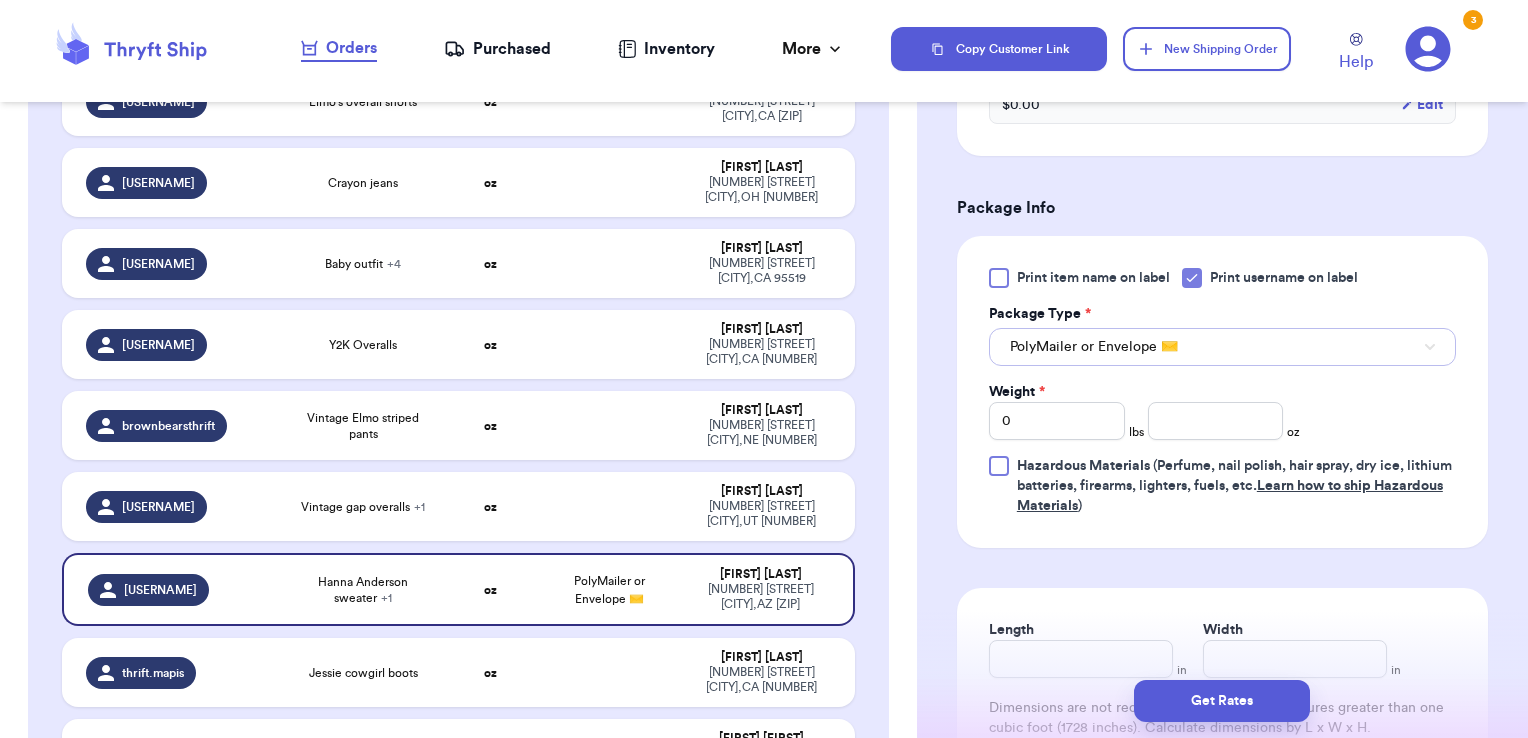 click on "PolyMailer or Envelope ✉️" at bounding box center (1222, 347) 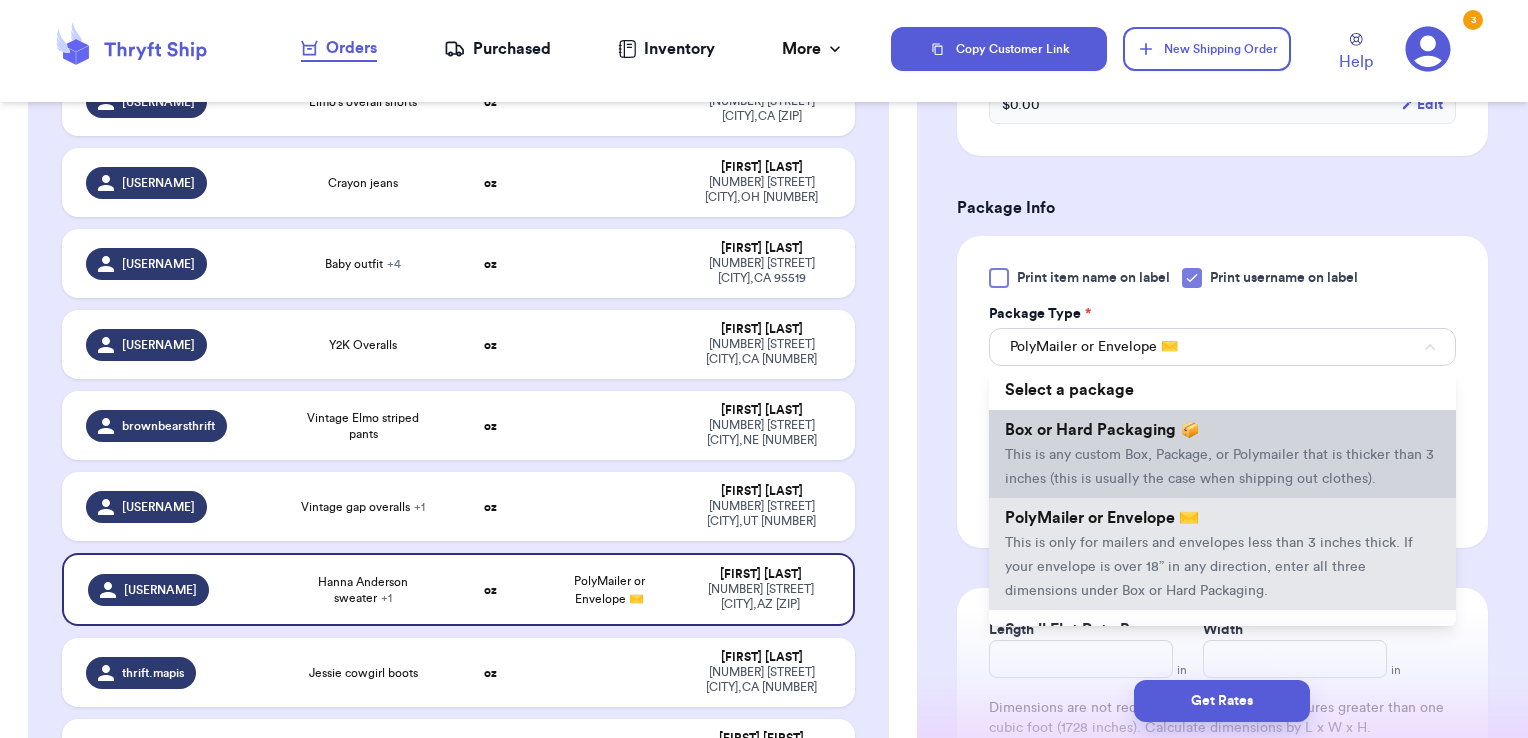 click on "Box or Hard Packaging 📦" at bounding box center [1102, 430] 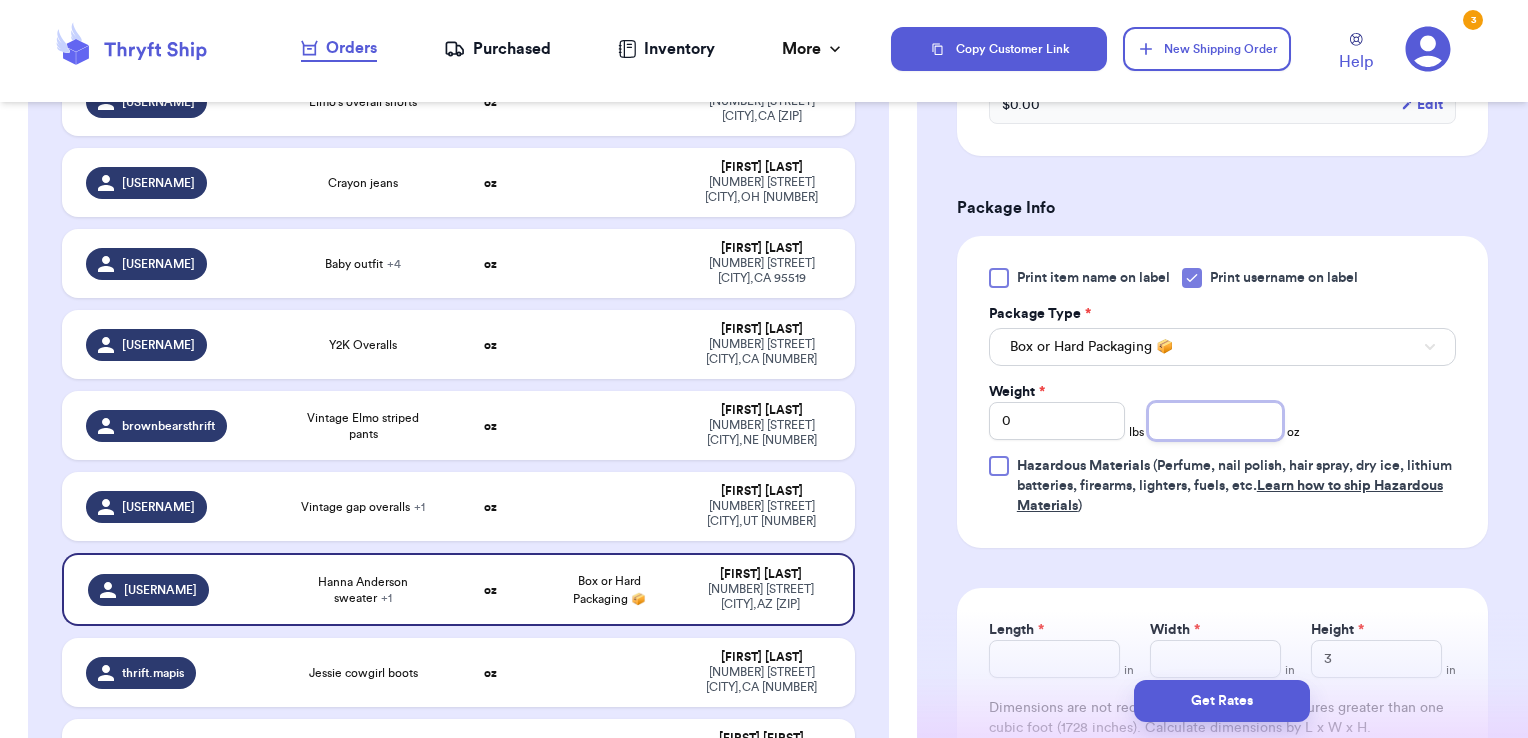 click at bounding box center (1216, 421) 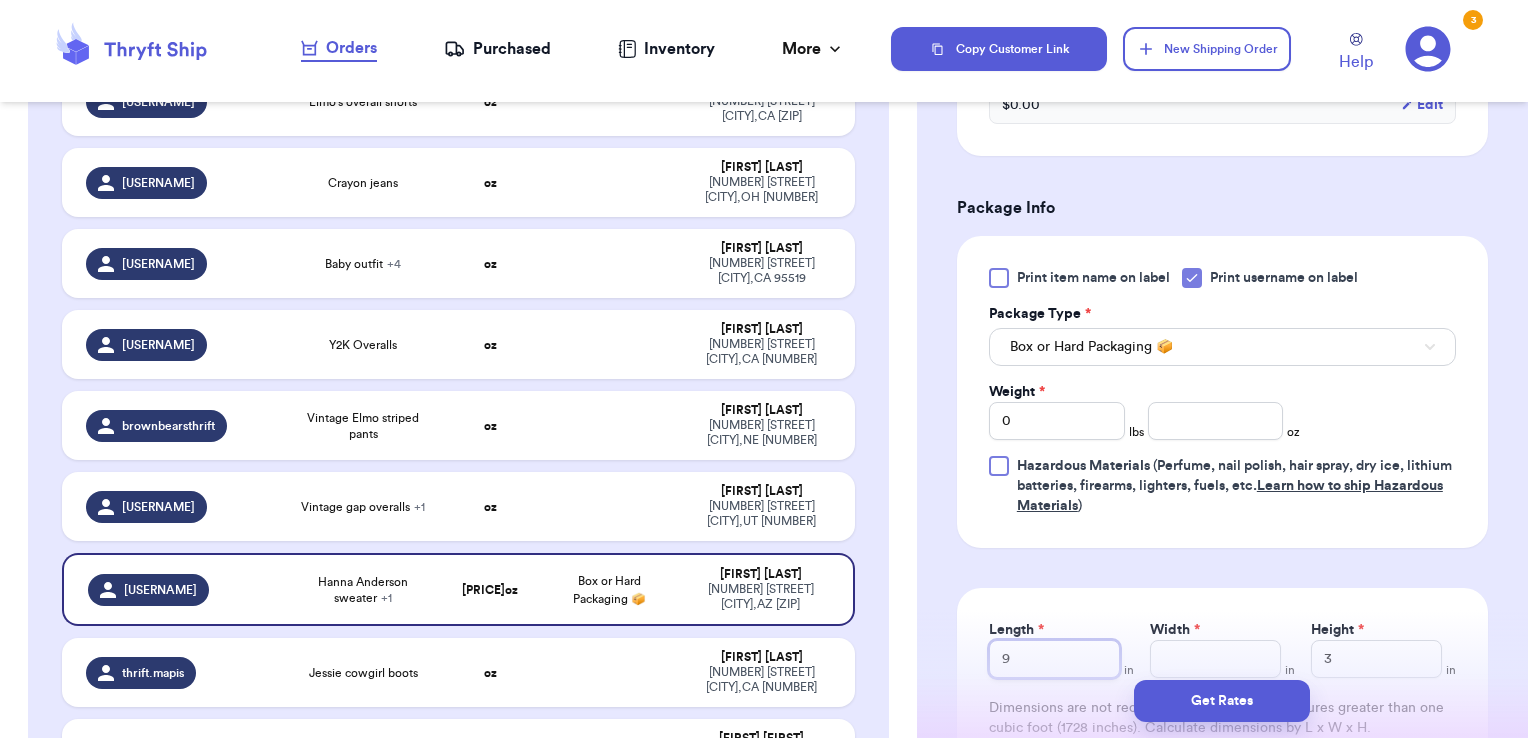 type on "9" 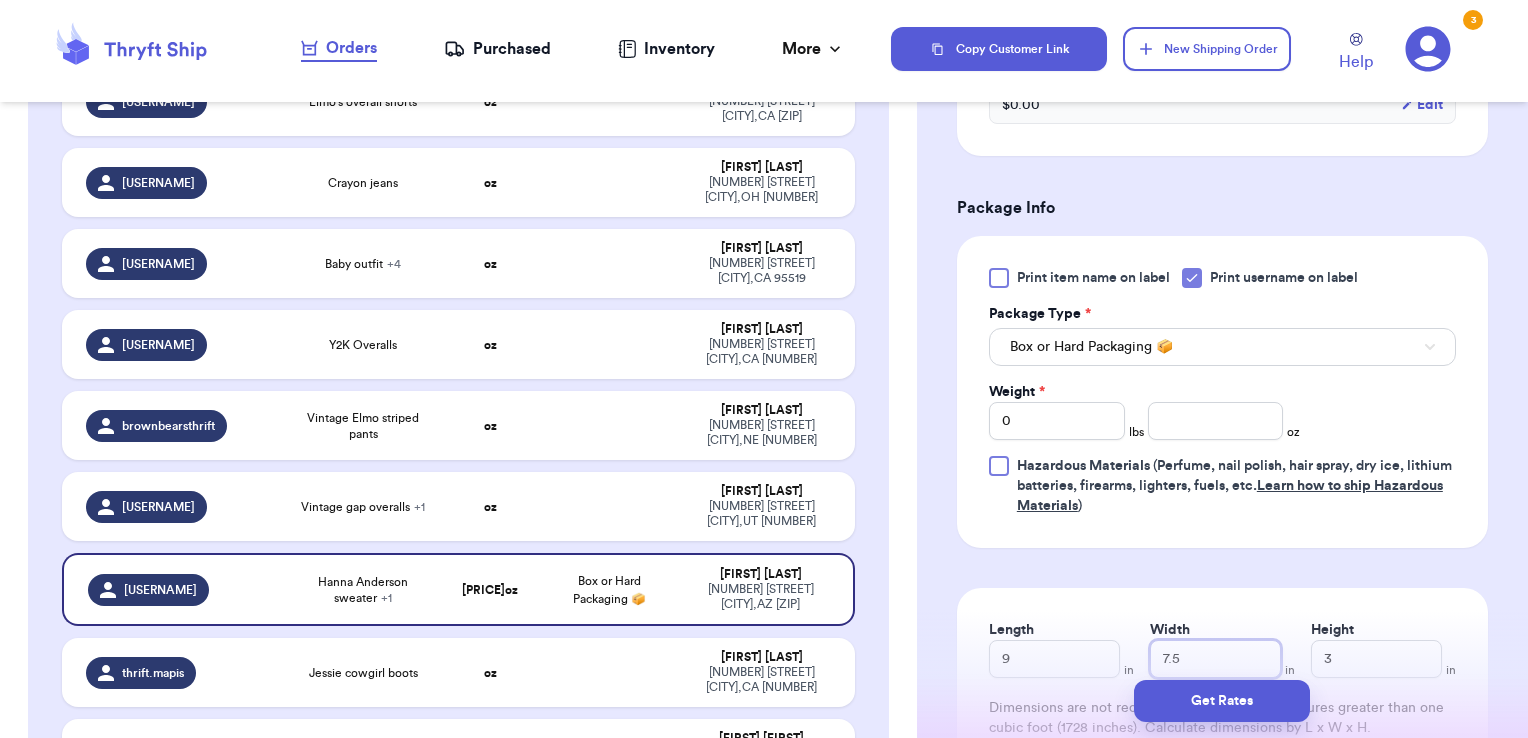 type on "7.5" 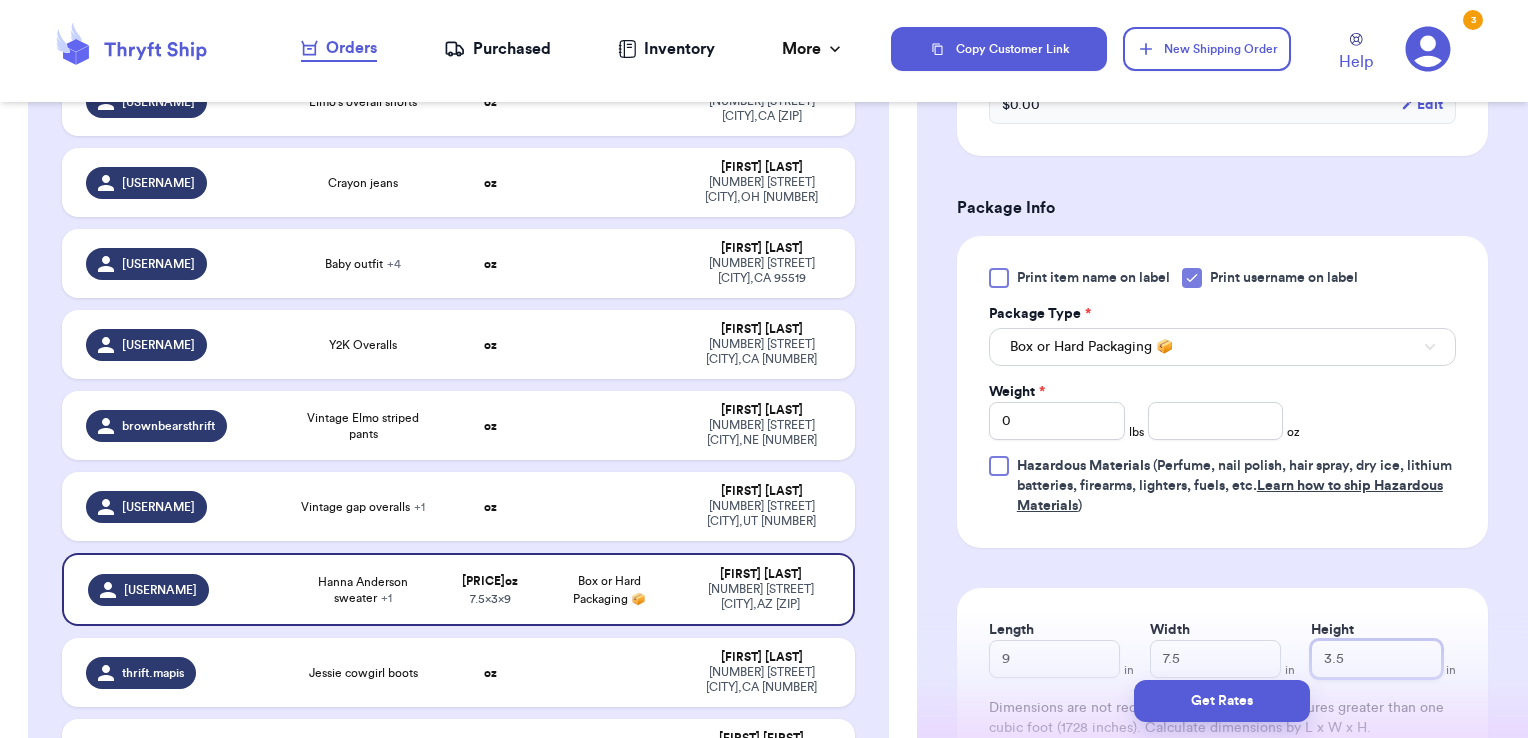 type on "3.5" 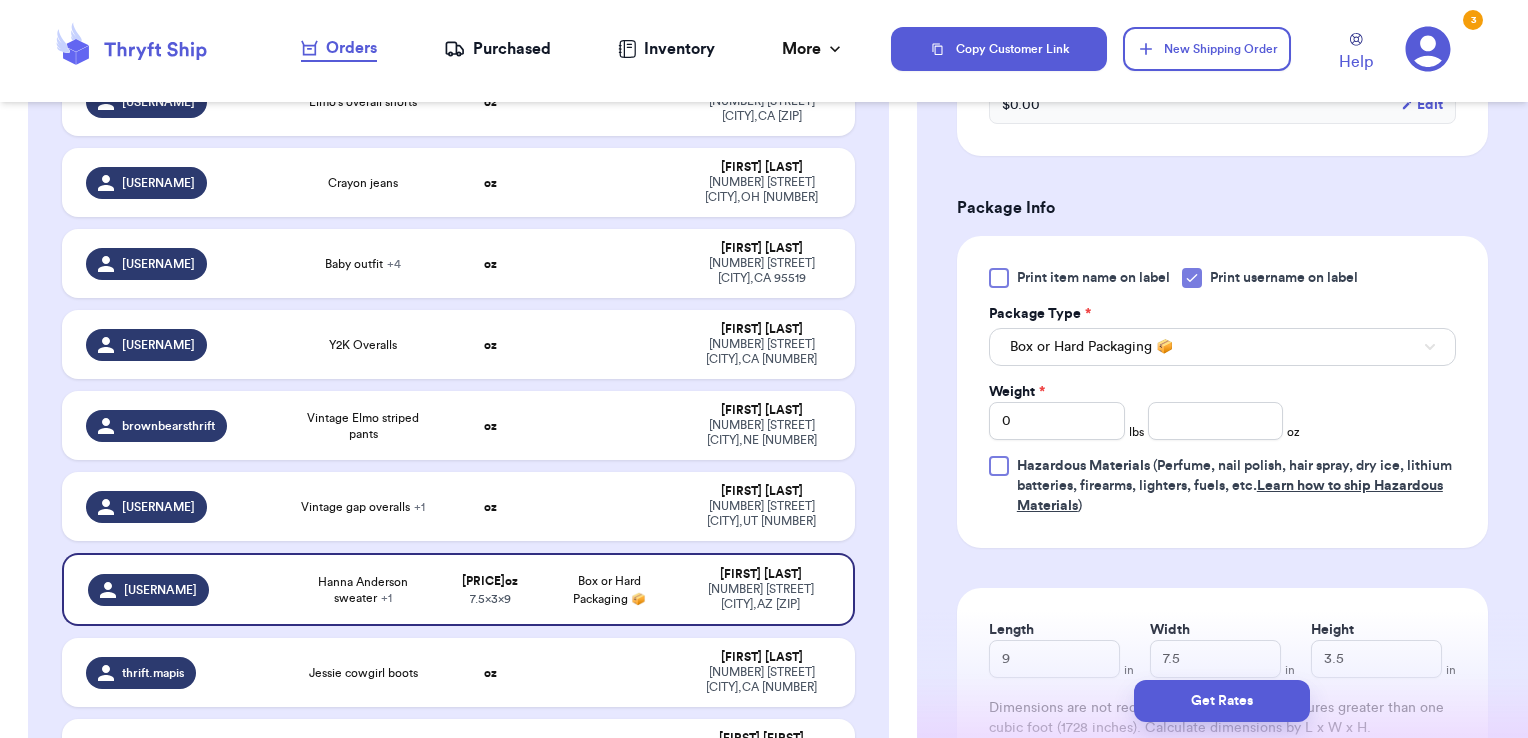 click on "Get Rates" at bounding box center (1222, 701) 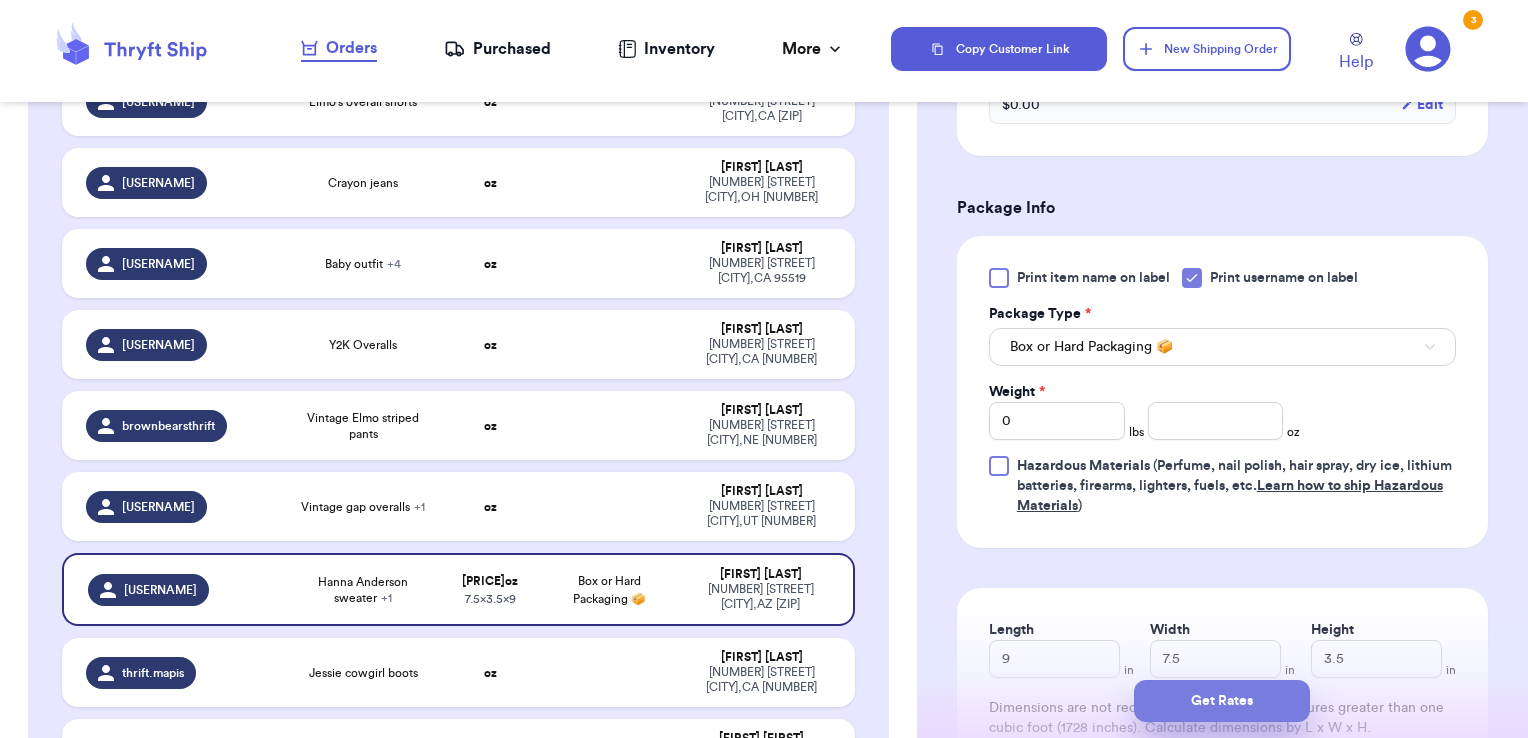 click on "Get Rates" at bounding box center (1222, 701) 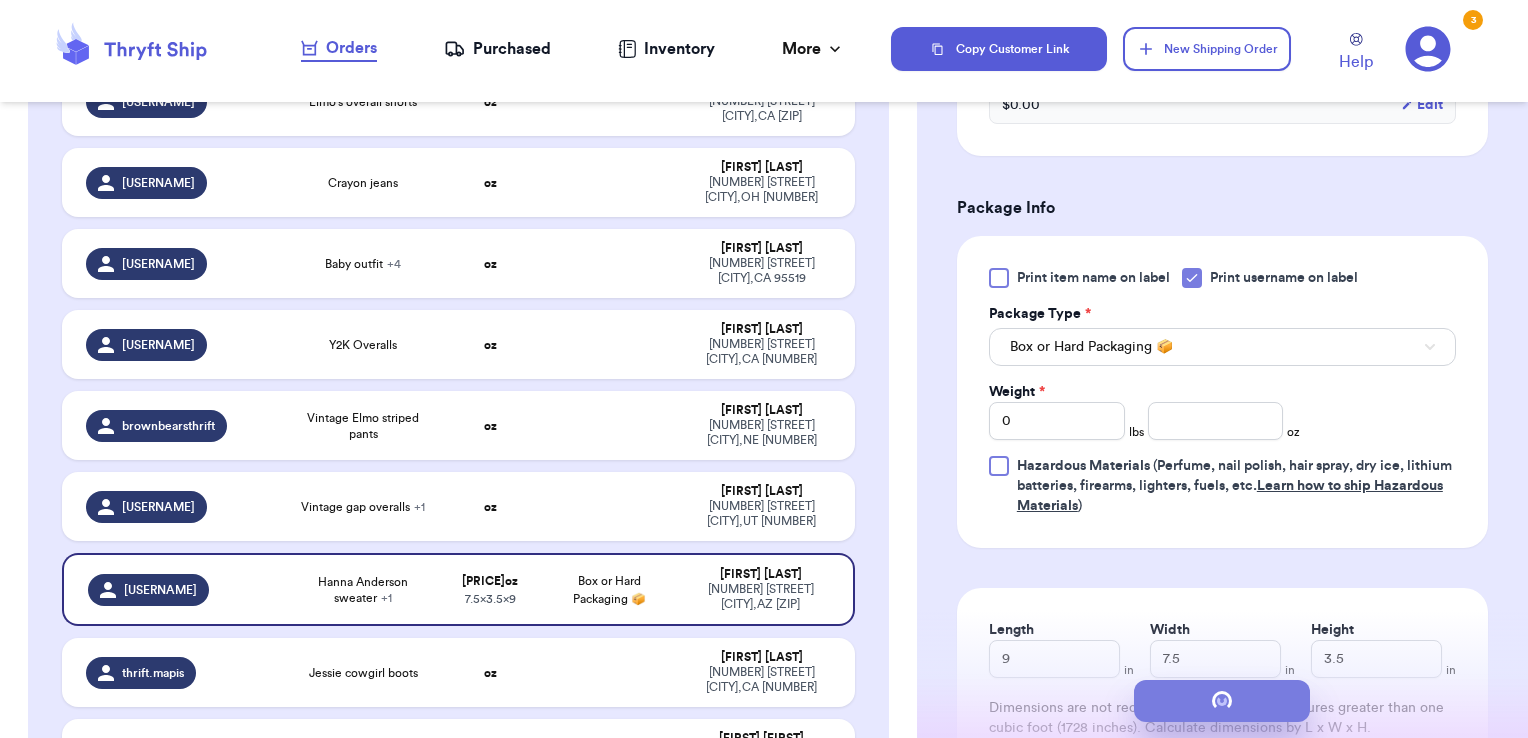 scroll, scrollTop: 0, scrollLeft: 0, axis: both 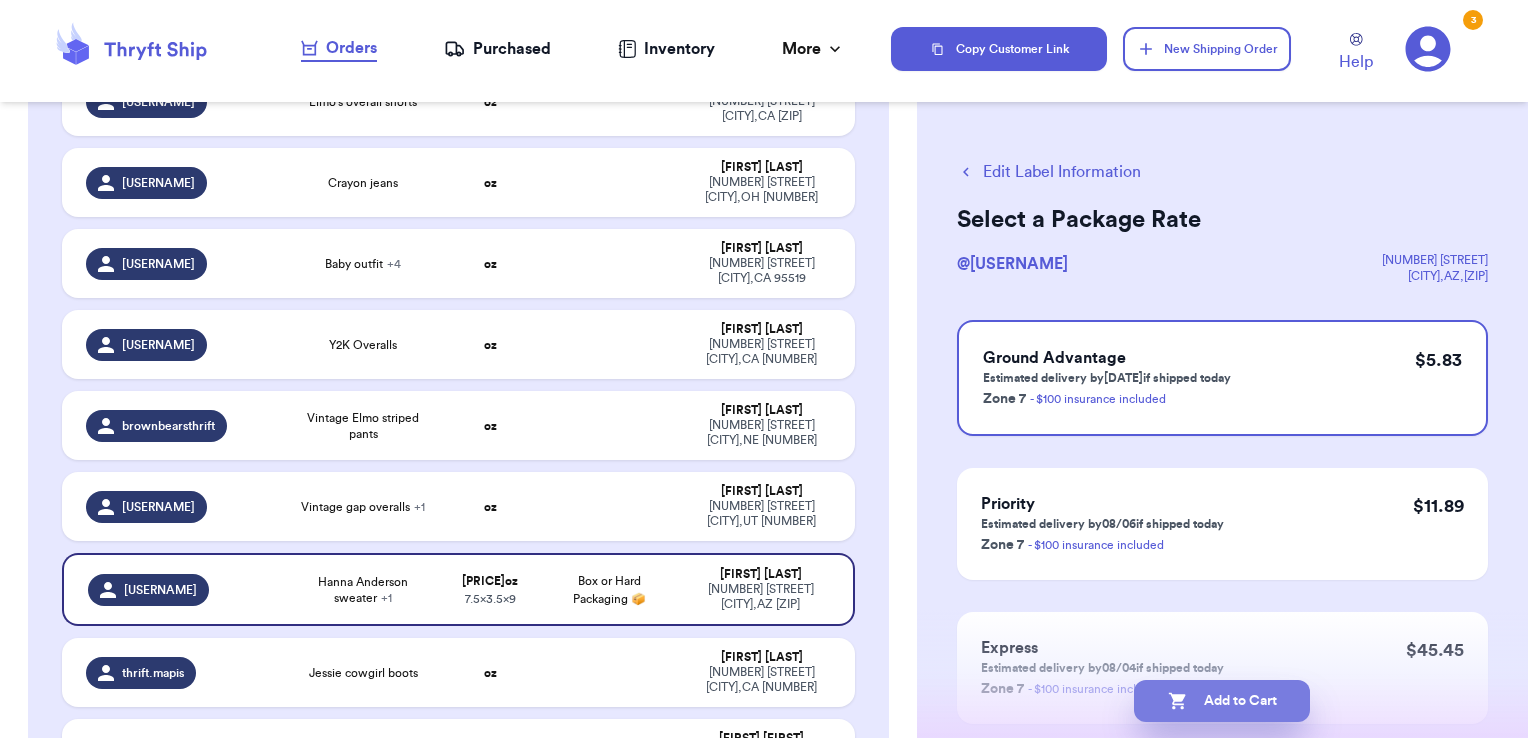 click on "Add to Cart" at bounding box center [1222, 701] 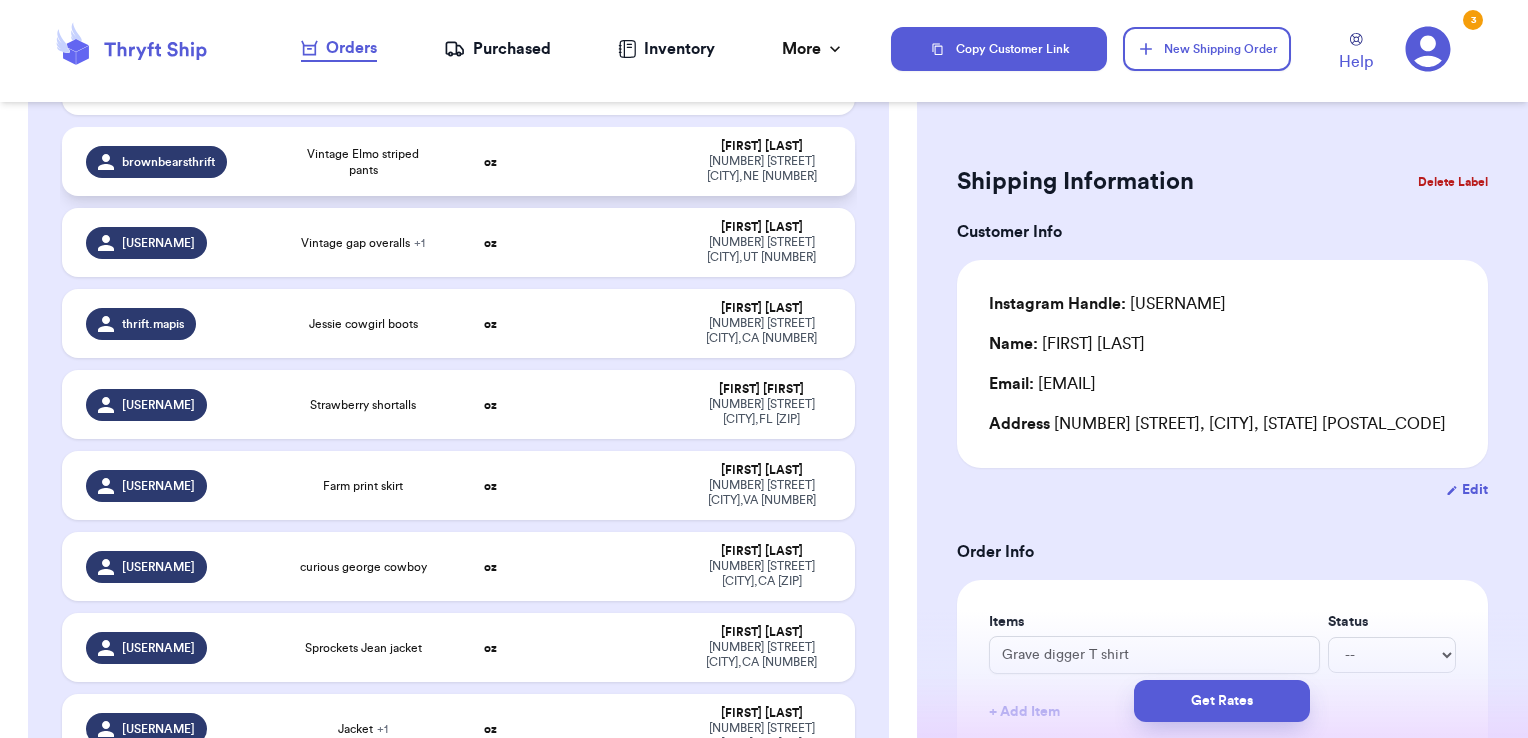 scroll, scrollTop: 0, scrollLeft: 0, axis: both 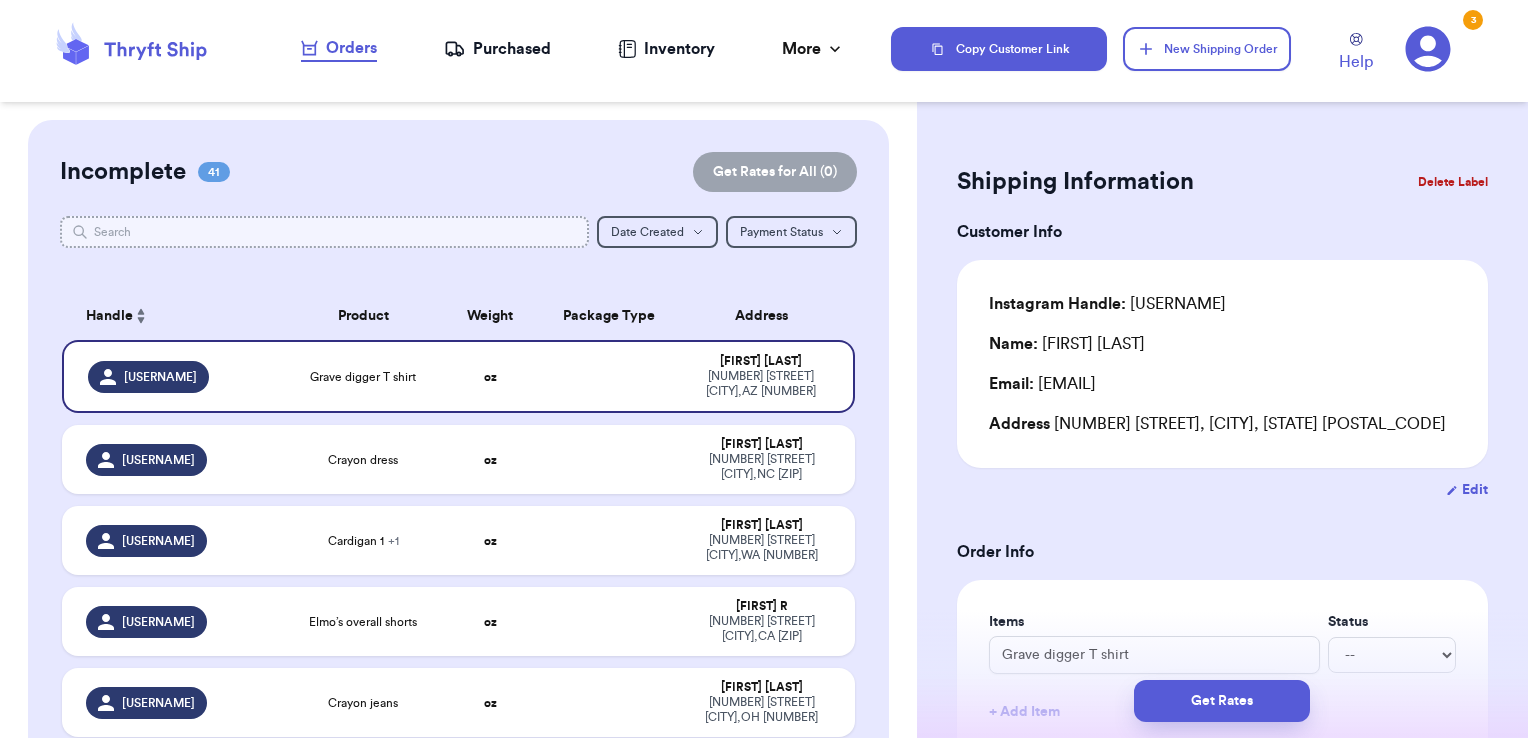 click at bounding box center [325, 232] 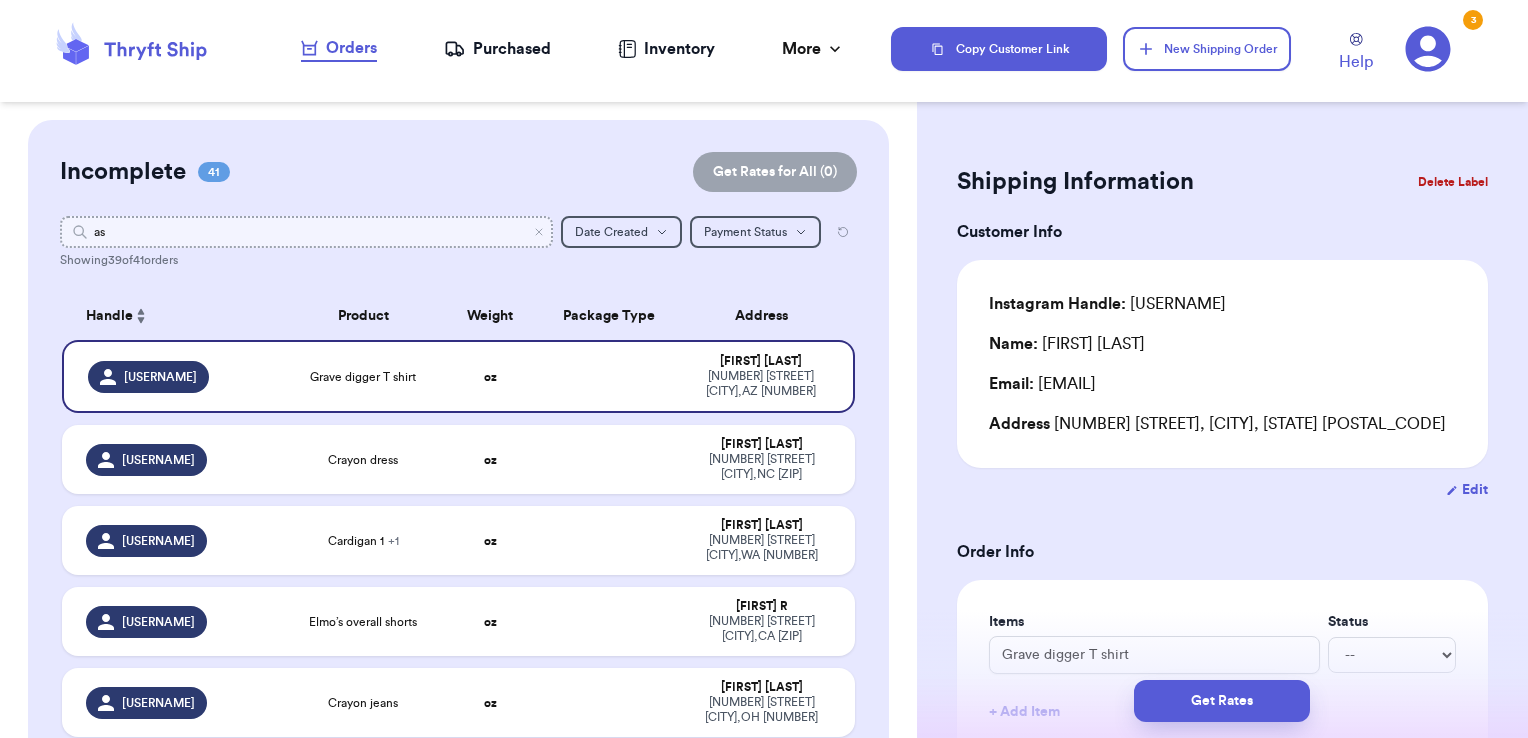 type on "ash" 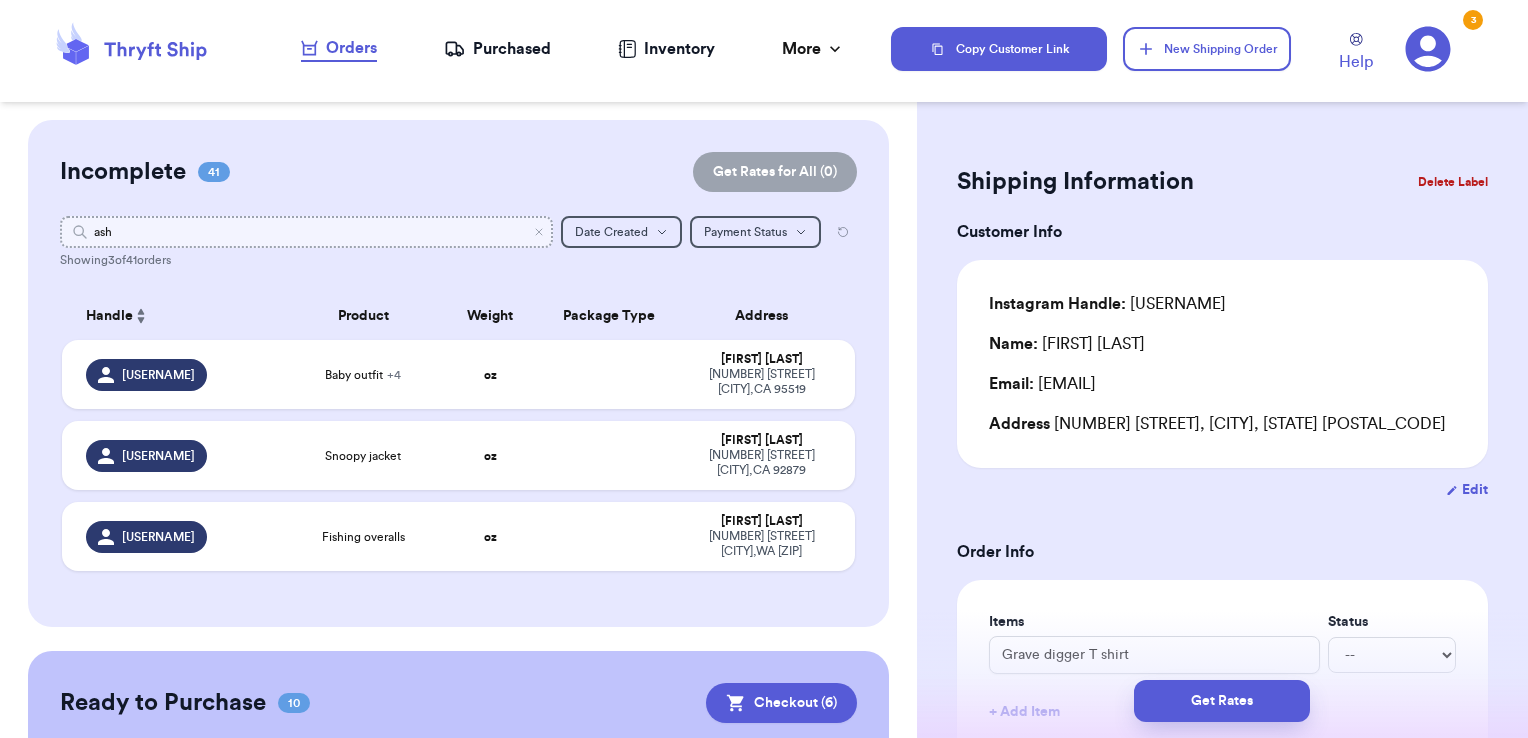 type 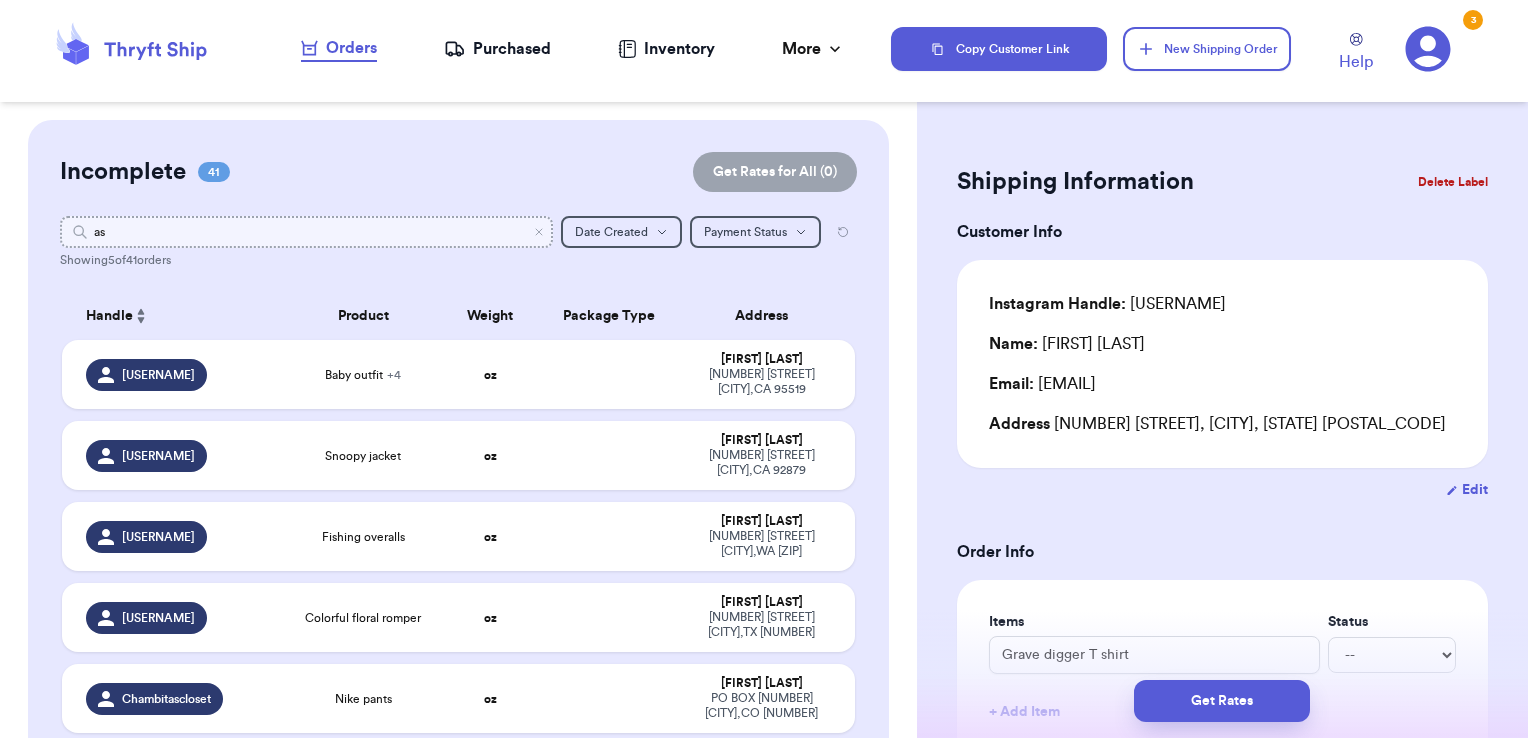 type on "a" 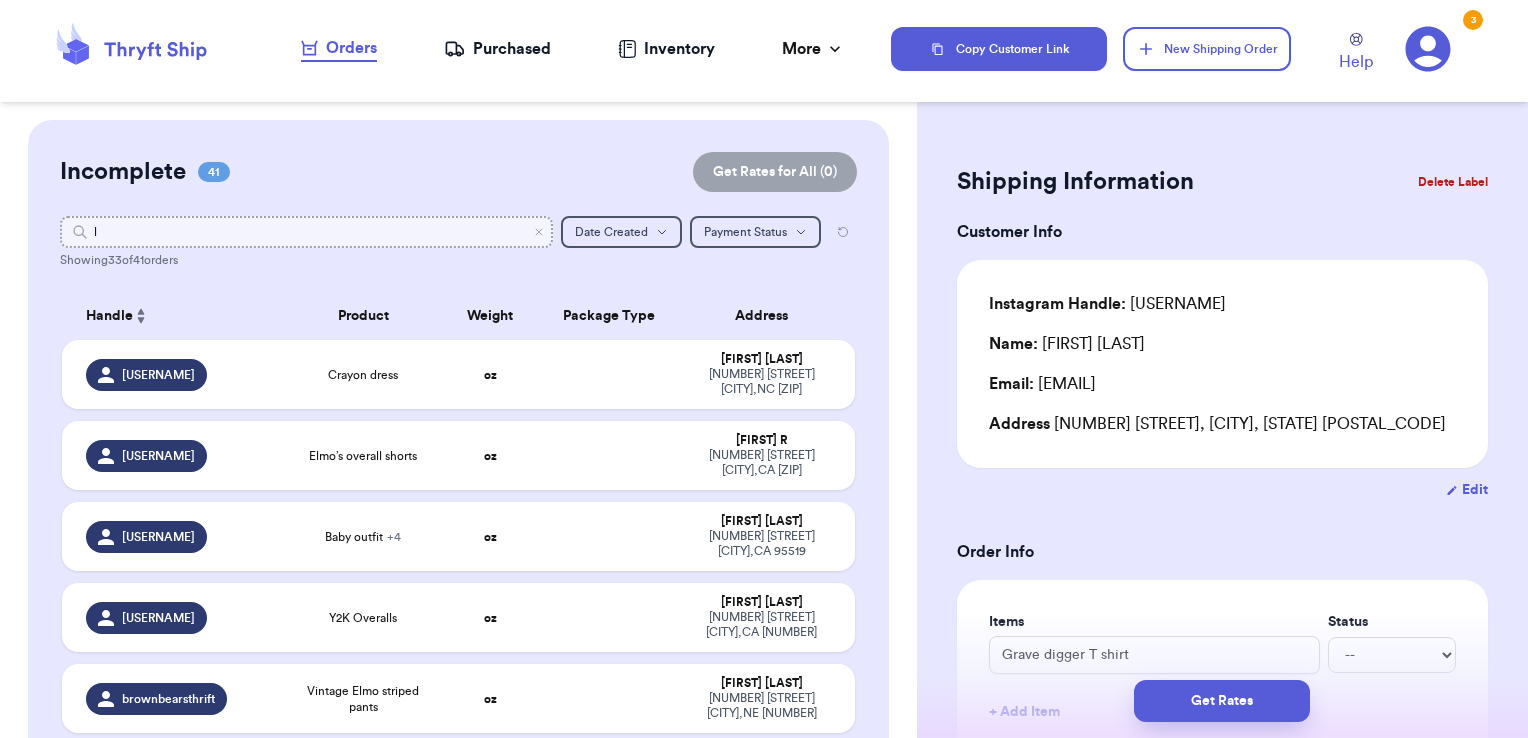 type on "li" 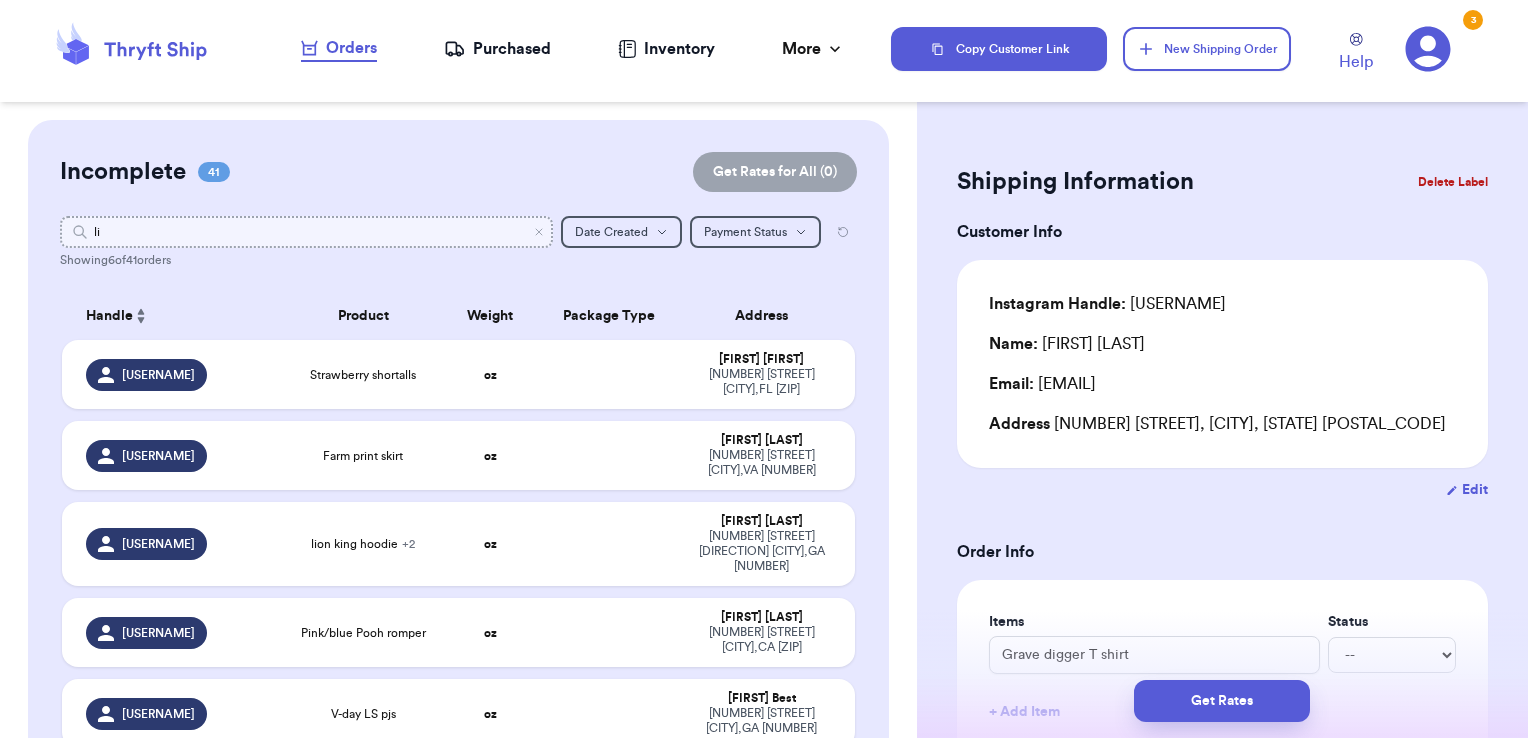 type 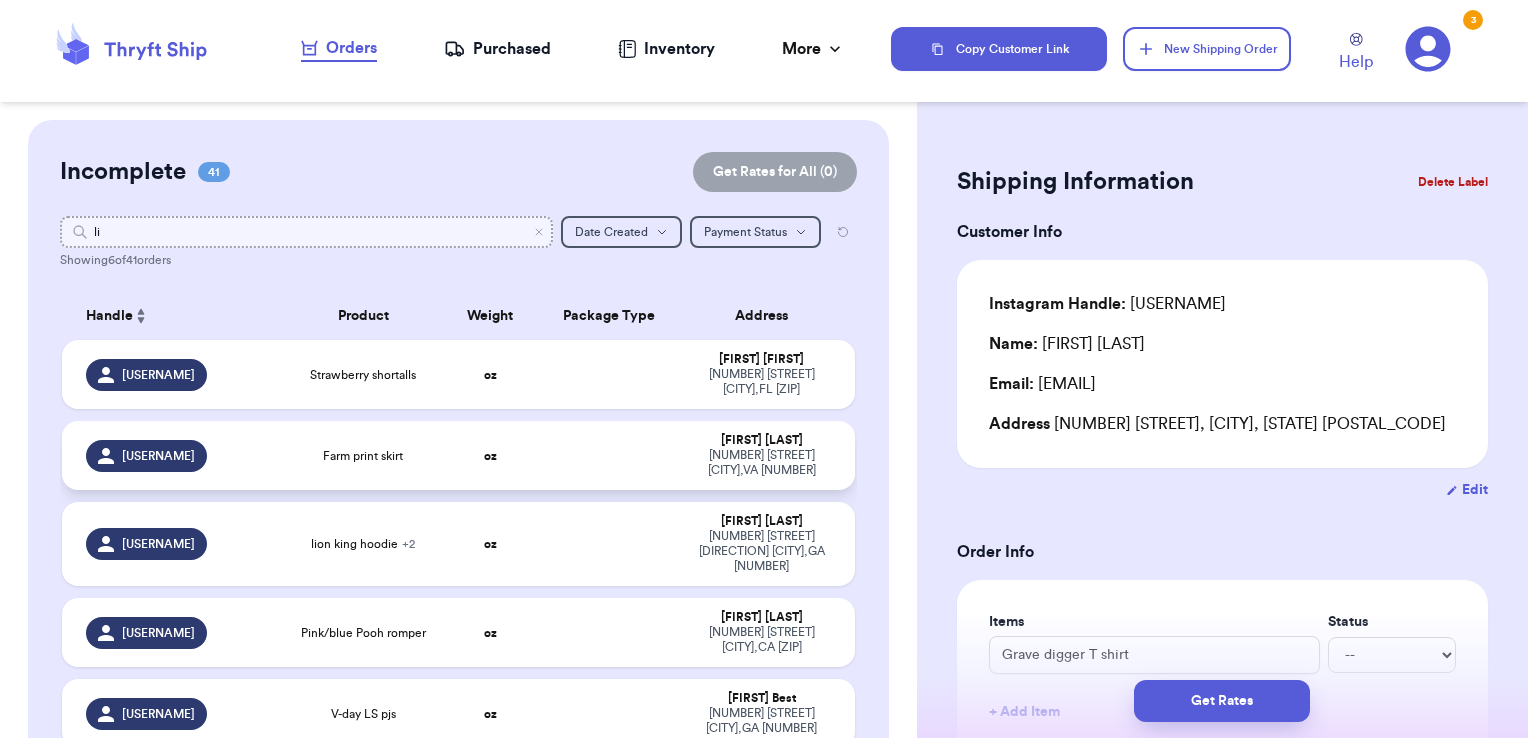 type on "li" 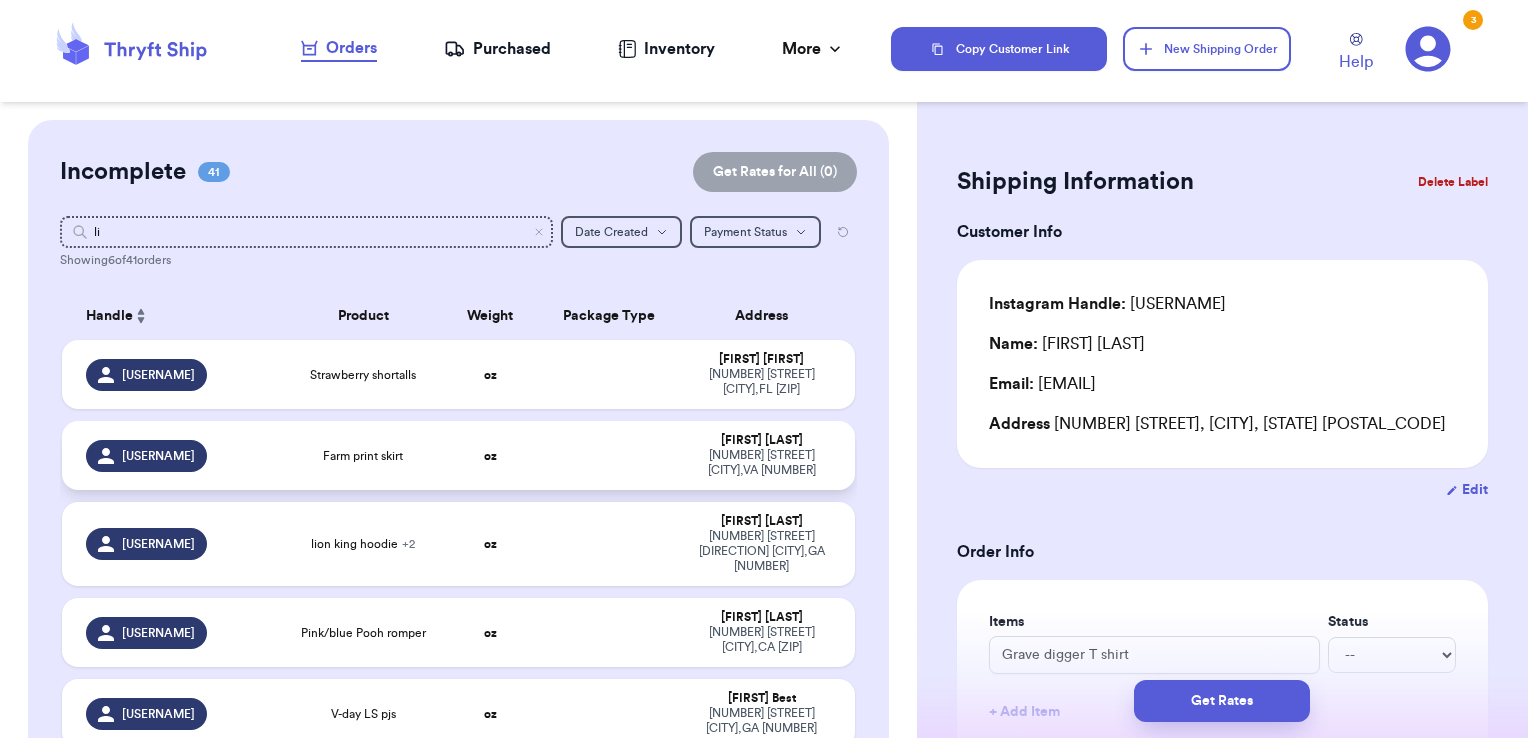 click at bounding box center (609, 455) 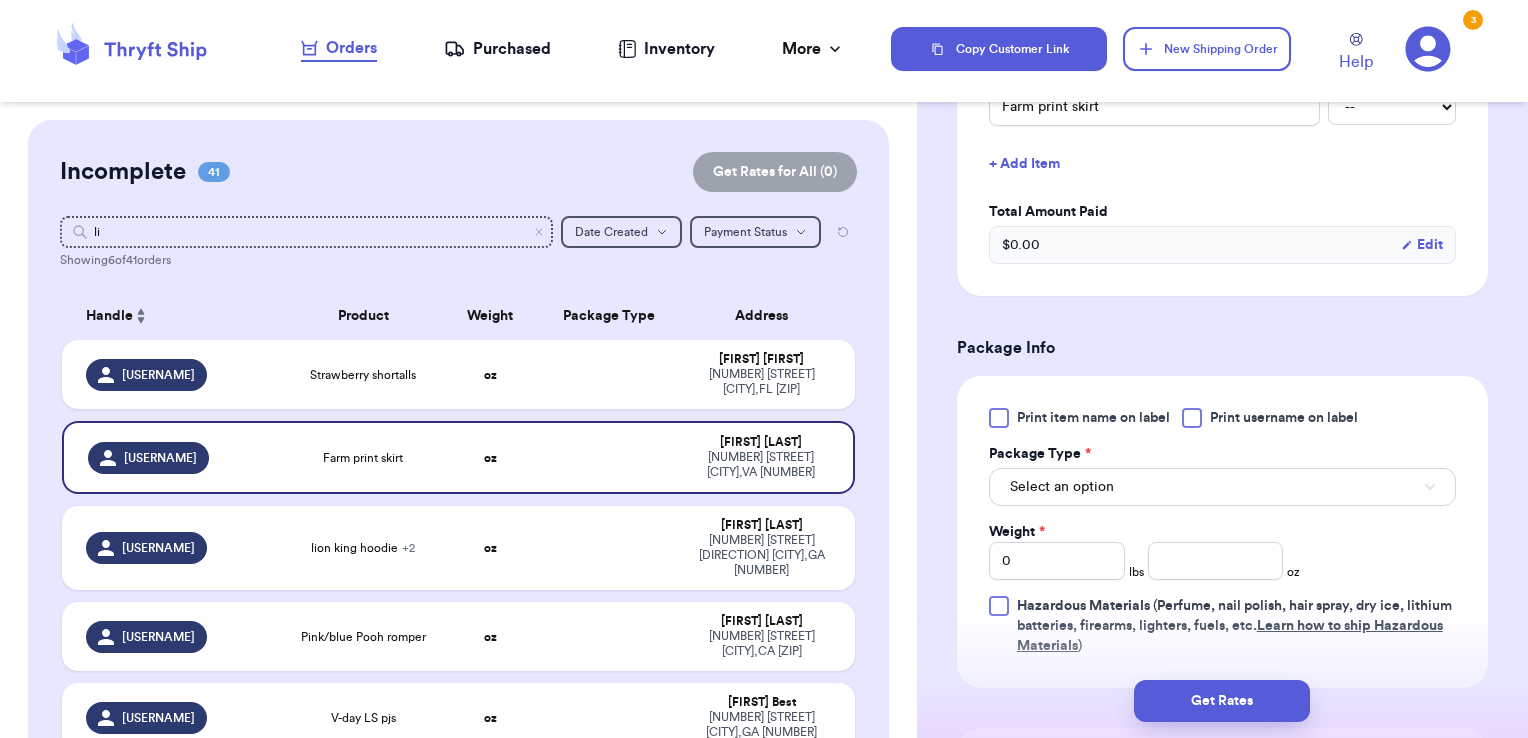 scroll, scrollTop: 556, scrollLeft: 0, axis: vertical 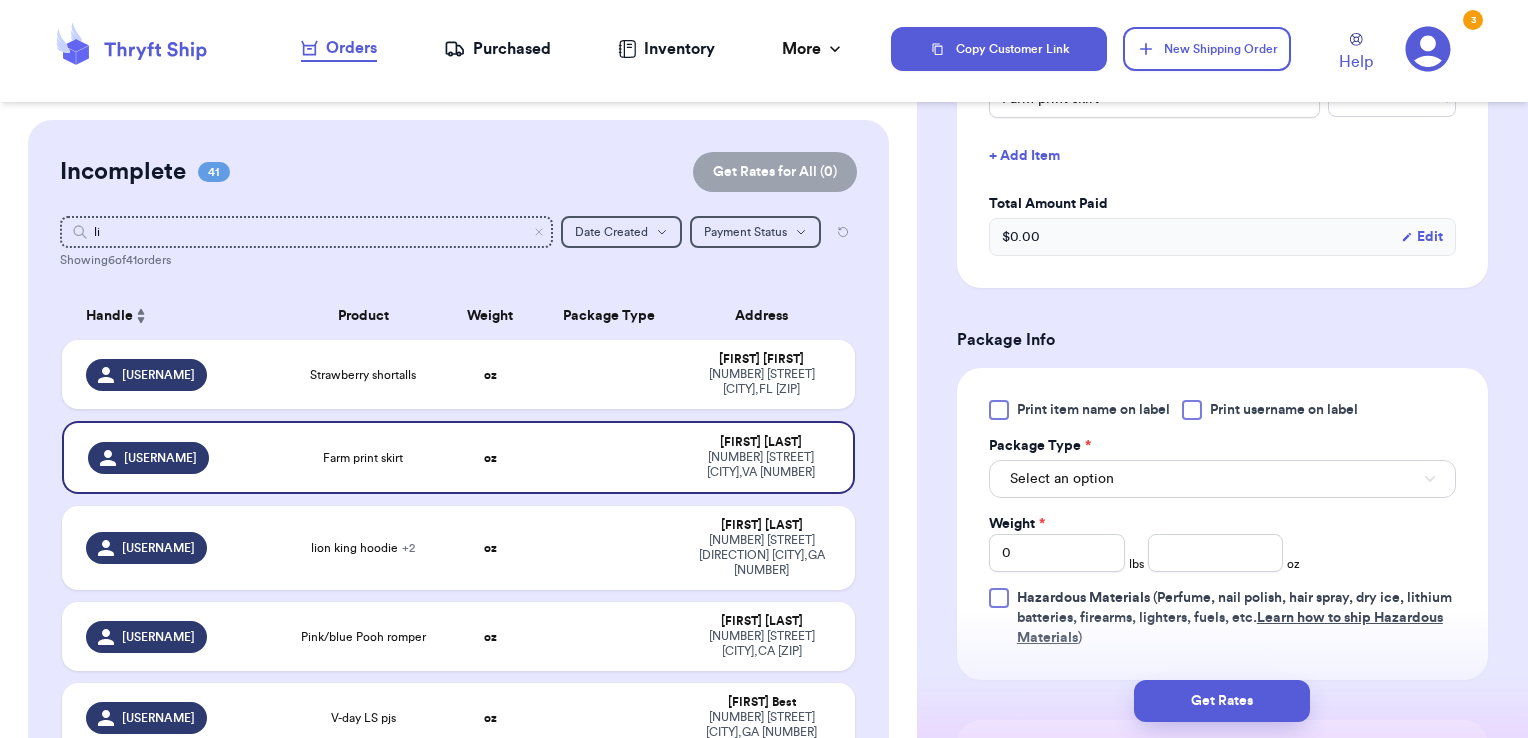 click on "Print username on label" at bounding box center [1284, 410] 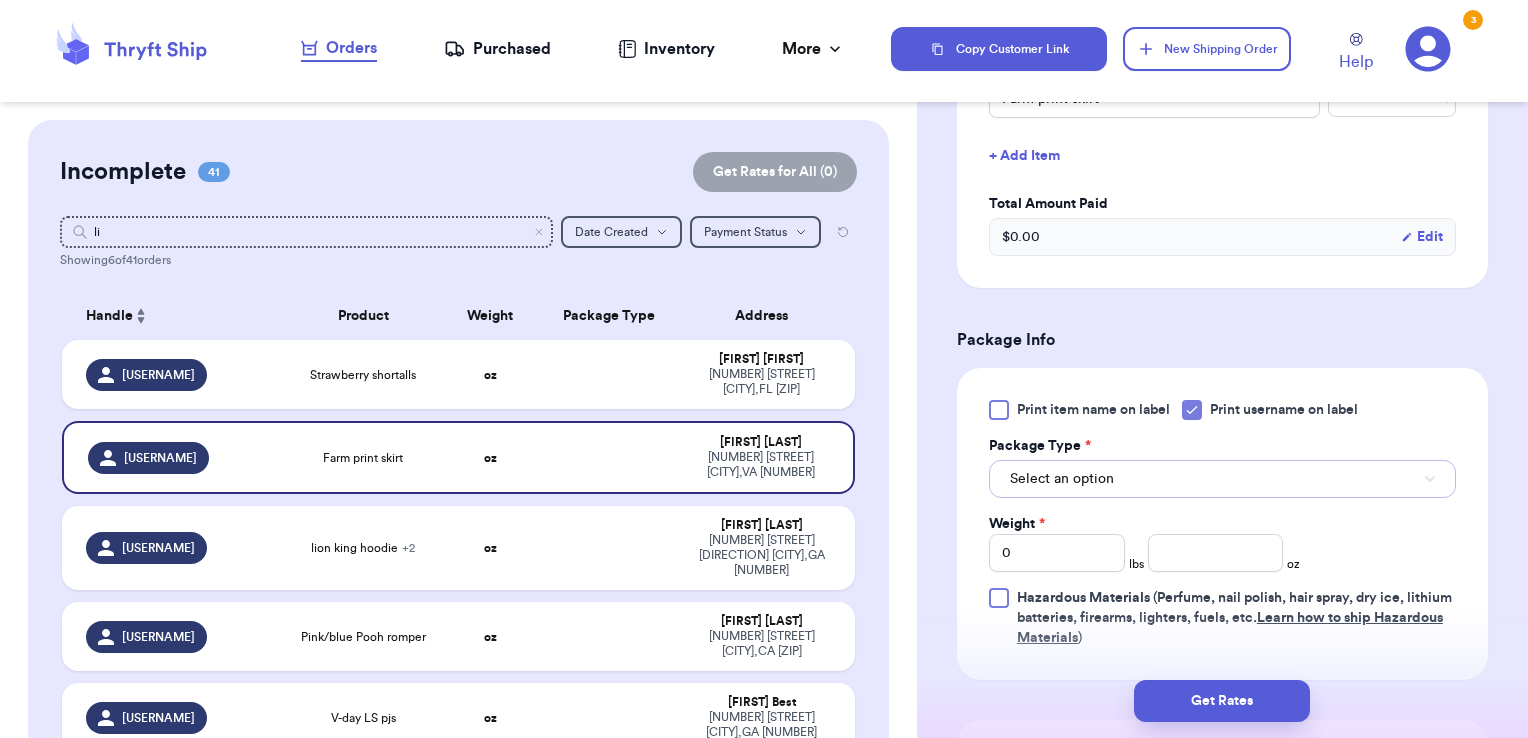 click on "Select an option" at bounding box center [1222, 479] 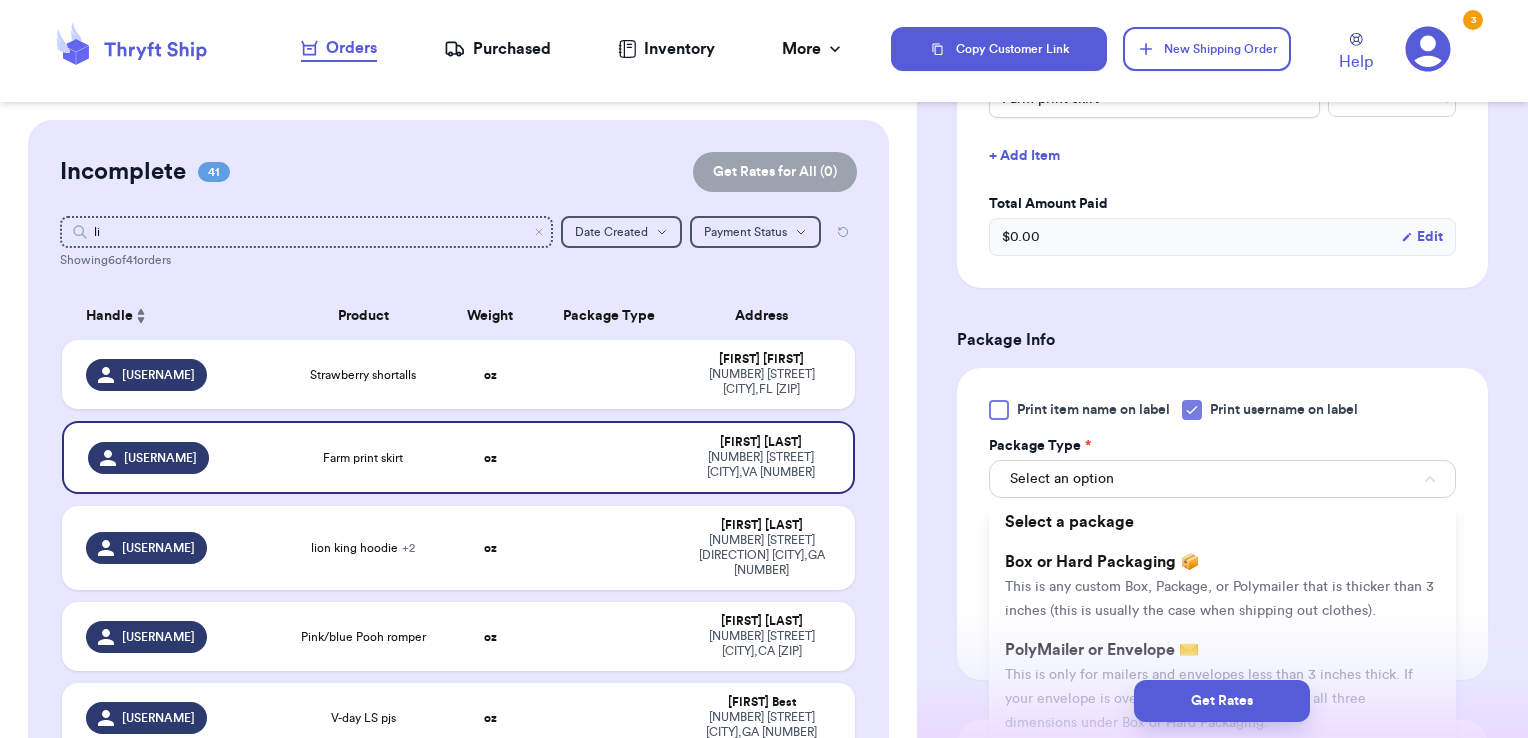 click on "Get Rates" at bounding box center [1222, 701] 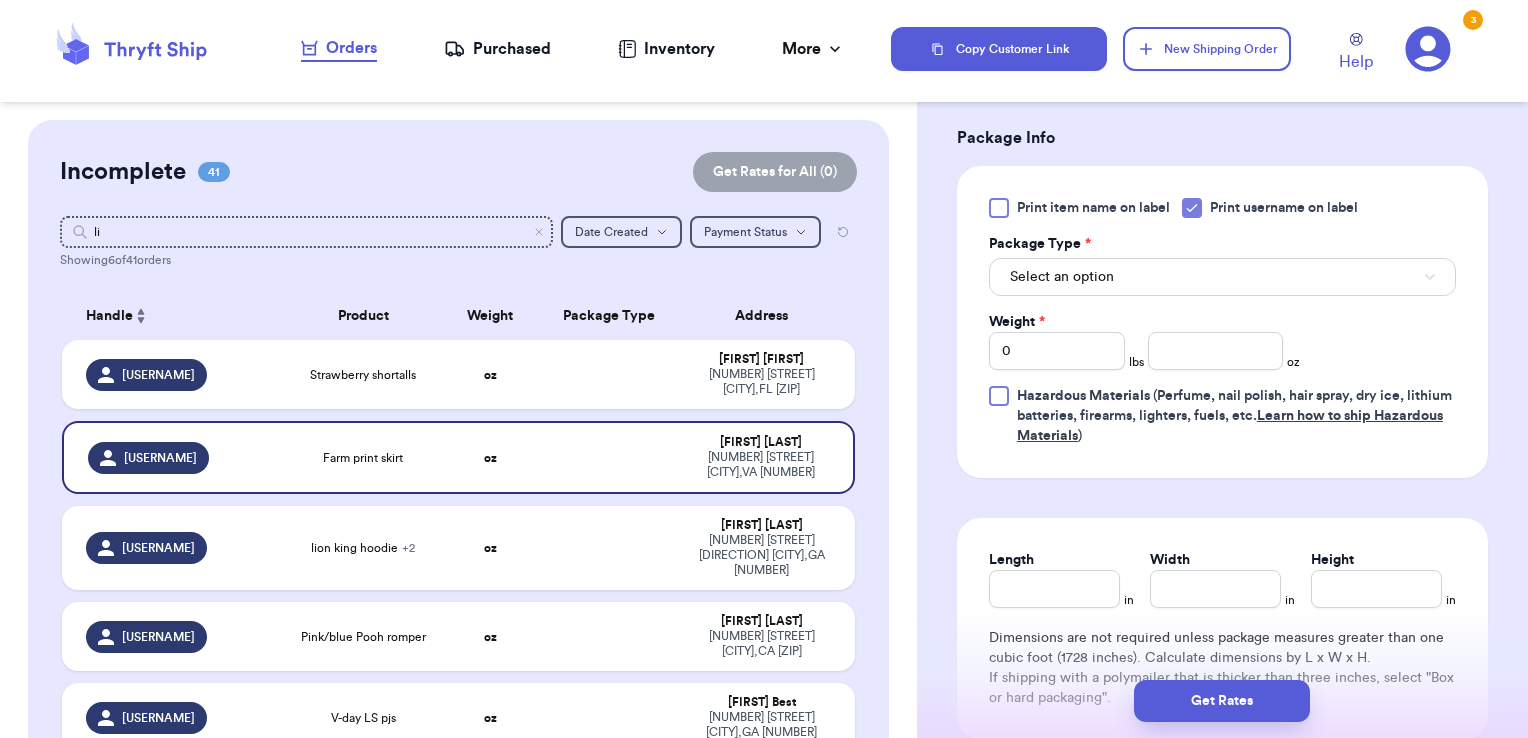 scroll, scrollTop: 759, scrollLeft: 0, axis: vertical 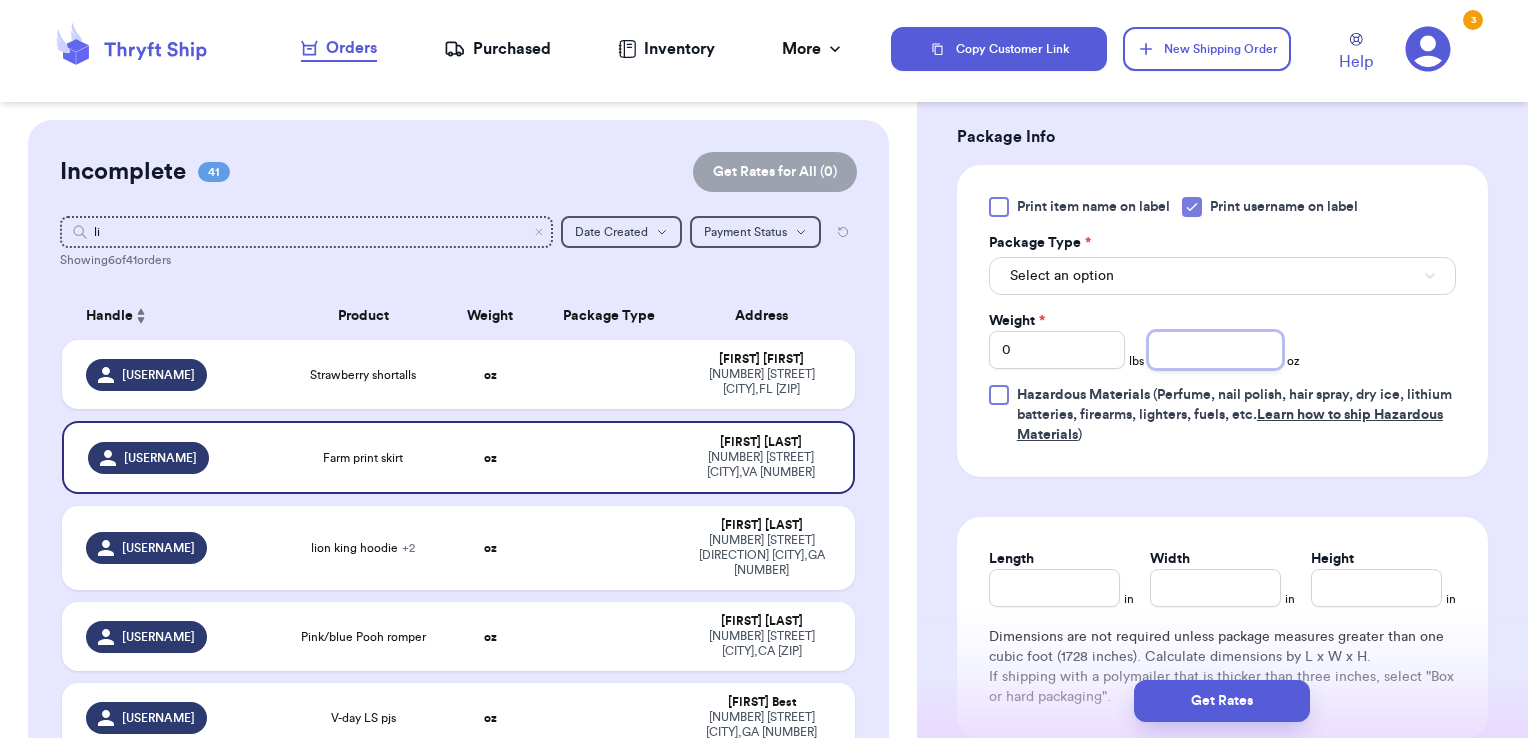 click at bounding box center (1216, 350) 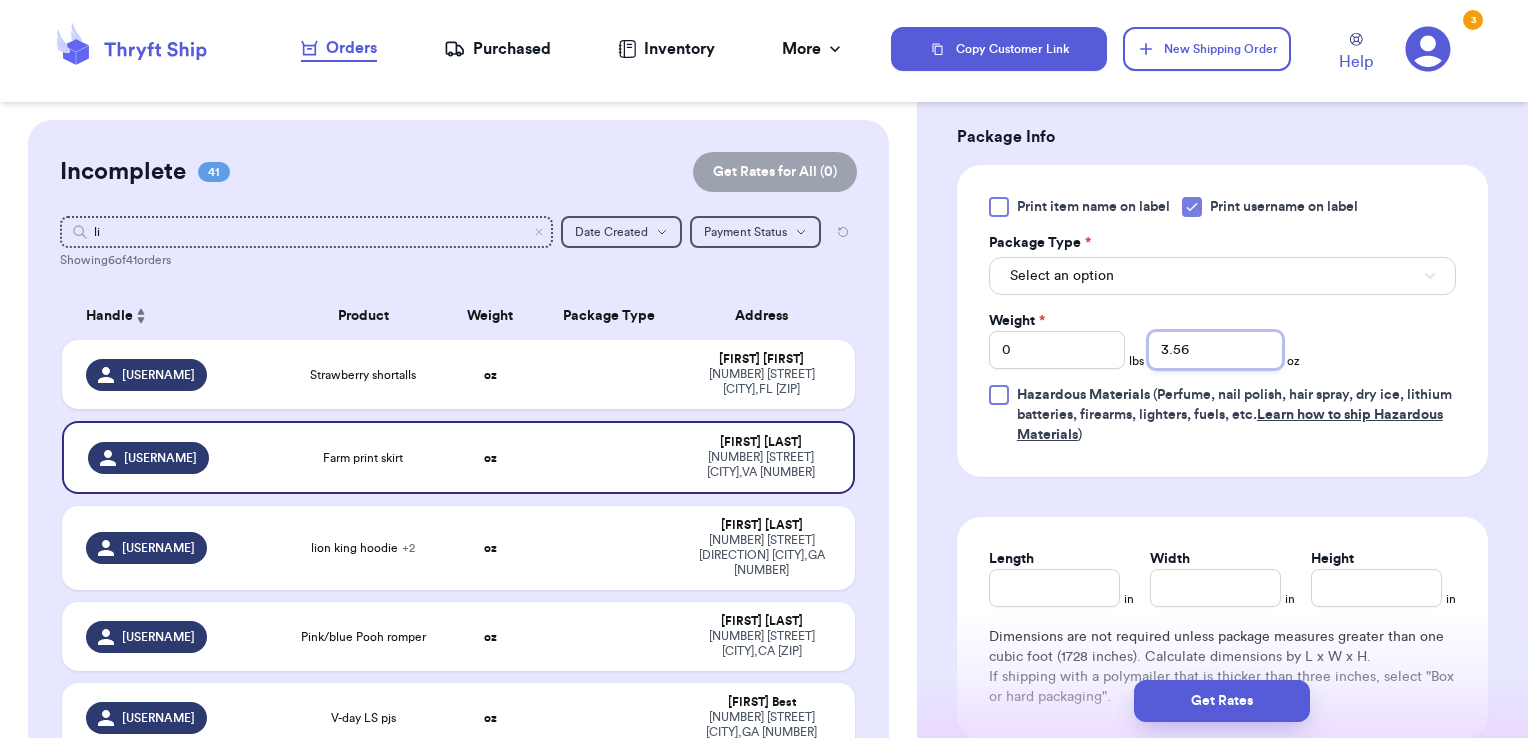type on "3.56" 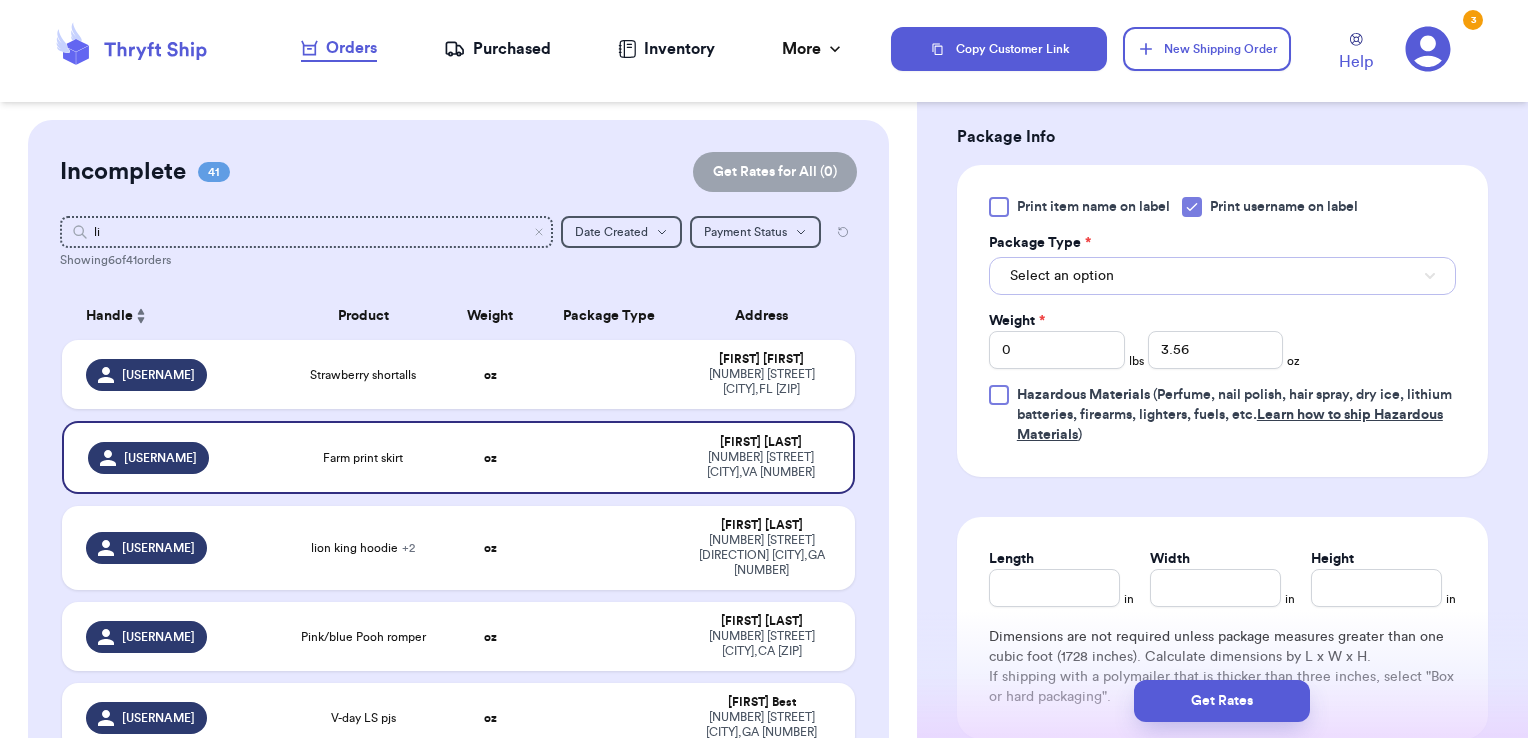 click on "Select an option" at bounding box center [1222, 276] 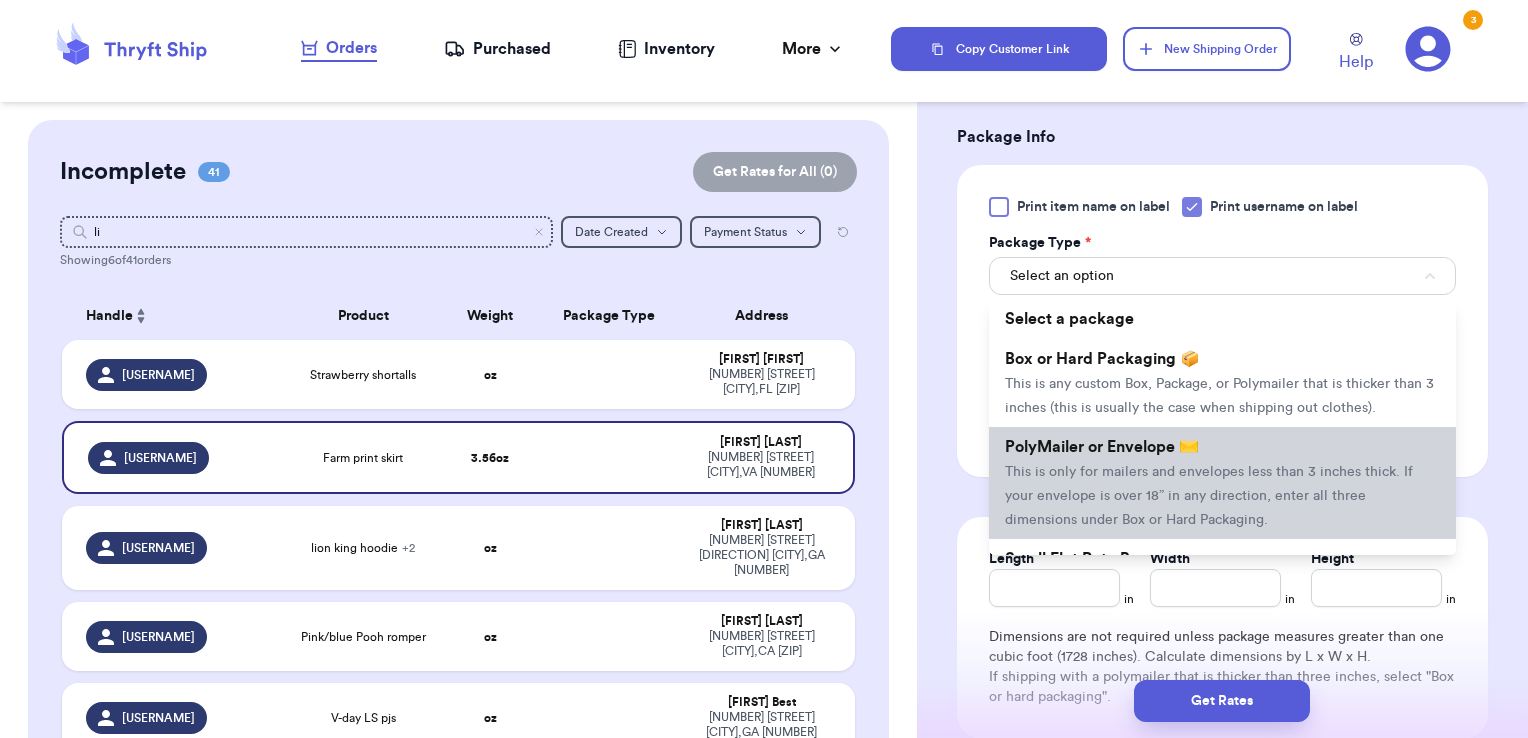 click on "PolyMailer or Envelope ✉️" at bounding box center (1102, 447) 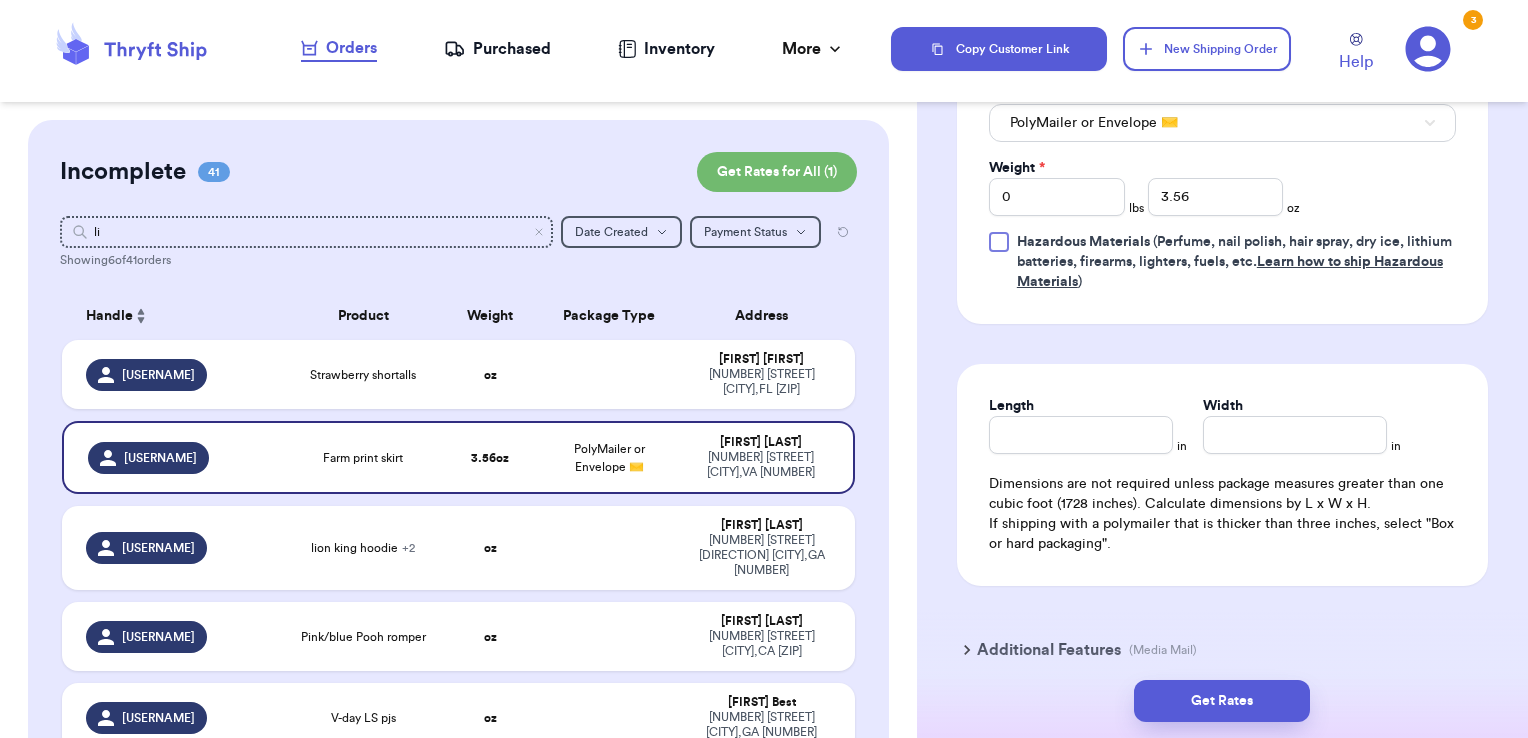 scroll, scrollTop: 919, scrollLeft: 0, axis: vertical 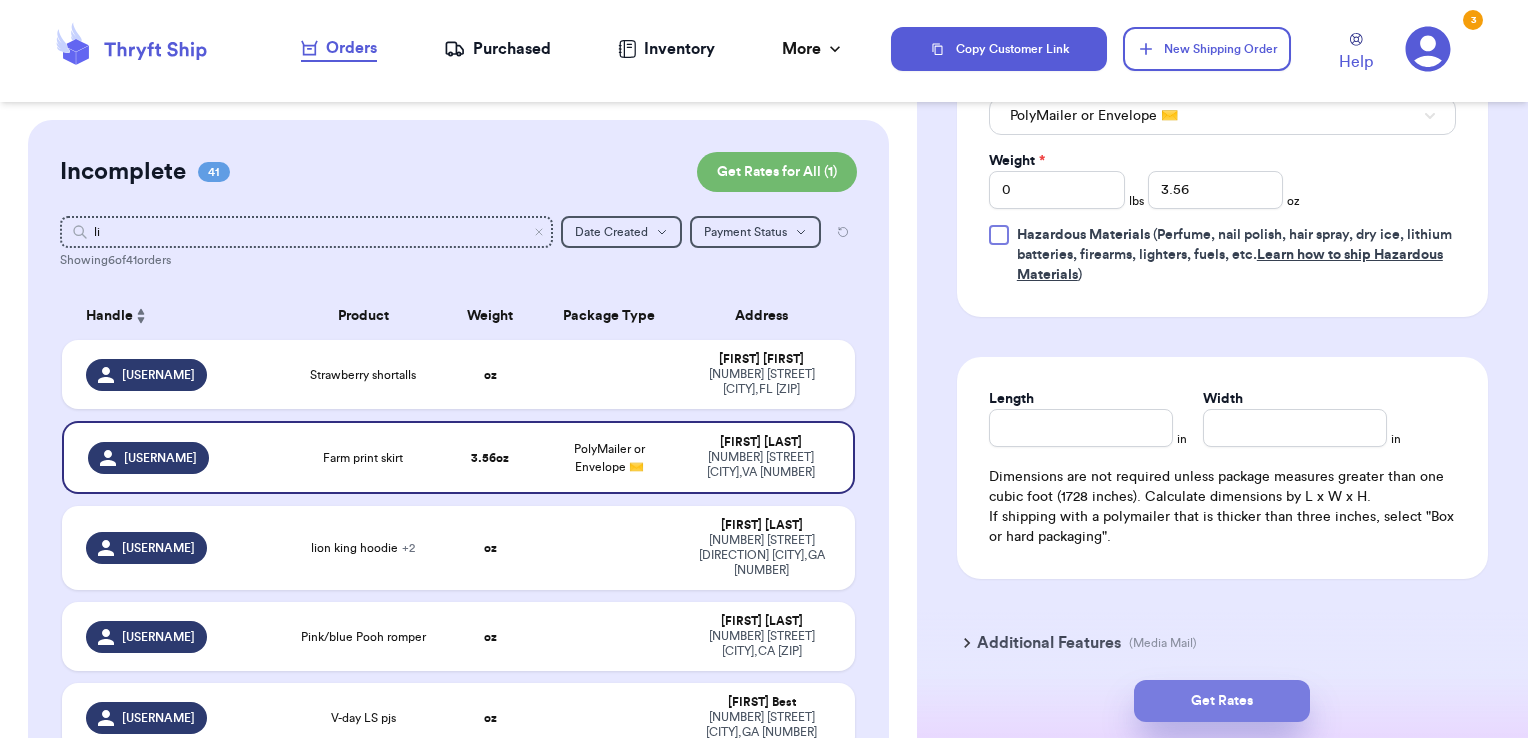 click on "Get Rates" at bounding box center [1222, 701] 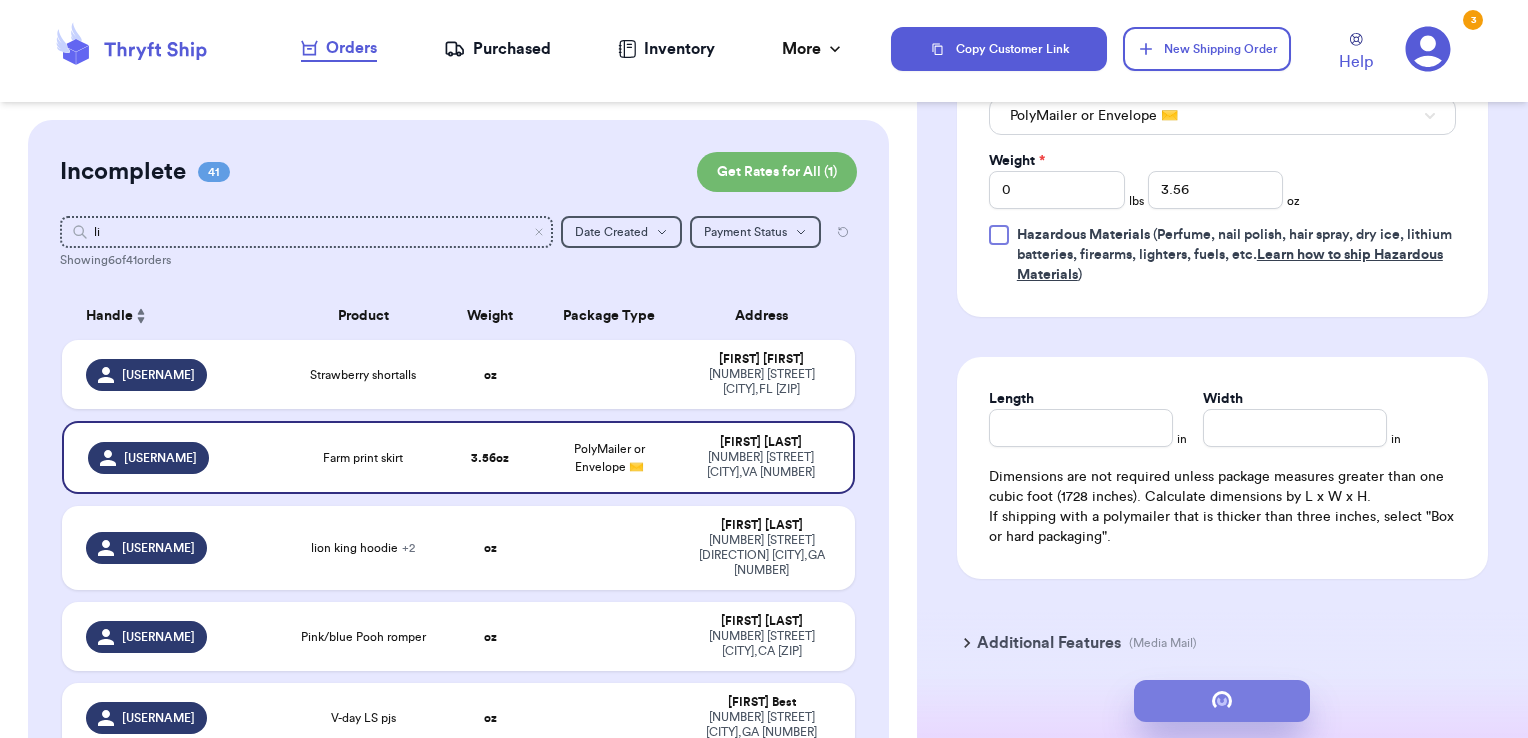 scroll, scrollTop: 0, scrollLeft: 0, axis: both 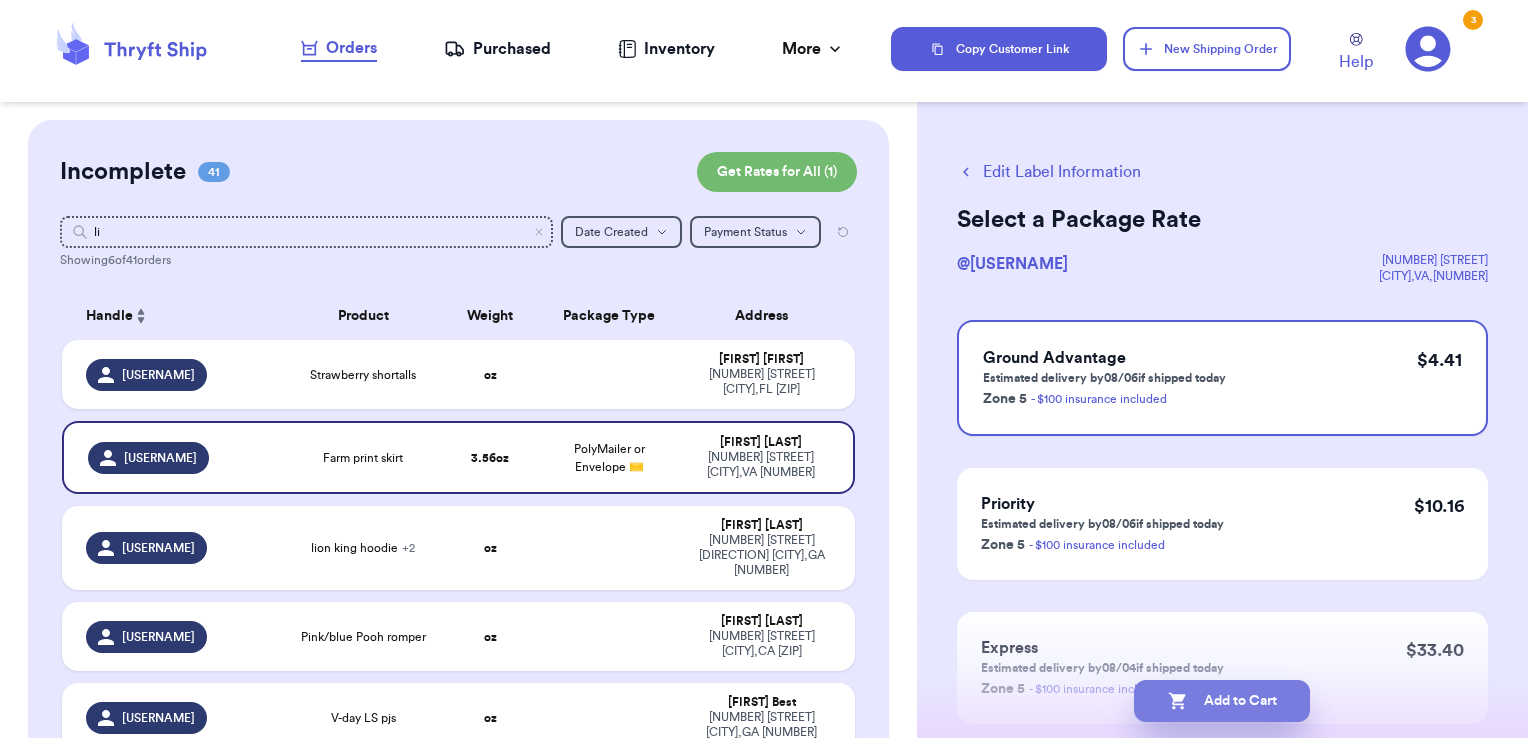 click on "Add to Cart" at bounding box center (1222, 701) 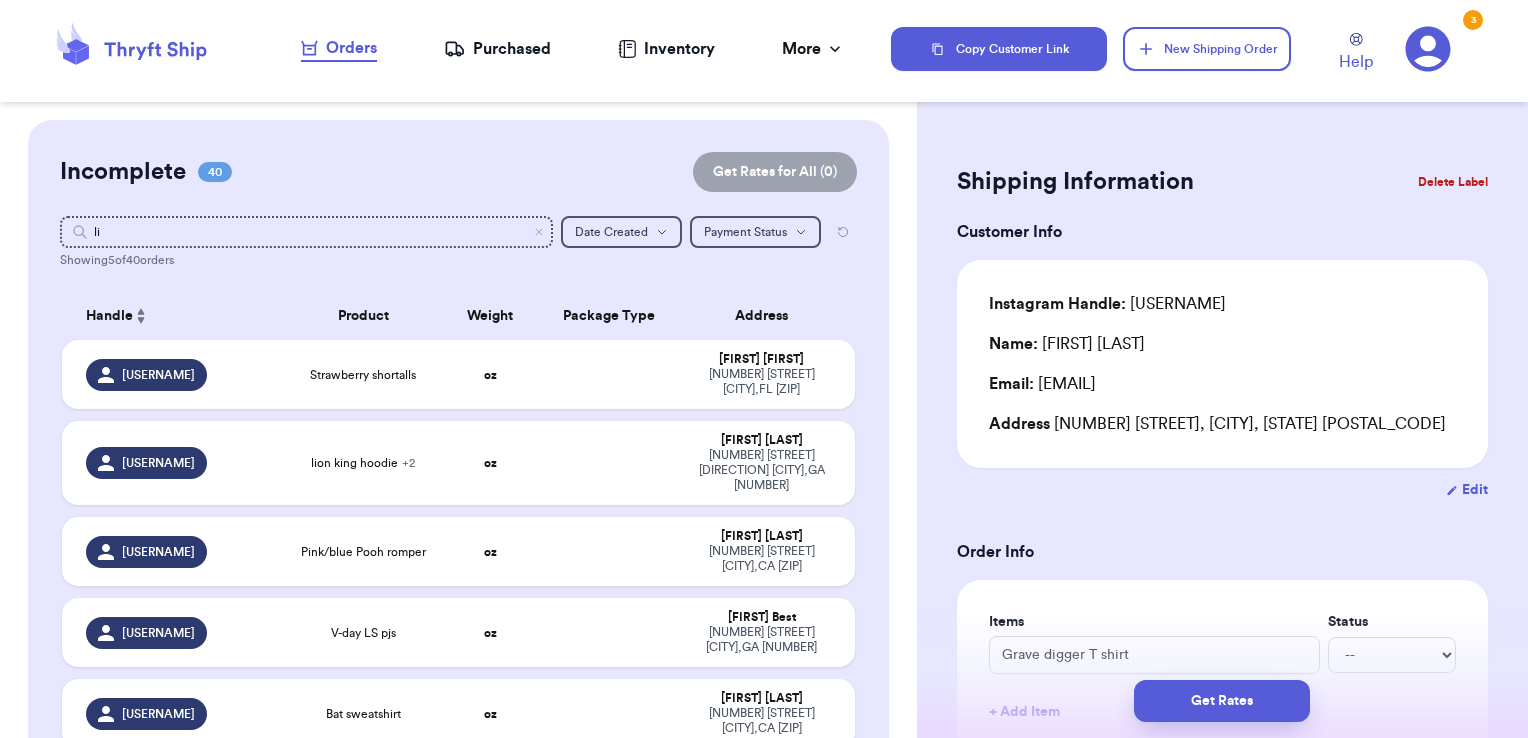 type 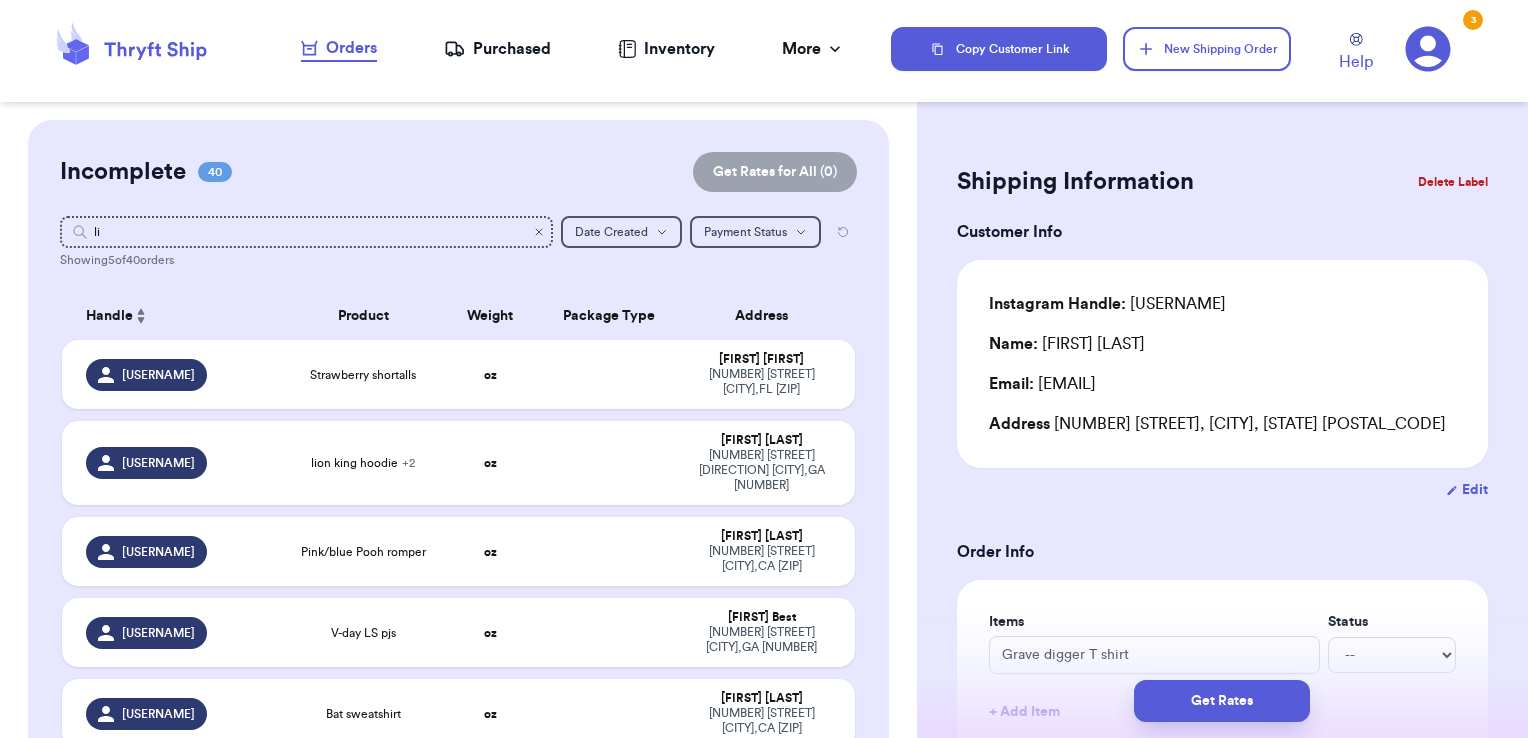 click 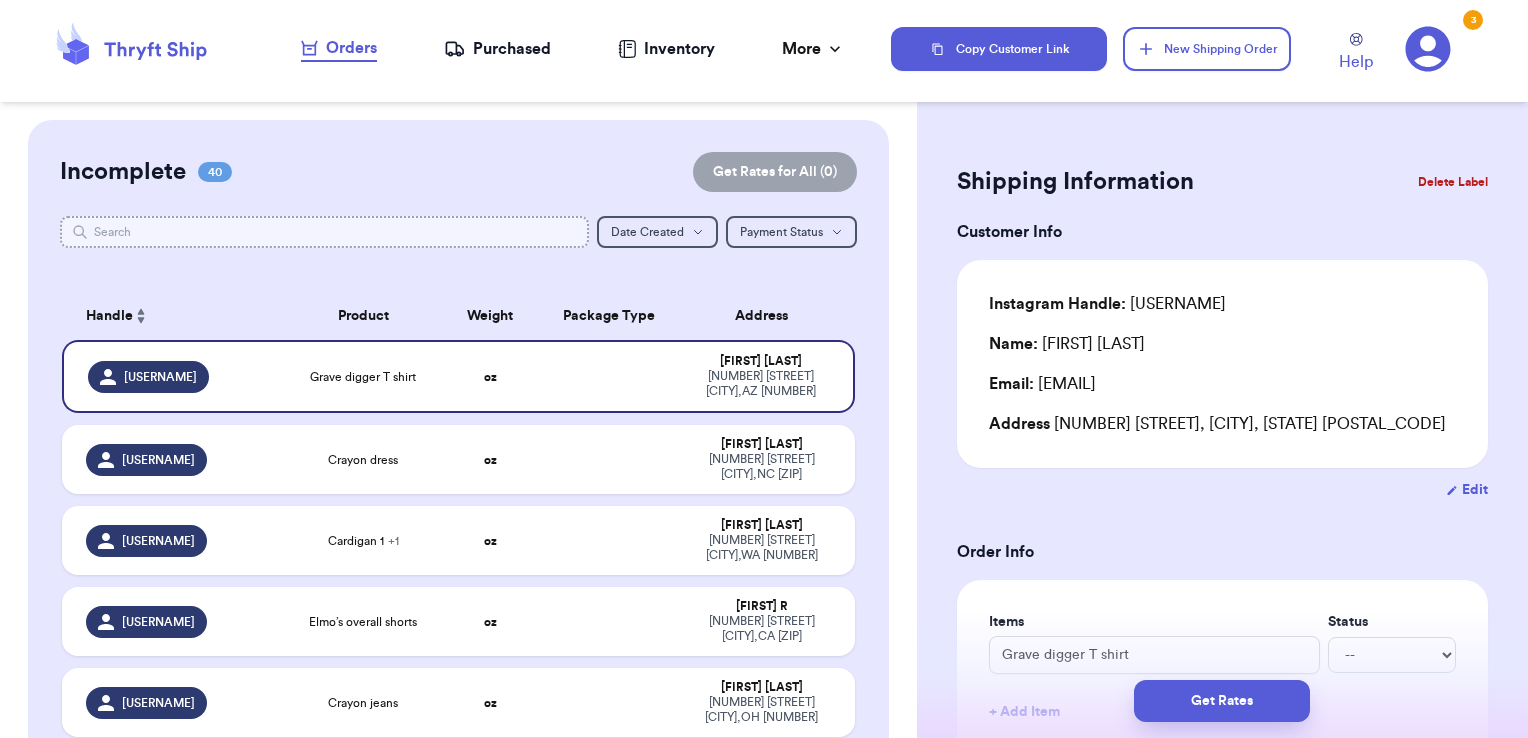 click at bounding box center (325, 232) 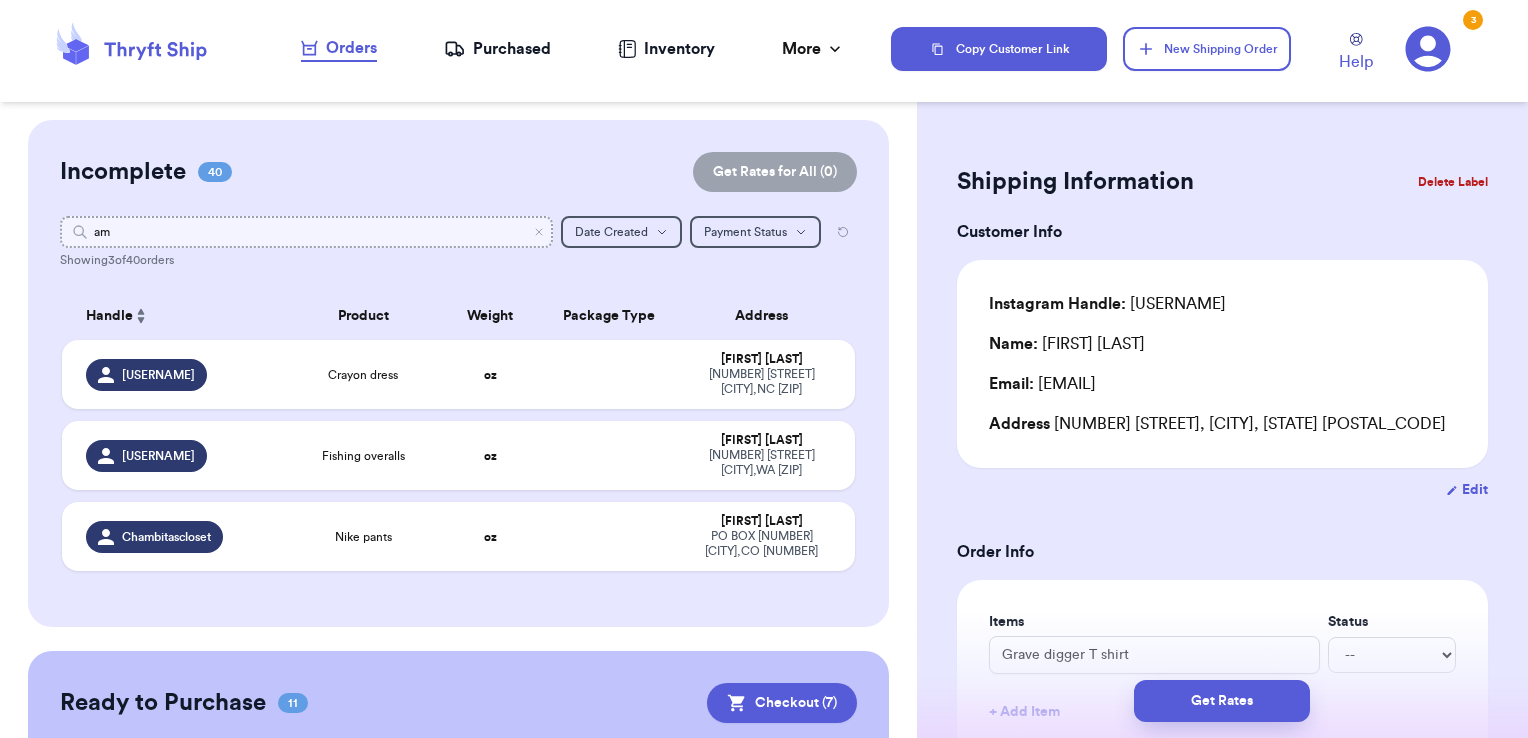 type on "a" 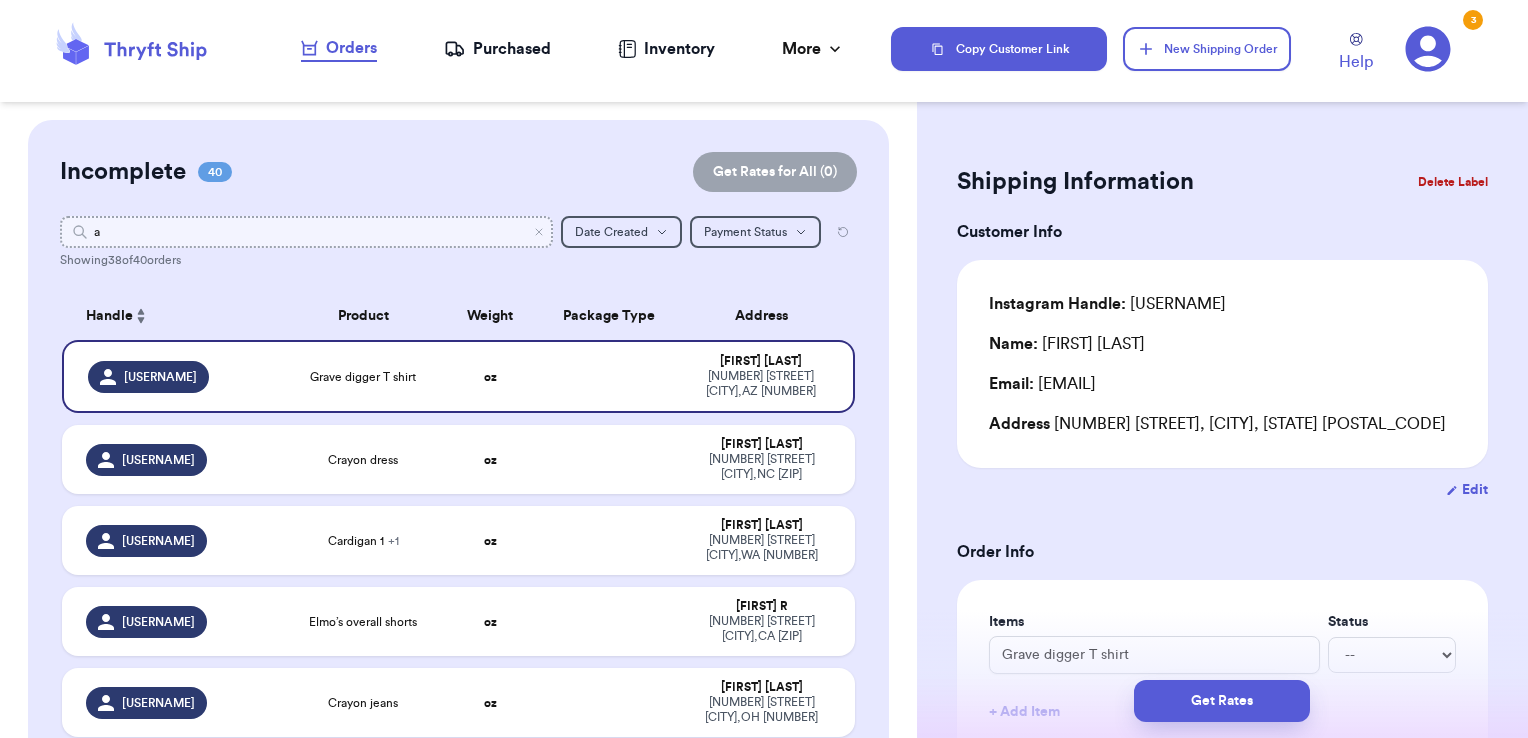 type 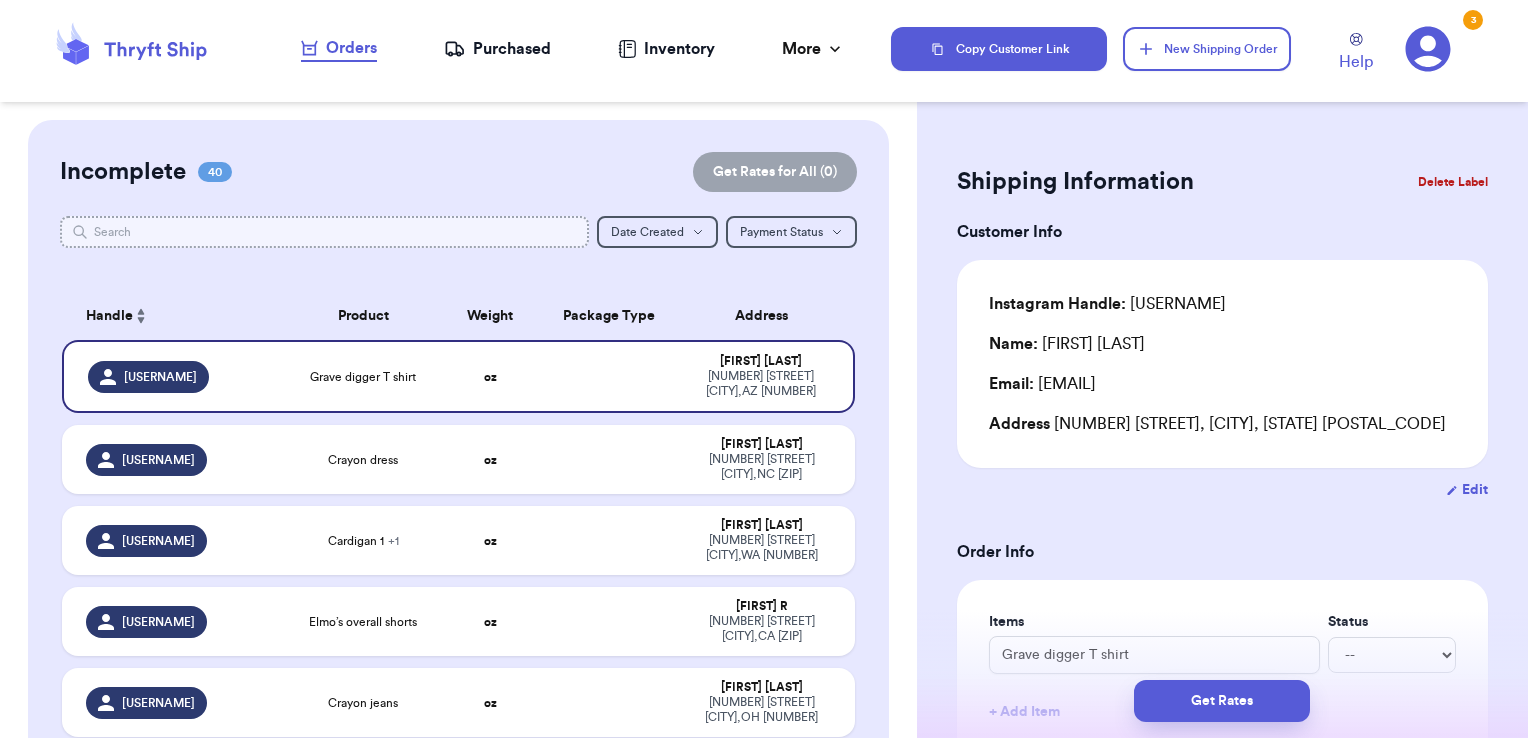 type 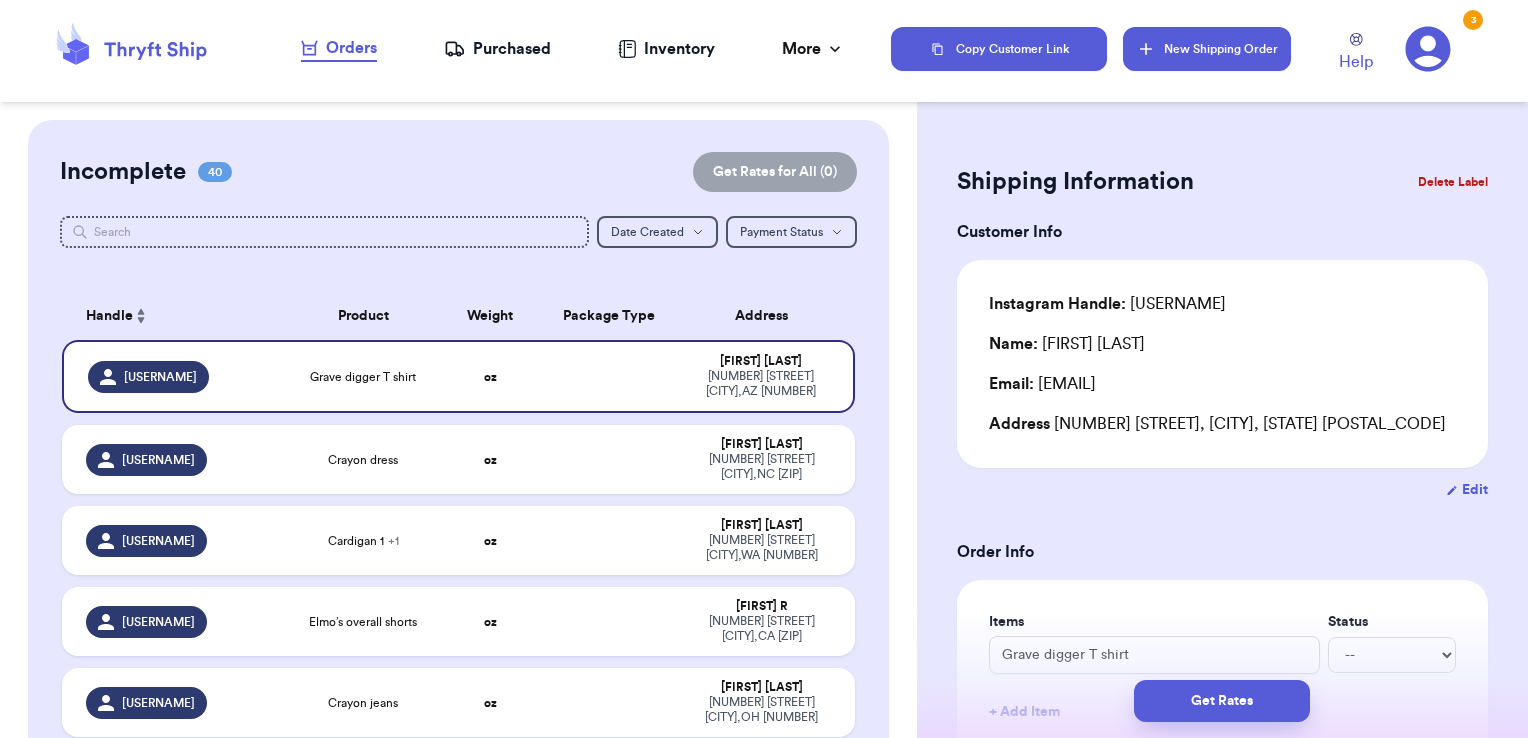 click 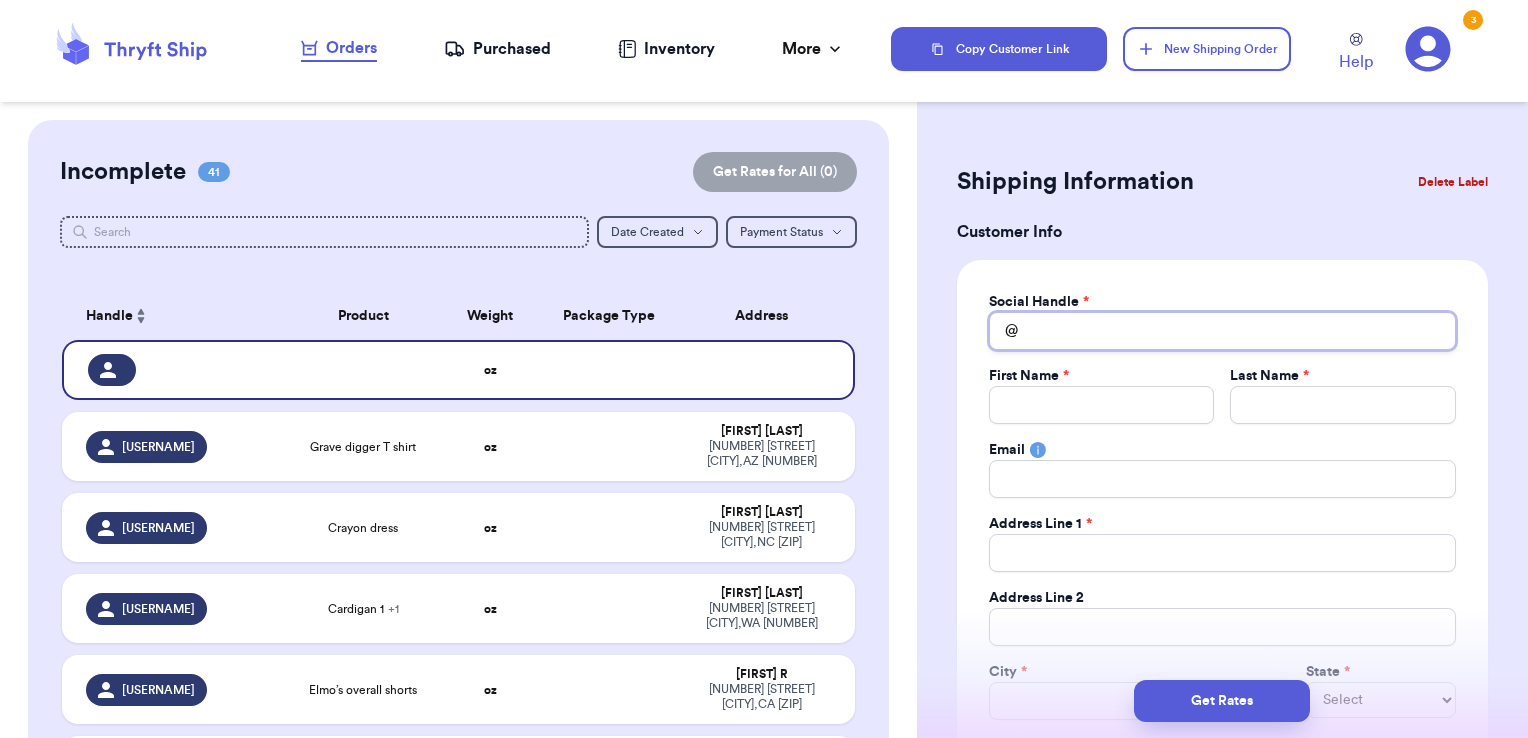 click on "Total Amount Paid" at bounding box center [1222, 331] 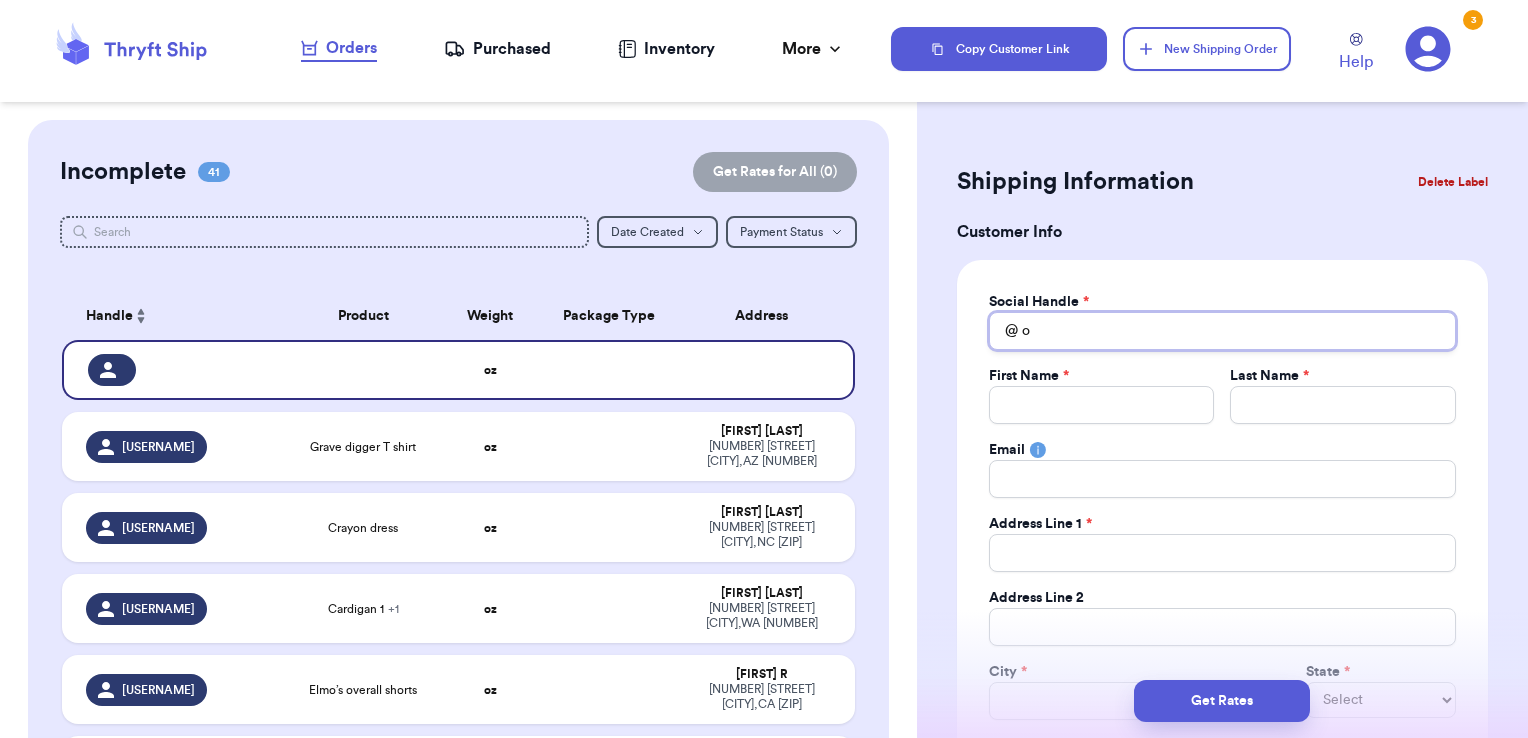 type 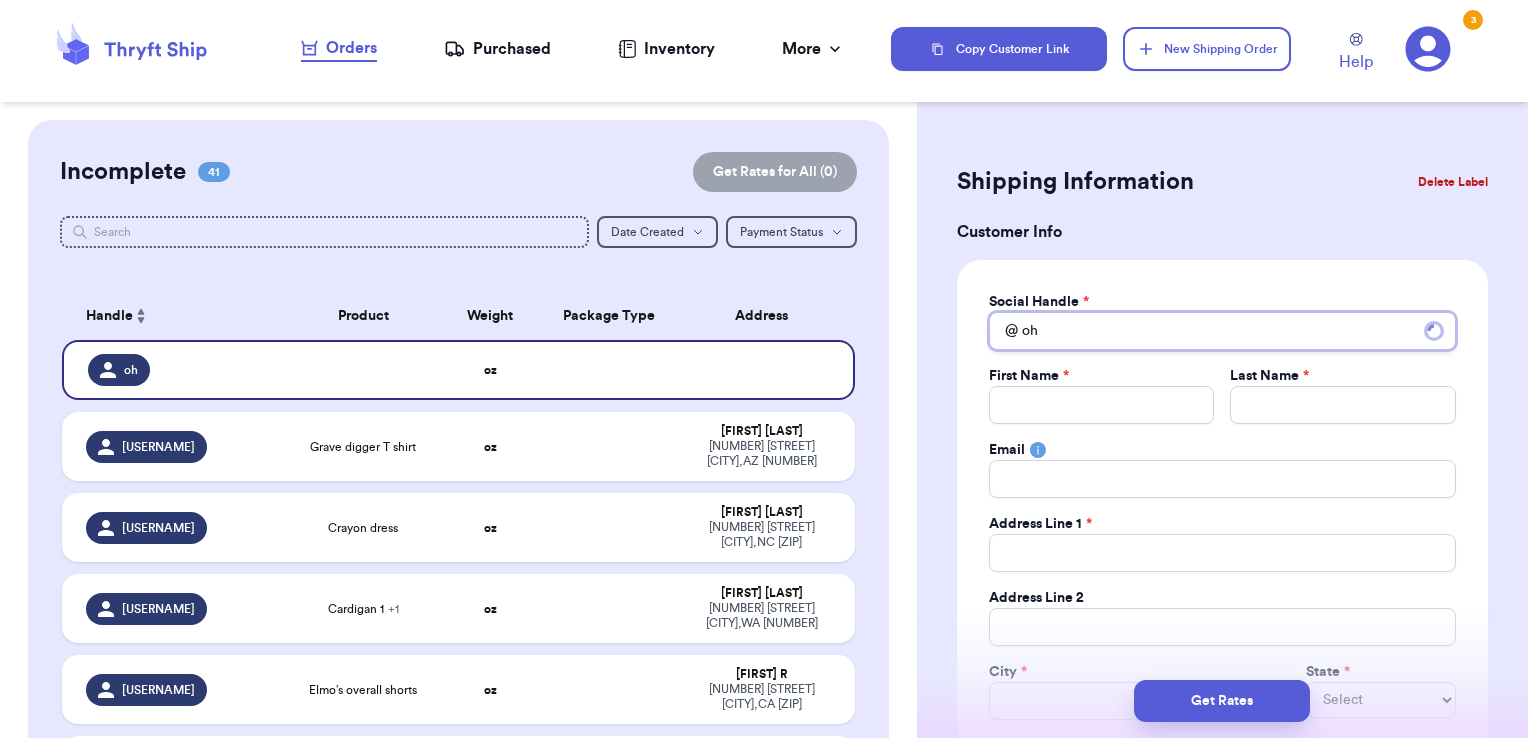 type 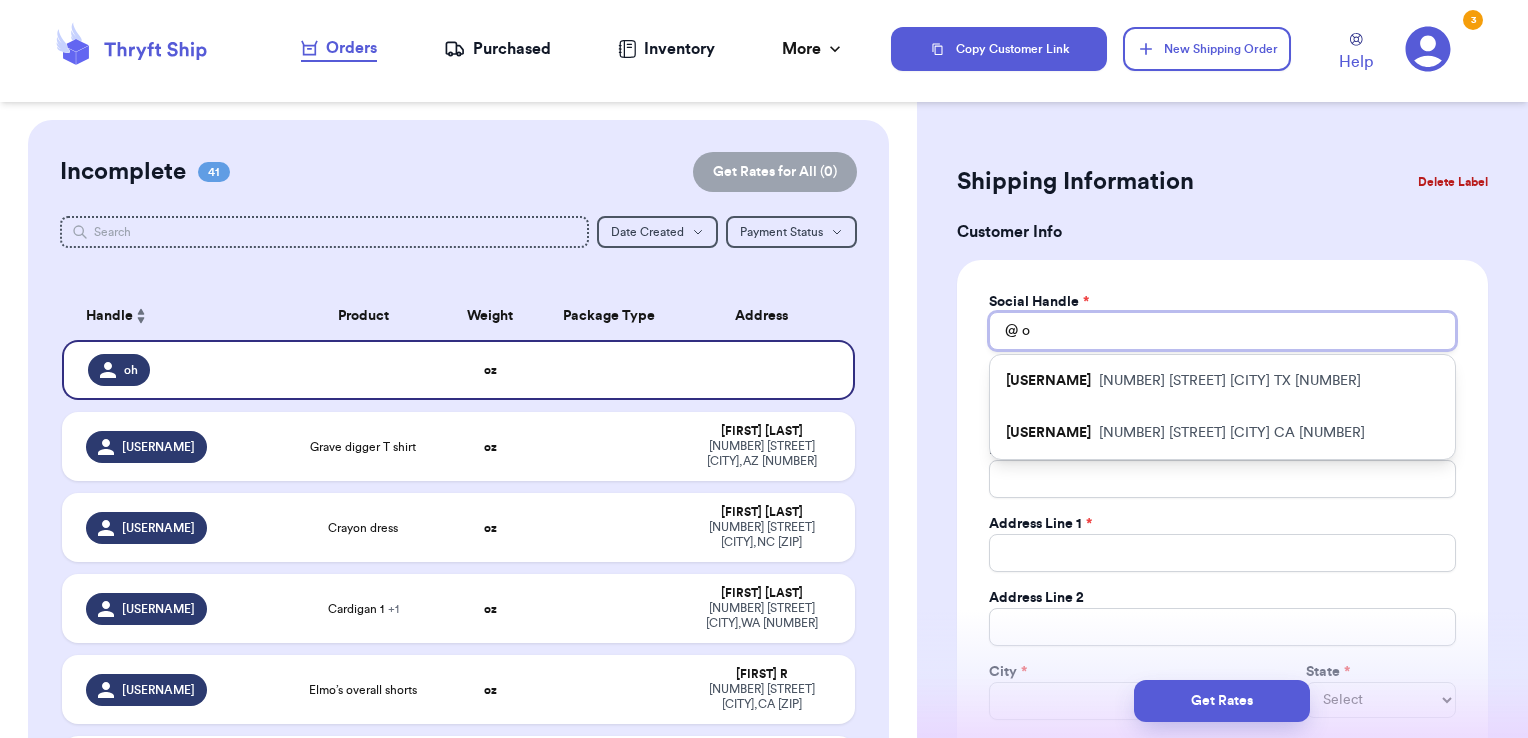 type 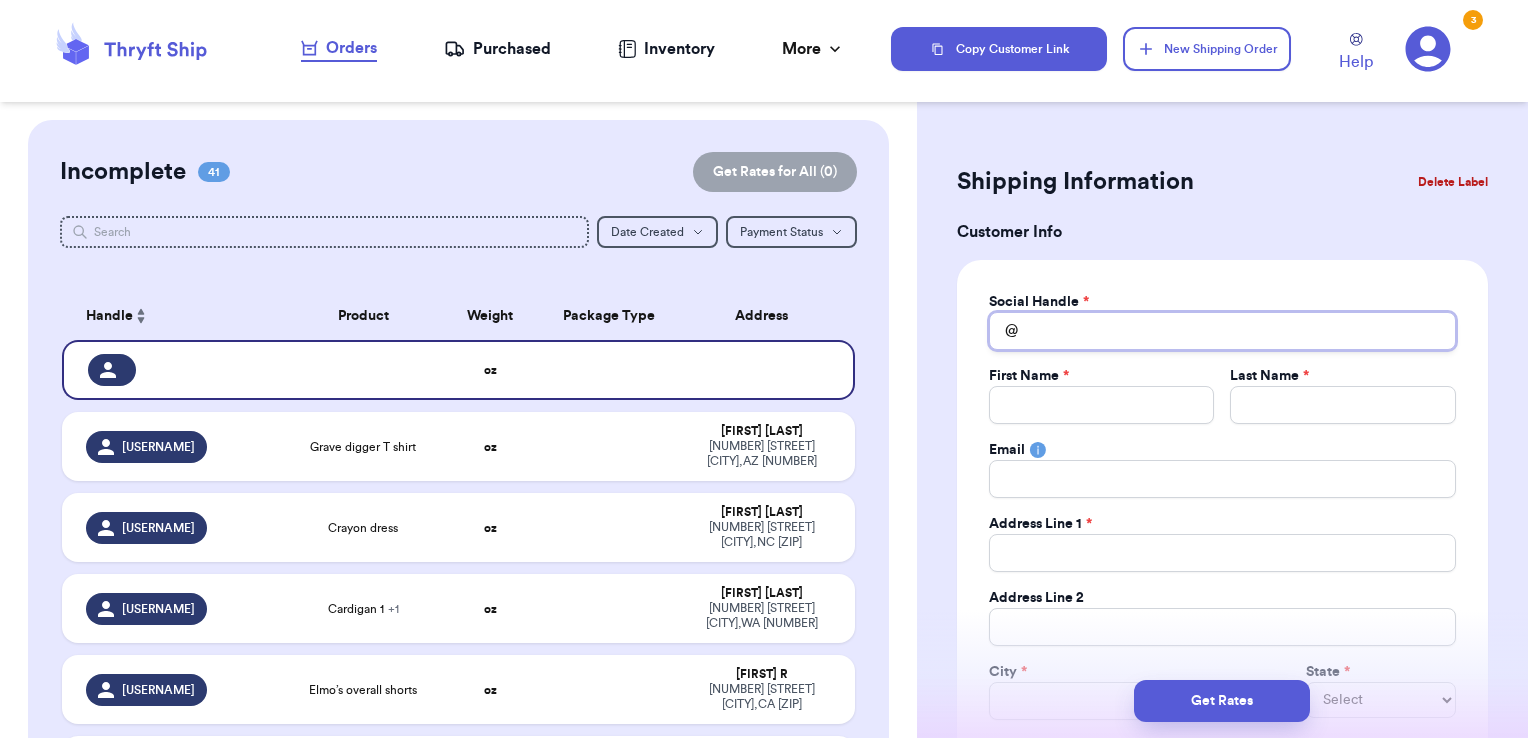 type 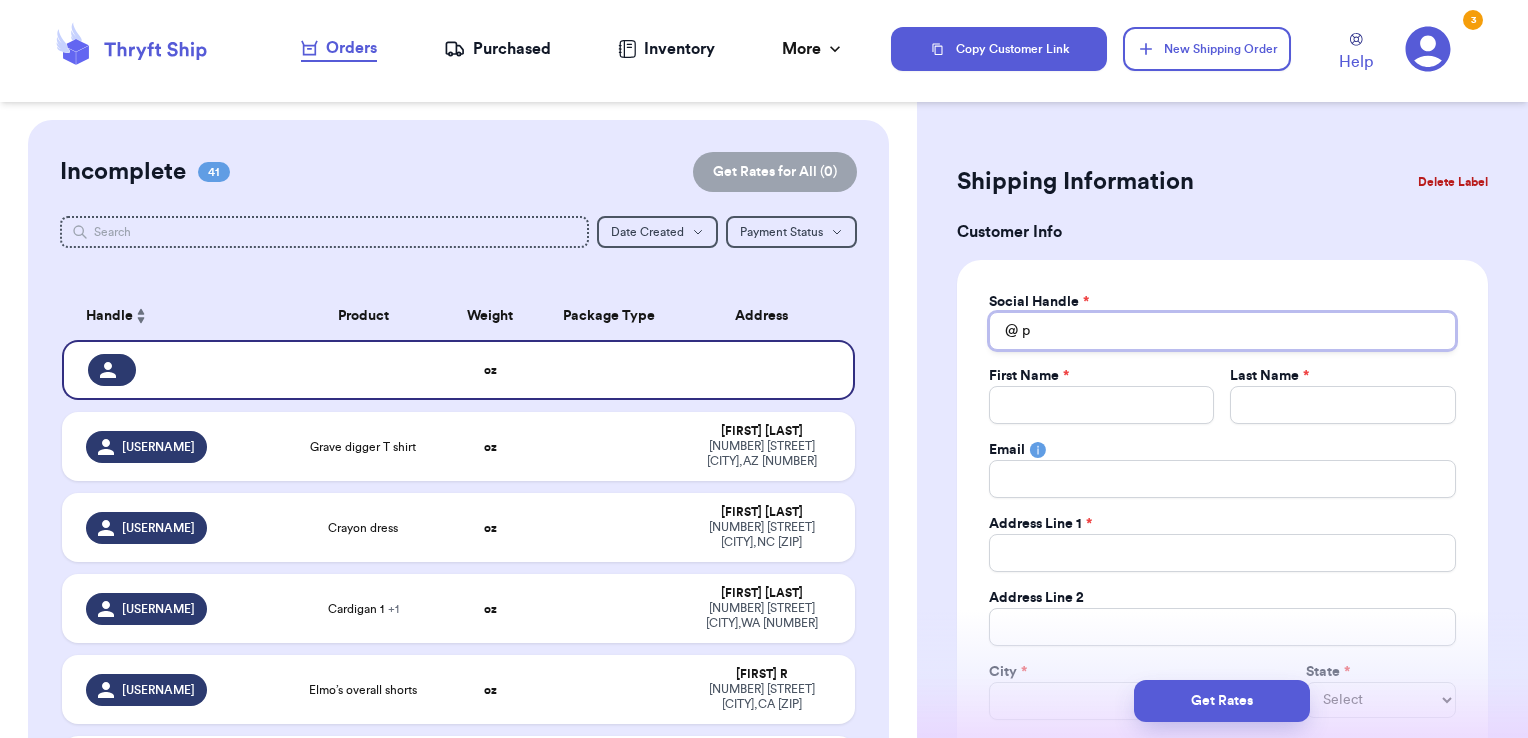 type 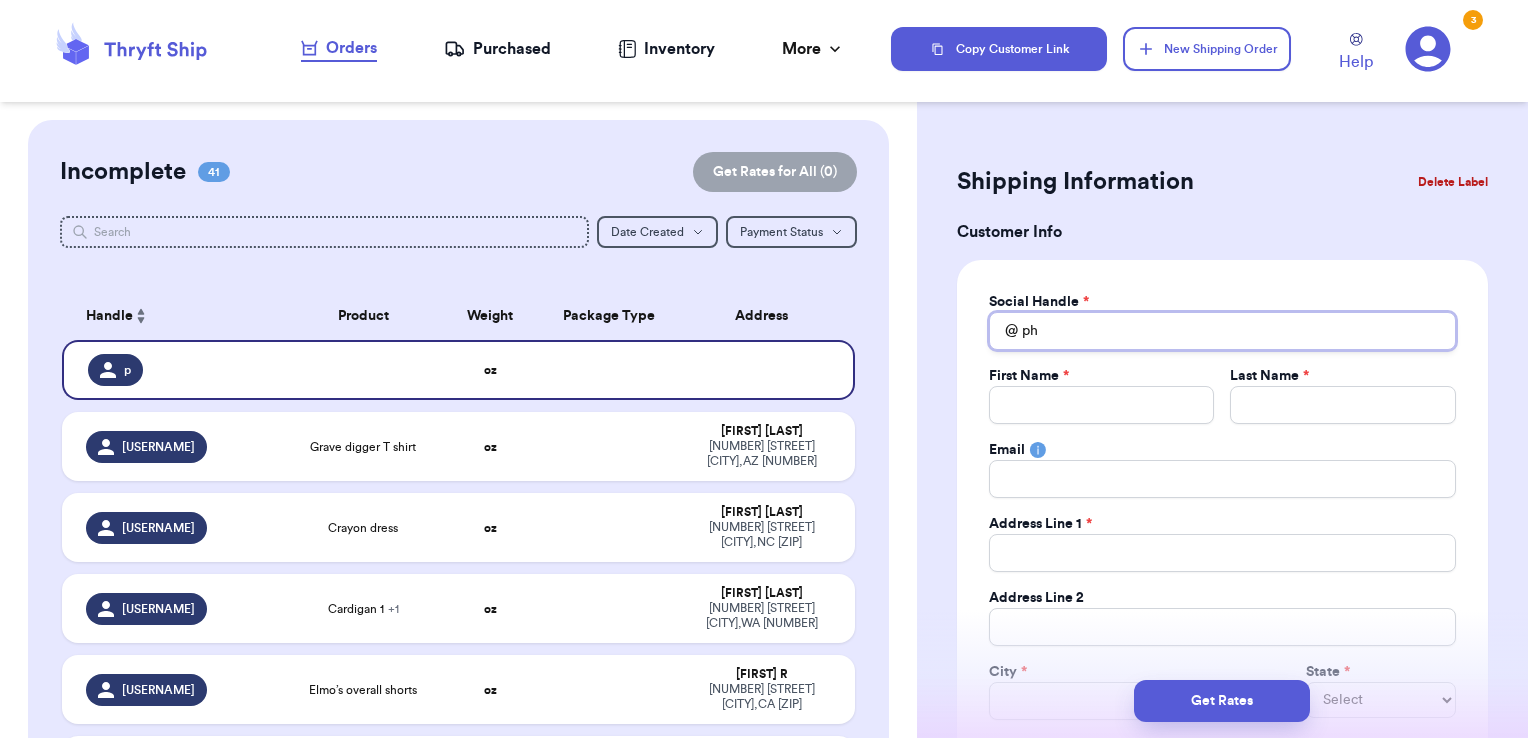 type 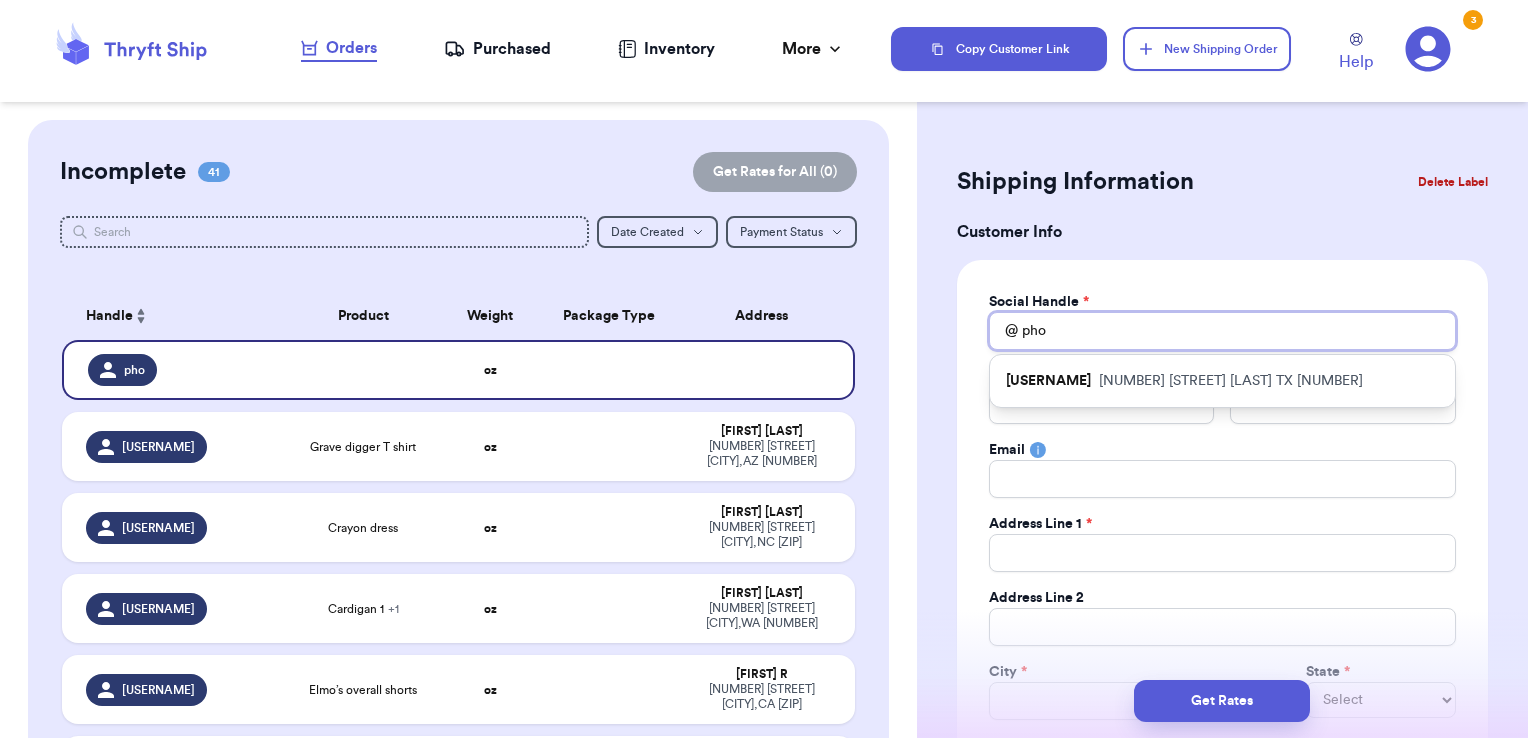 type 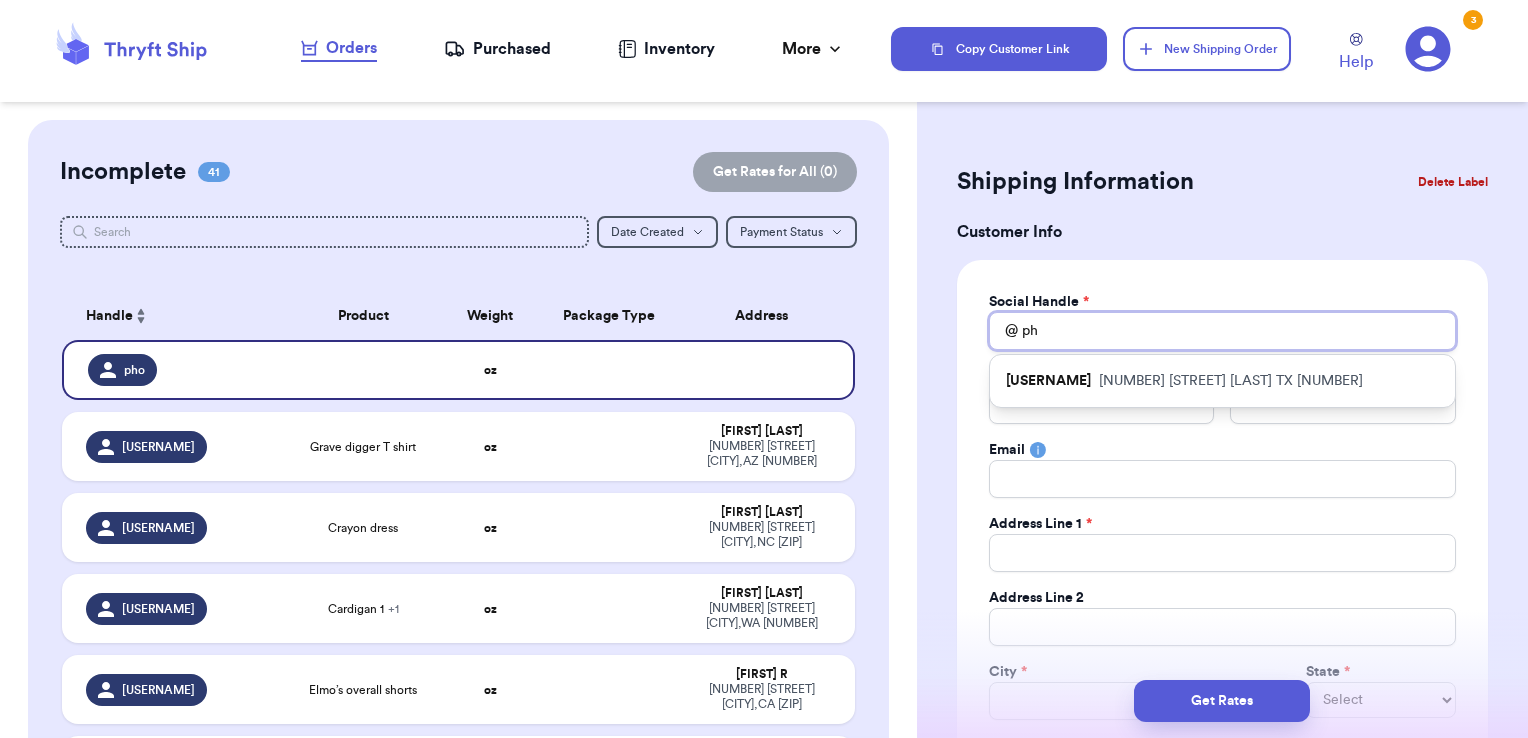 type 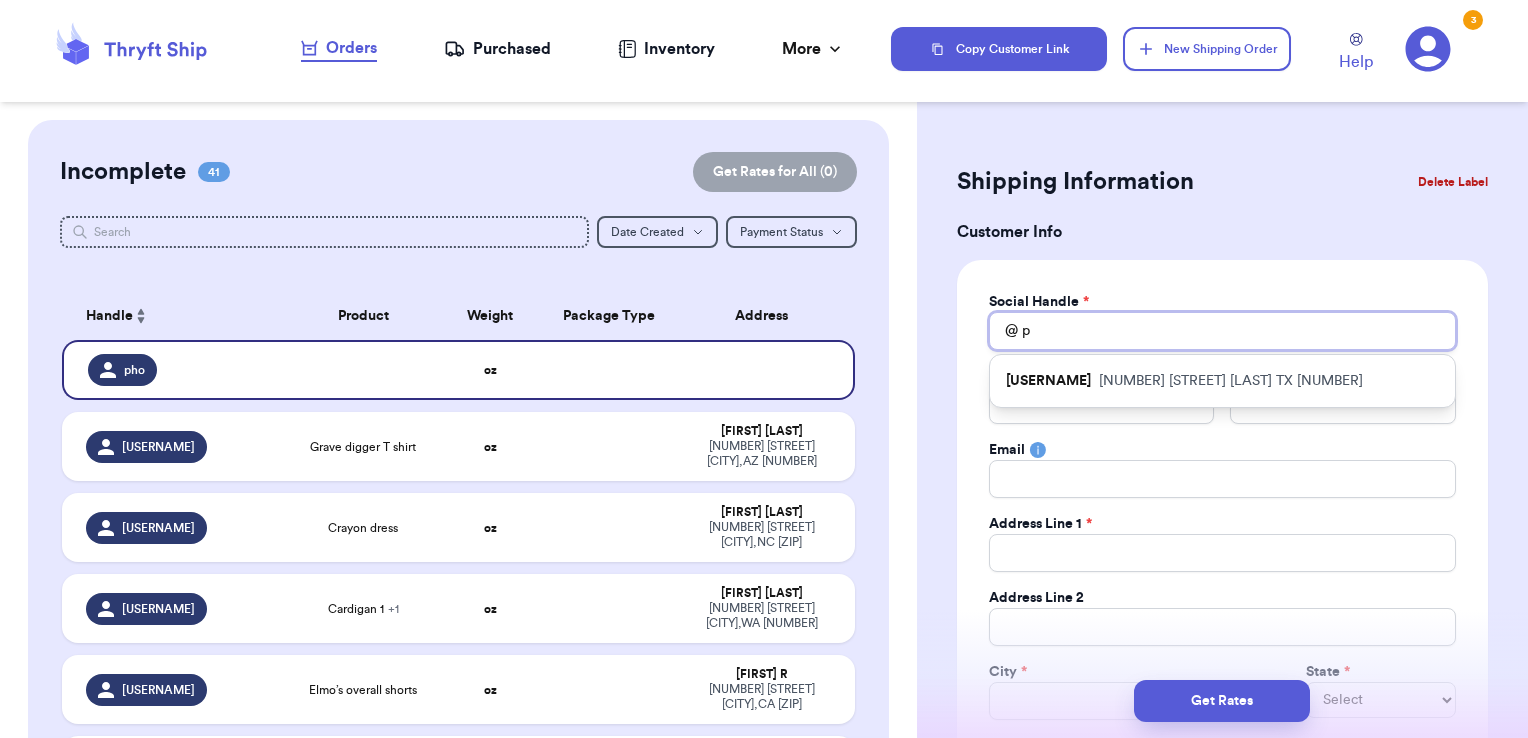 type 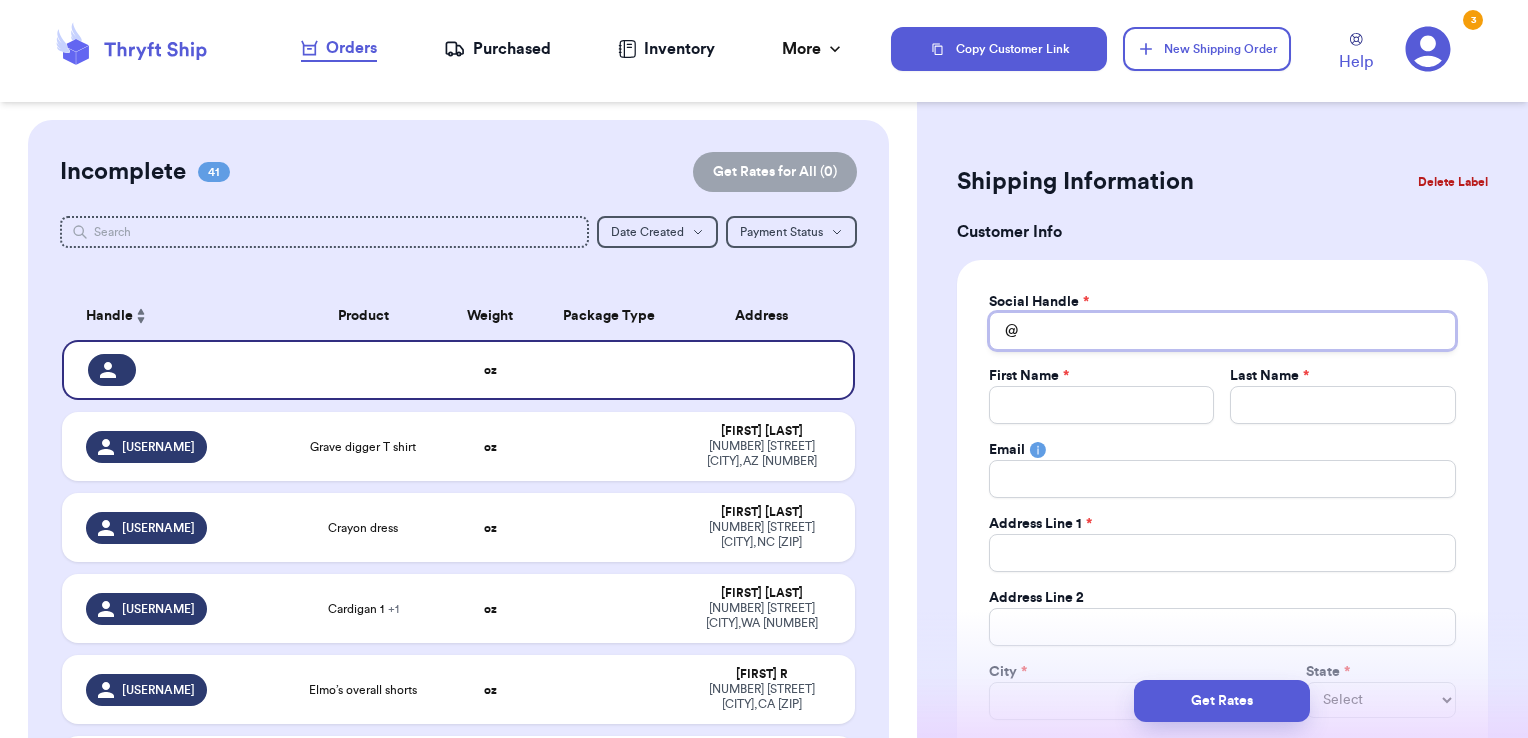 type 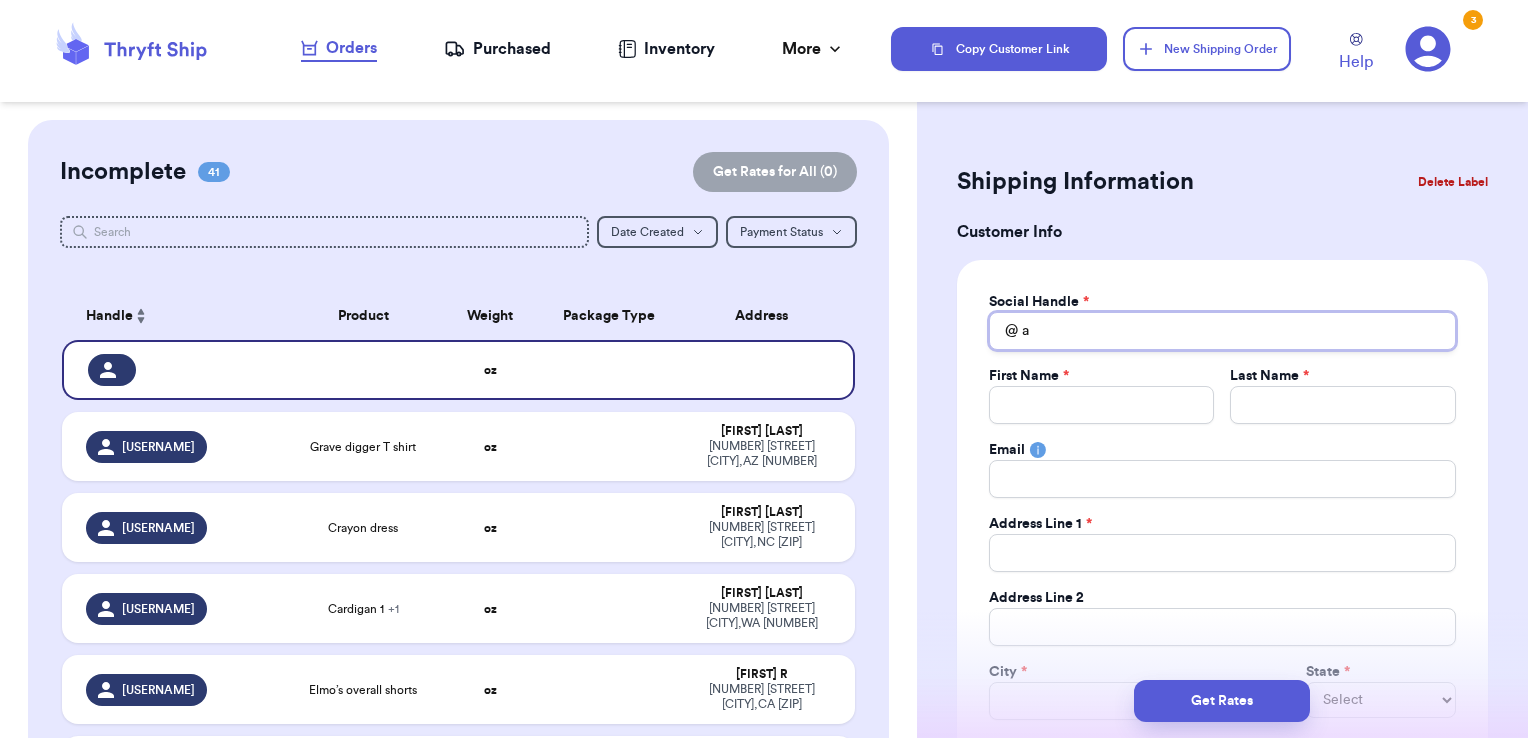 type 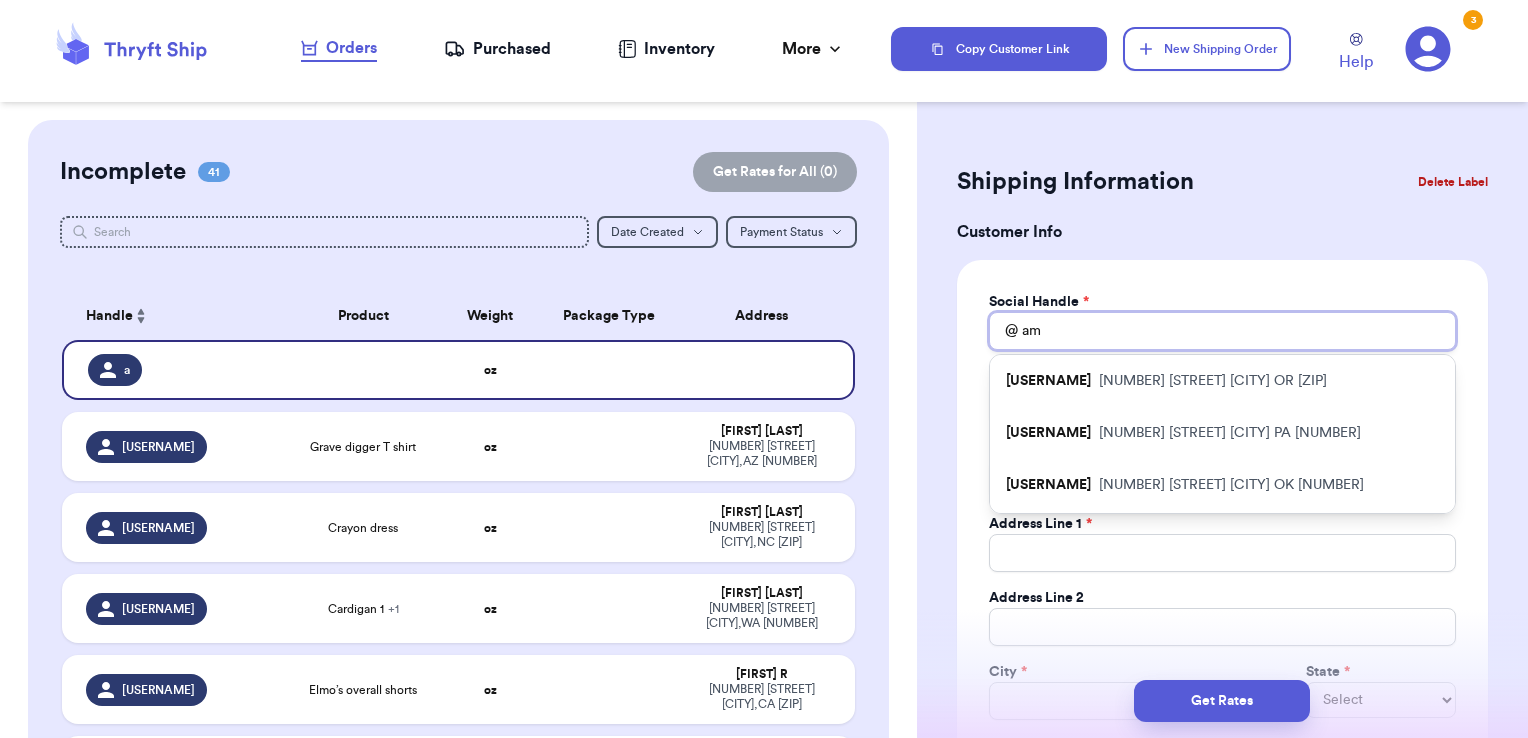 type 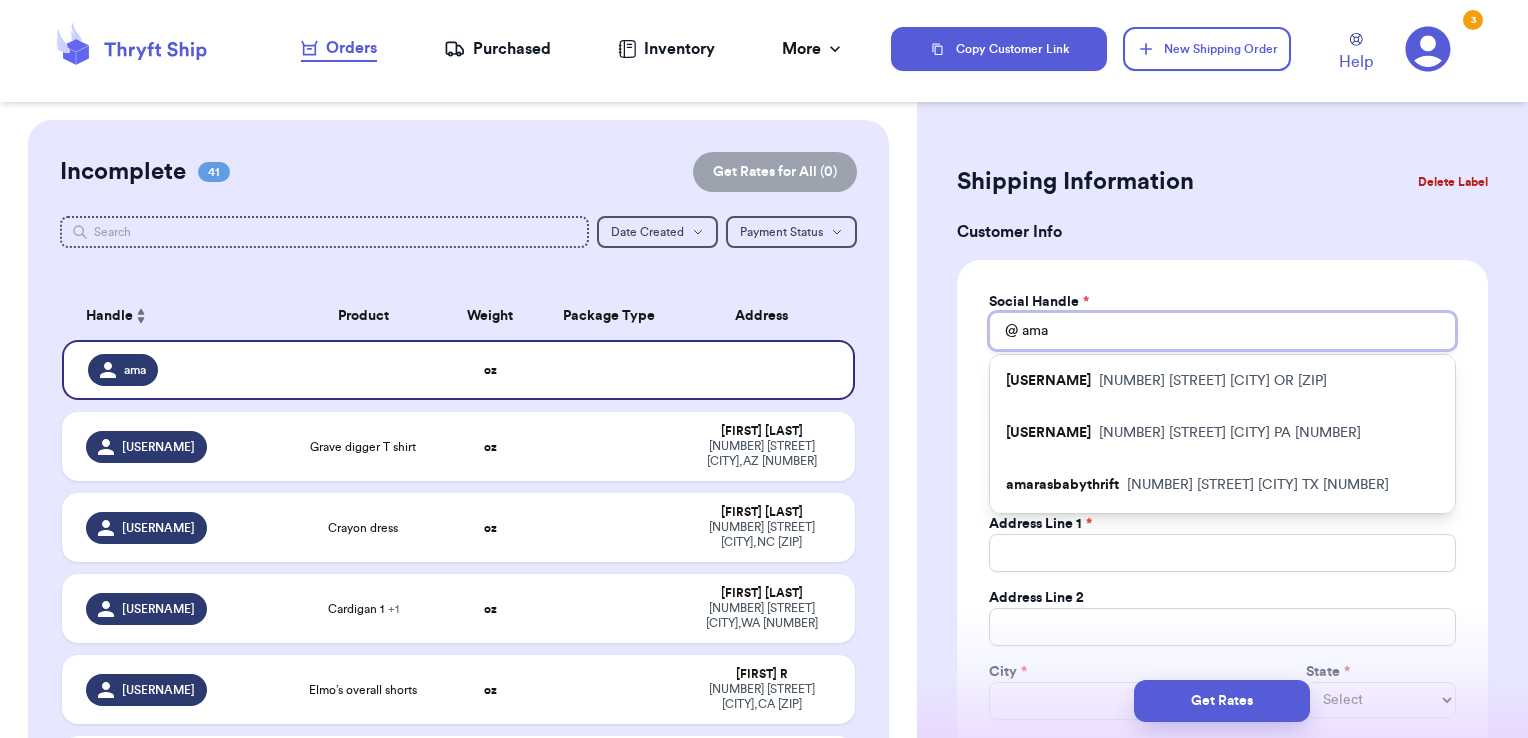 type 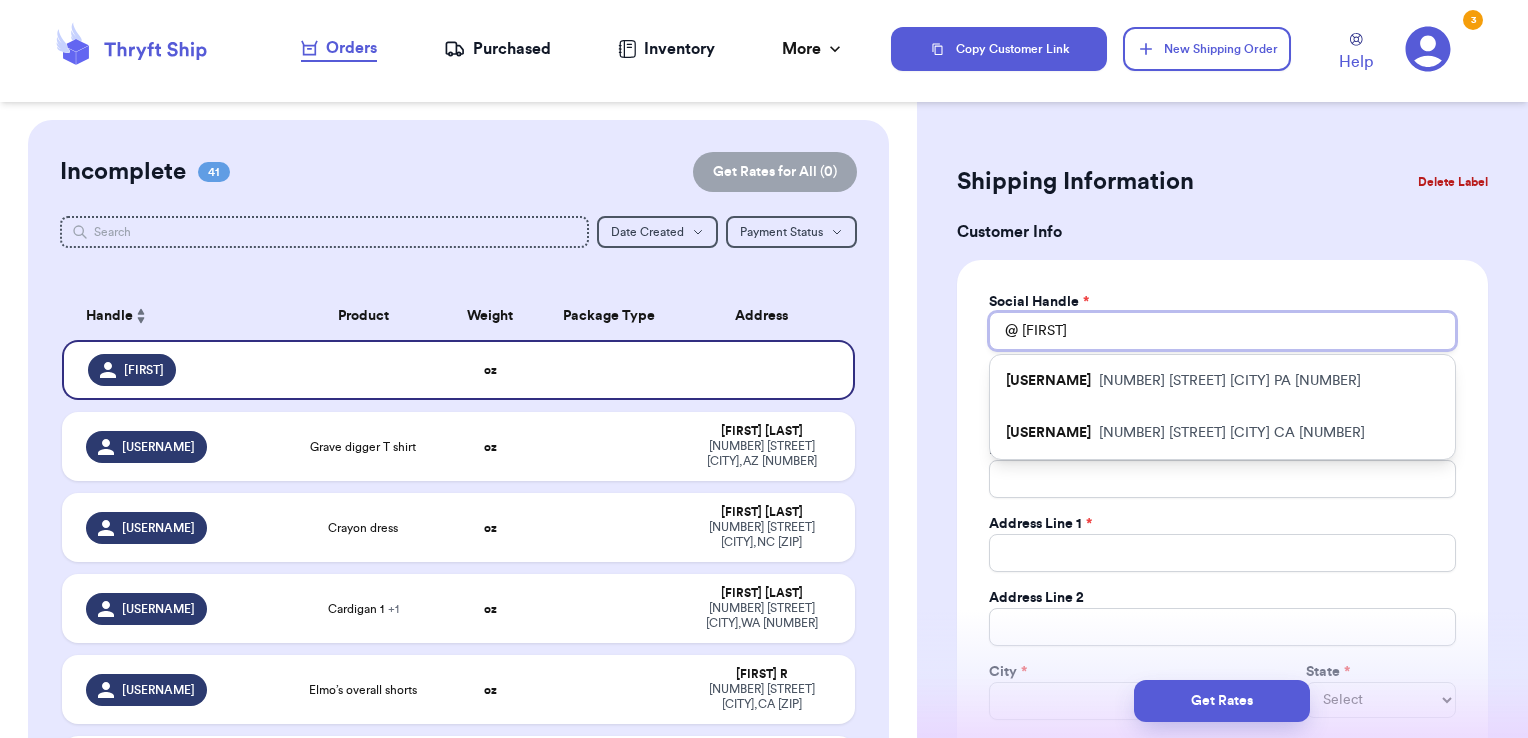 type 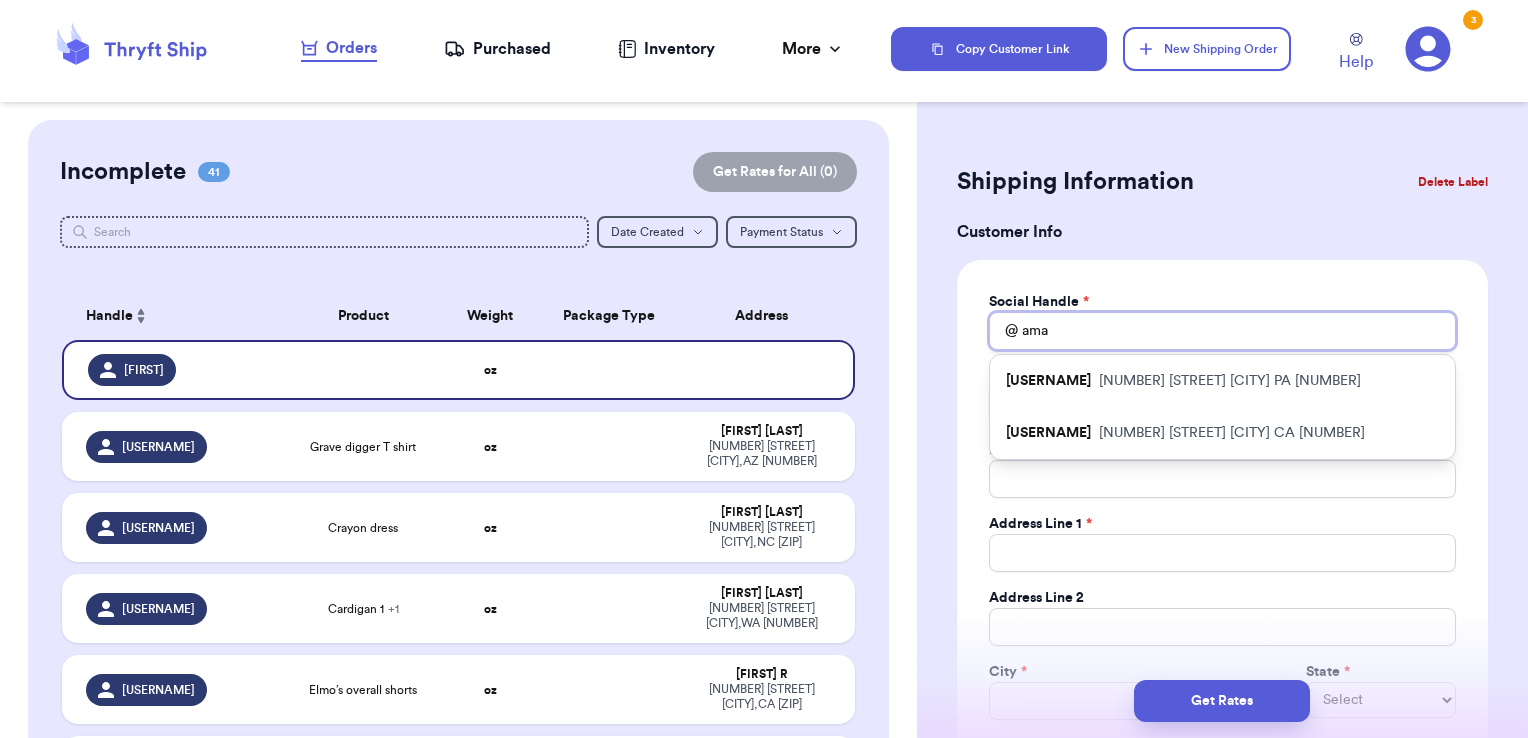 type 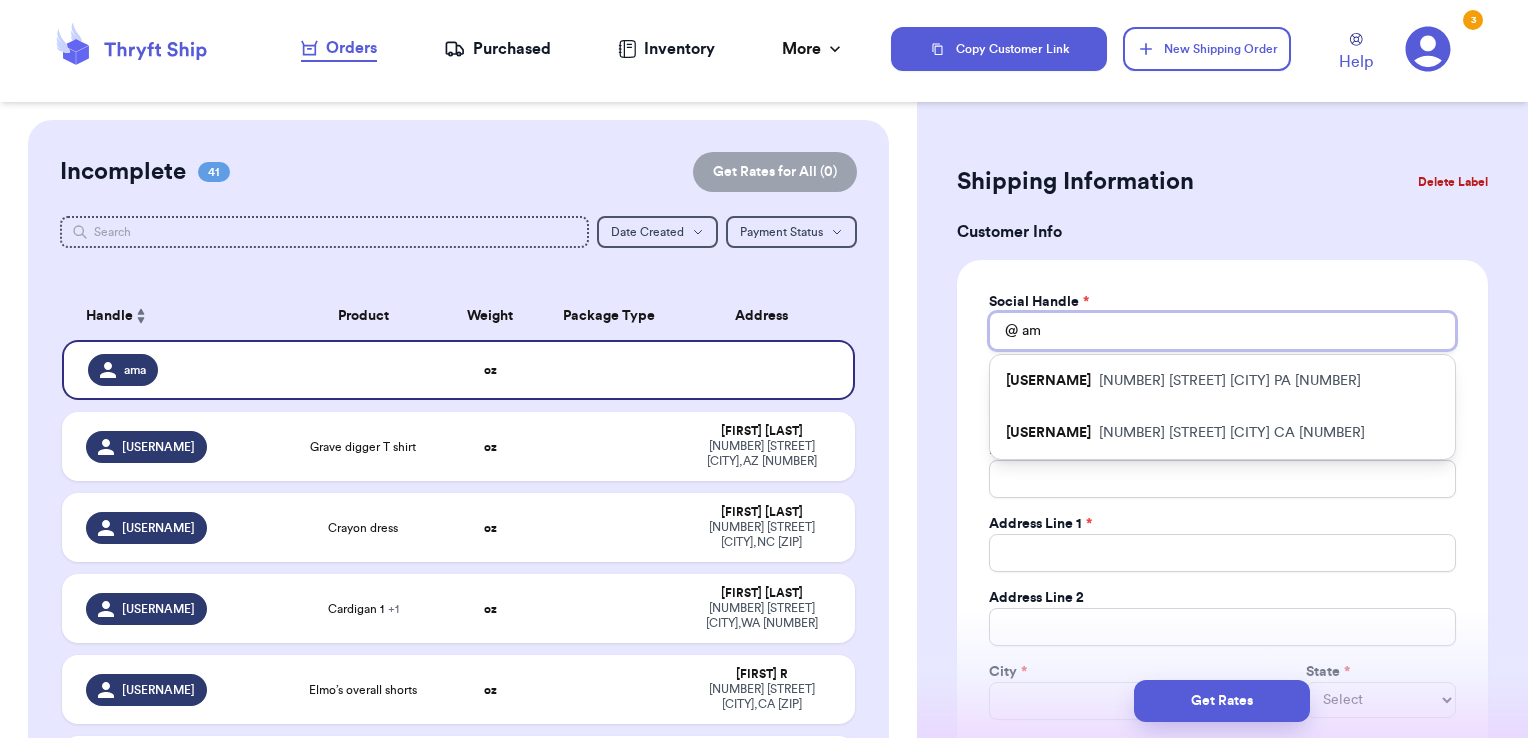 type 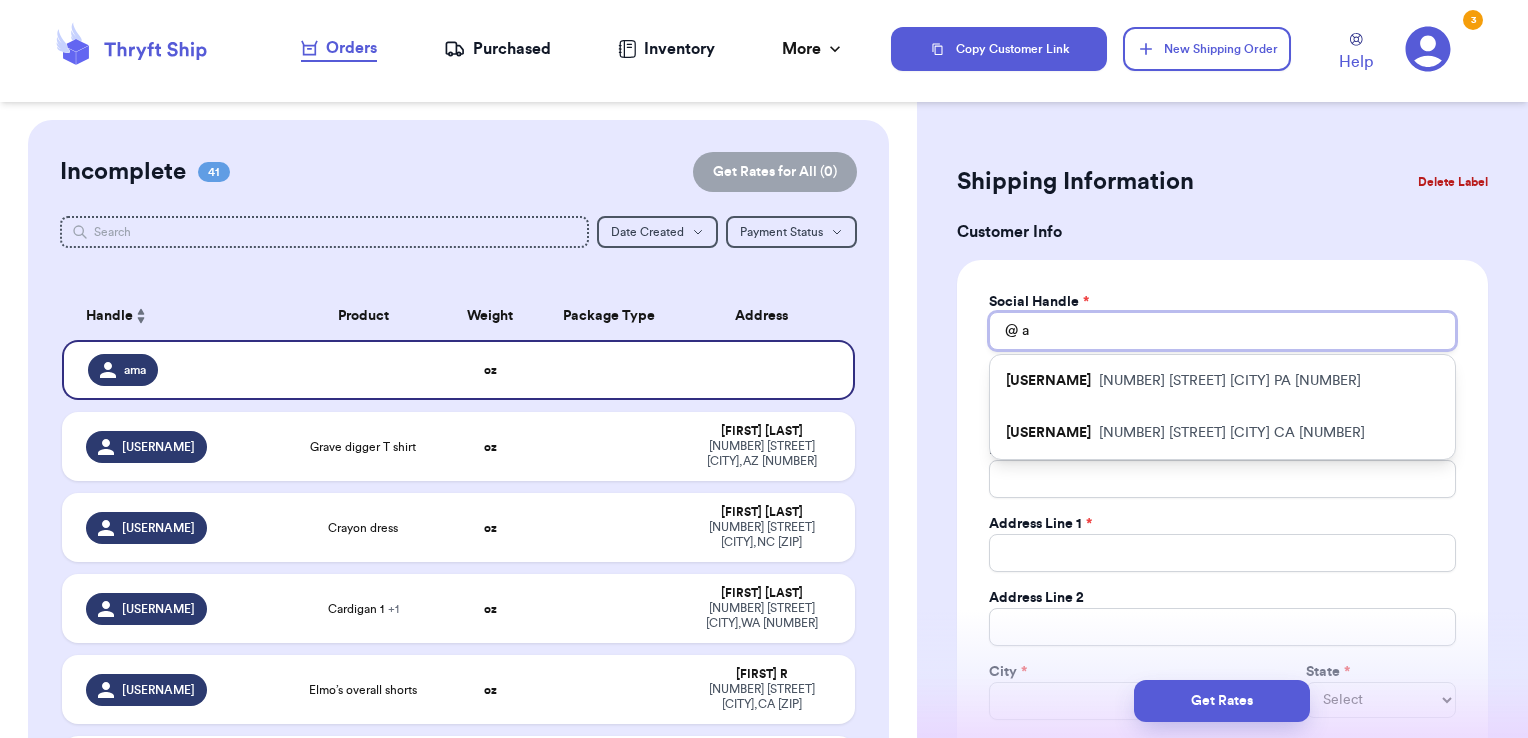 type 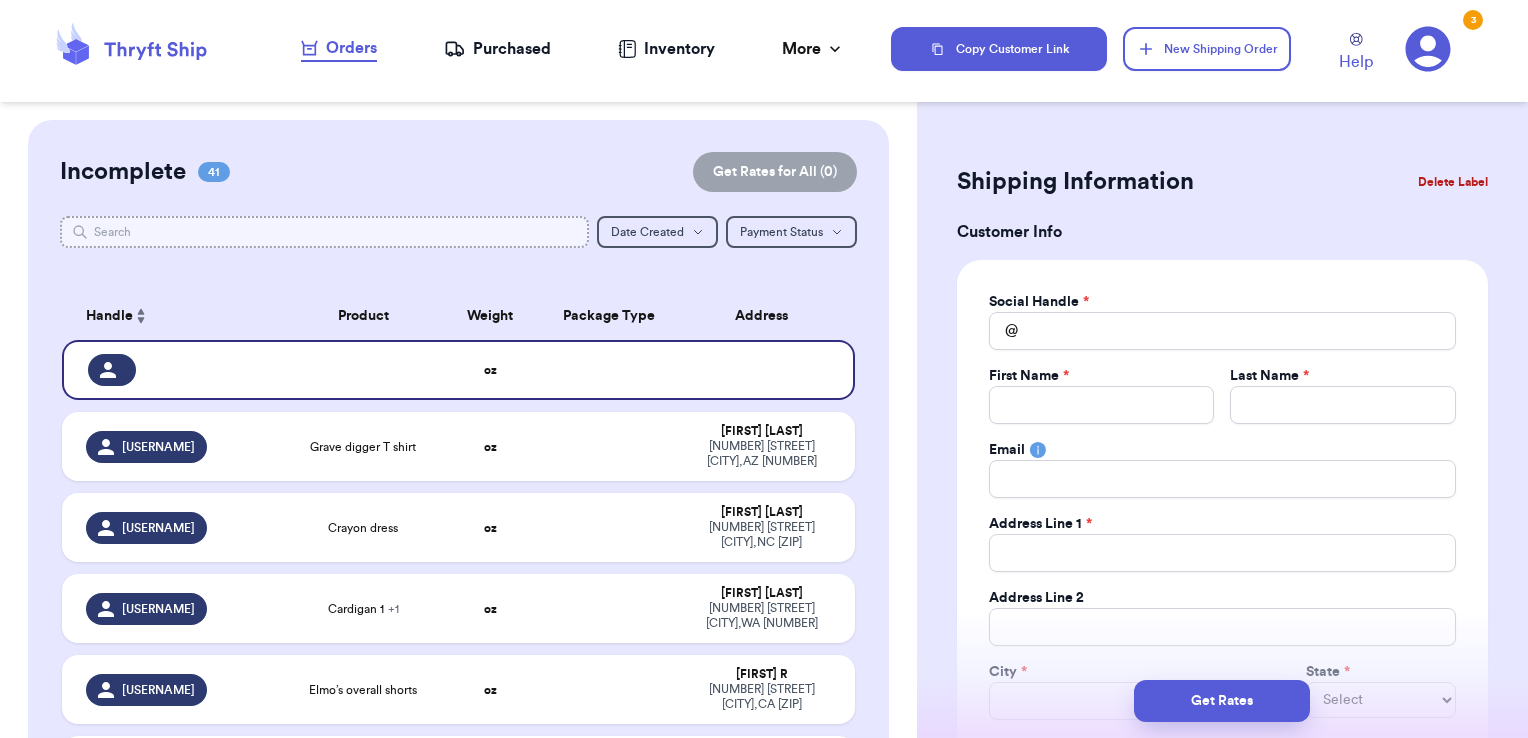 click at bounding box center (325, 232) 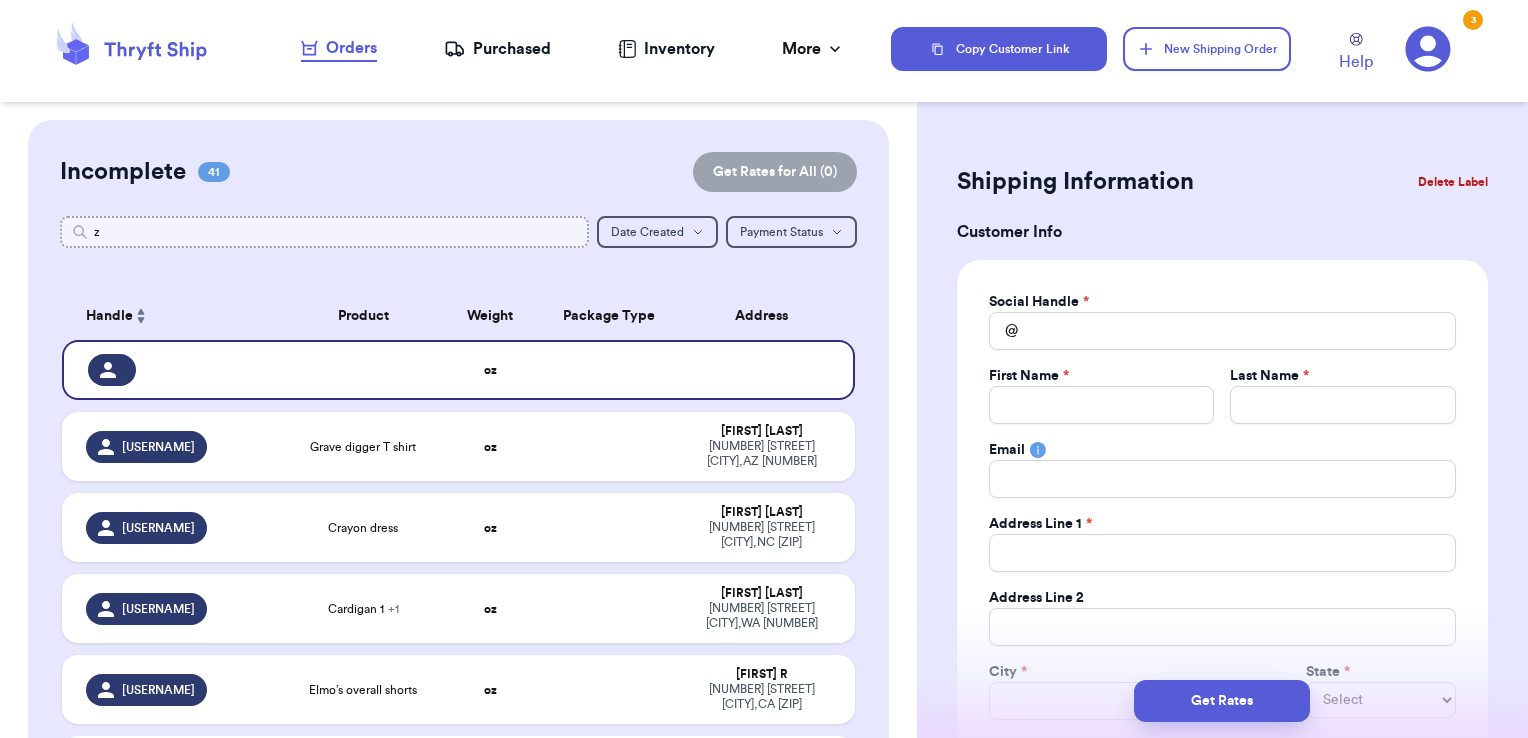 type 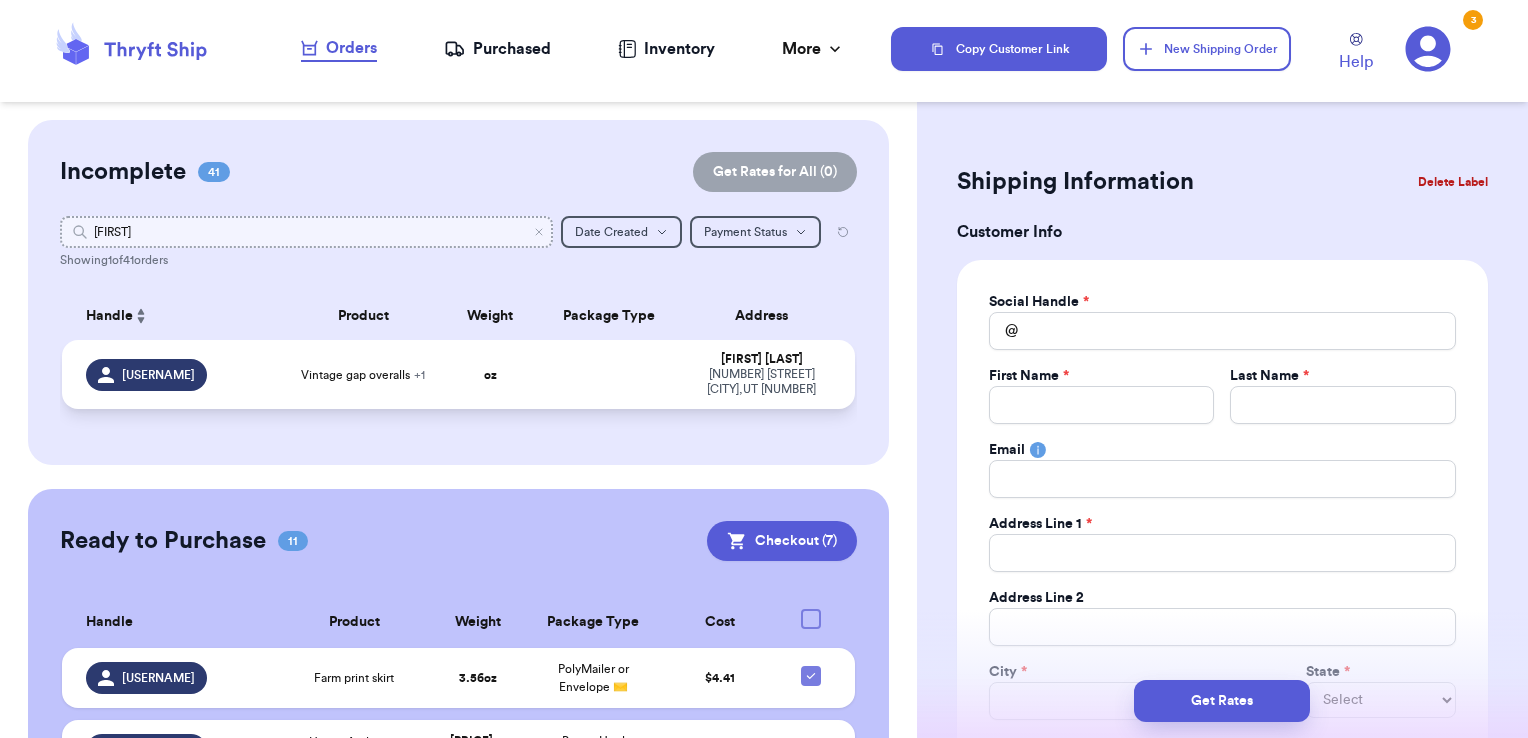 type on "[FIRST]" 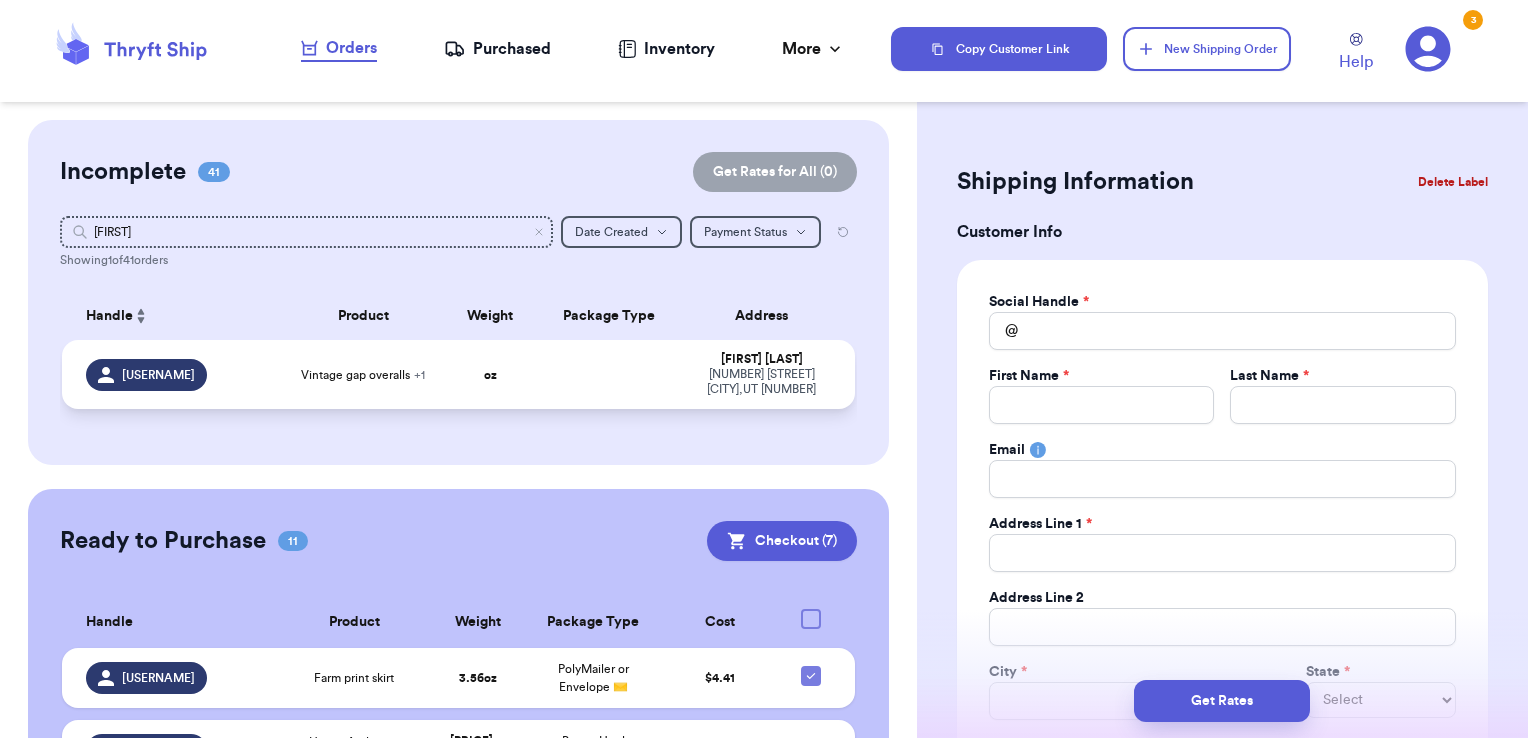 click at bounding box center (609, 374) 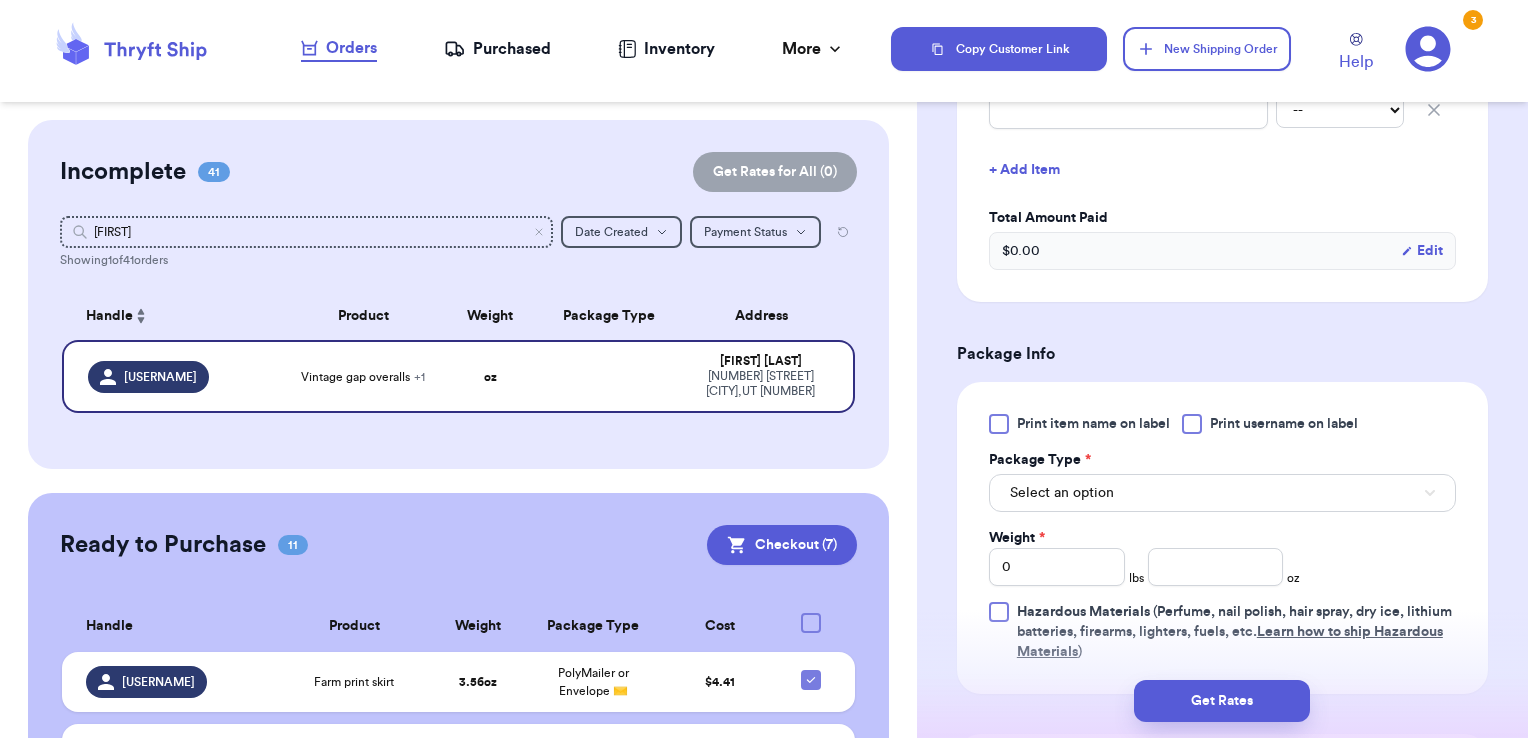 scroll, scrollTop: 612, scrollLeft: 0, axis: vertical 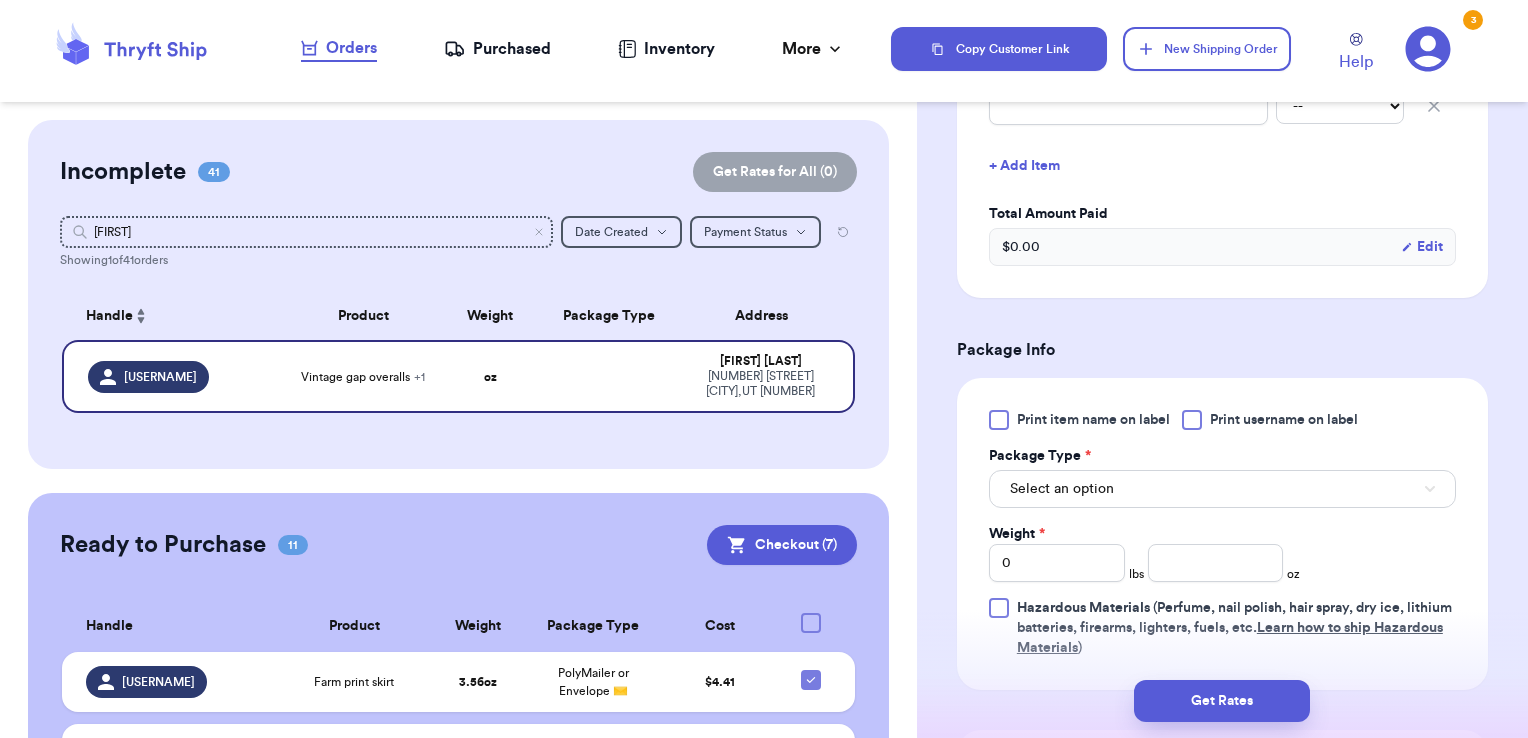 click on "Print item name on label Print username on label Package Type * Select an option Weight * 0 lbs oz Hazardous Materials   (Perfume, nail polish, hair spray, dry ice, lithium batteries, firearms, lighters, fuels, etc.  Learn how to ship Hazardous Materials )" at bounding box center [1222, 534] 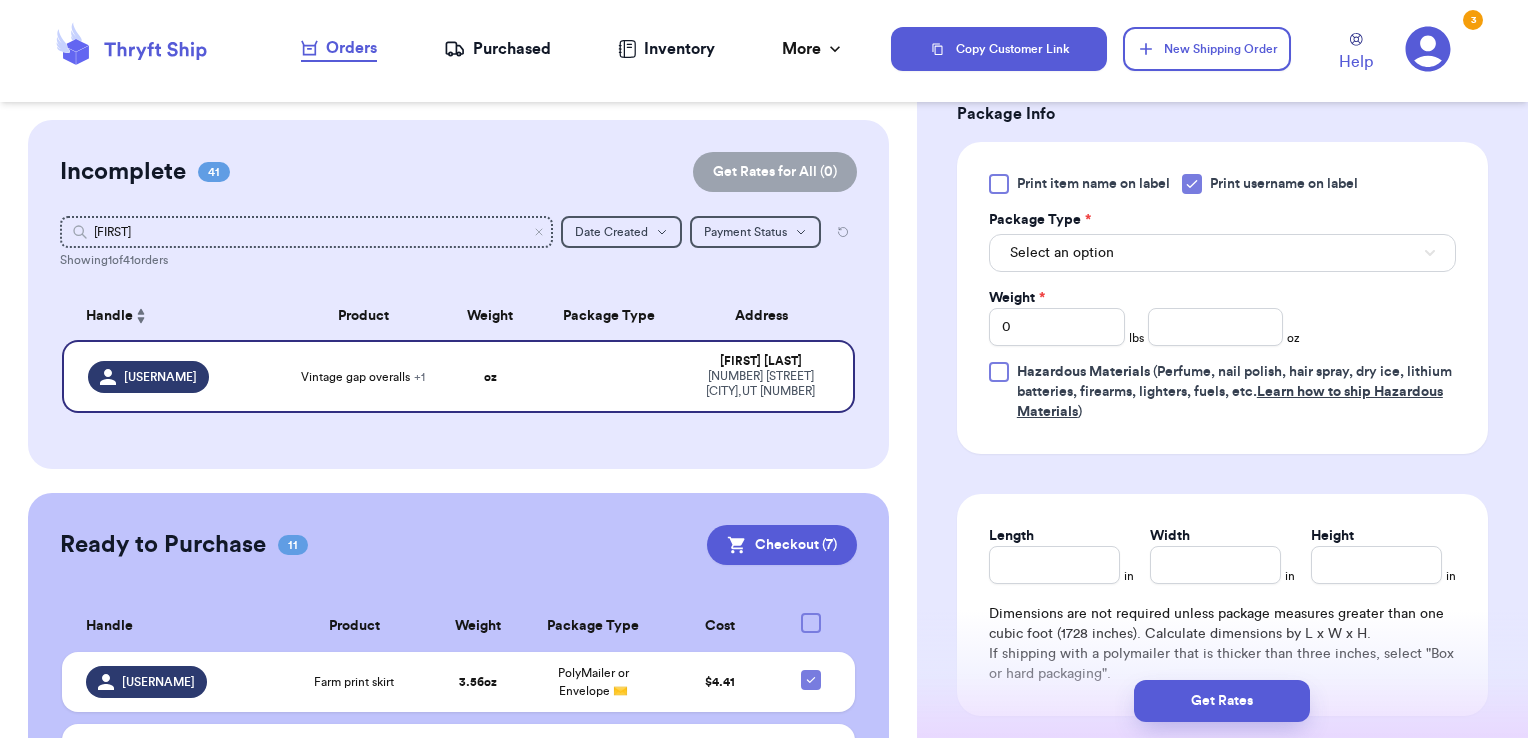 scroll, scrollTop: 849, scrollLeft: 0, axis: vertical 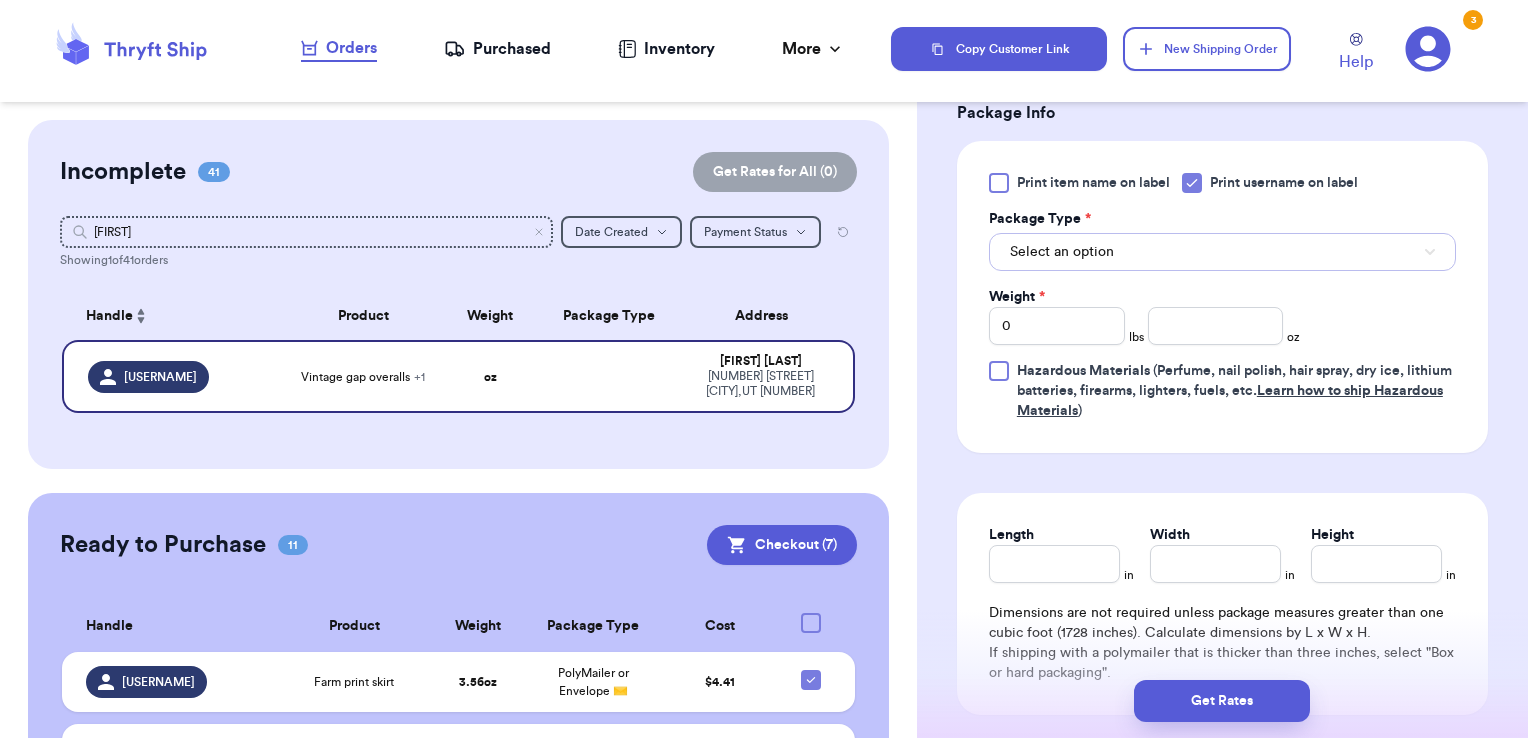 click on "Select an option" at bounding box center (1062, 252) 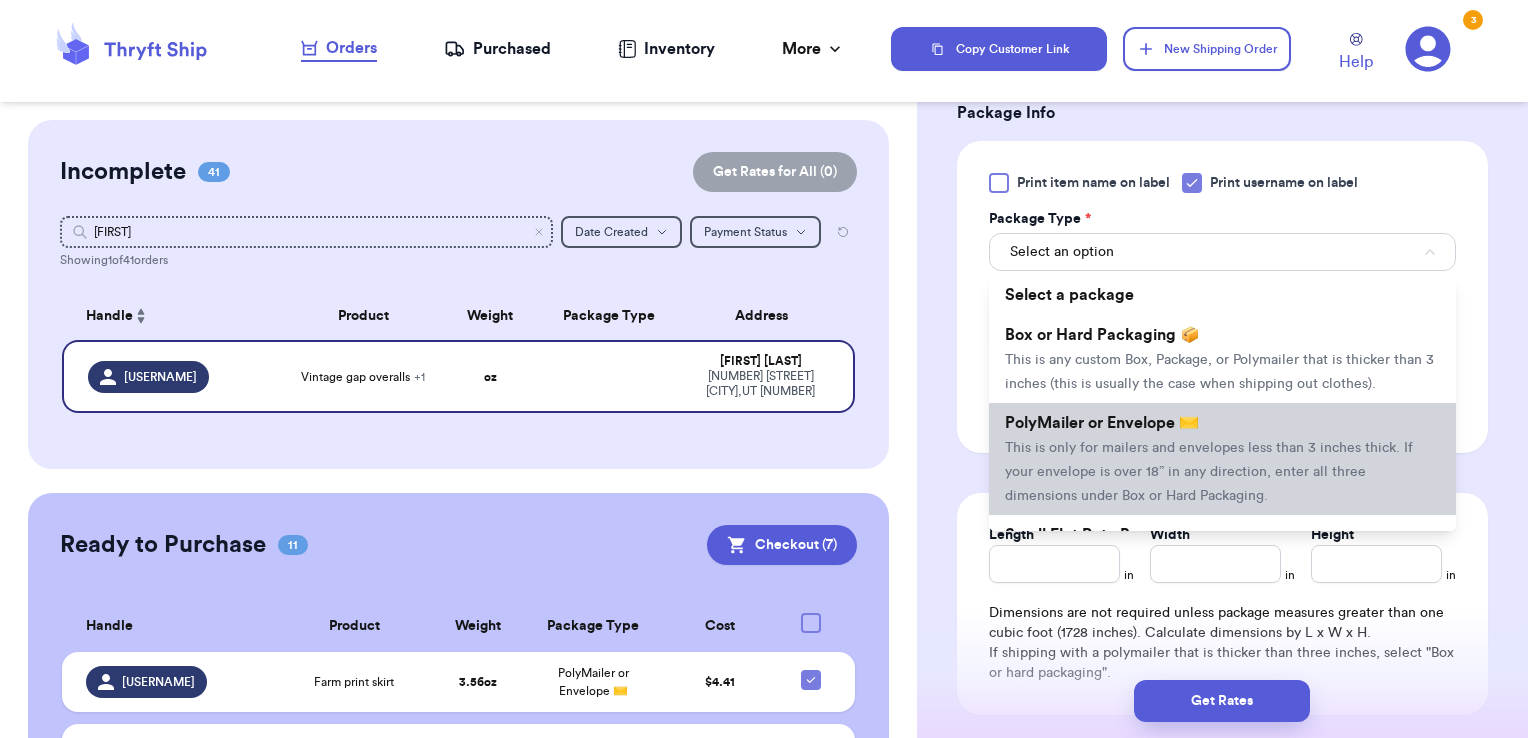 click on "PolyMailer or Envelope ✉️" at bounding box center [1102, 423] 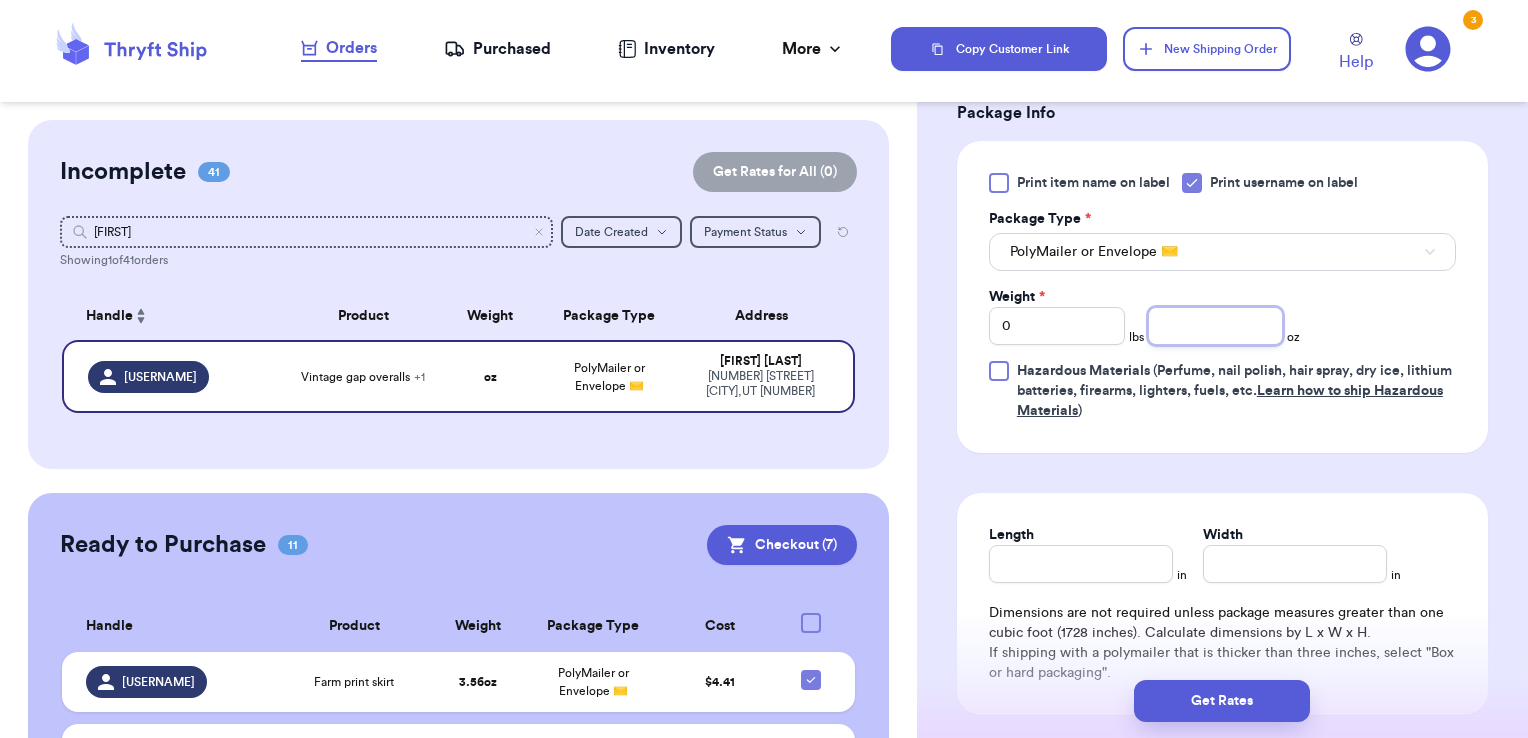 click at bounding box center (1216, 326) 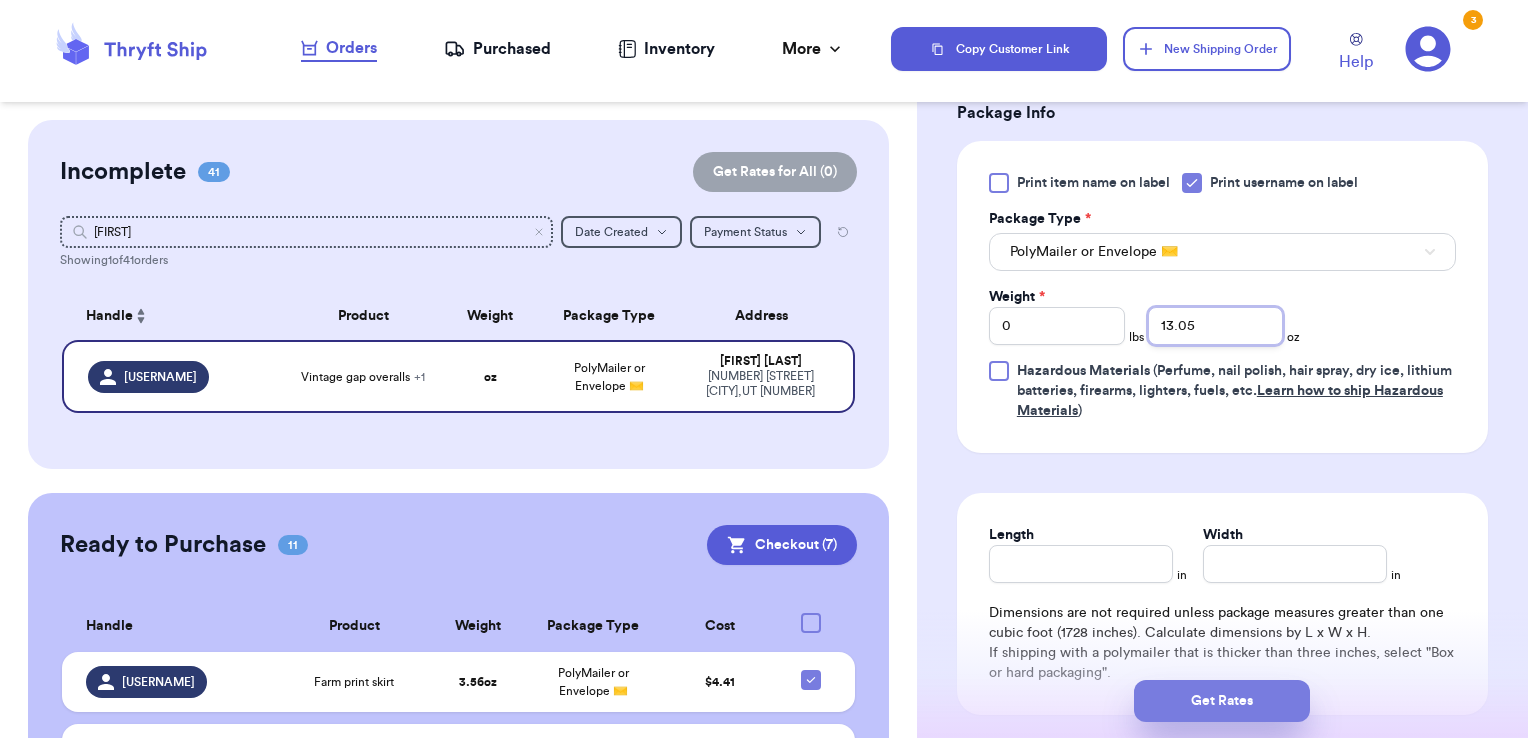 type on "13.05" 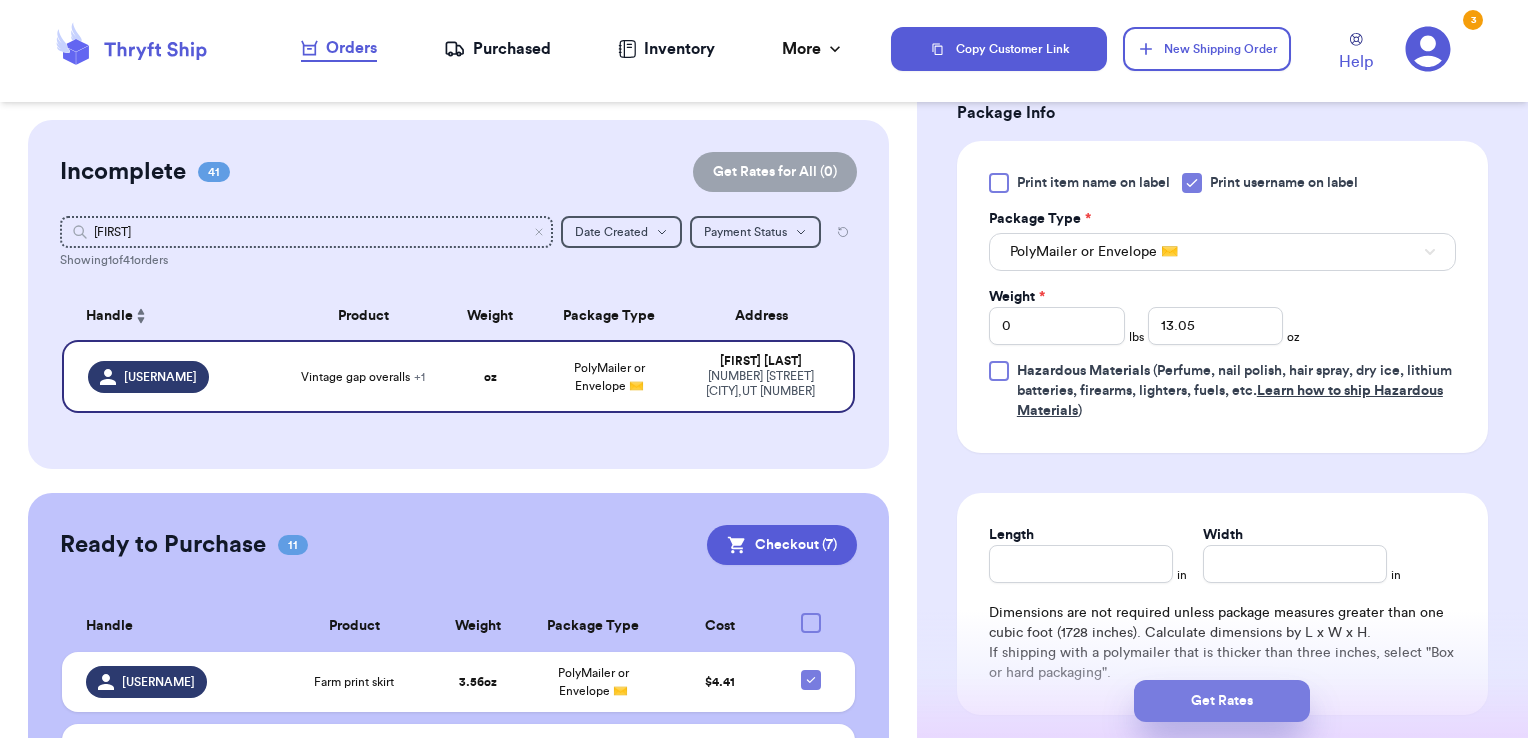 click on "Get Rates" at bounding box center [1222, 701] 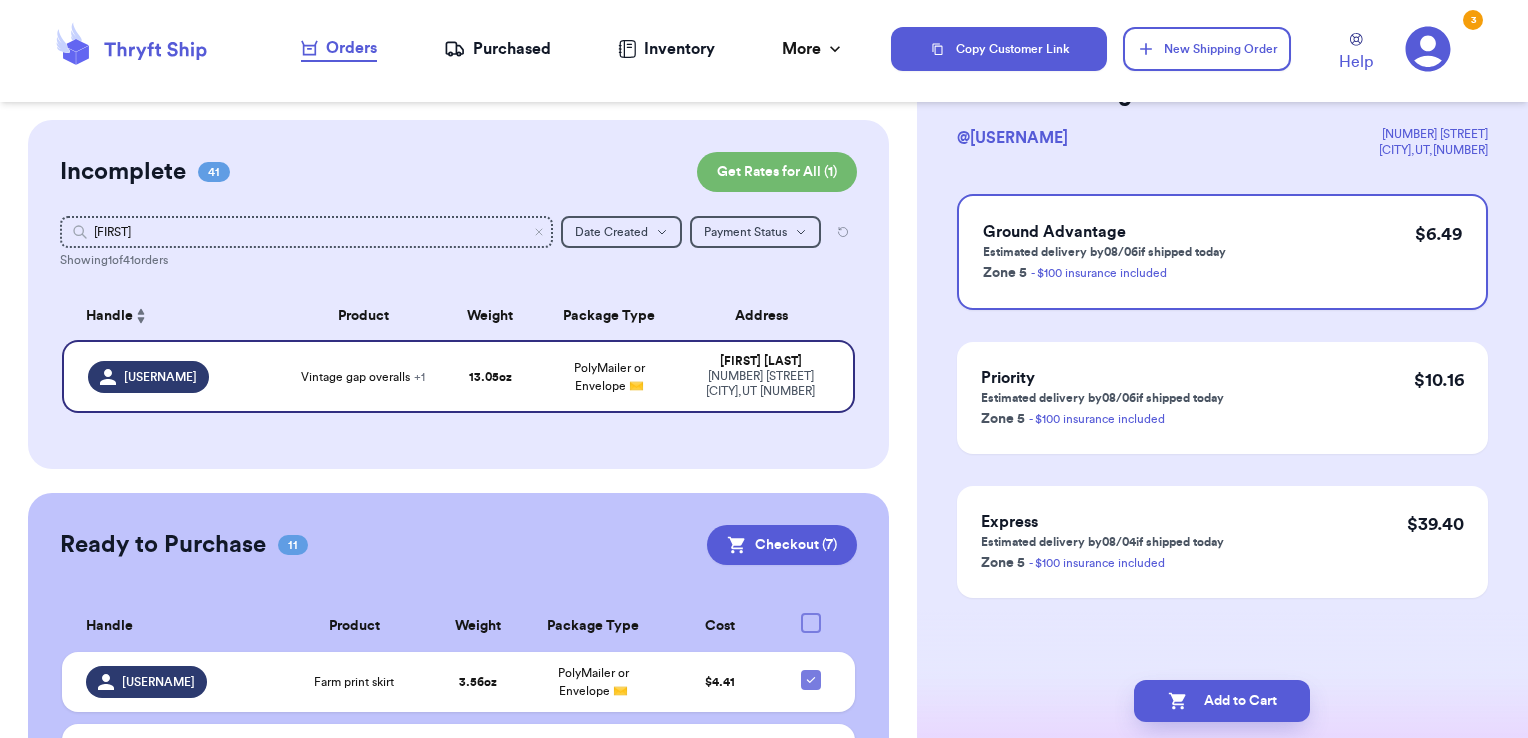 scroll, scrollTop: 0, scrollLeft: 0, axis: both 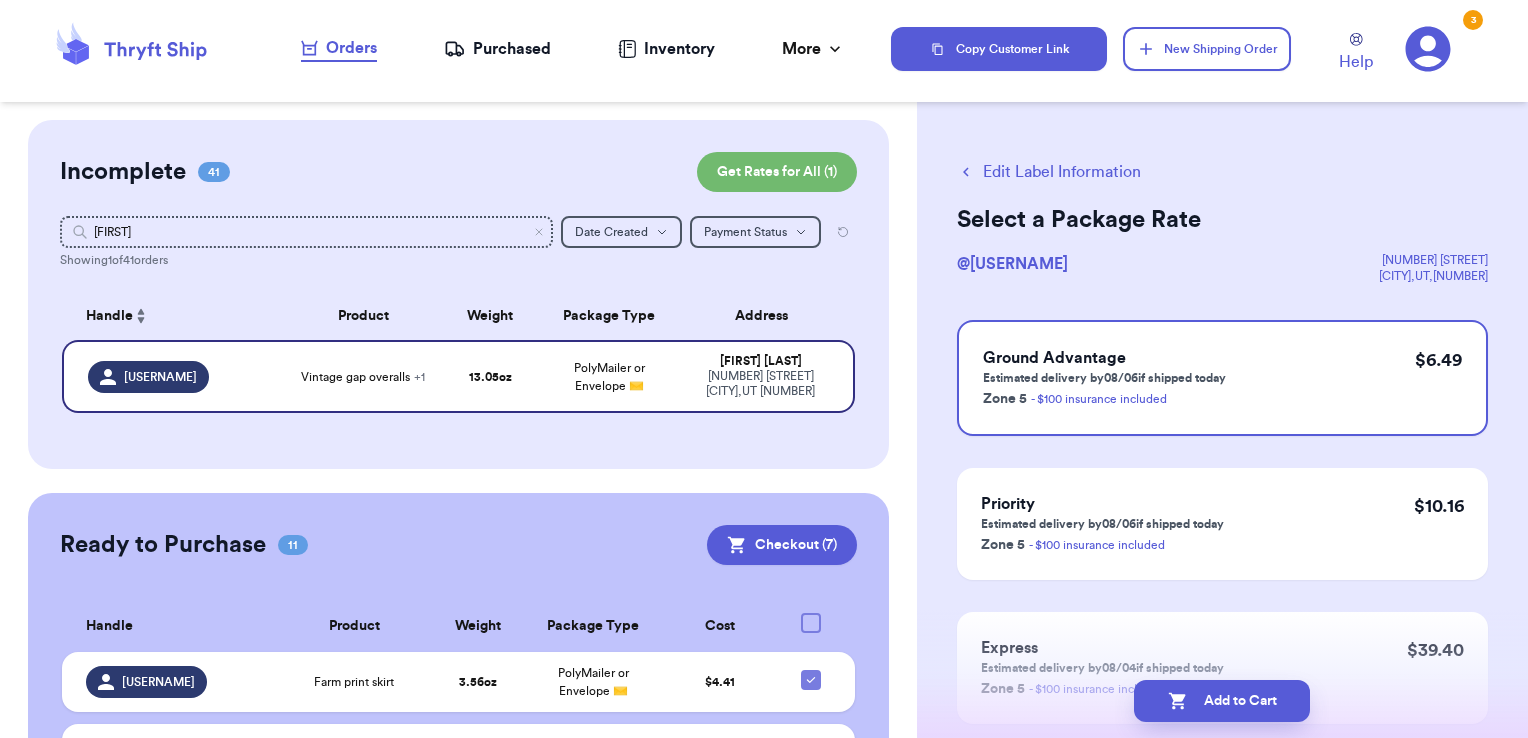 click on "Add to Cart" at bounding box center (1222, 701) 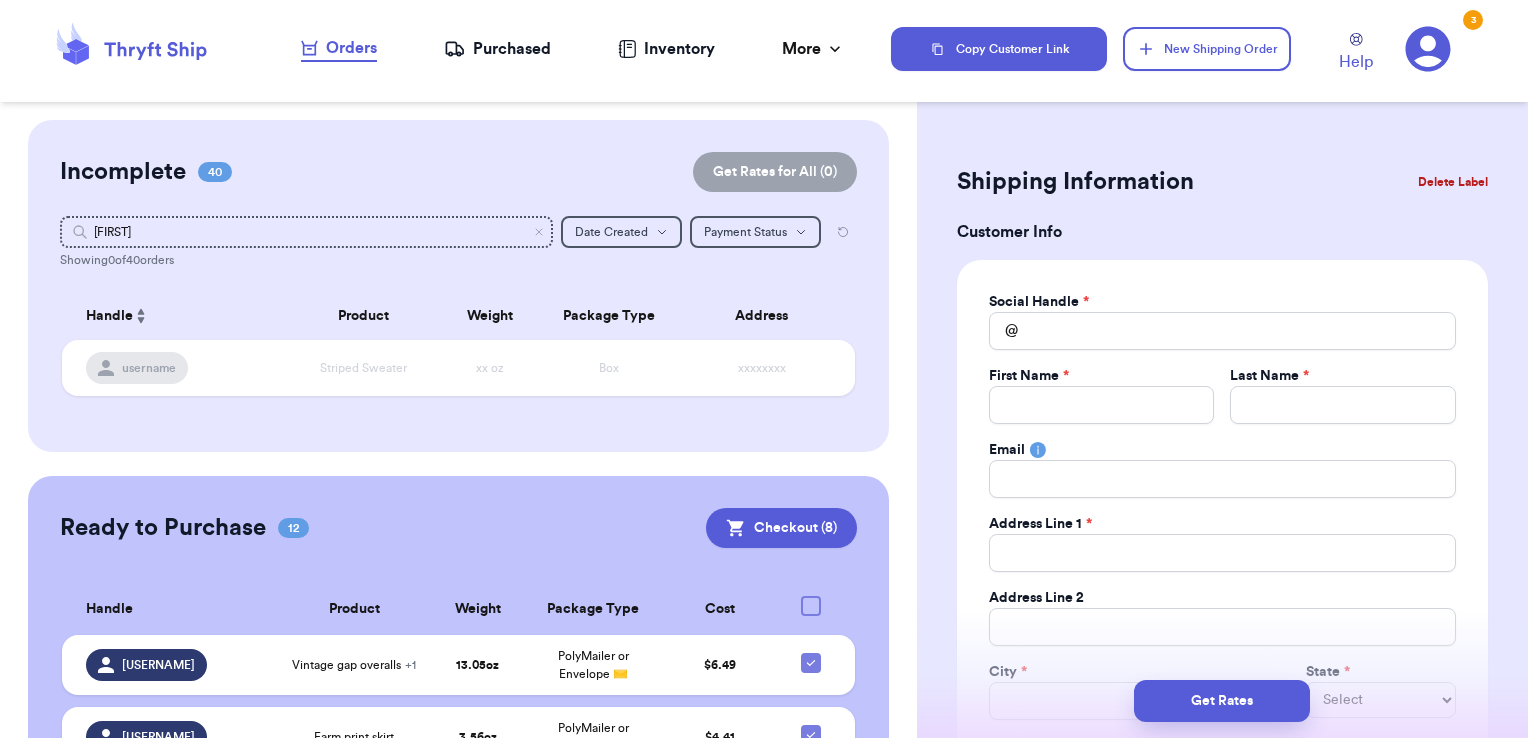 type 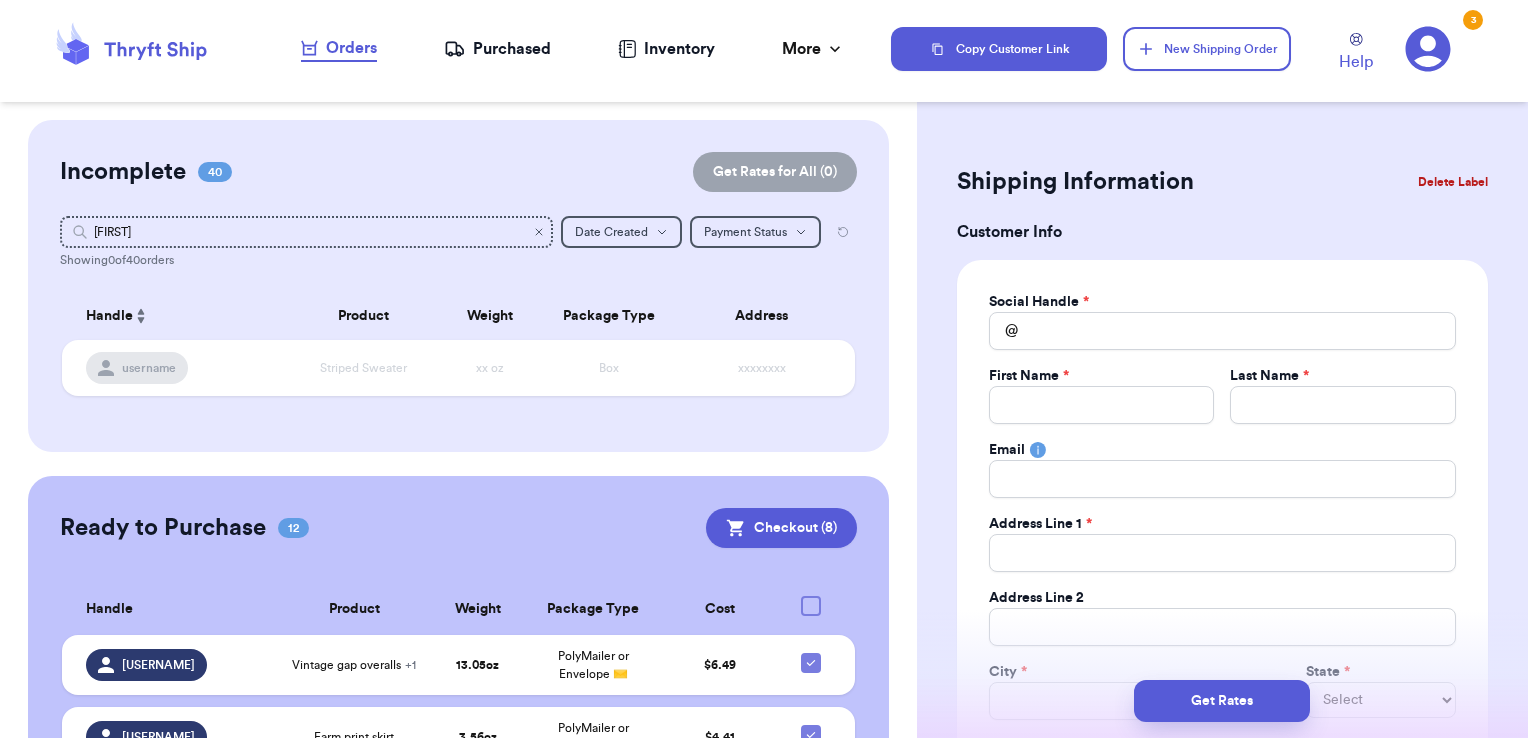 click 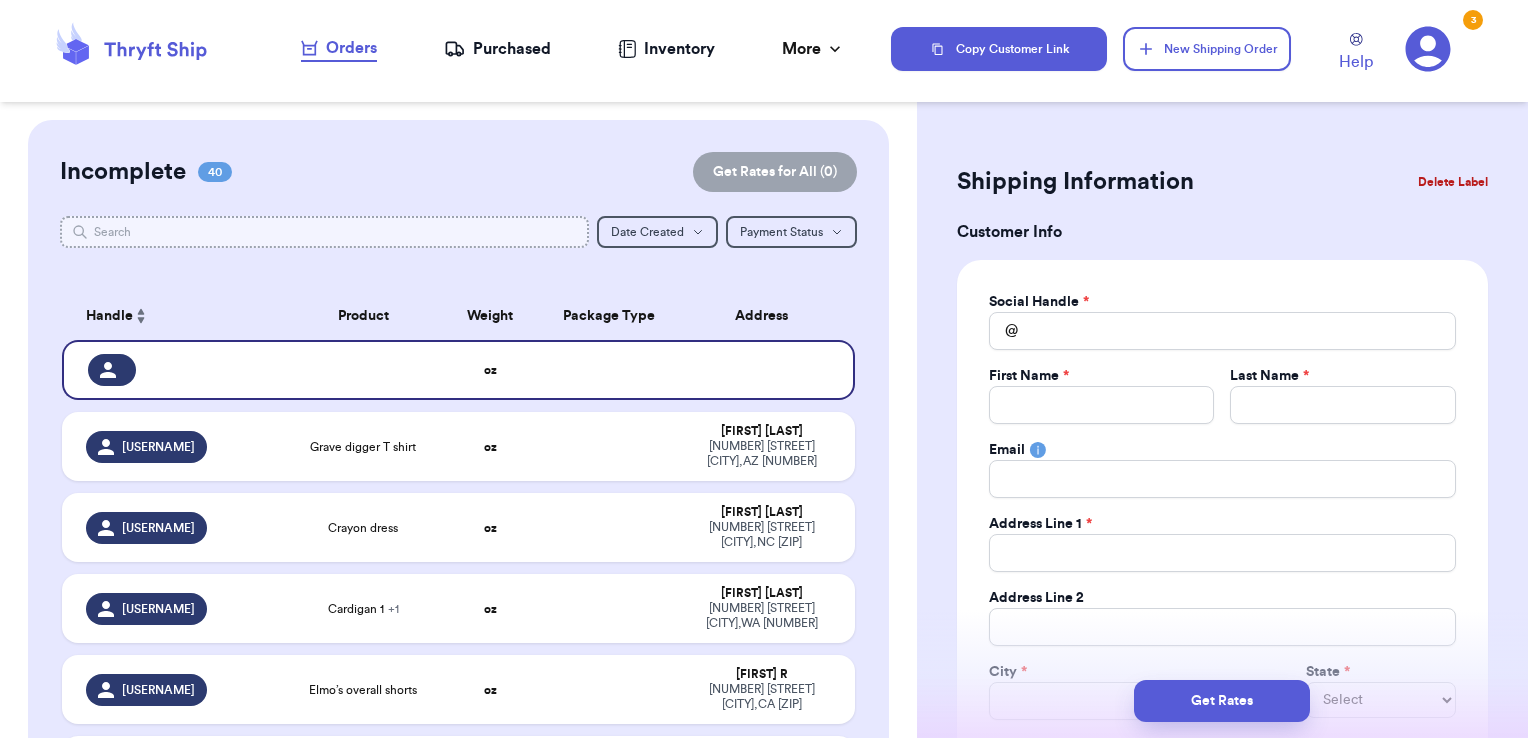 click at bounding box center [325, 232] 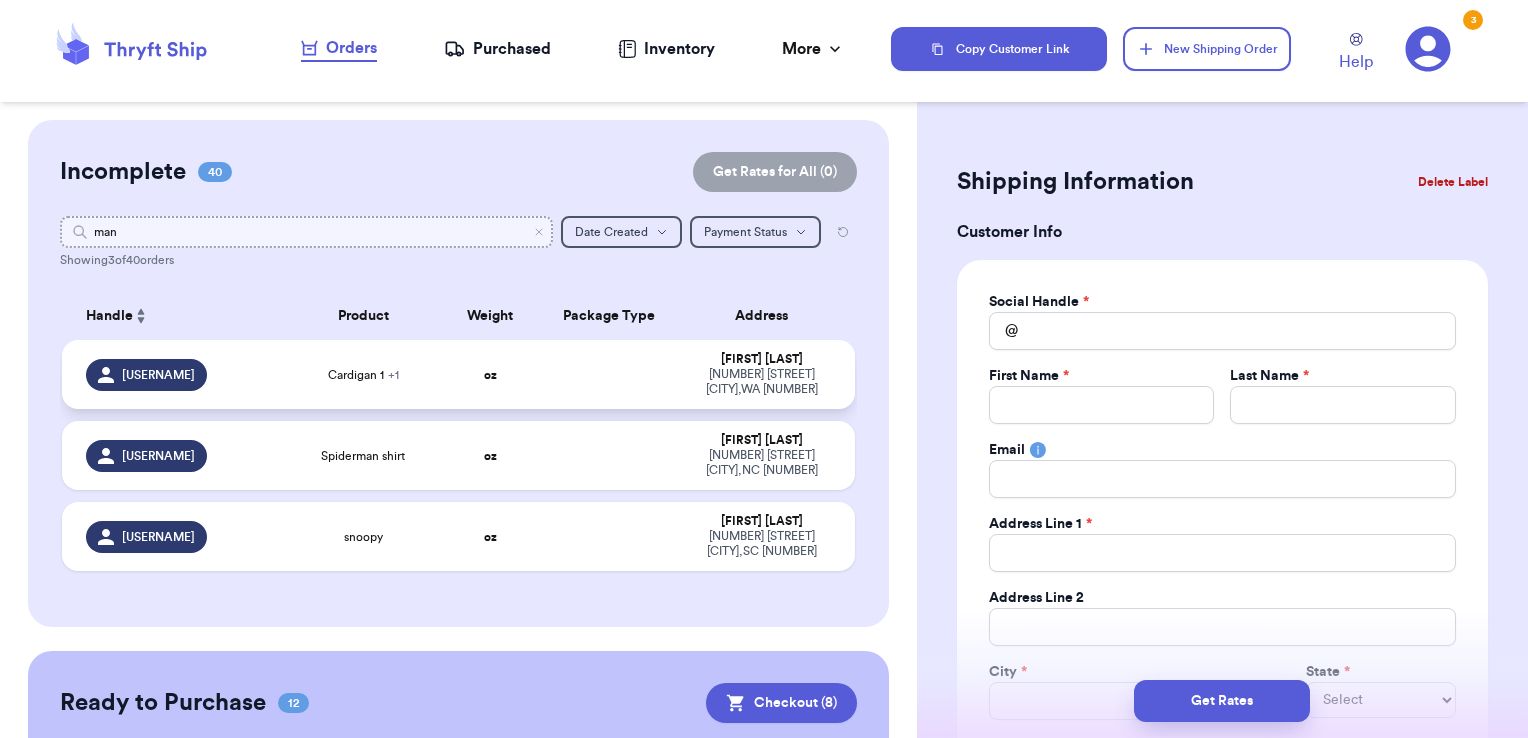 type on "man" 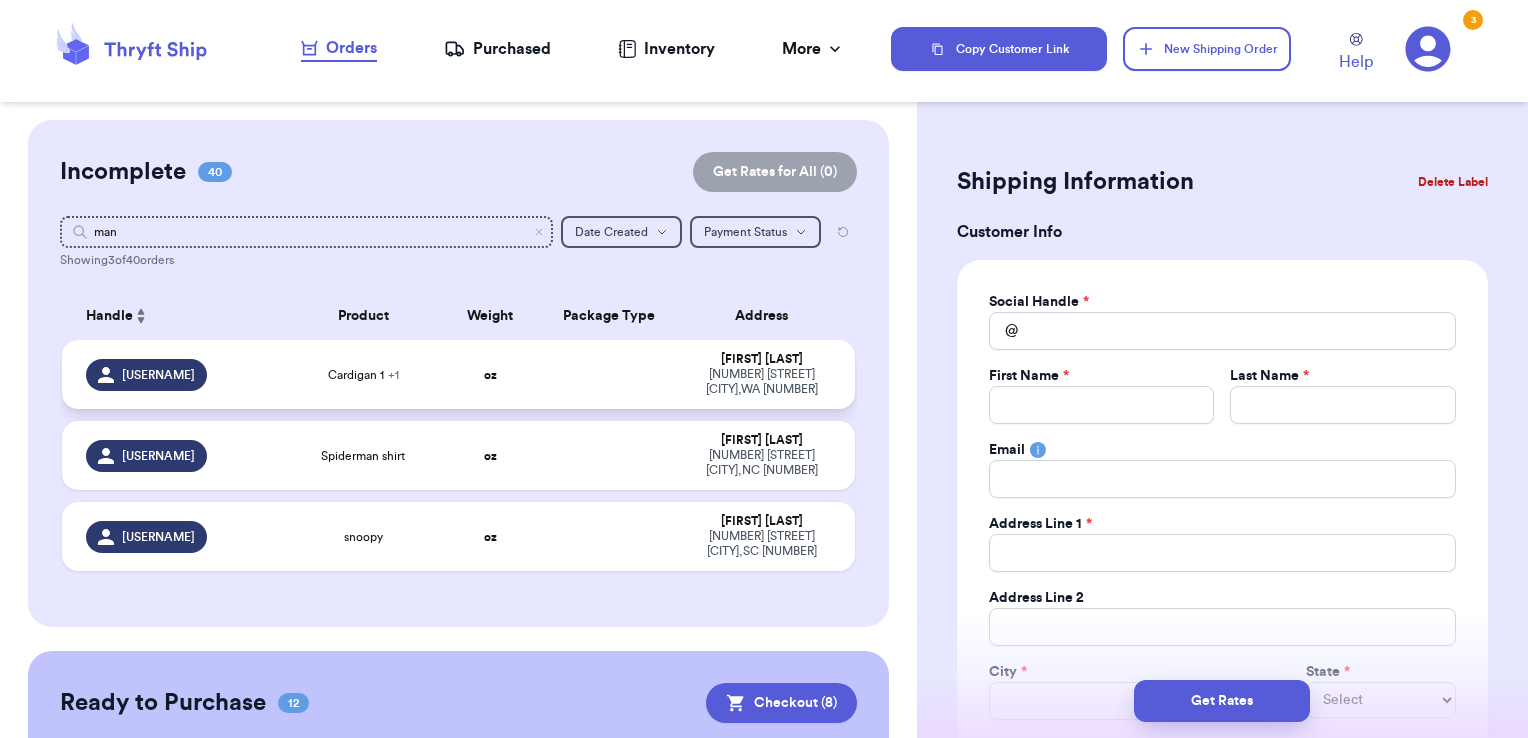 click at bounding box center [609, 374] 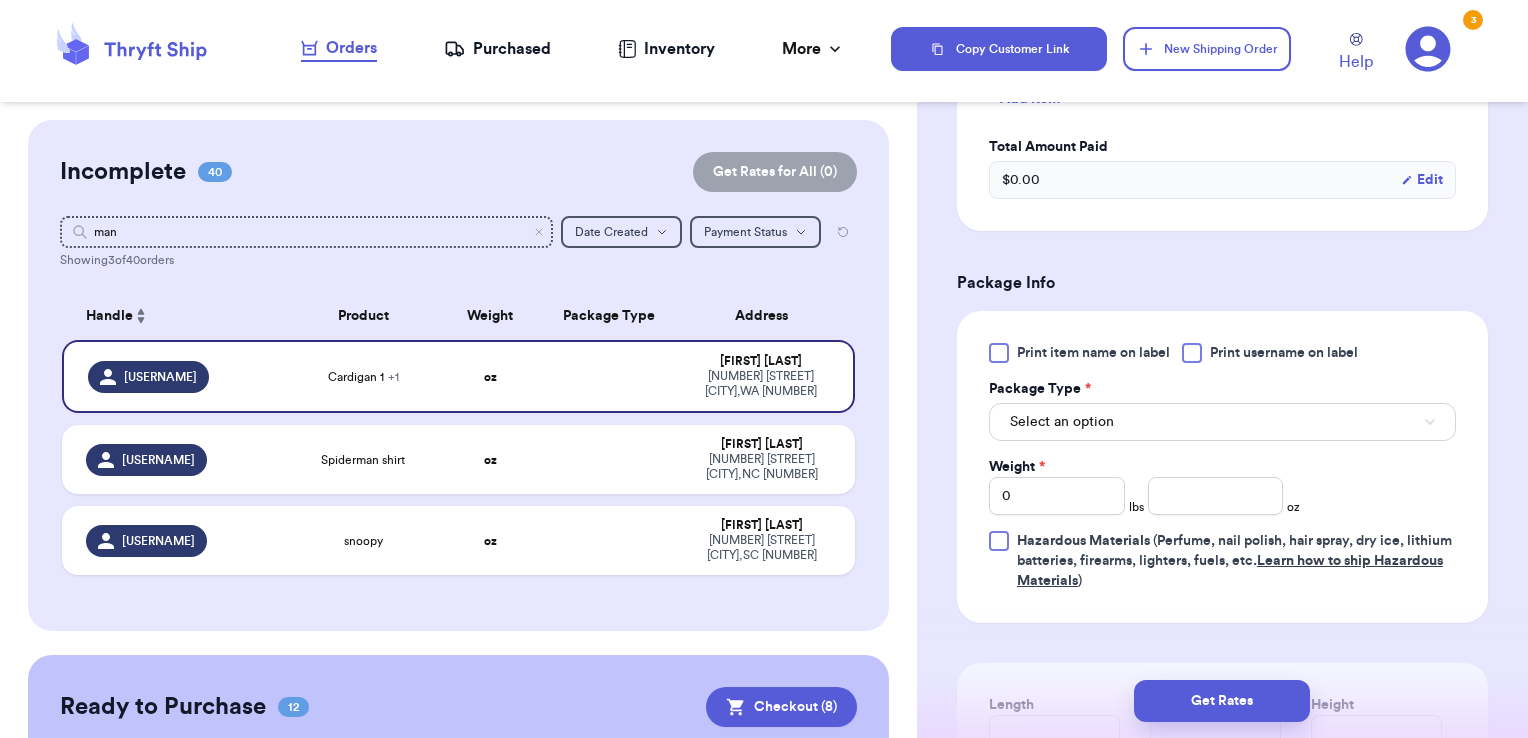 scroll, scrollTop: 687, scrollLeft: 0, axis: vertical 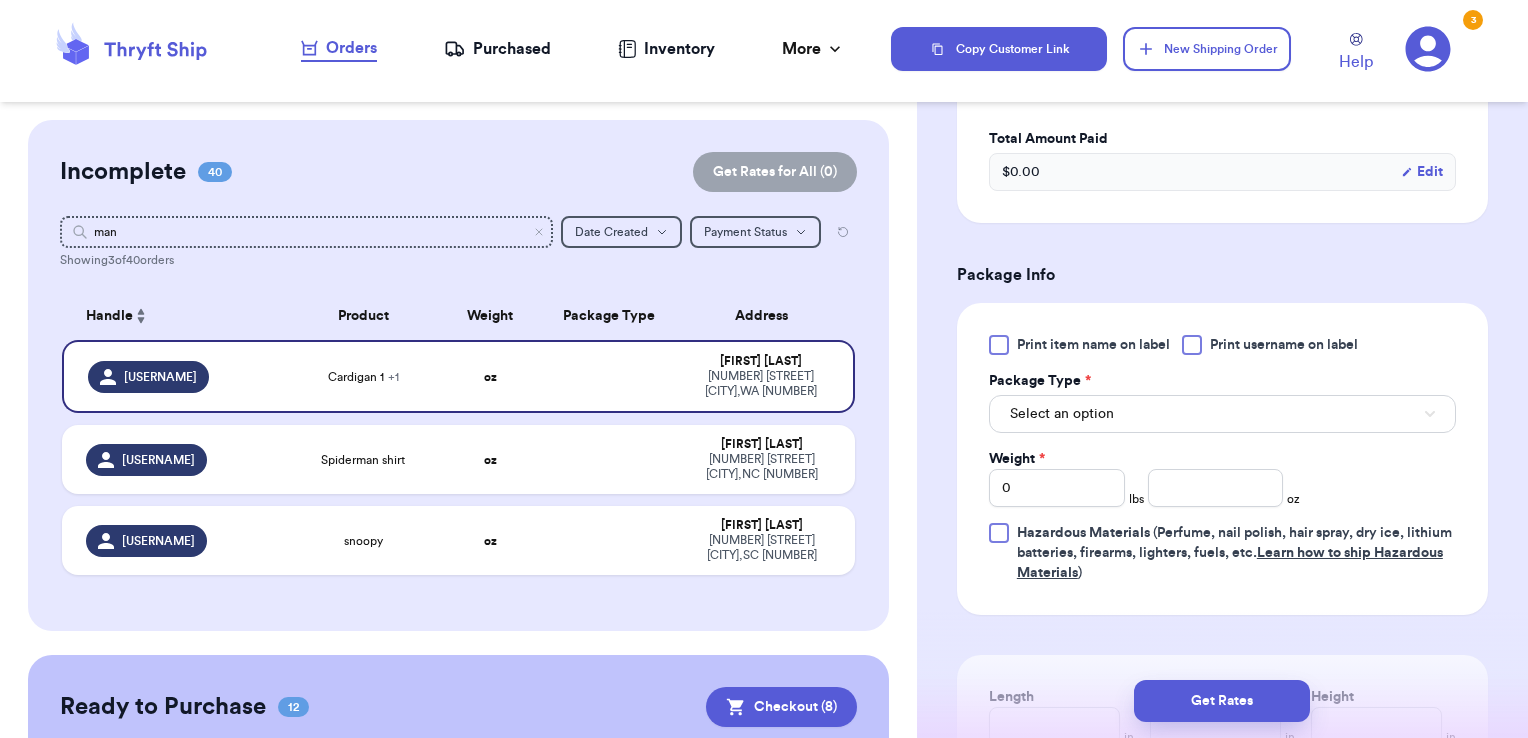 click on "Print username on label" at bounding box center [1284, 345] 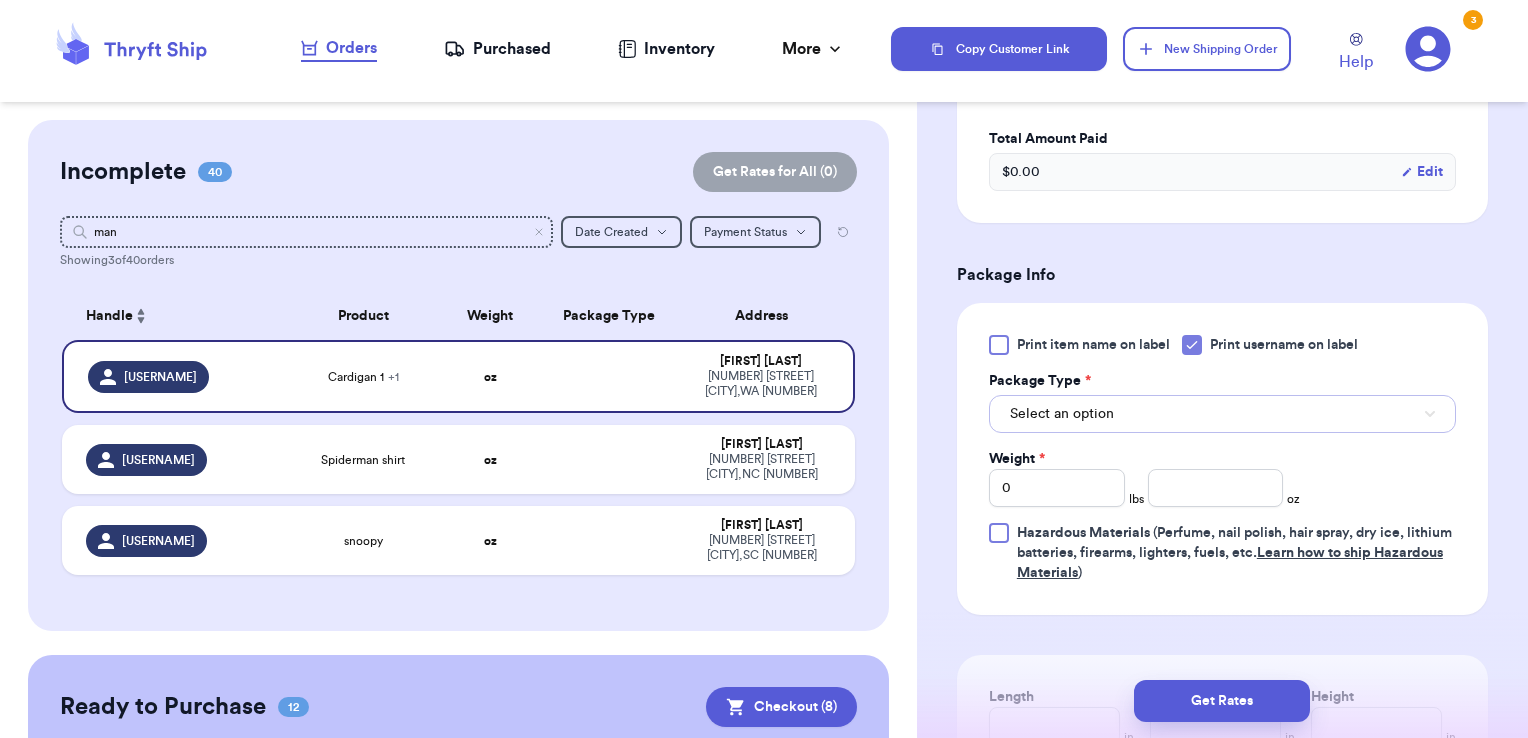 click on "Select an option" at bounding box center (1222, 414) 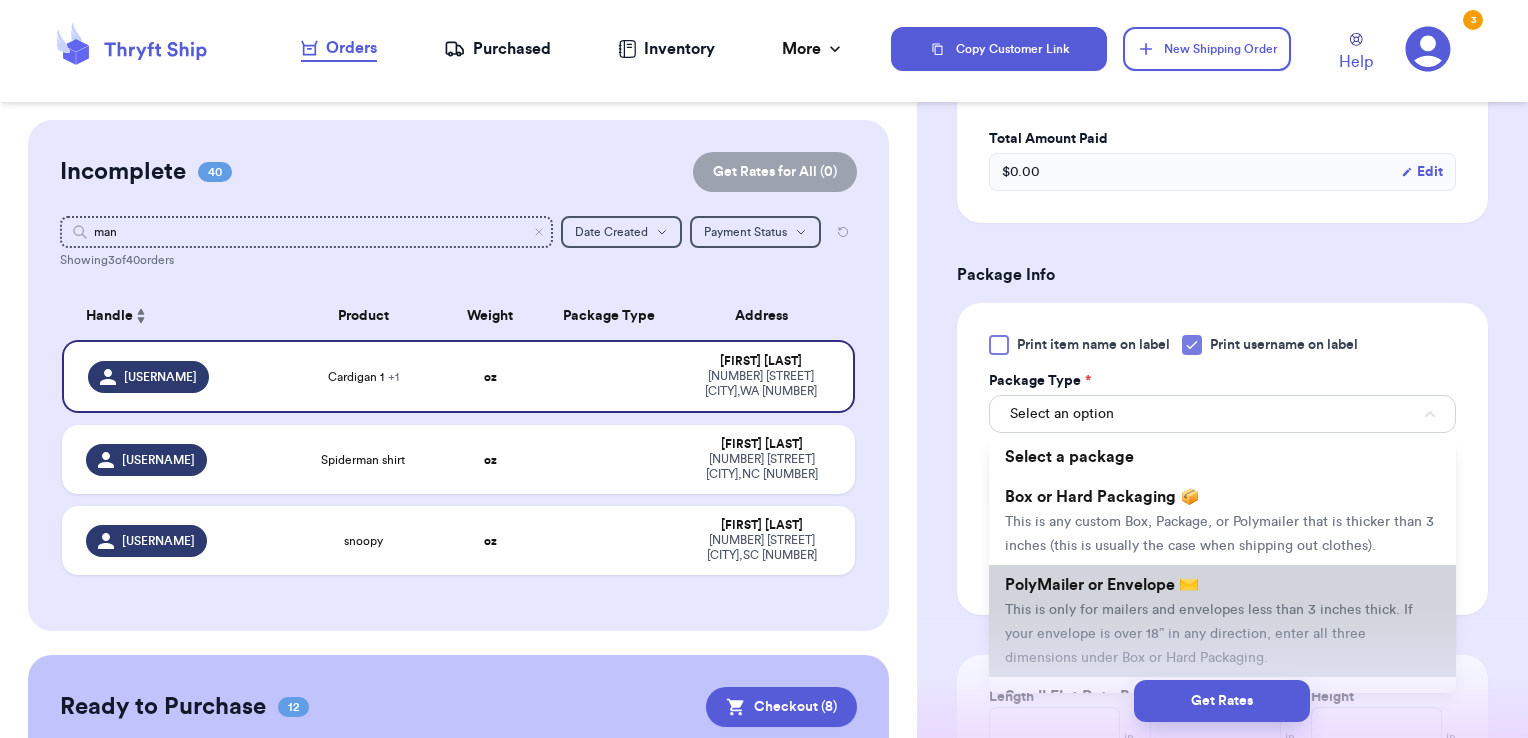 click on "PolyMailer or Envelope ✉️" at bounding box center [1102, 585] 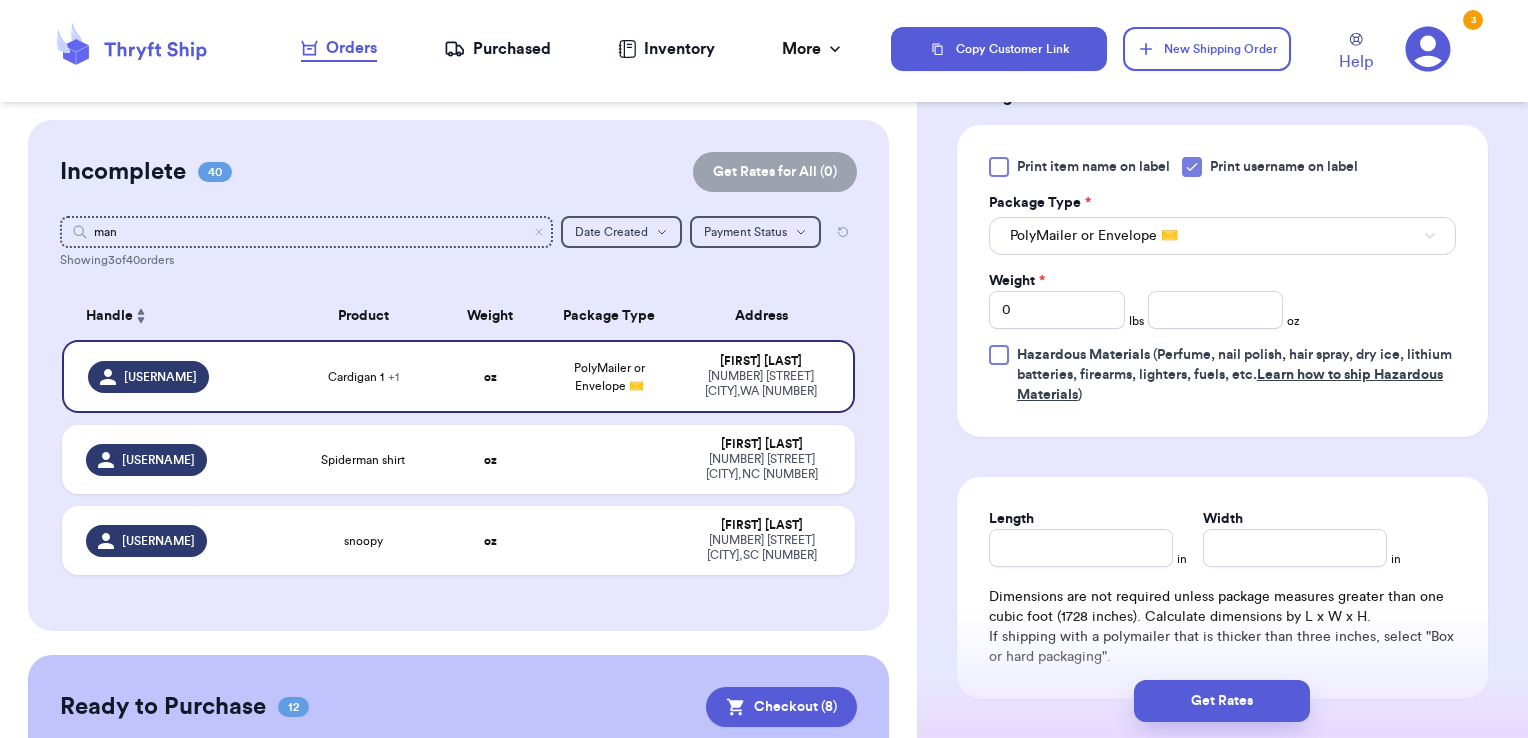 scroll, scrollTop: 870, scrollLeft: 0, axis: vertical 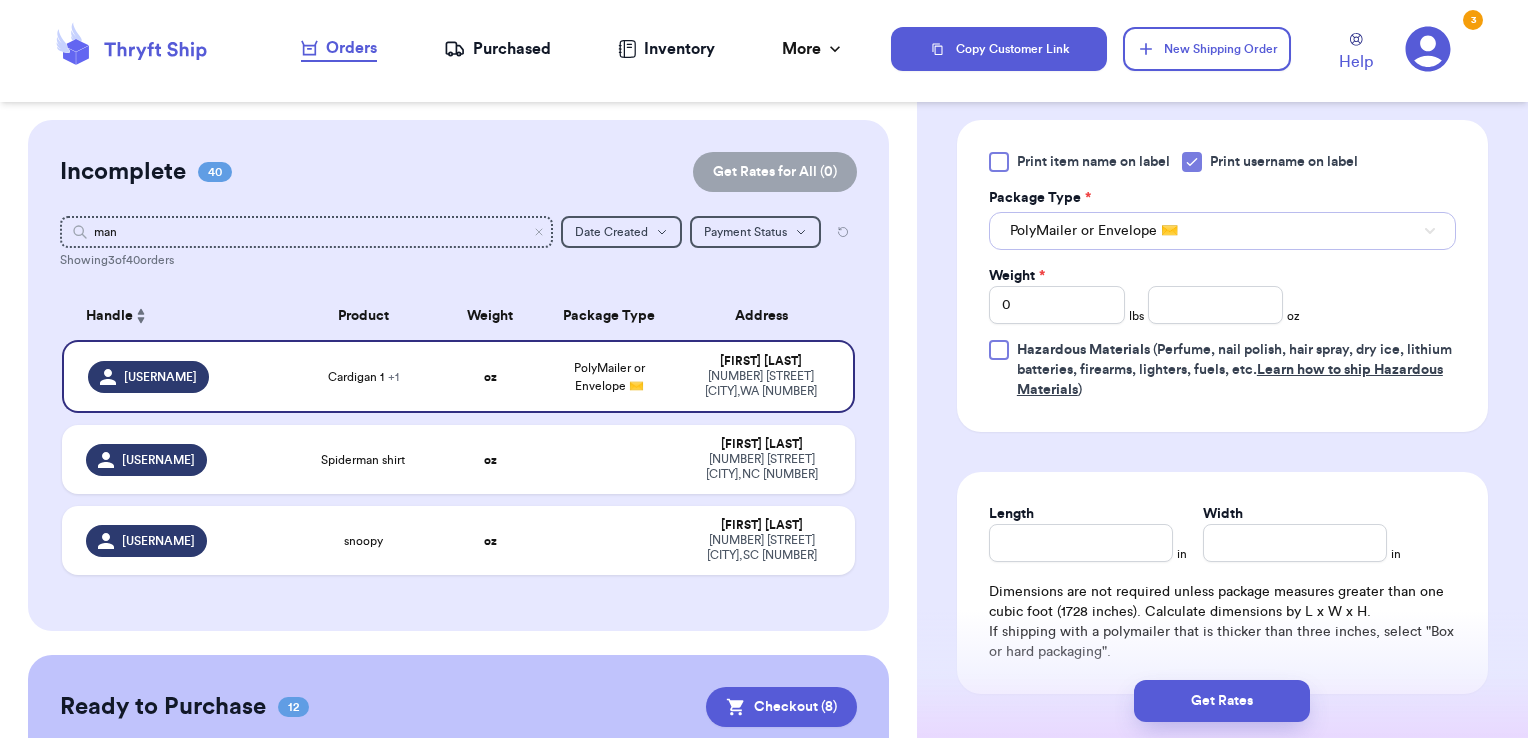 click on "PolyMailer or Envelope ✉️" at bounding box center [1222, 231] 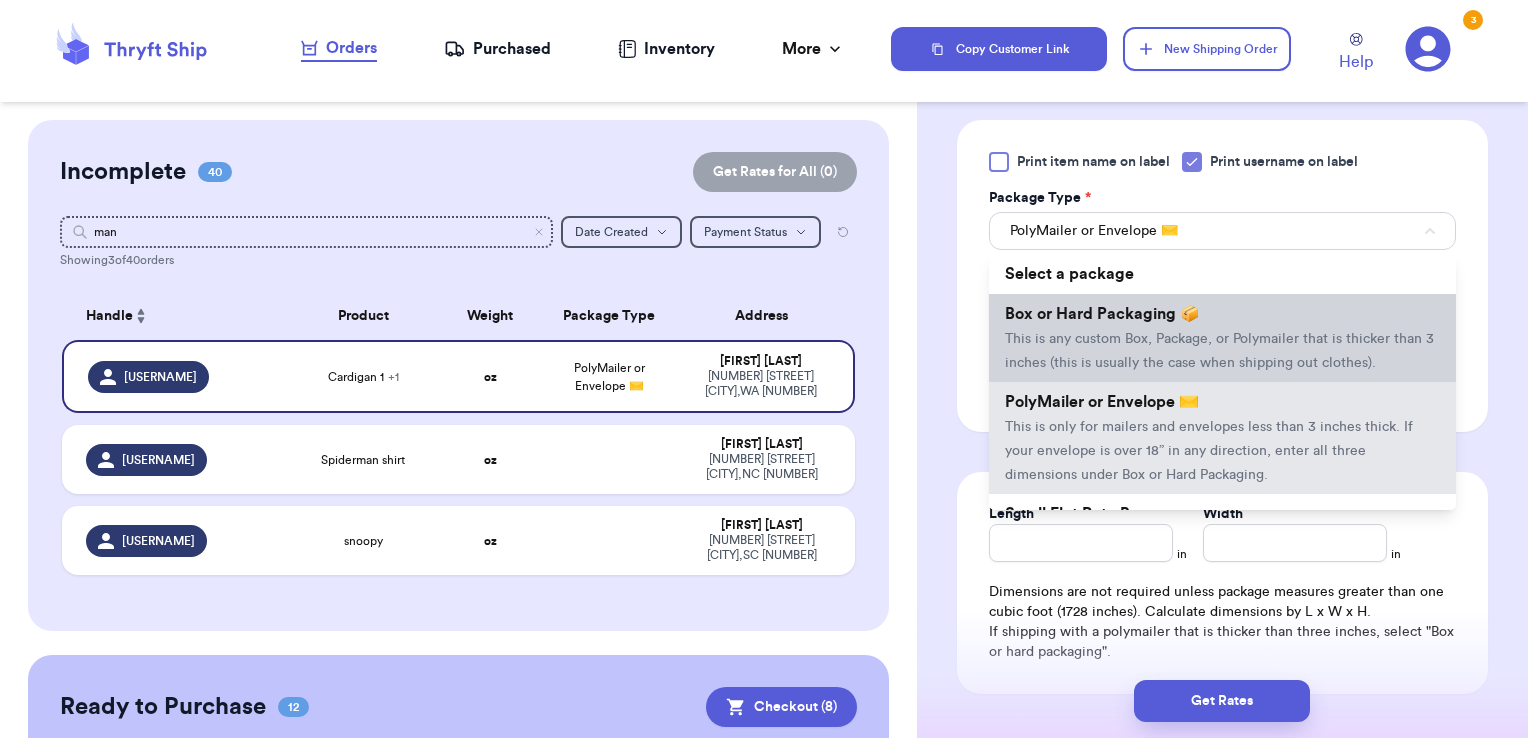 click on "This is any custom Box, Package, or Polymailer that is thicker than 3 inches (this is usually the case when shipping out clothes)." at bounding box center (1219, 351) 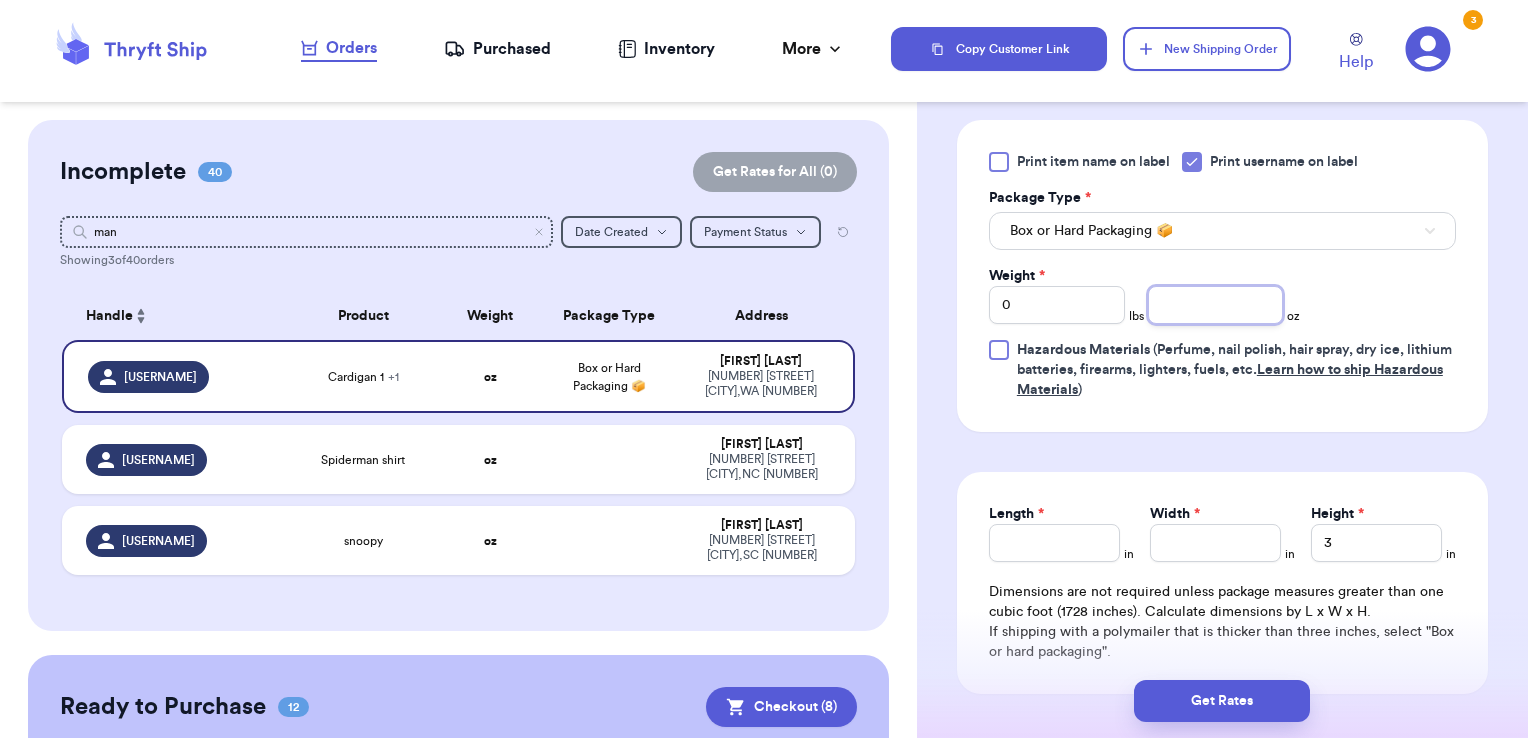 click at bounding box center (1216, 305) 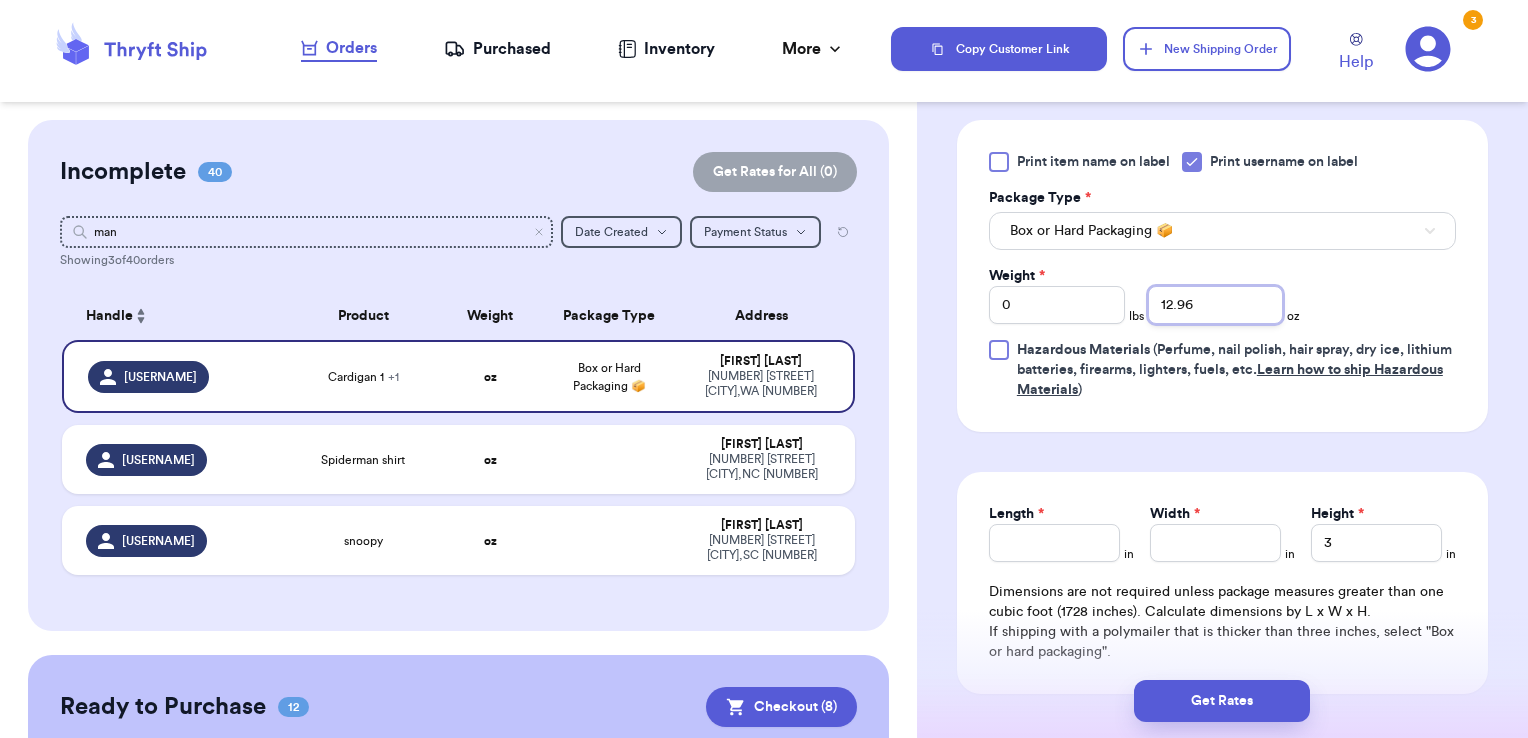 type on "12.96" 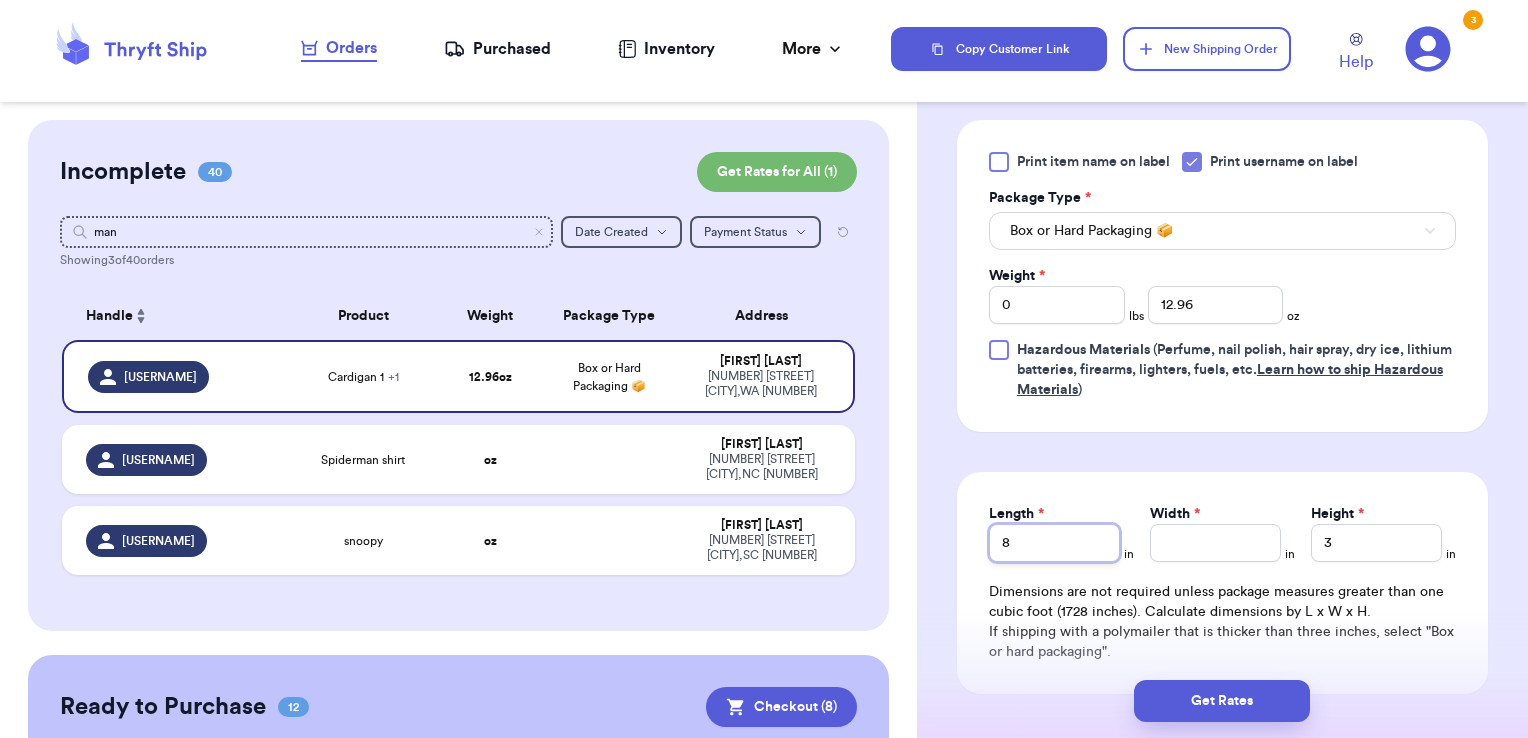 type on "8" 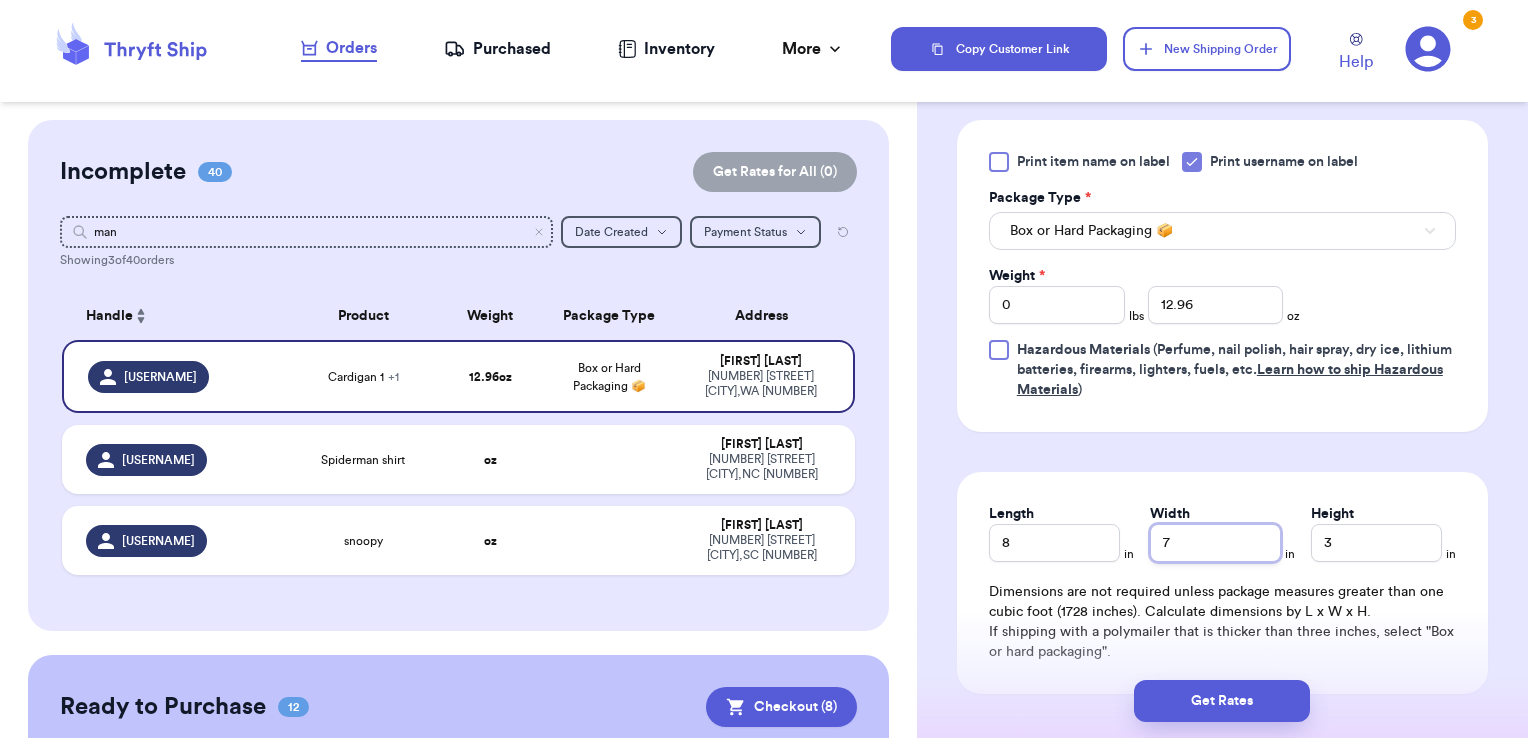 type on "7" 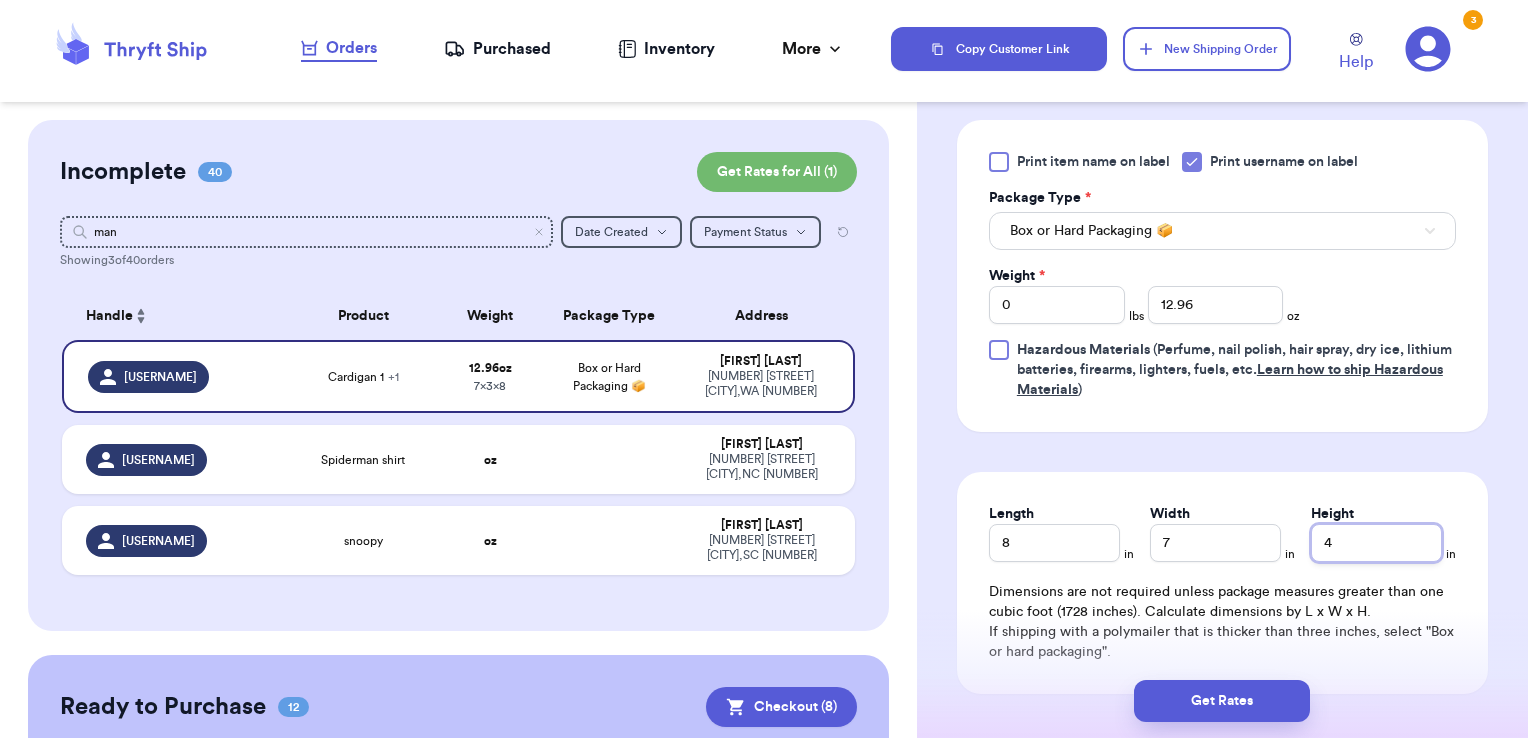 type on "4" 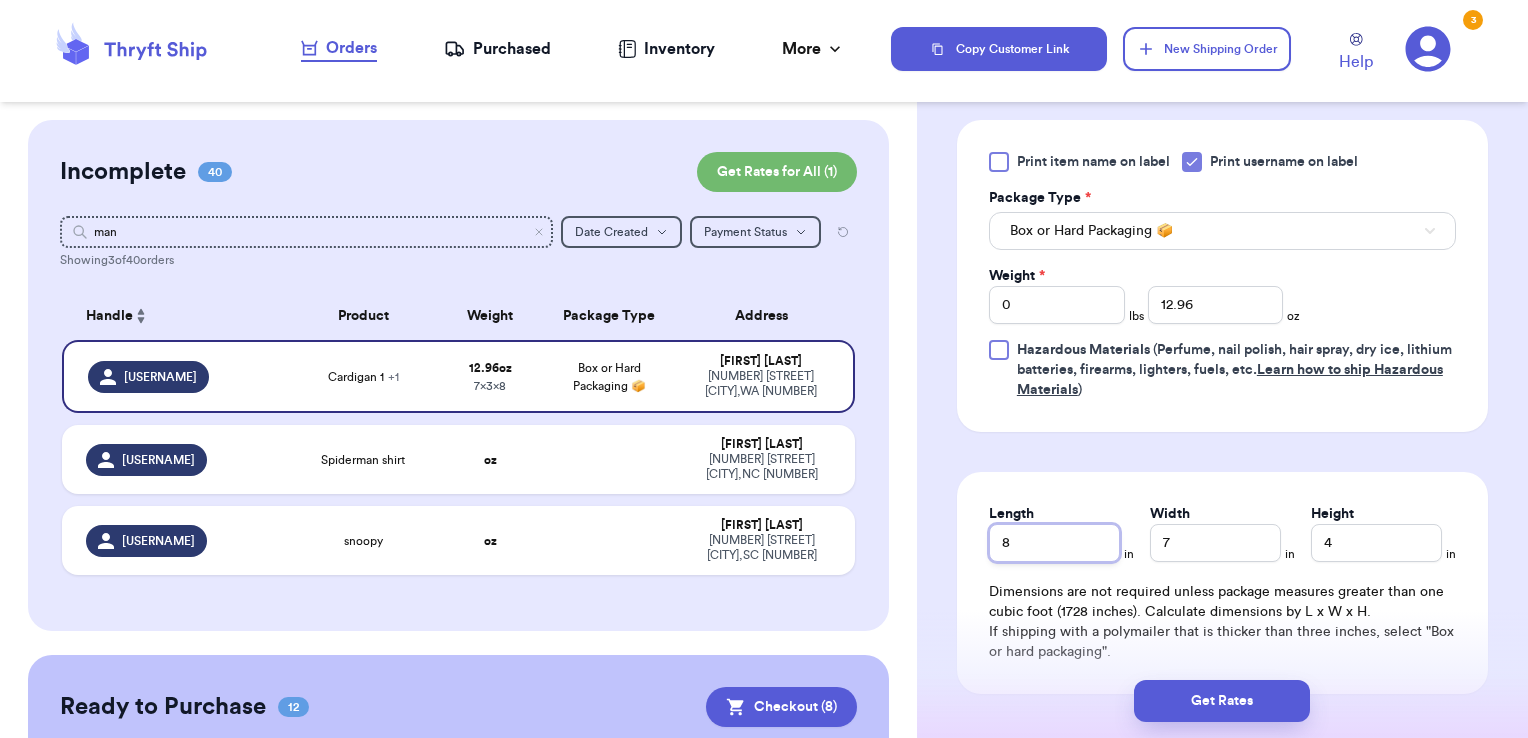 click on "8" at bounding box center (1054, 543) 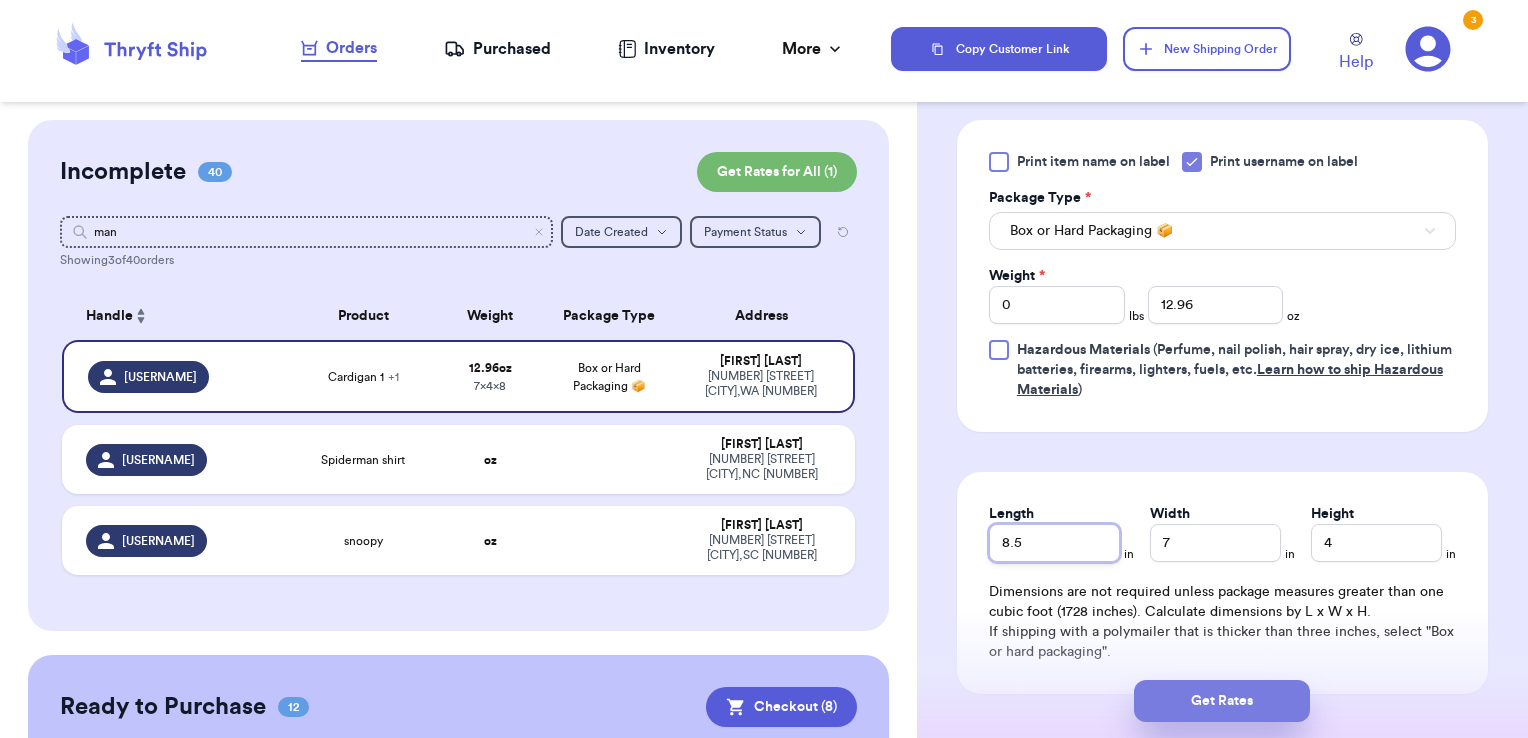 type on "8.5" 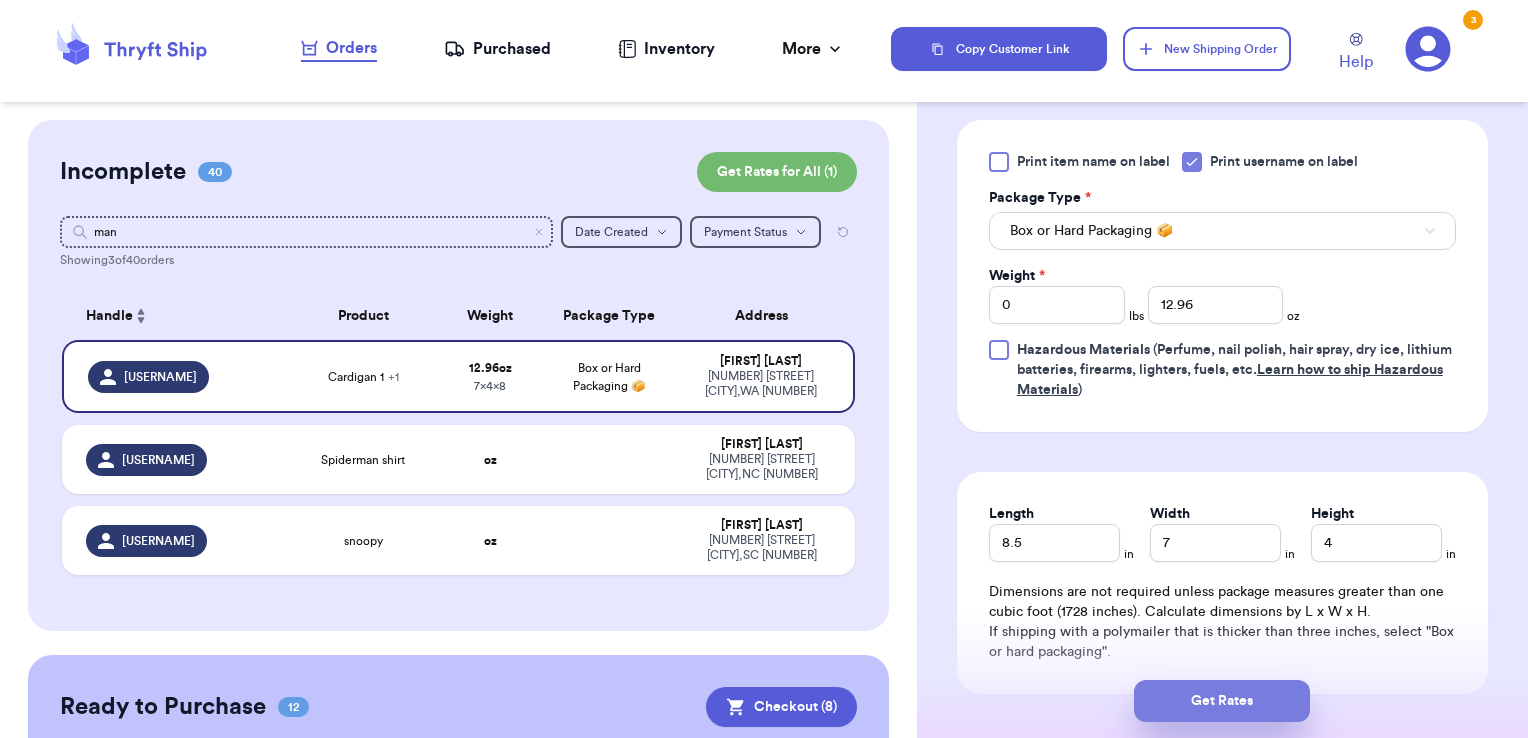 click on "Get Rates" at bounding box center [1222, 701] 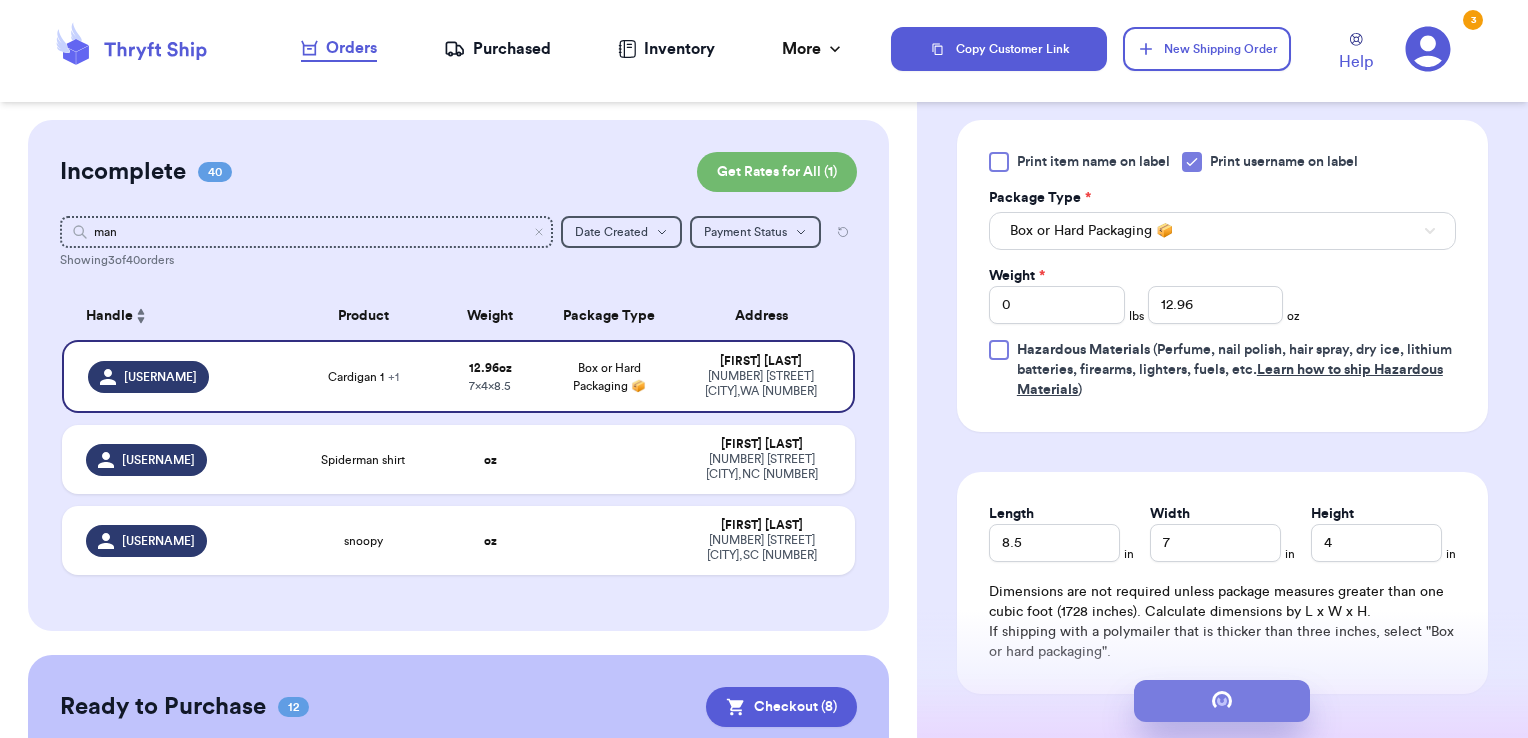 scroll, scrollTop: 0, scrollLeft: 0, axis: both 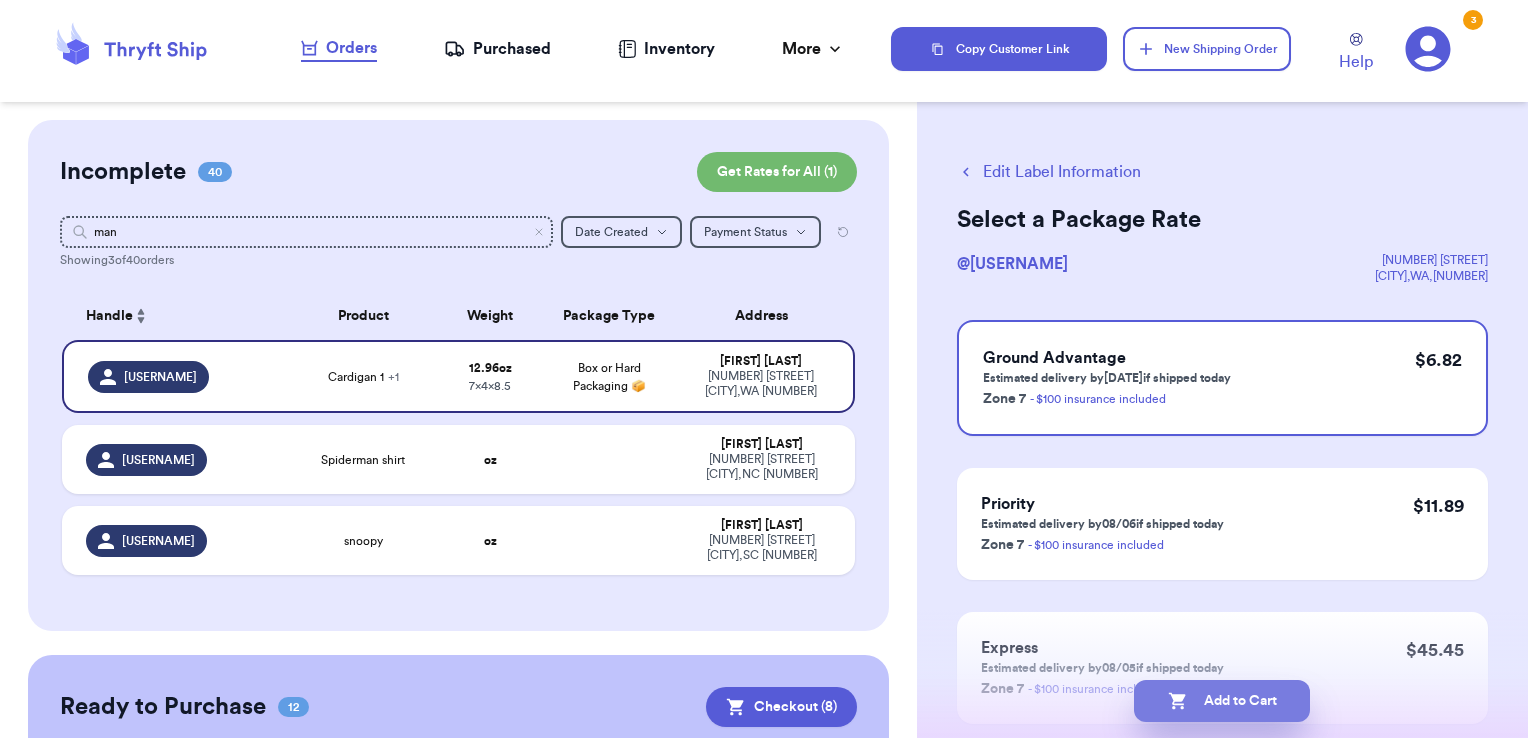 click on "Add to Cart" at bounding box center [1222, 701] 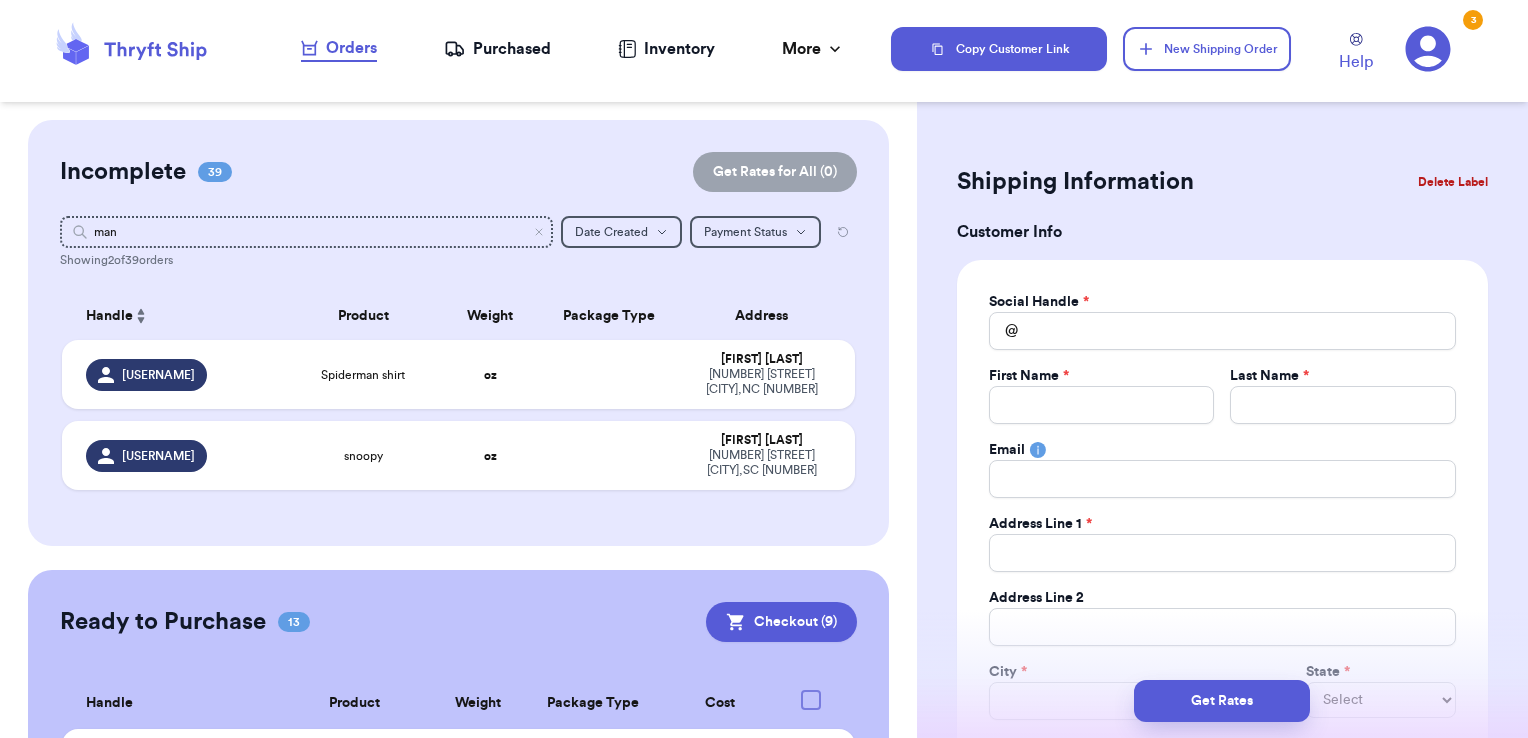 type 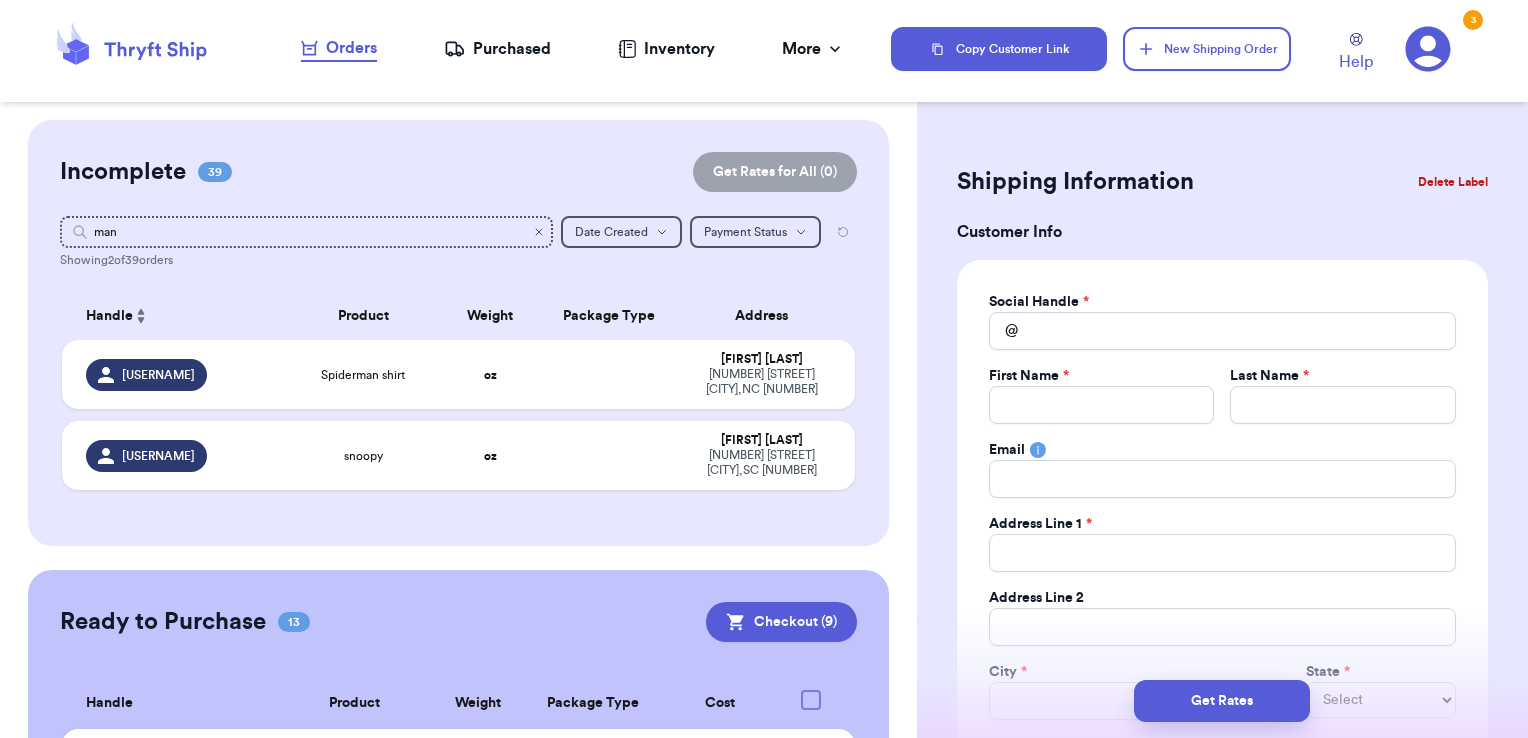 click 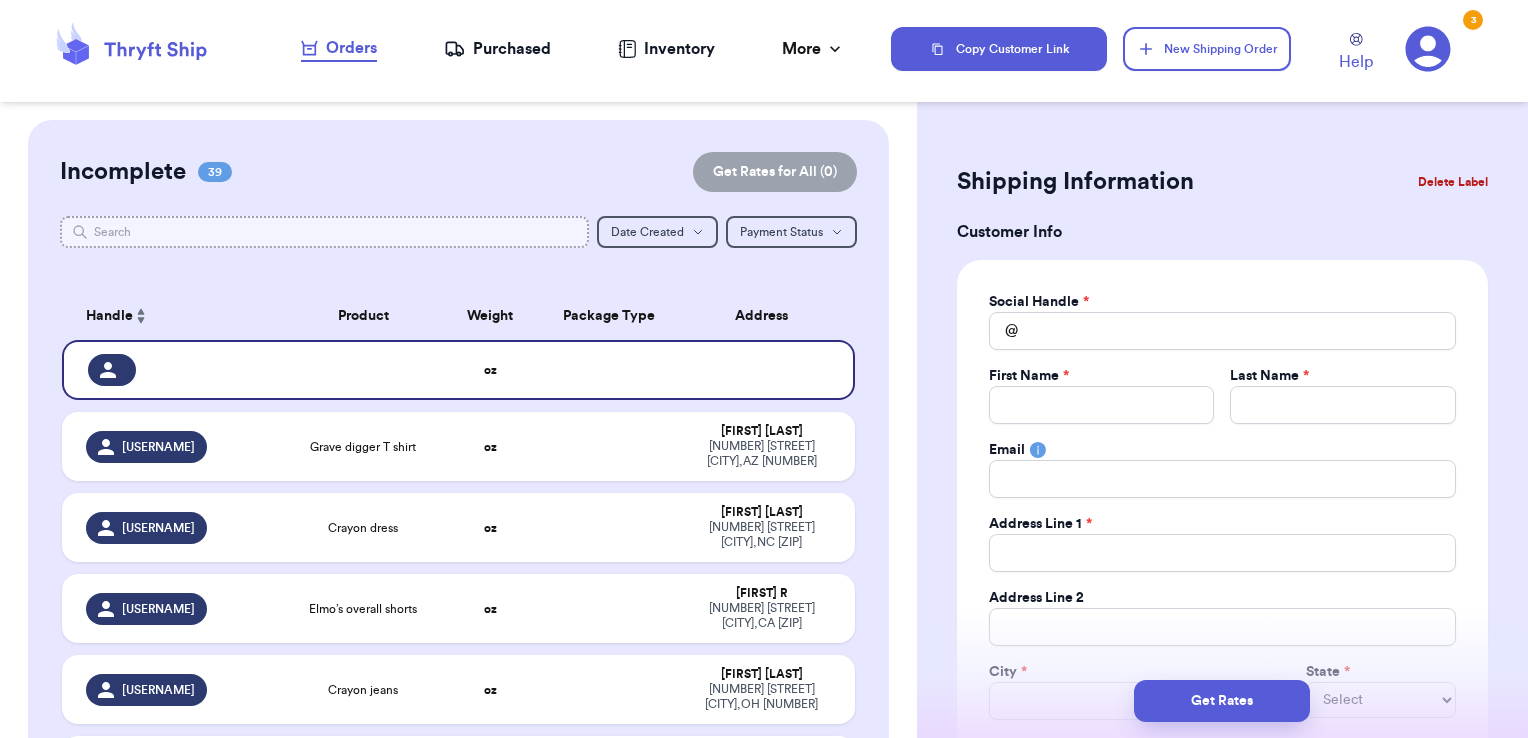 click at bounding box center (325, 232) 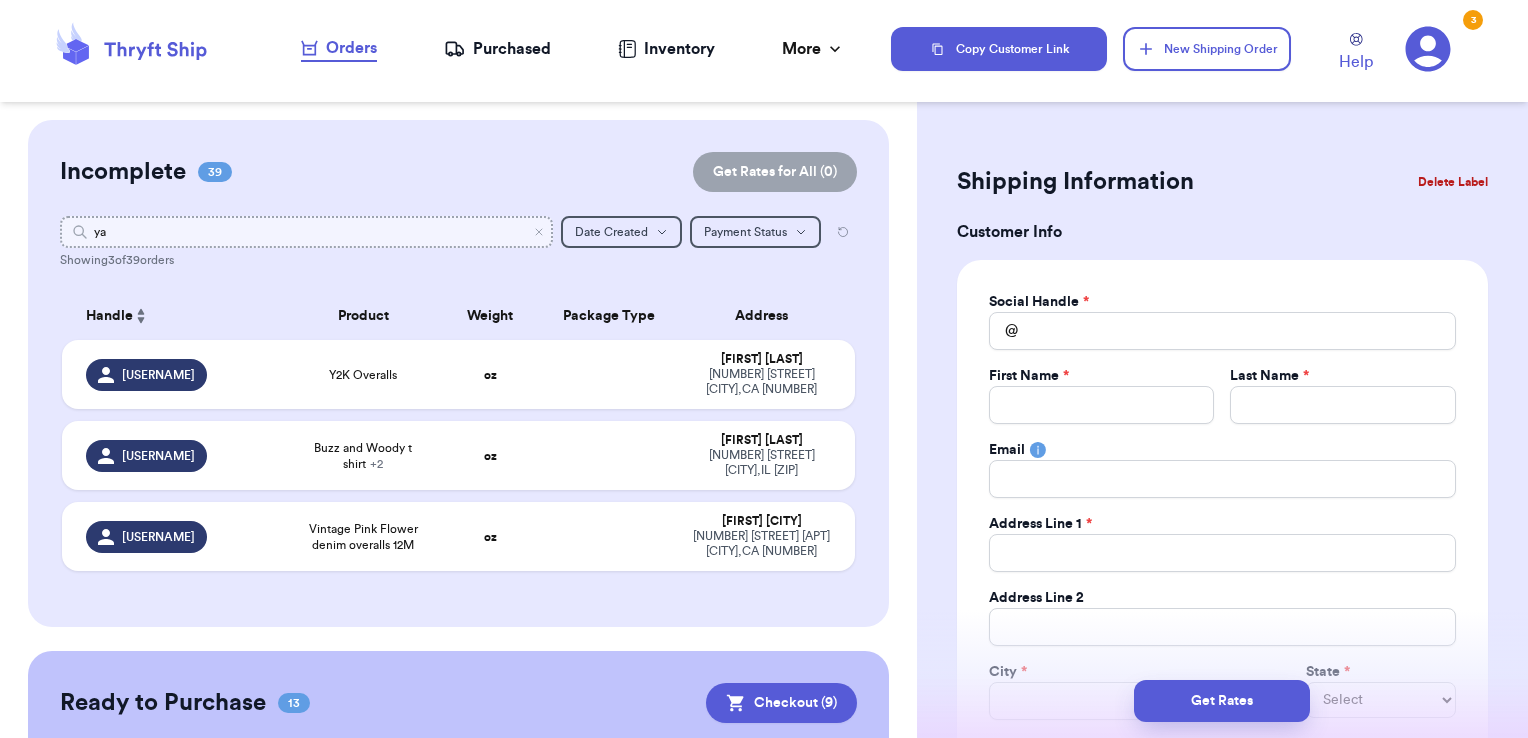 type on "yaa" 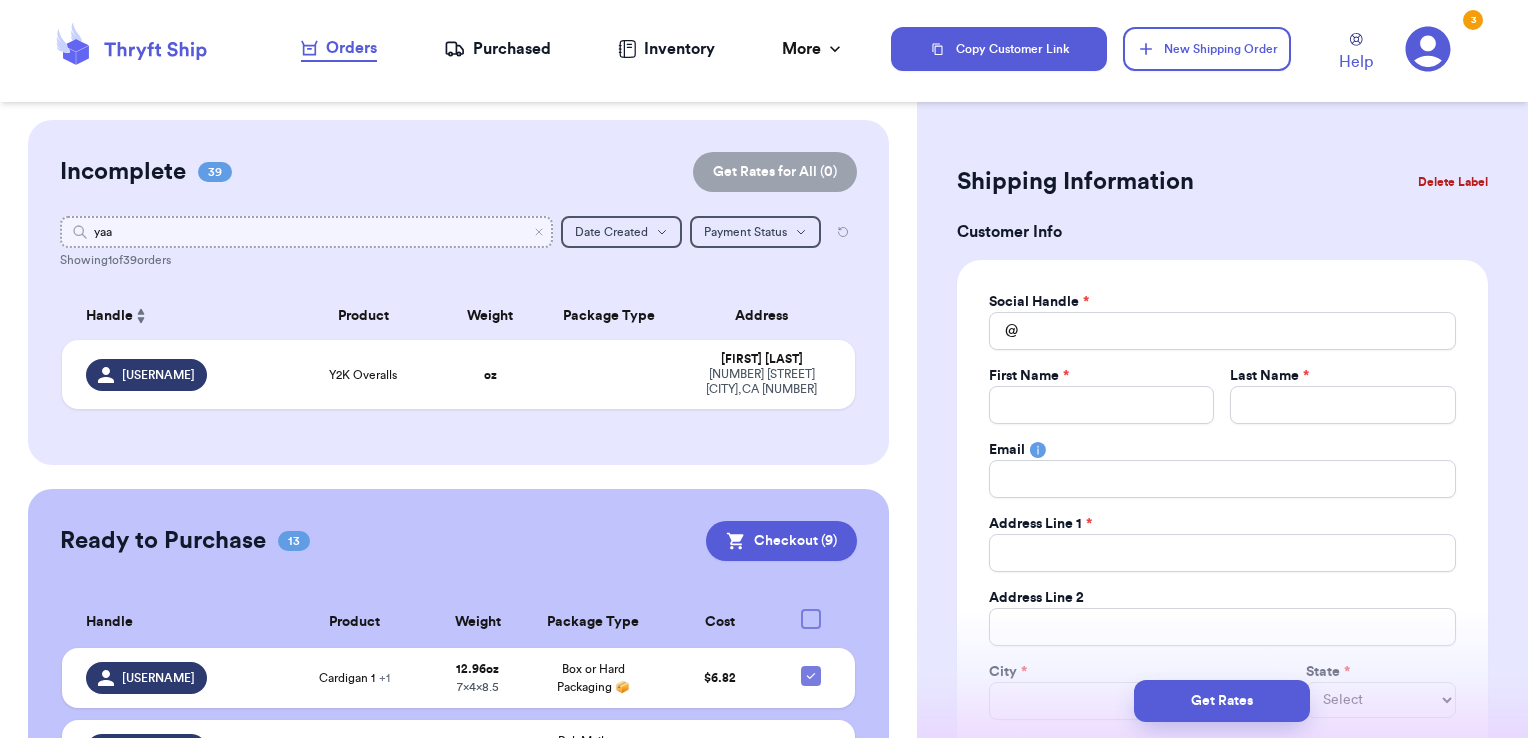 type 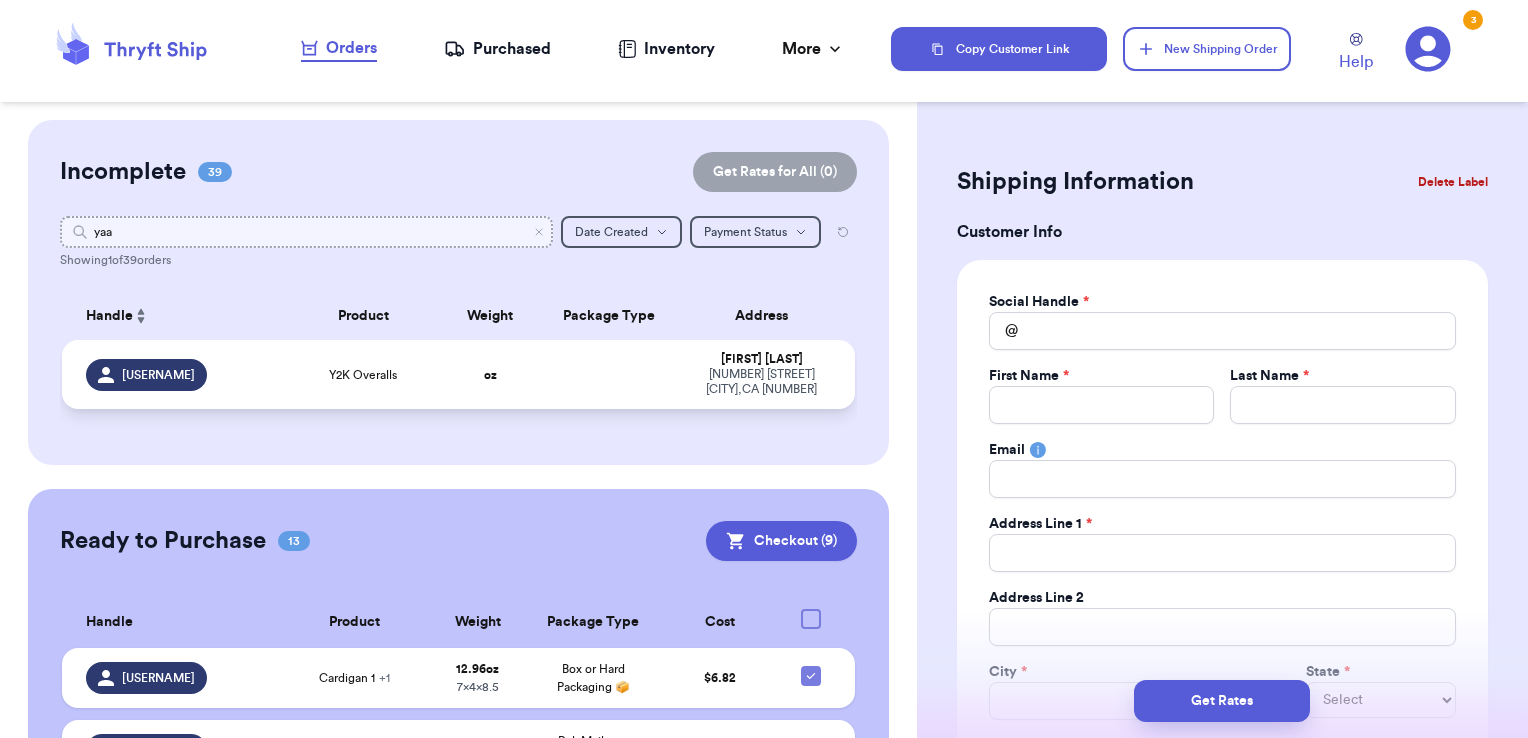 type on "yaa" 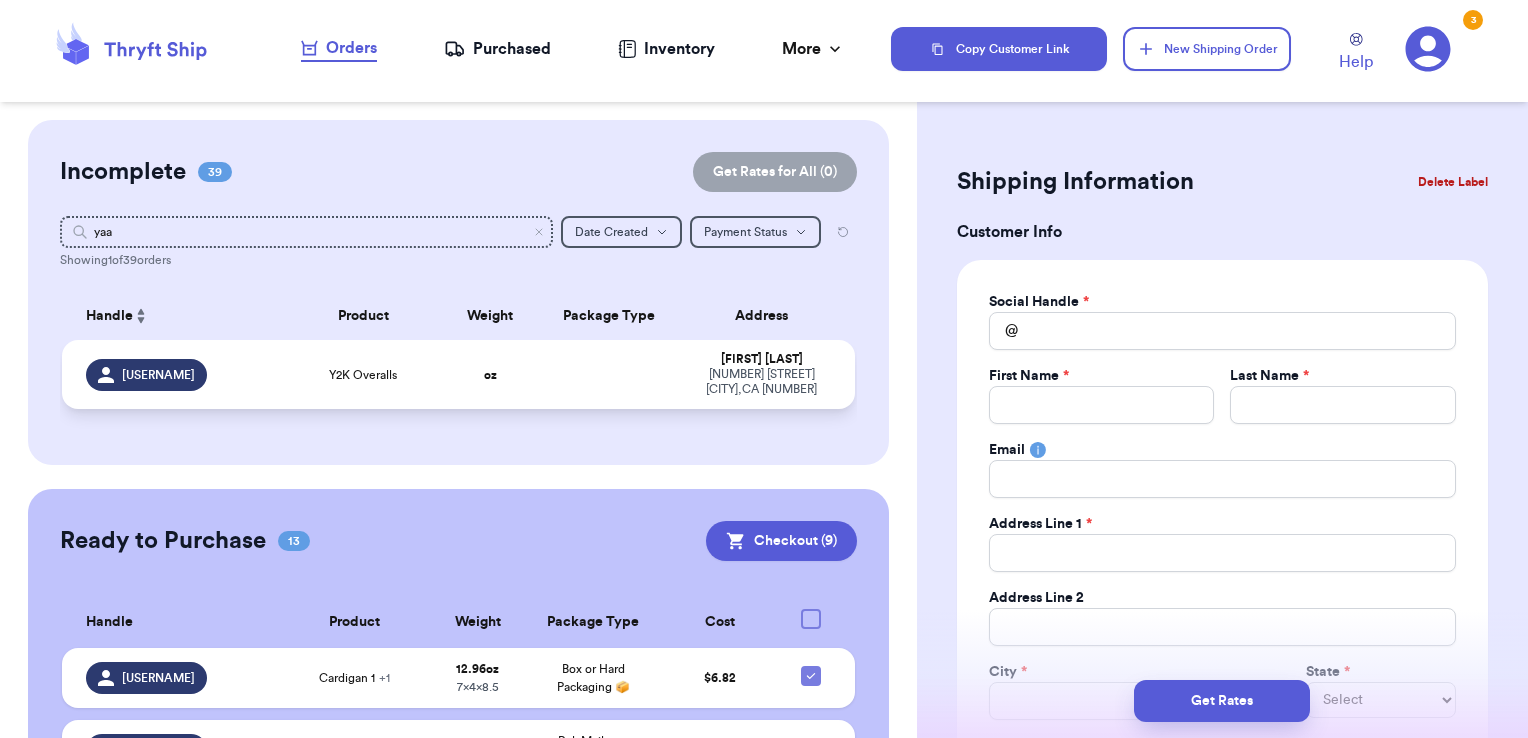 click at bounding box center [609, 374] 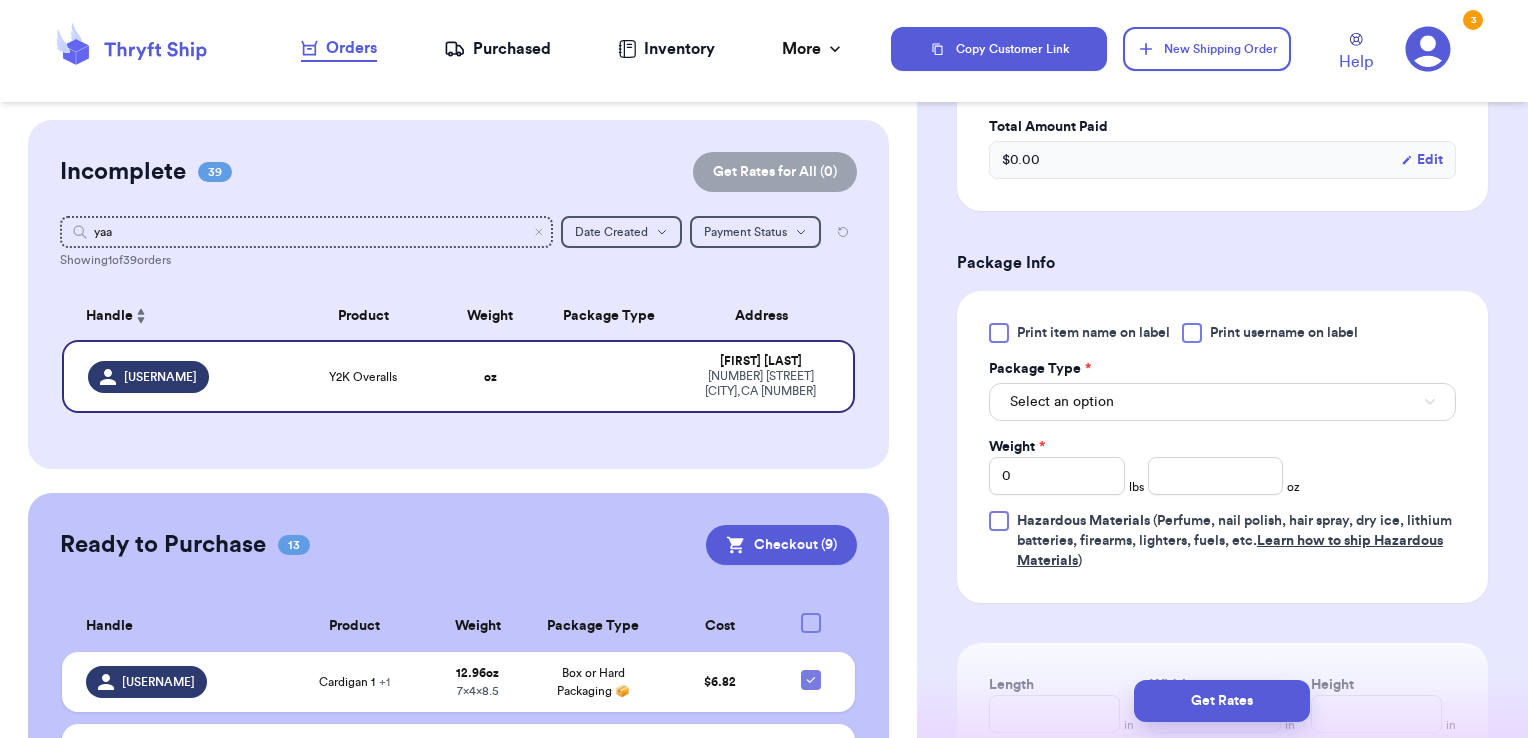 scroll, scrollTop: 644, scrollLeft: 0, axis: vertical 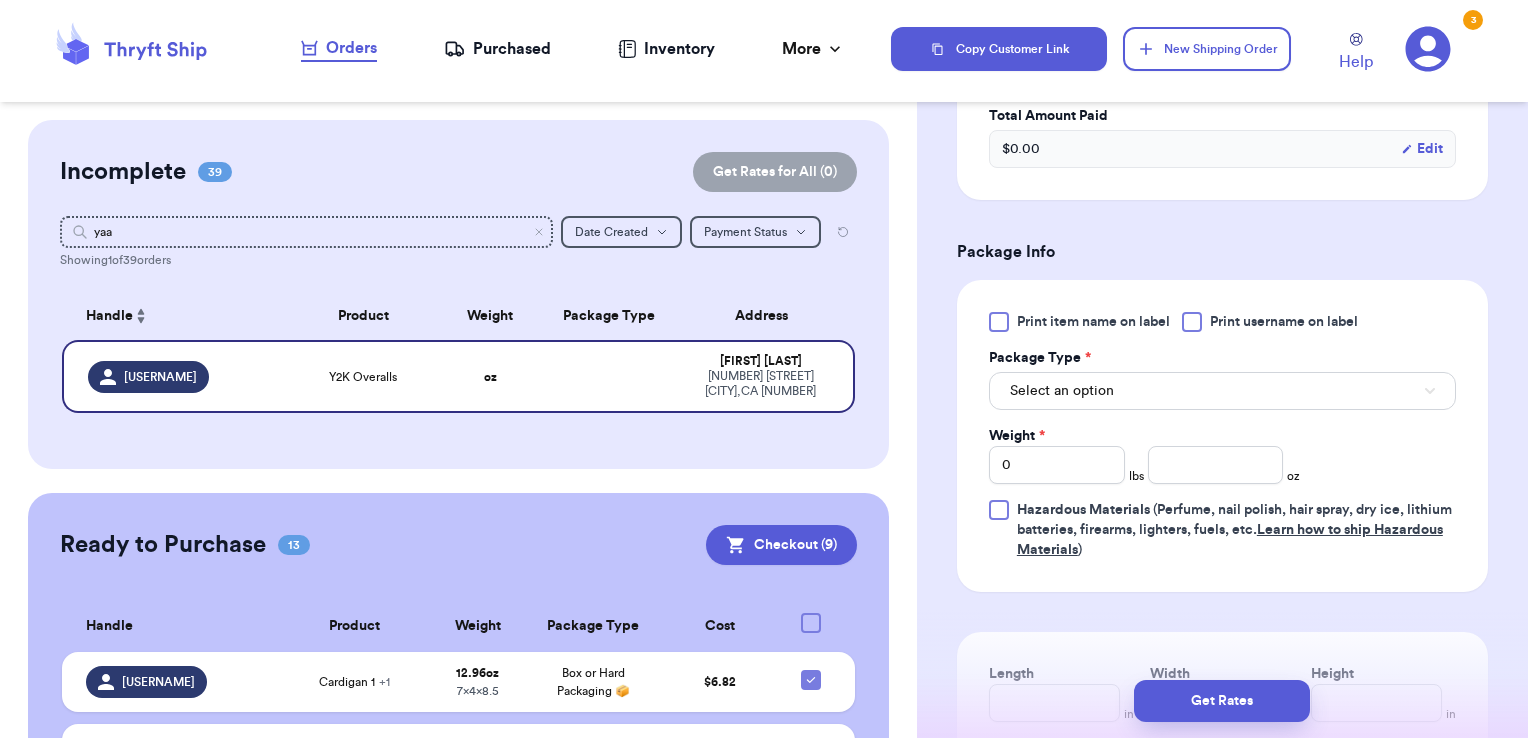 click on "Print username on label" at bounding box center [1284, 322] 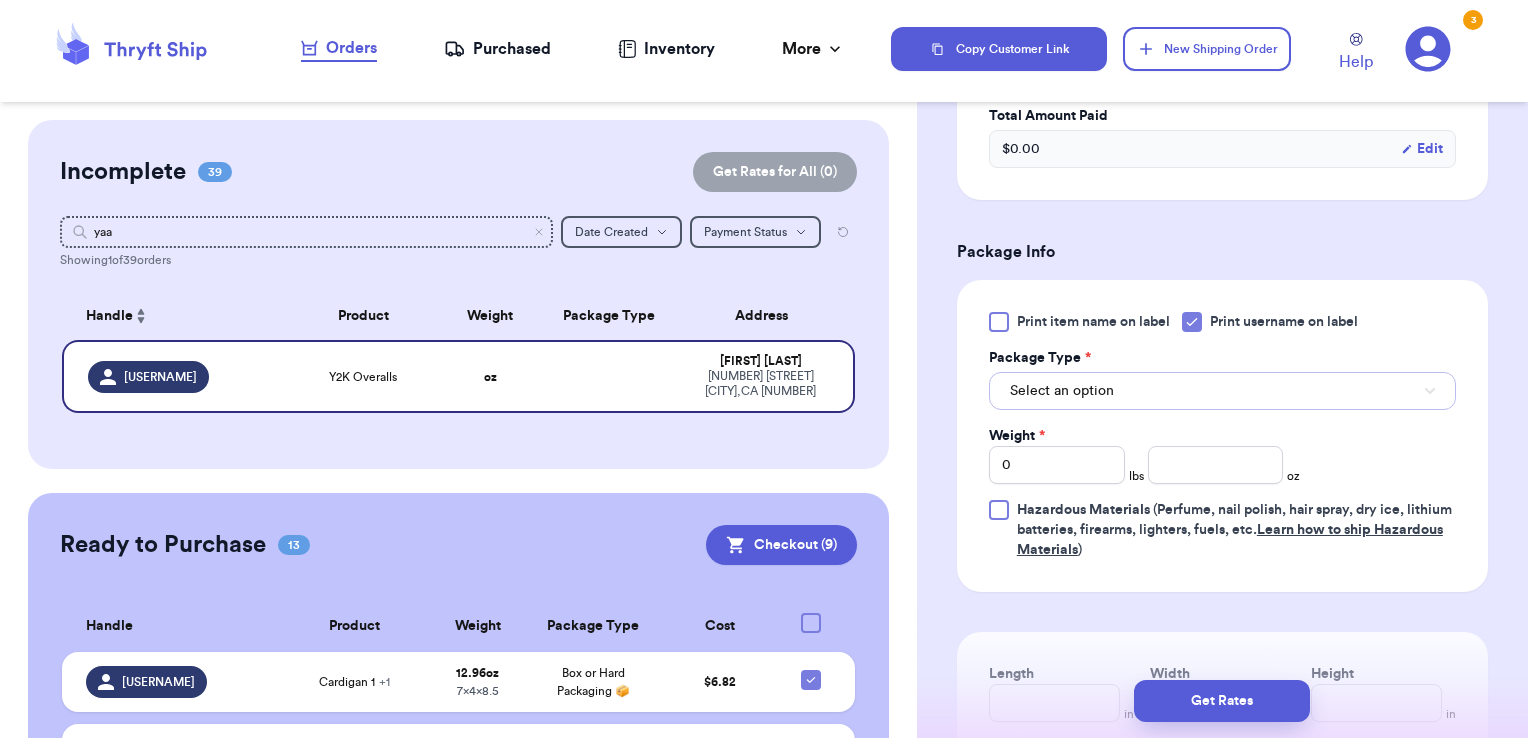 click on "Select an option" at bounding box center [1222, 391] 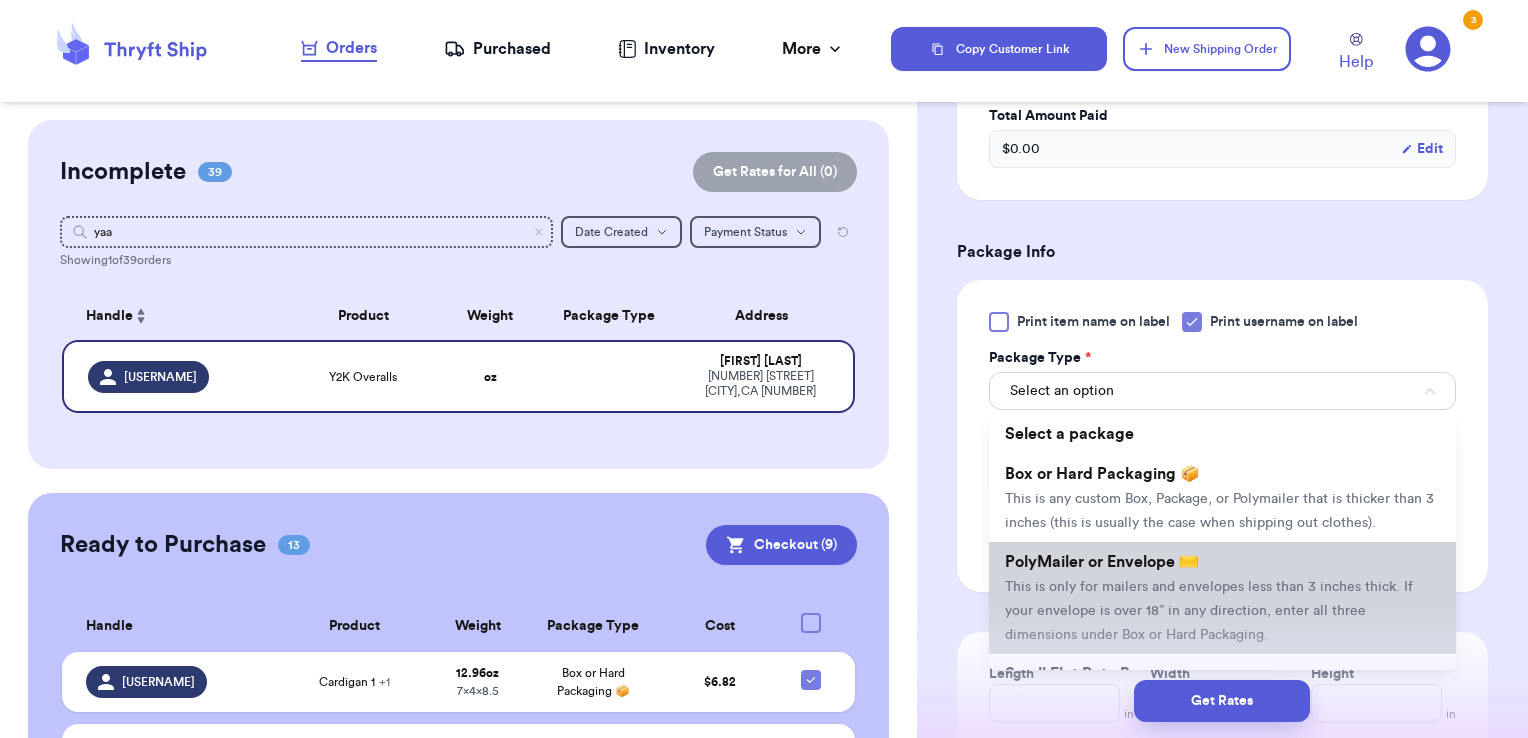 click on "PolyMailer or Envelope ✉️ This is only for mailers and envelopes less than 3 inches thick. If your envelope is over 18” in any direction, enter all three dimensions under Box or Hard Packaging." at bounding box center (1222, 598) 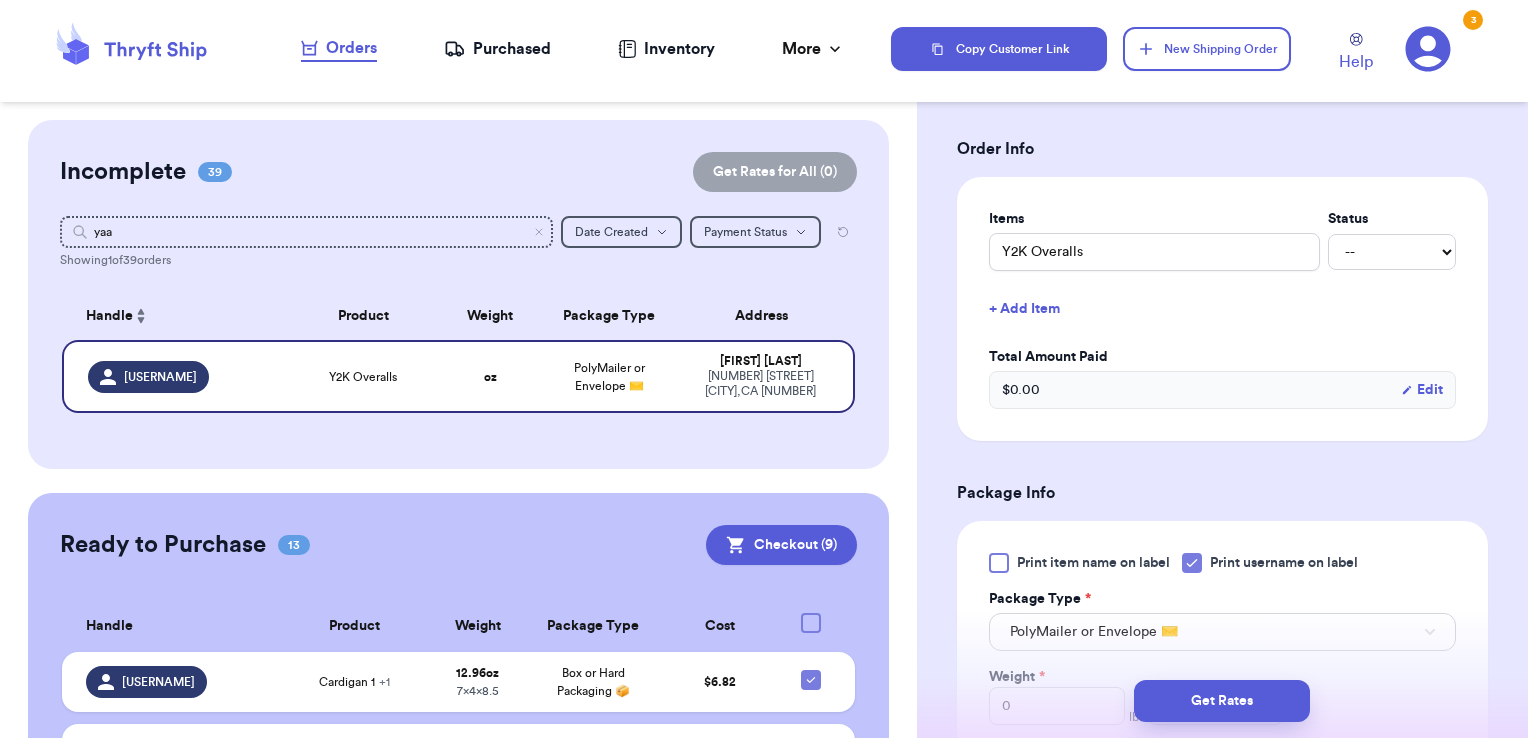 scroll, scrollTop: 401, scrollLeft: 0, axis: vertical 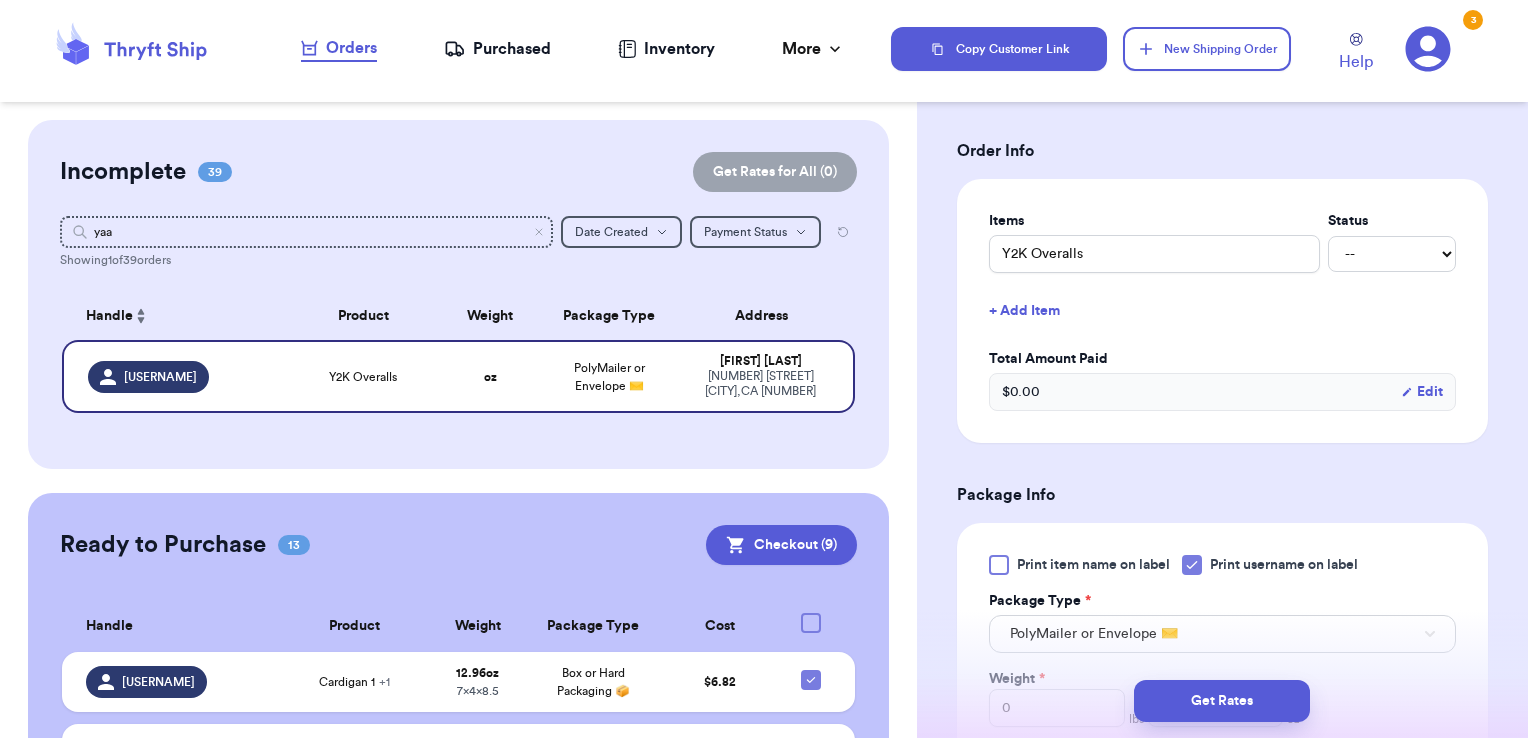 click on "+ Add Item" at bounding box center (1222, 311) 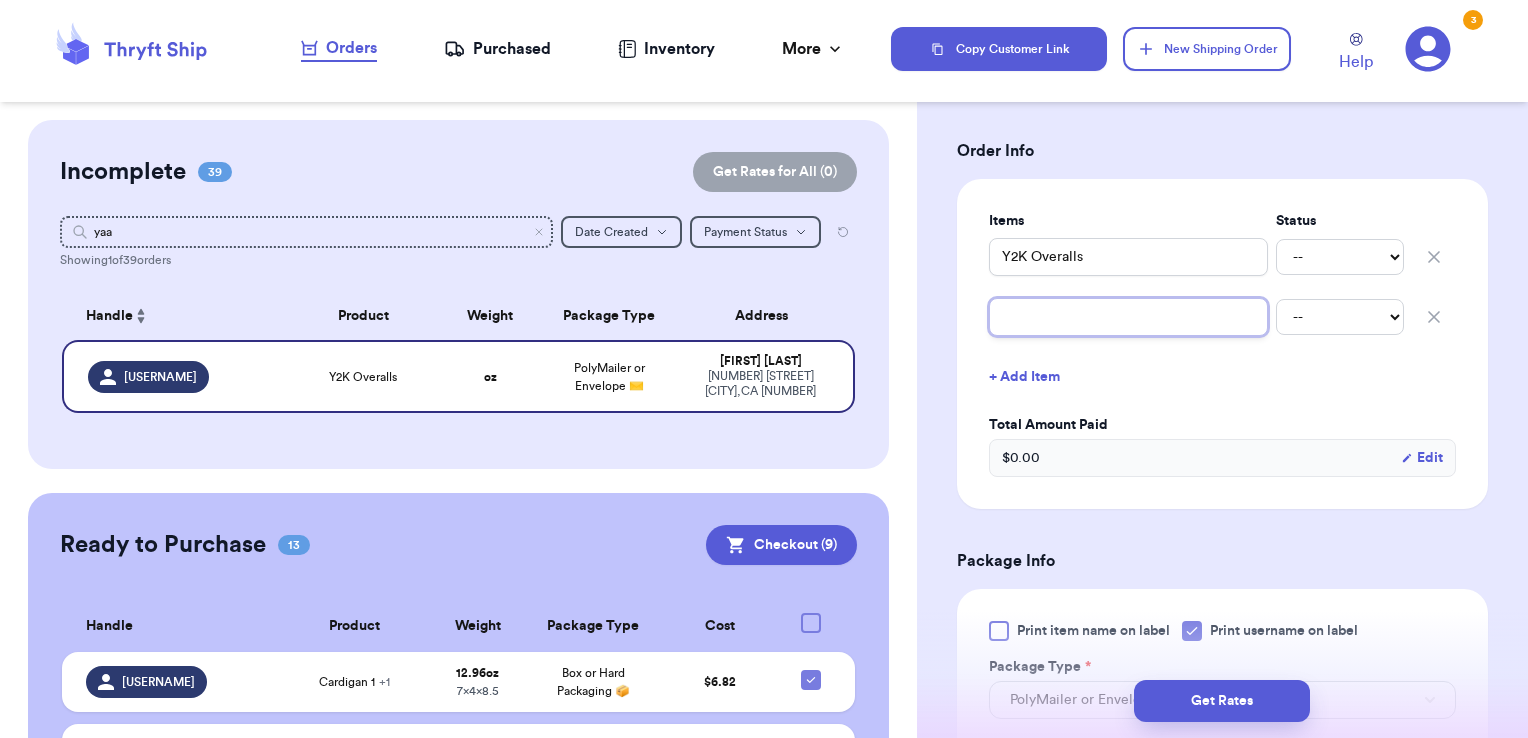 click at bounding box center (1128, 317) 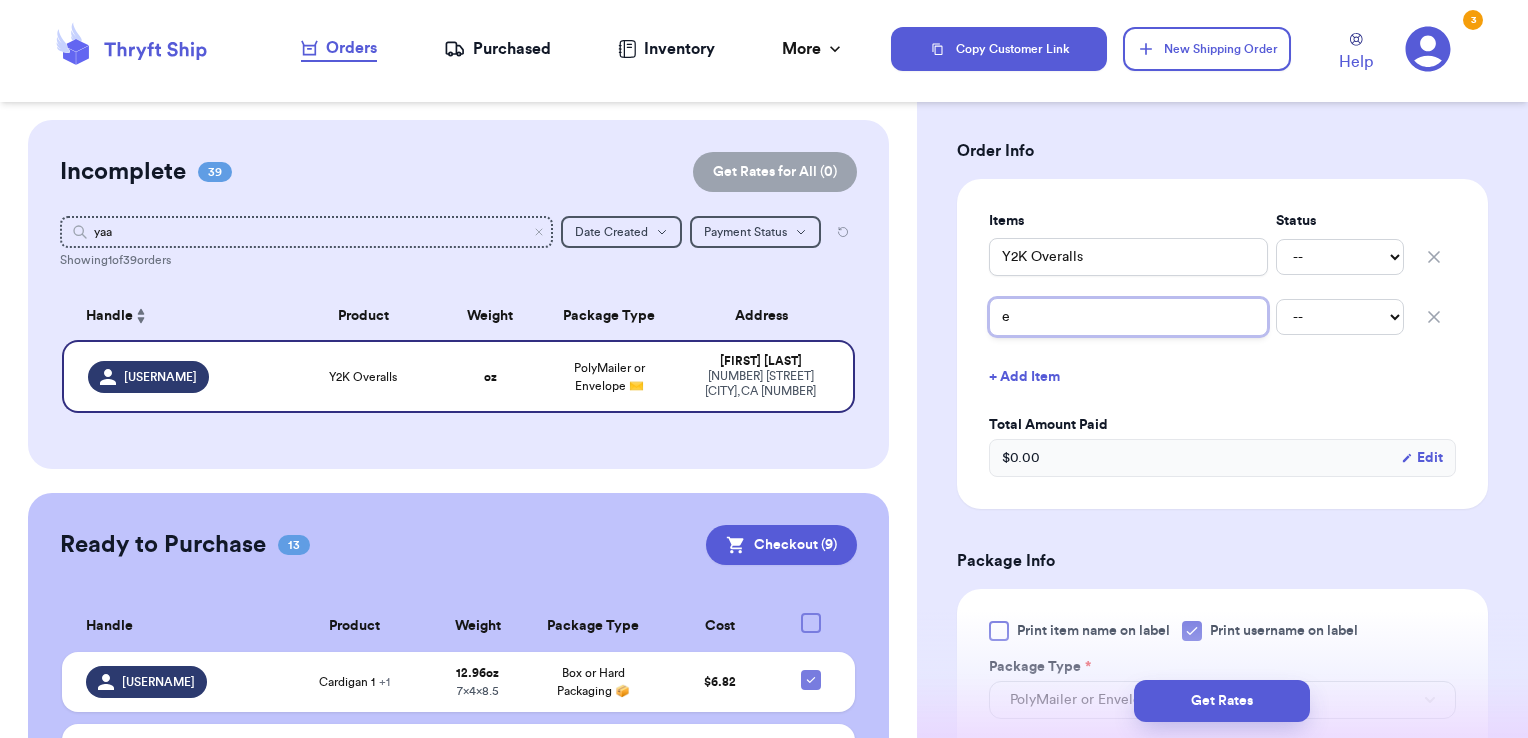 type 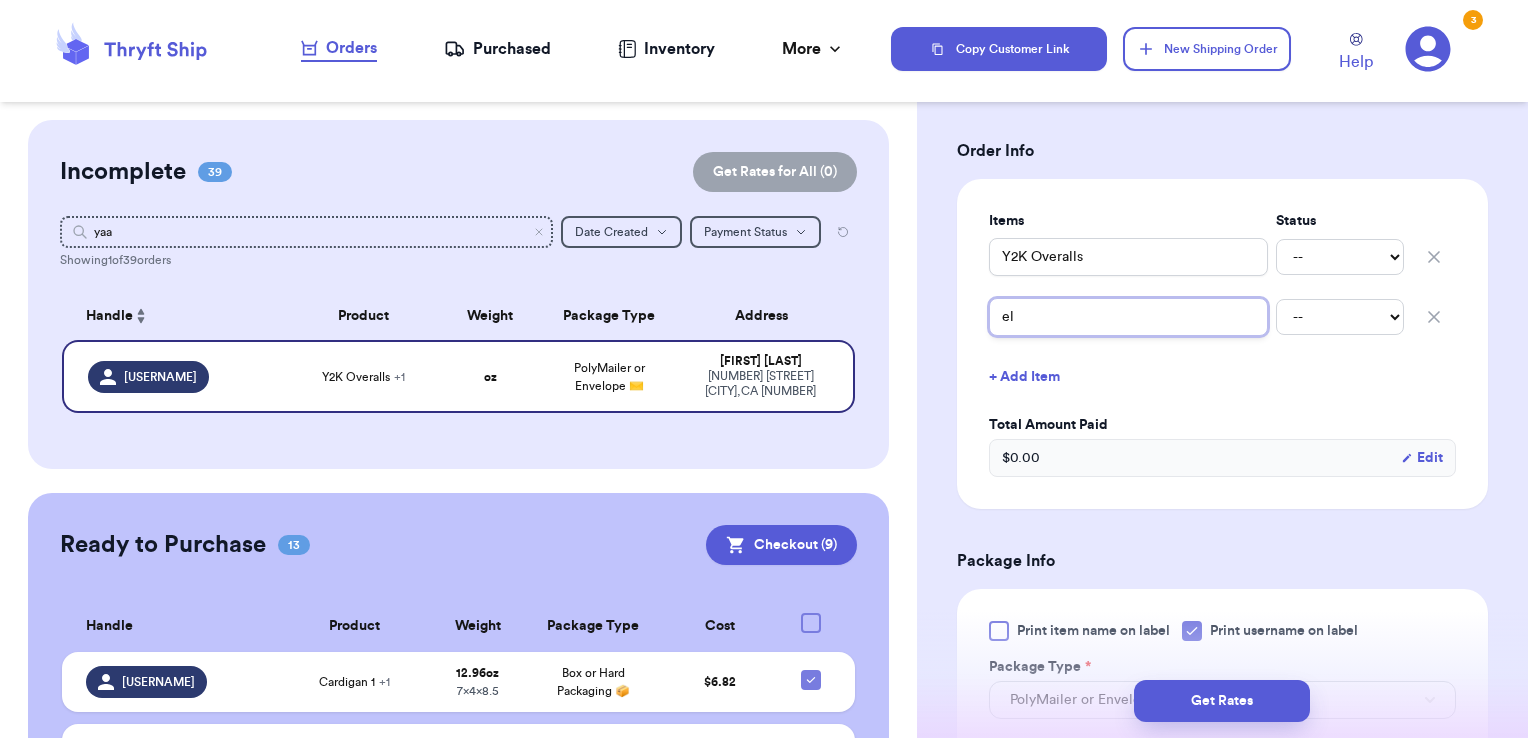 type 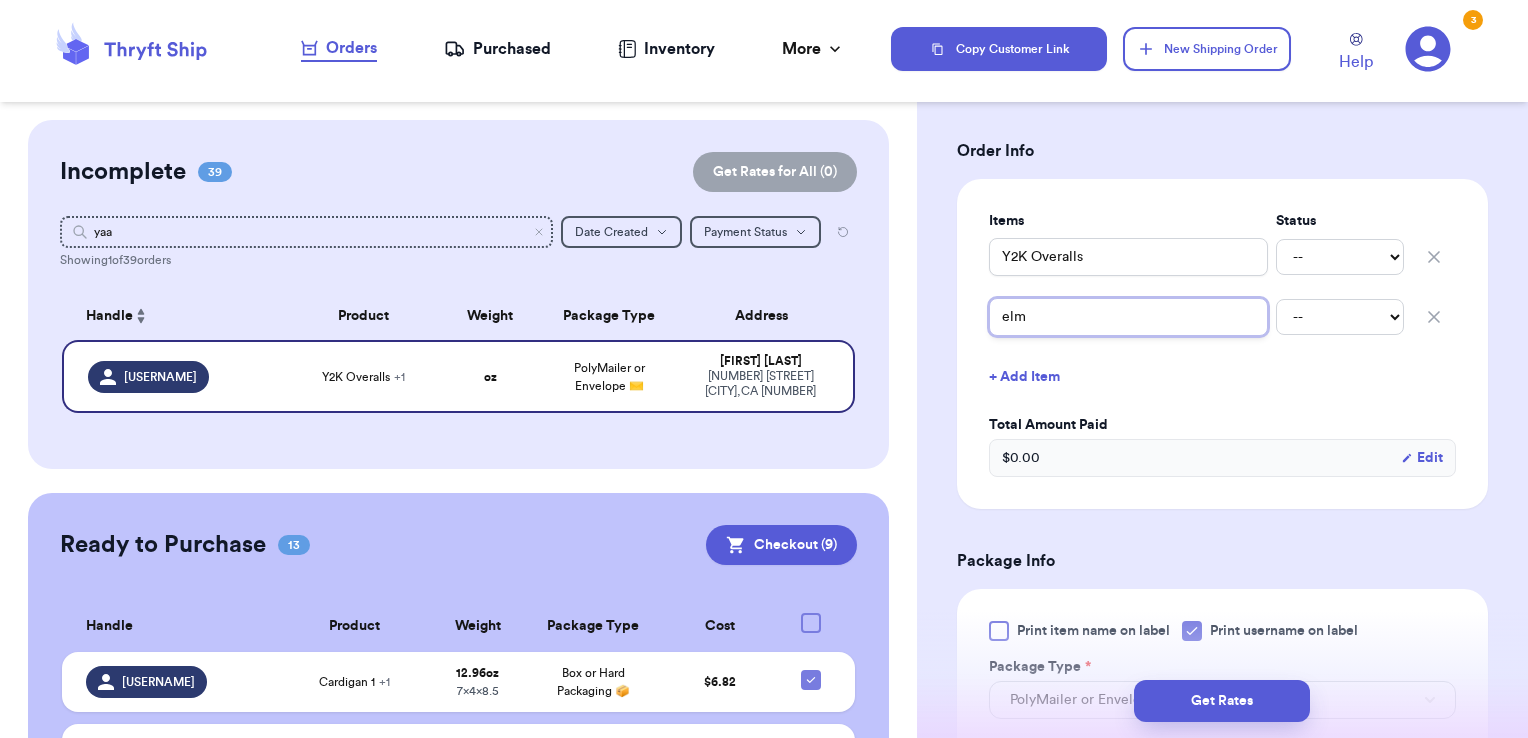 type 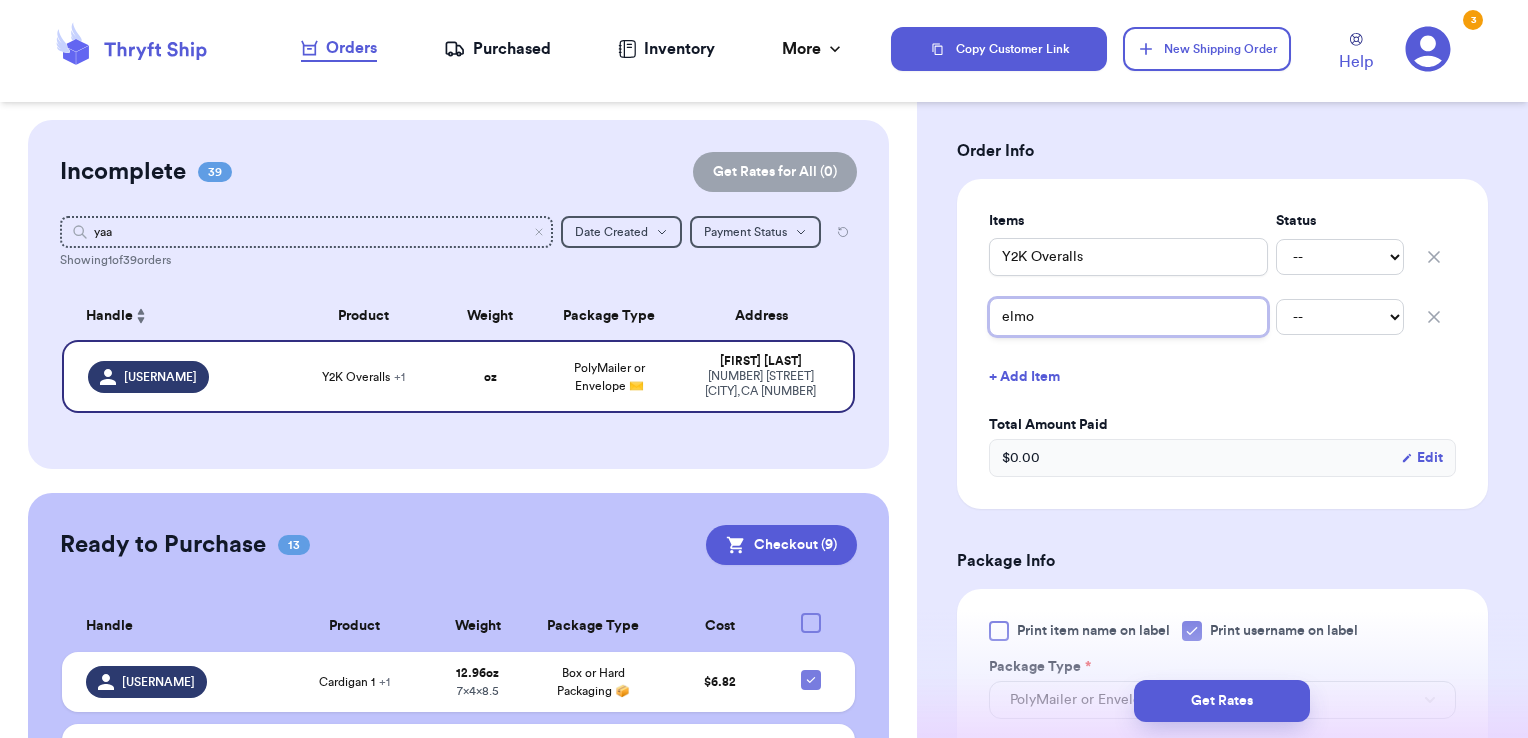 type 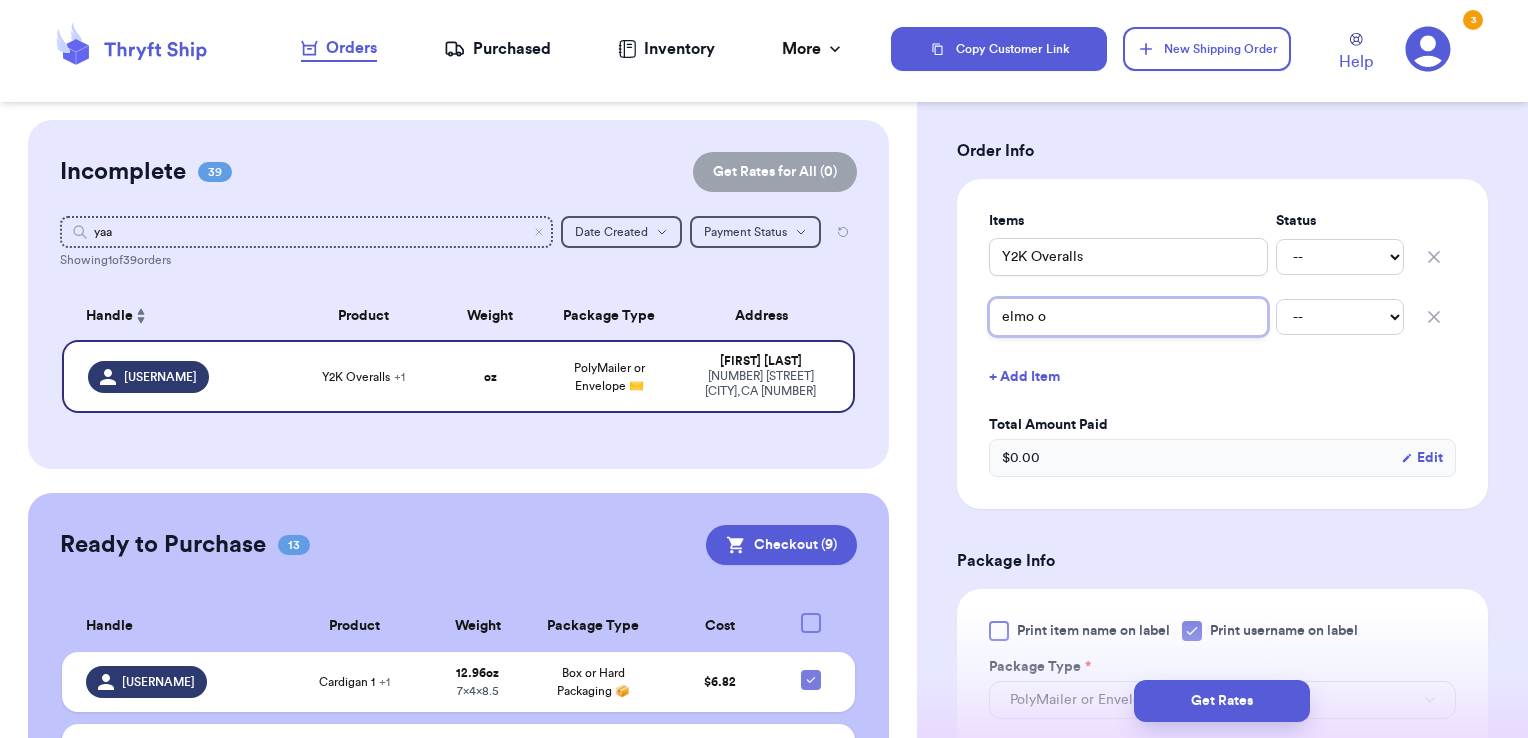 type 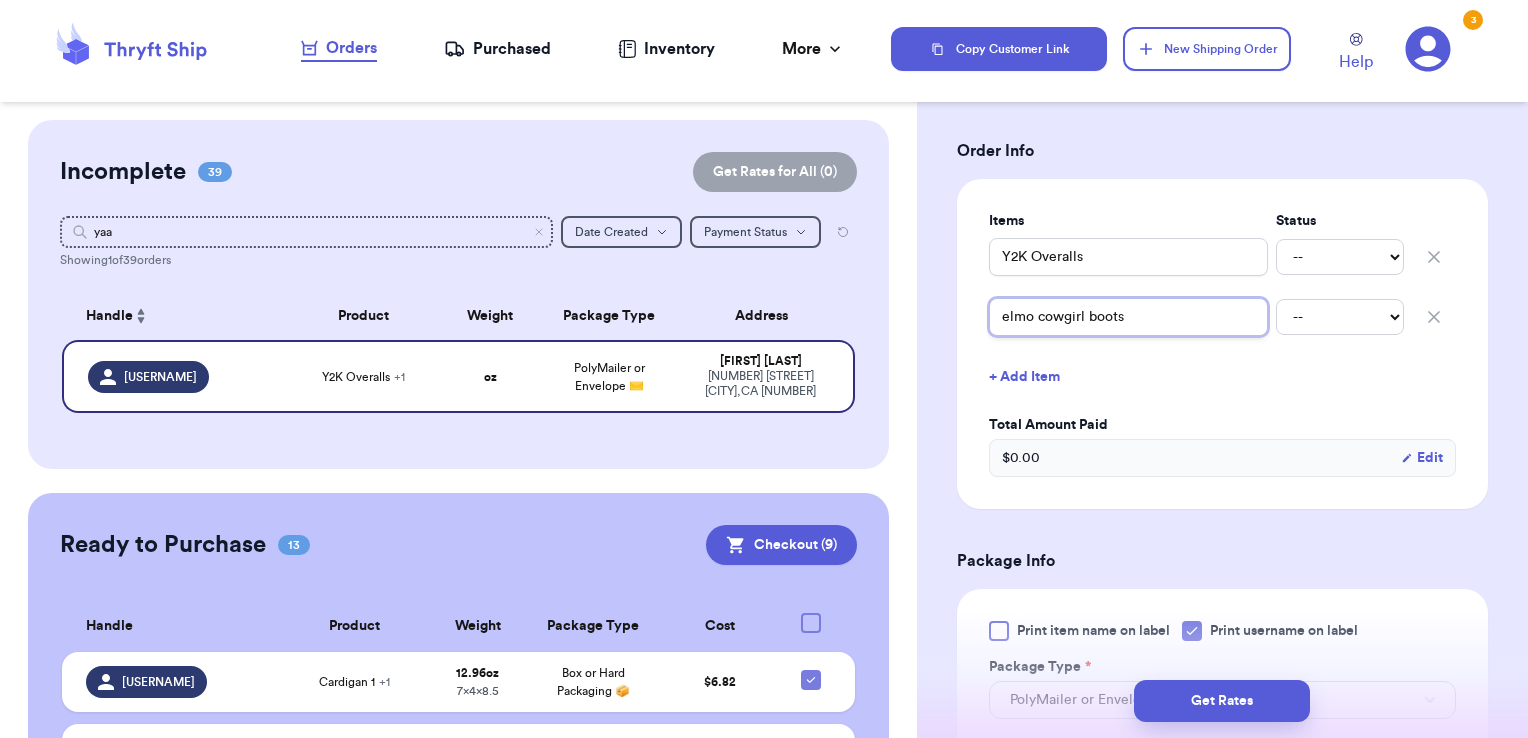 type 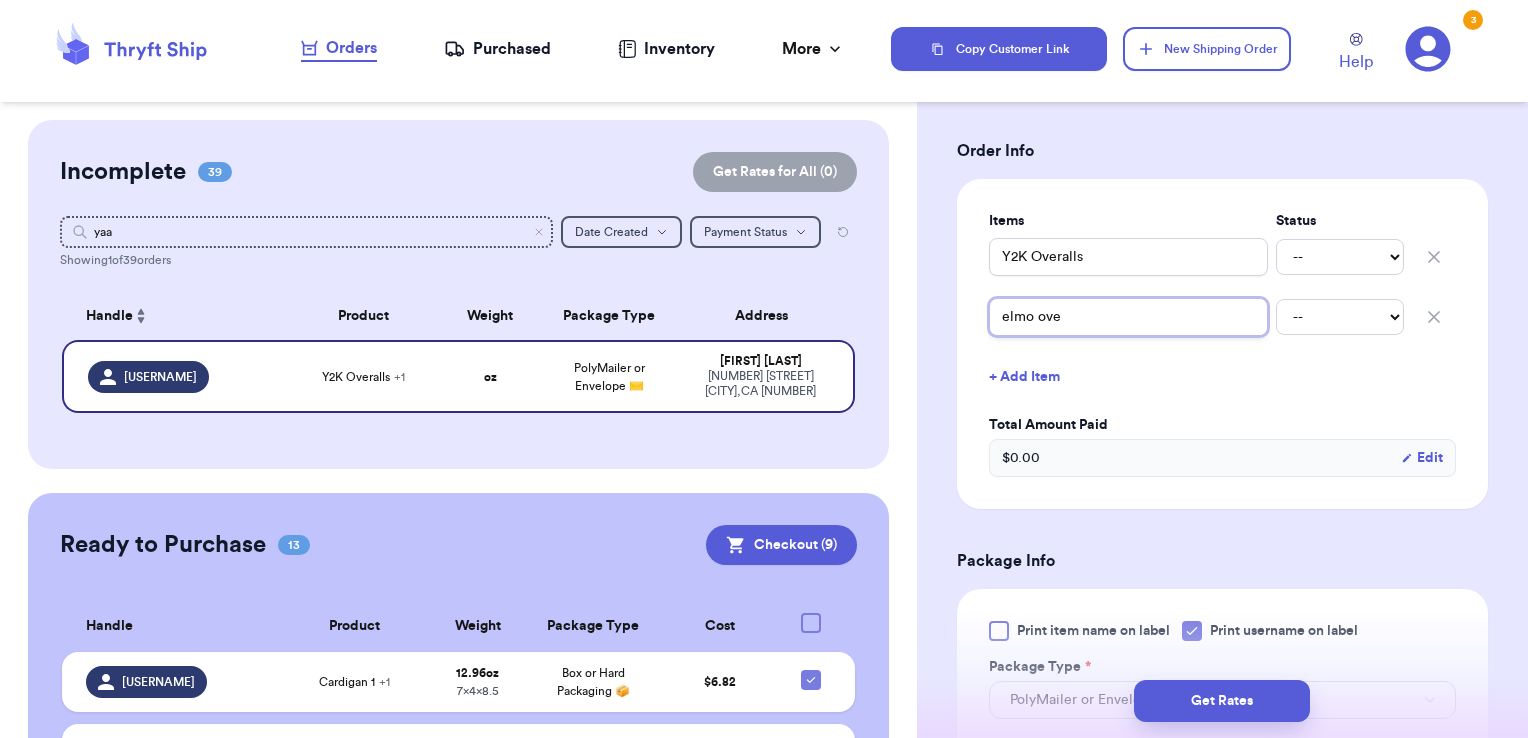 type 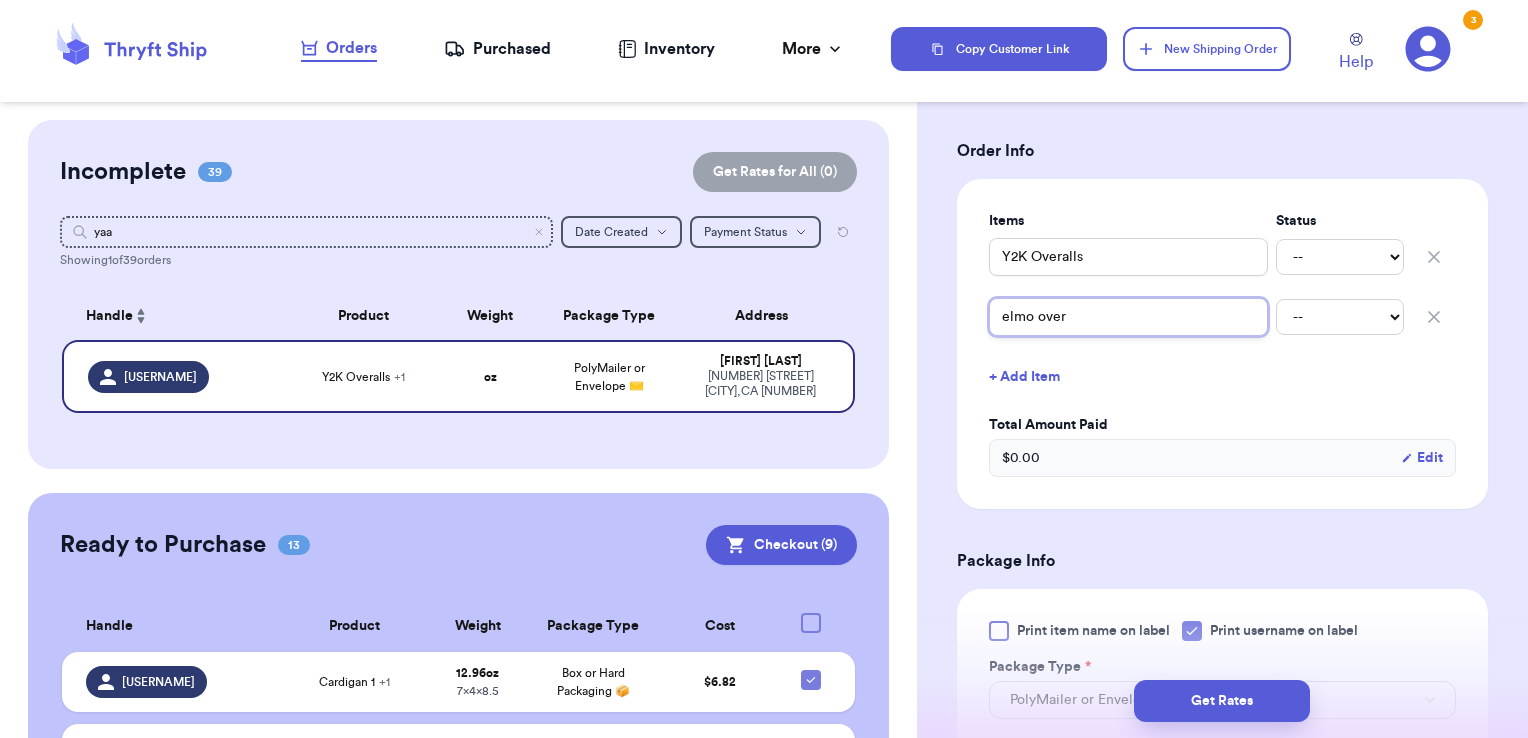 type 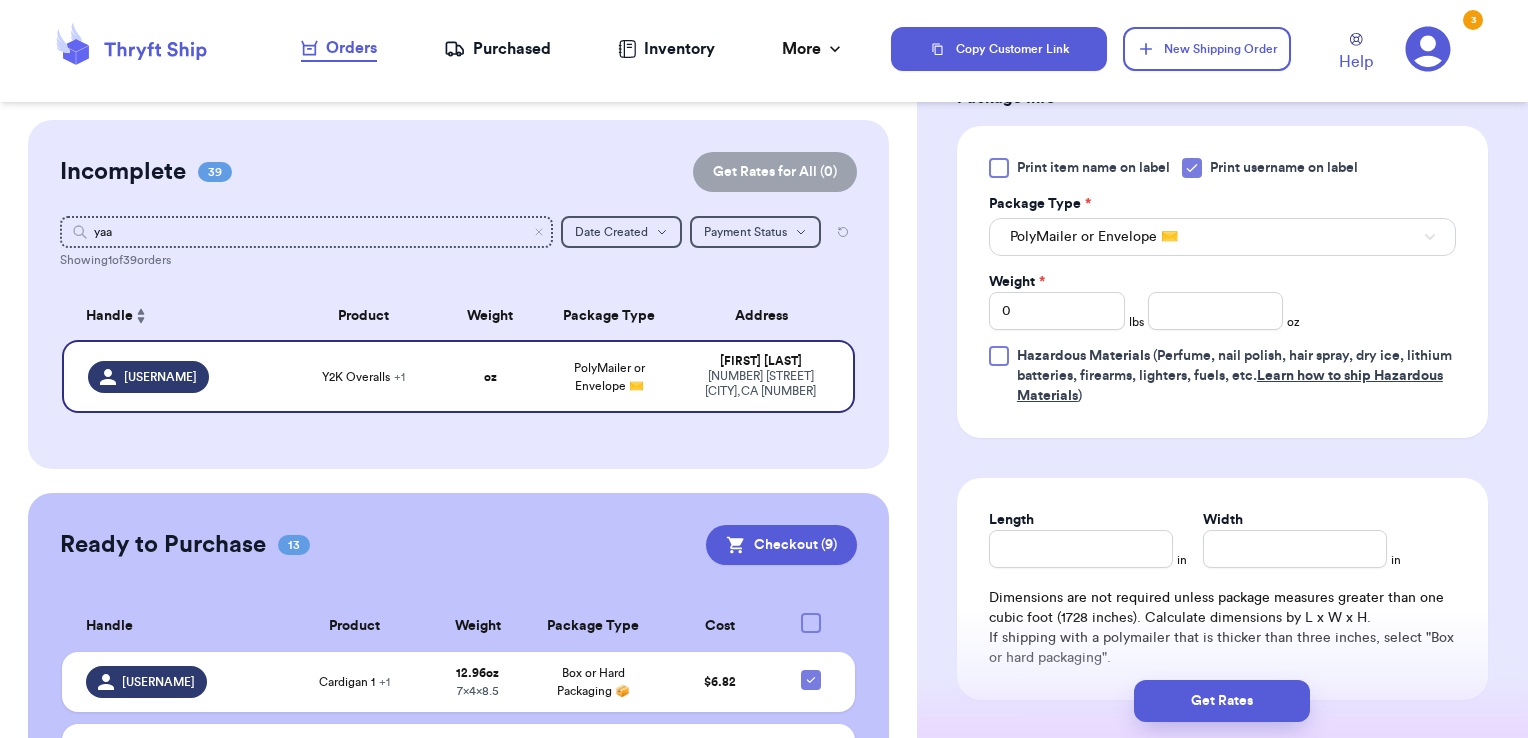 scroll, scrollTop: 865, scrollLeft: 0, axis: vertical 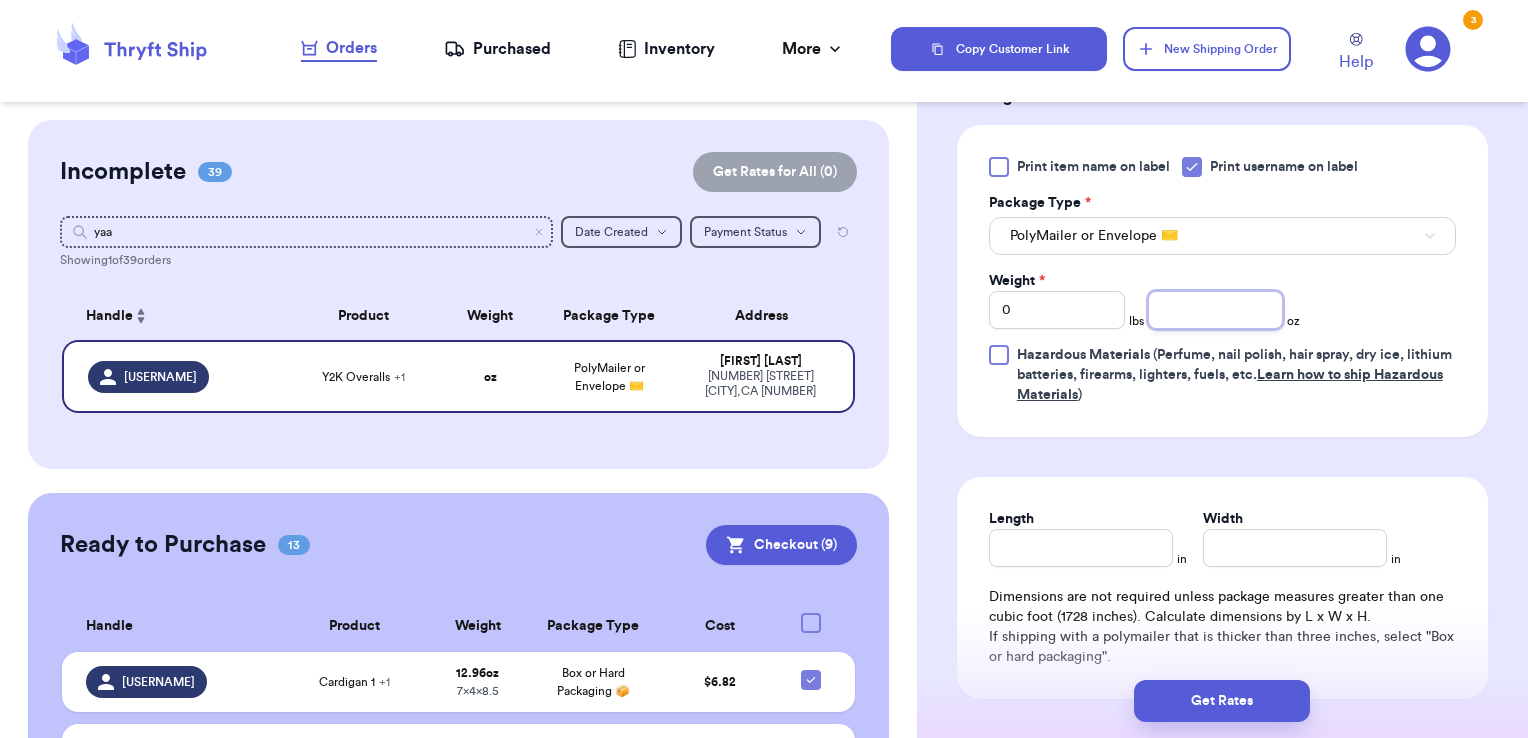 click at bounding box center [1216, 310] 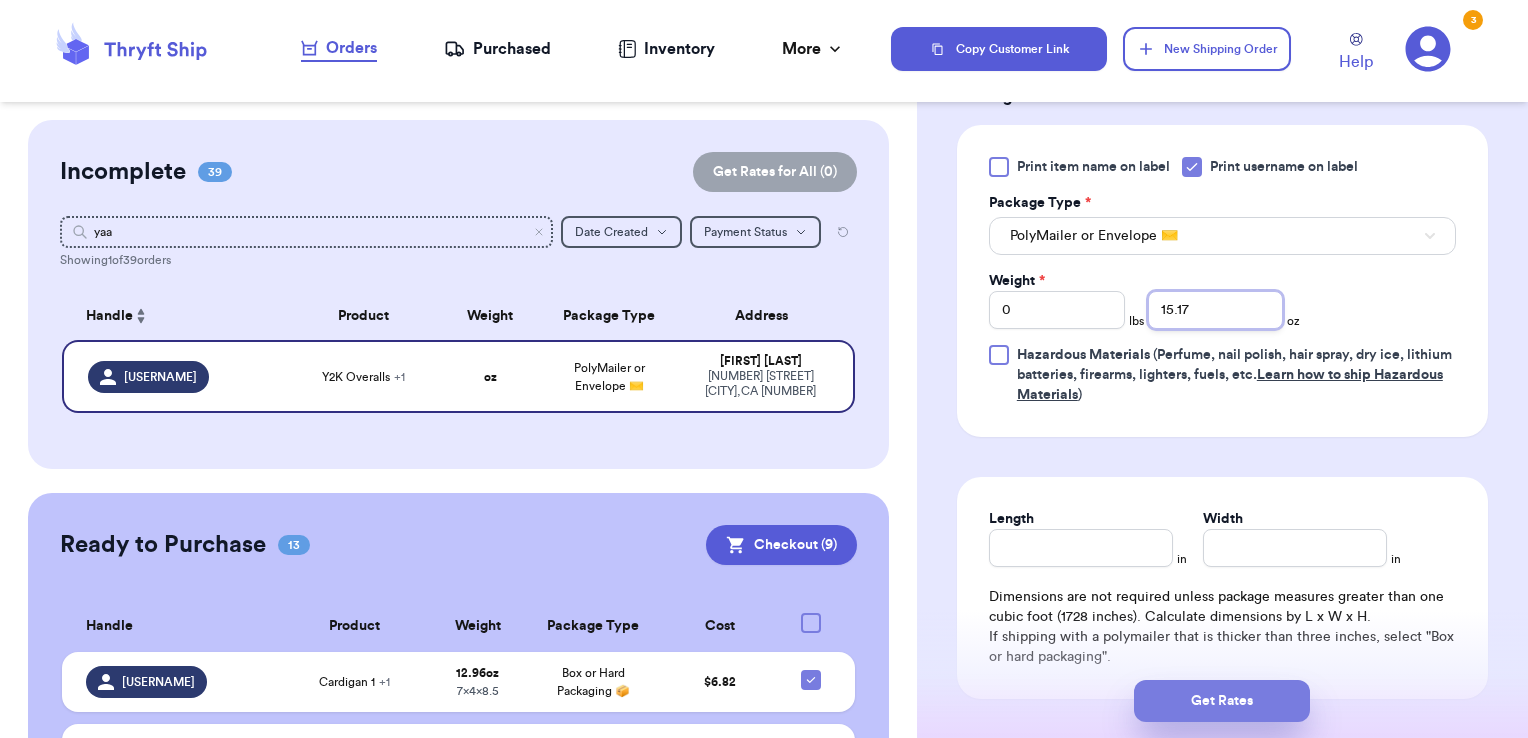 type on "15.17" 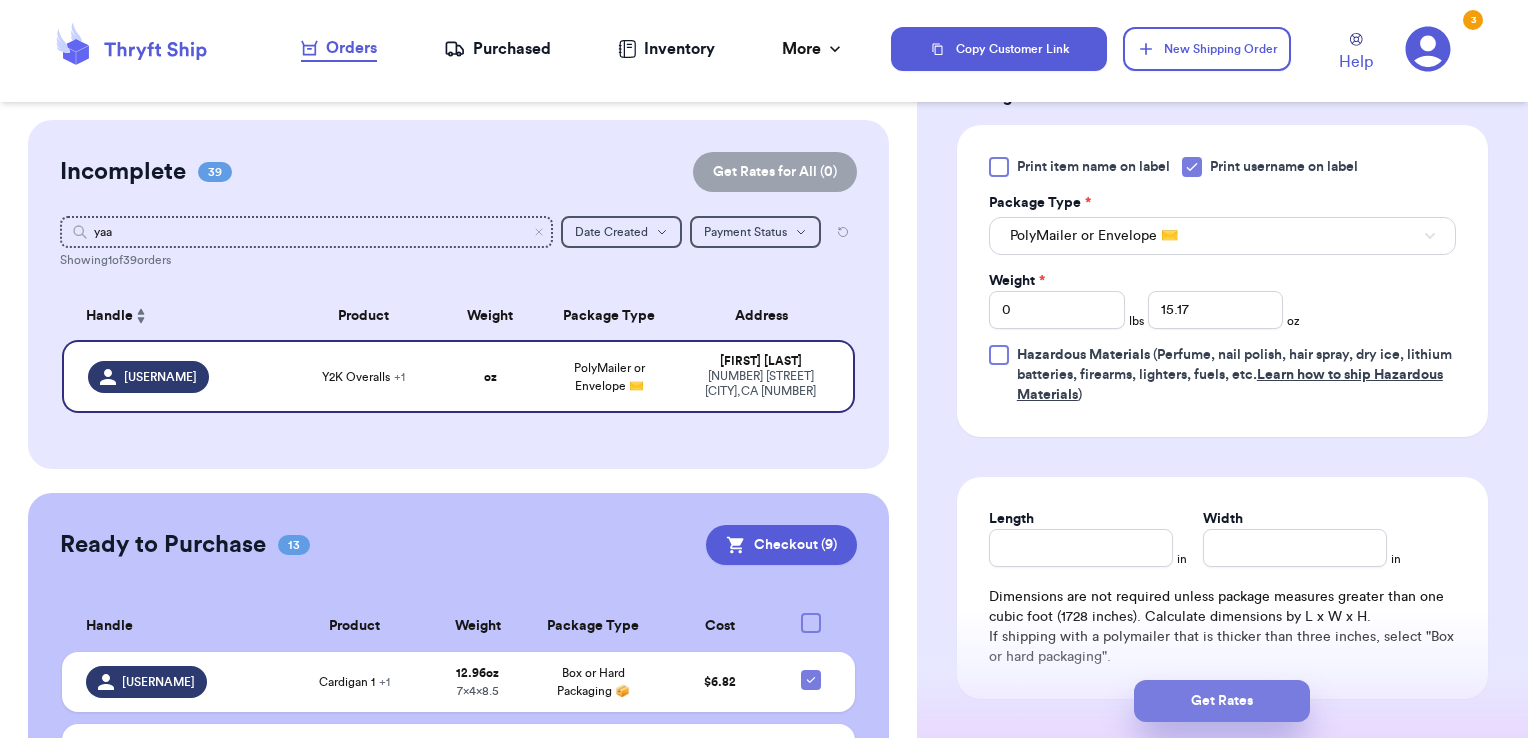 click on "Get Rates" at bounding box center (1222, 701) 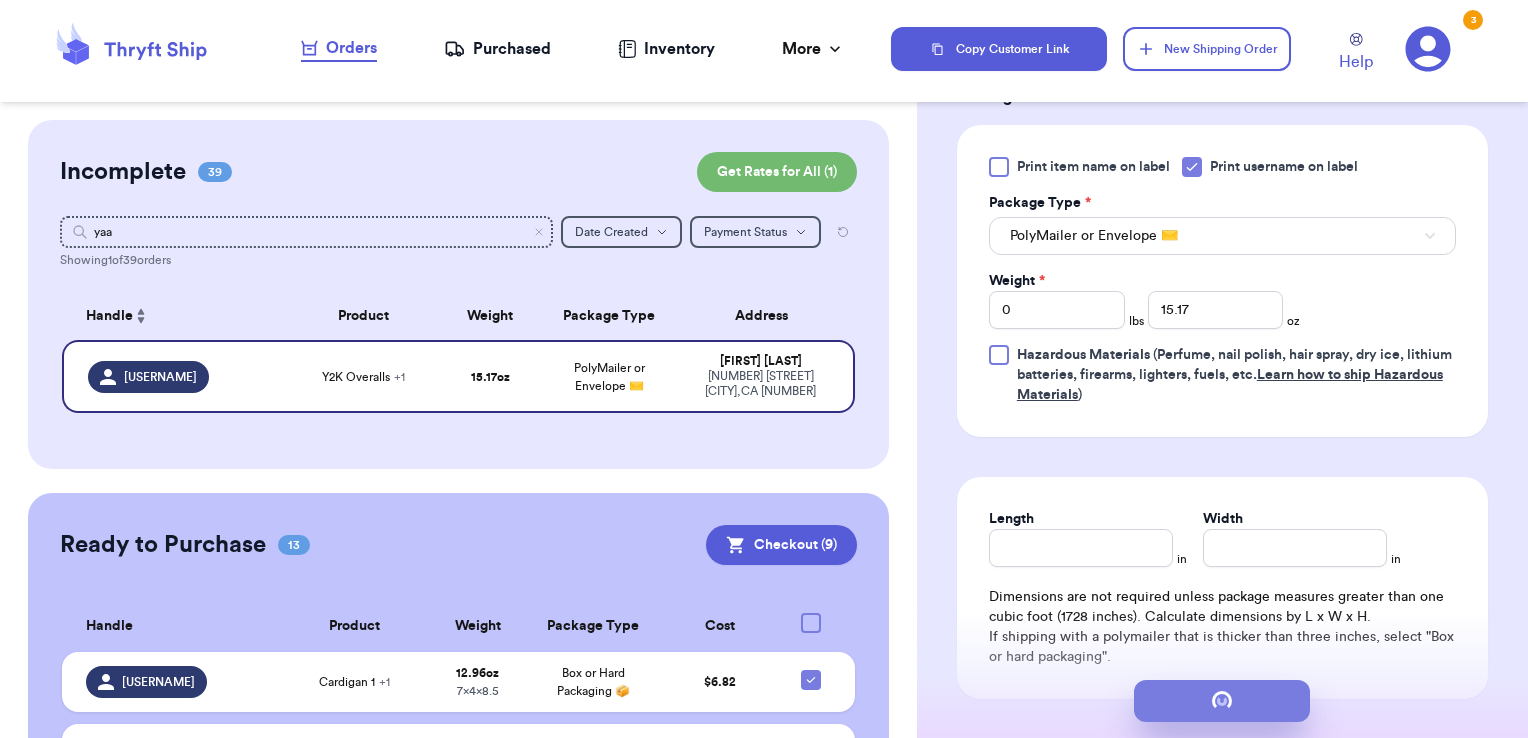 scroll, scrollTop: 0, scrollLeft: 0, axis: both 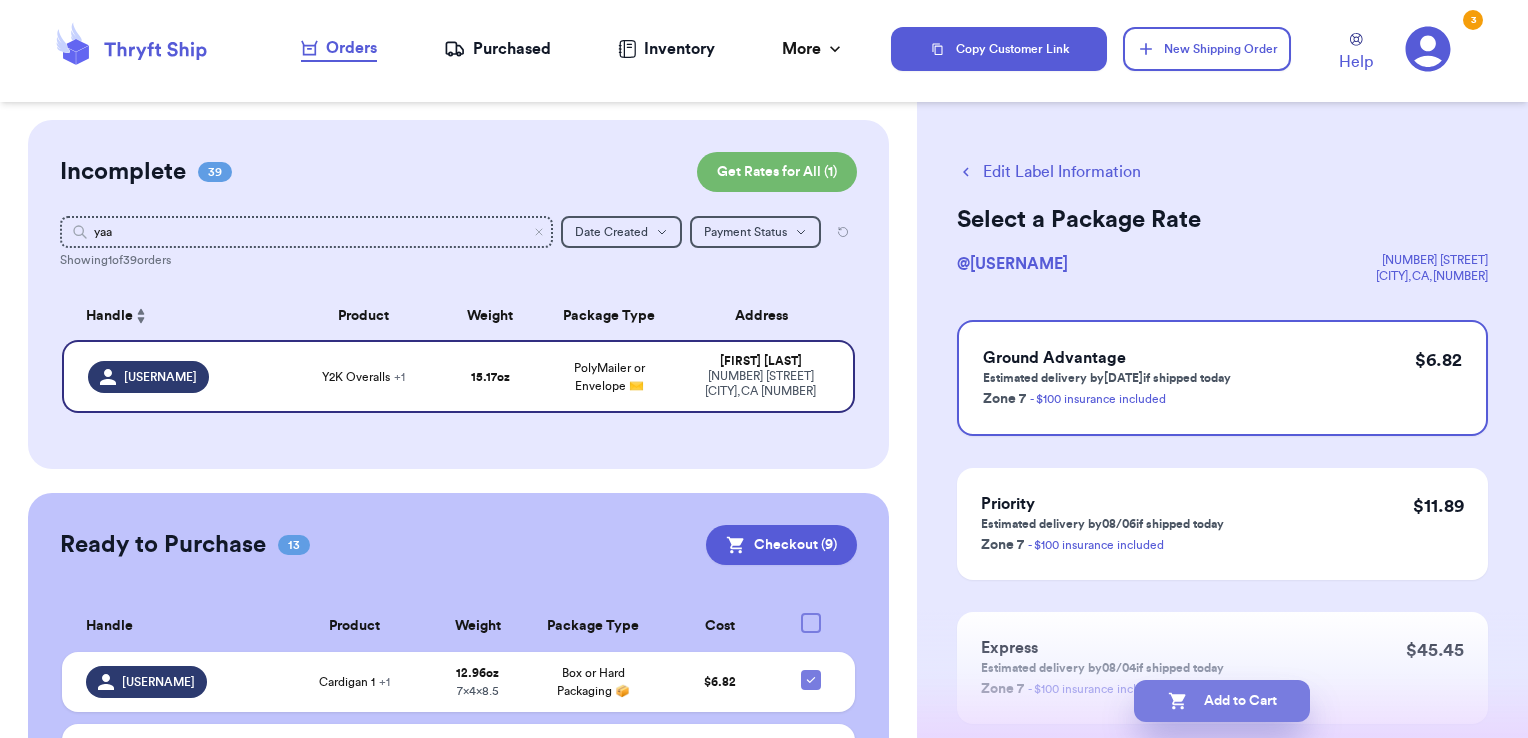 click on "Add to Cart" at bounding box center [1222, 701] 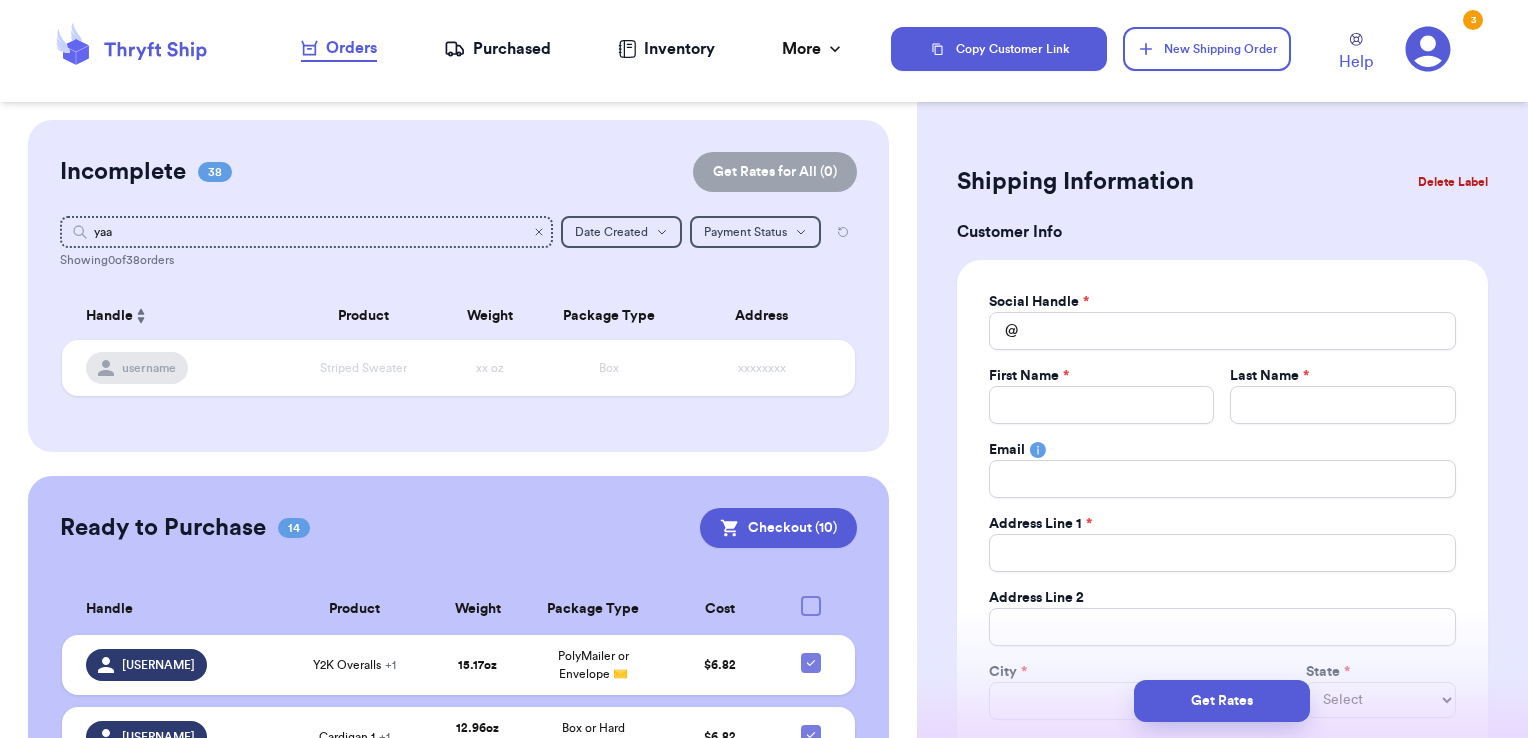 type 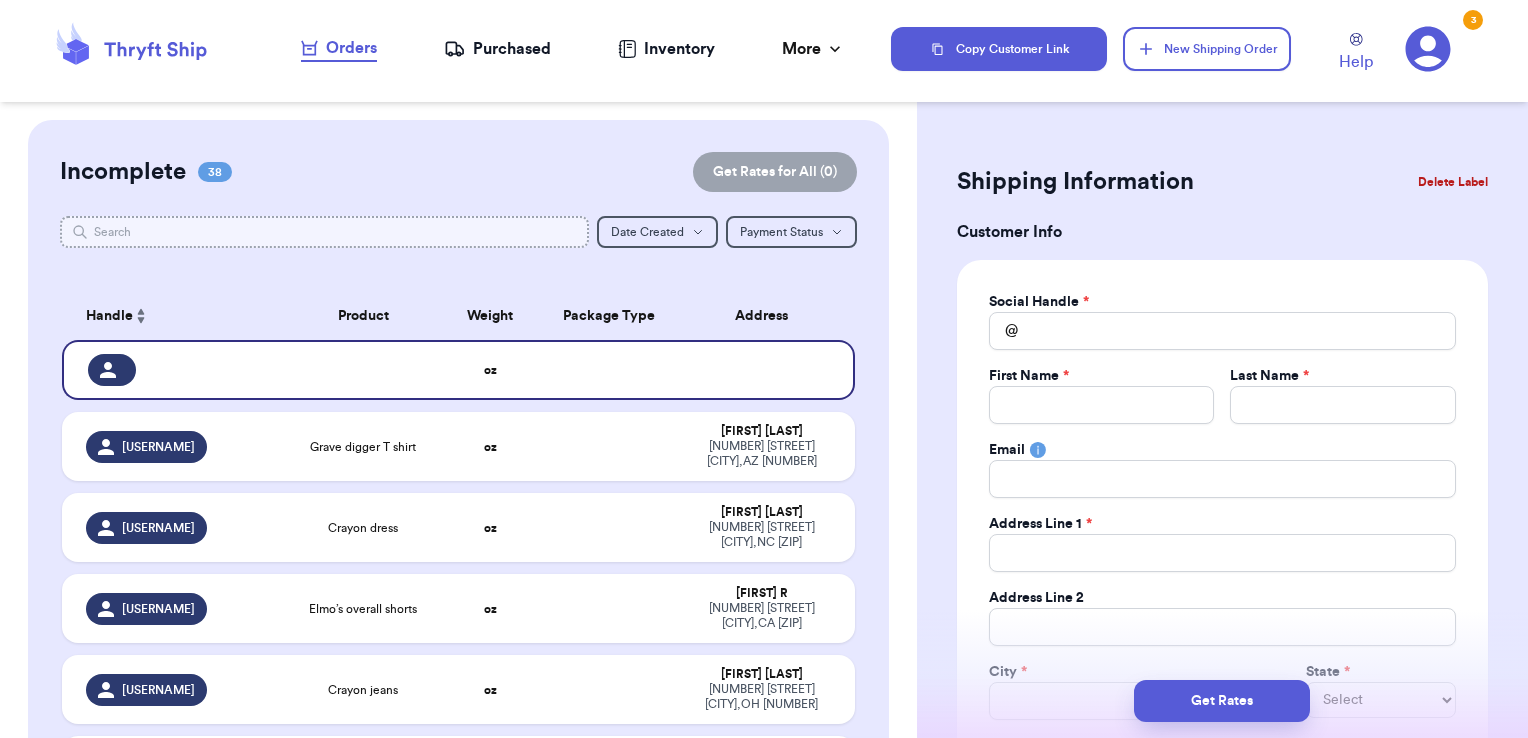 click at bounding box center (325, 232) 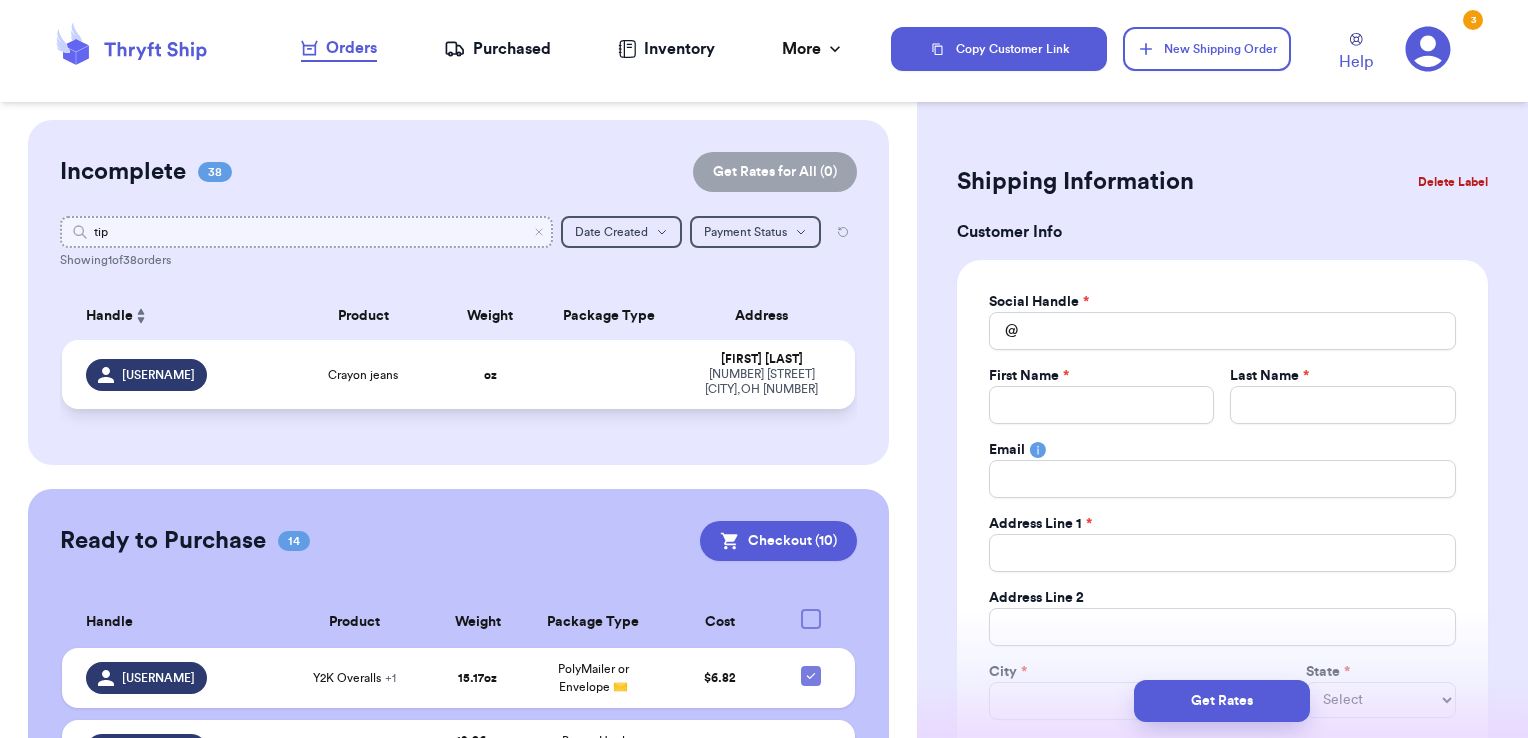 type on "tip" 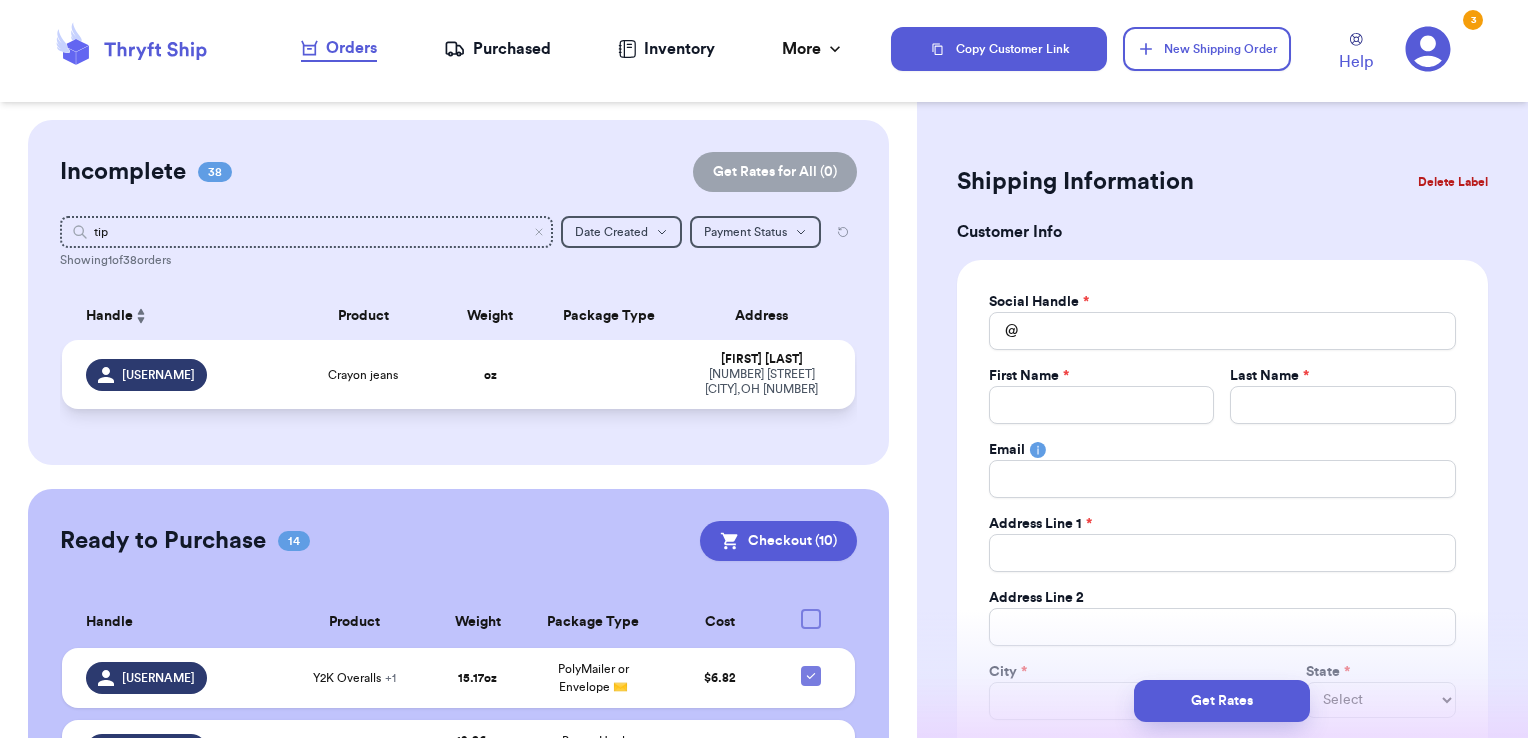 click at bounding box center (609, 374) 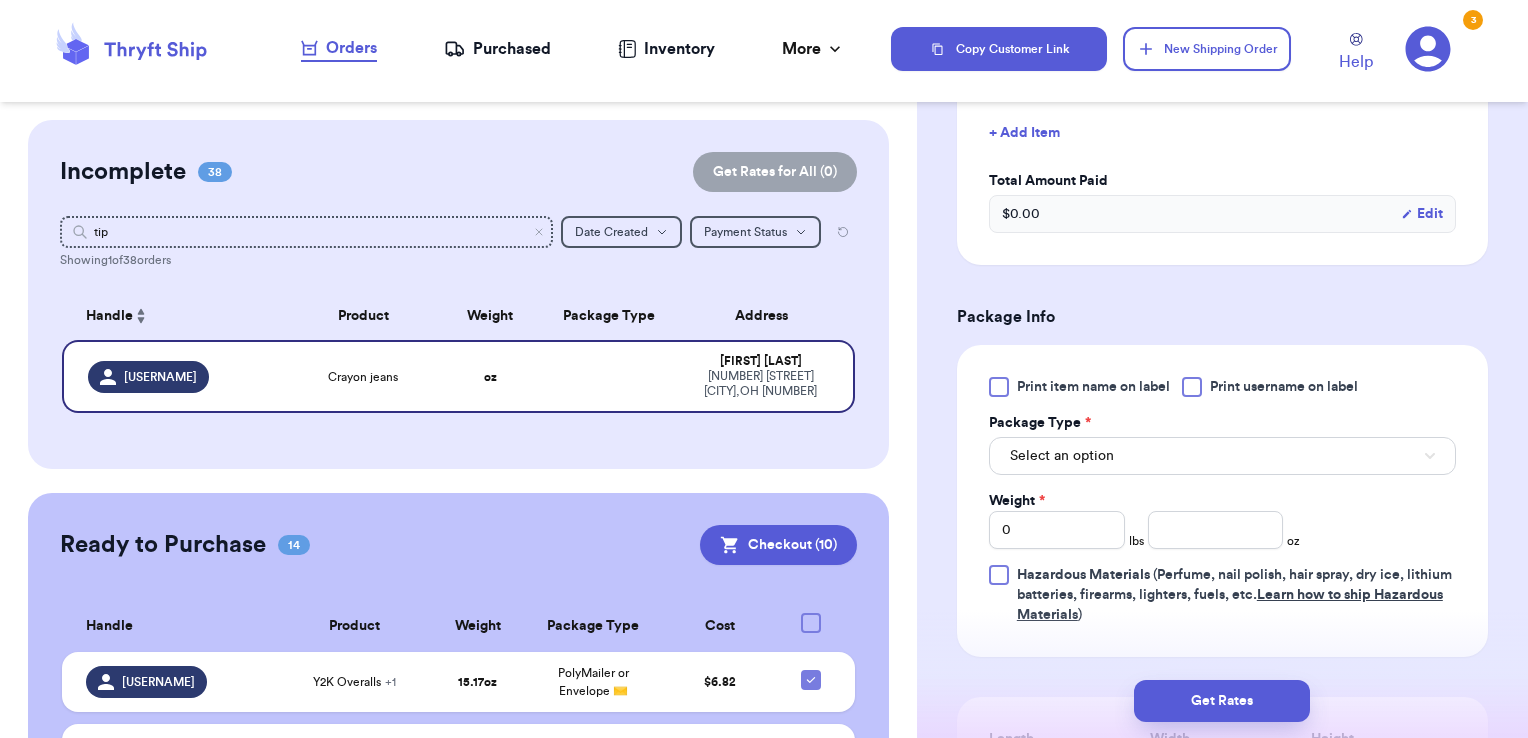scroll, scrollTop: 606, scrollLeft: 0, axis: vertical 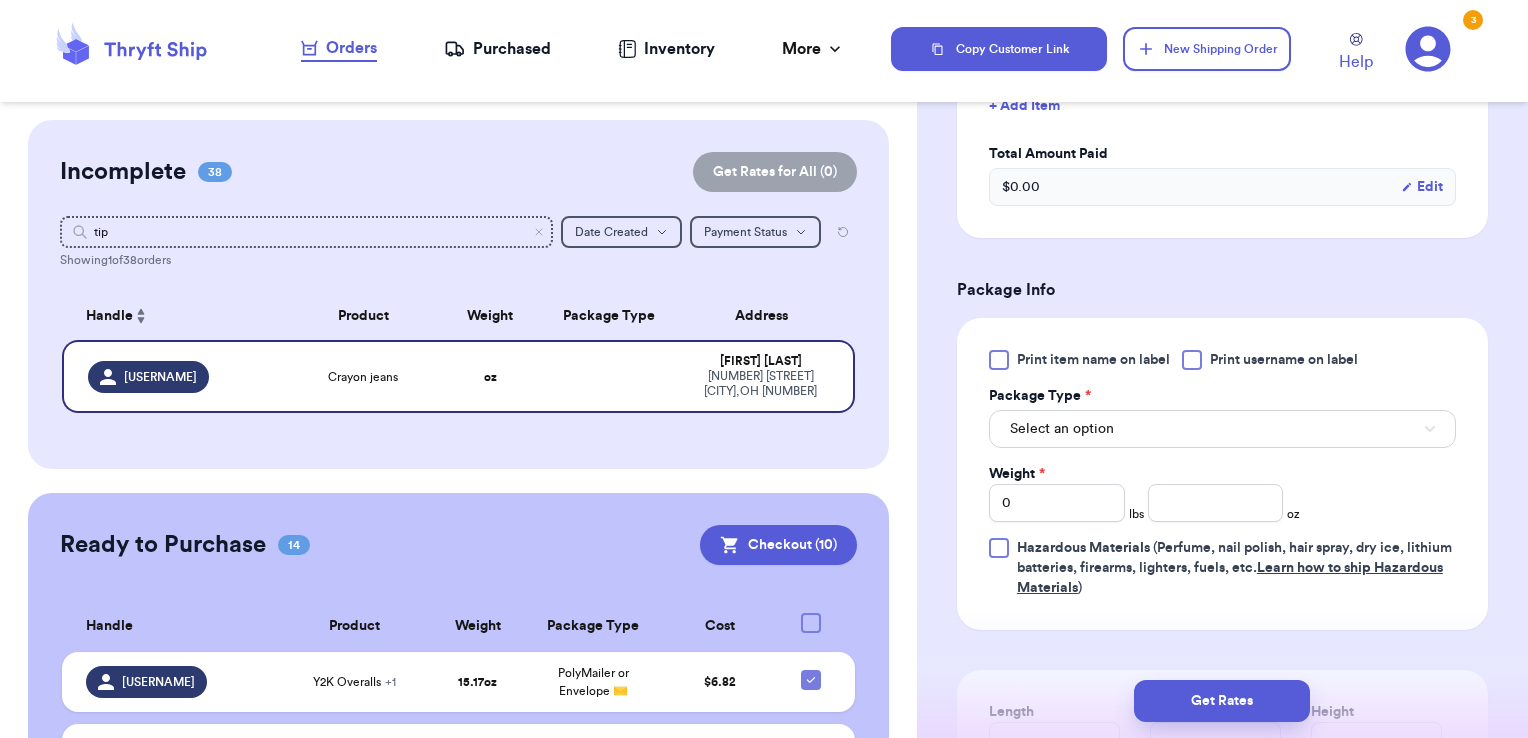 click at bounding box center [1192, 360] 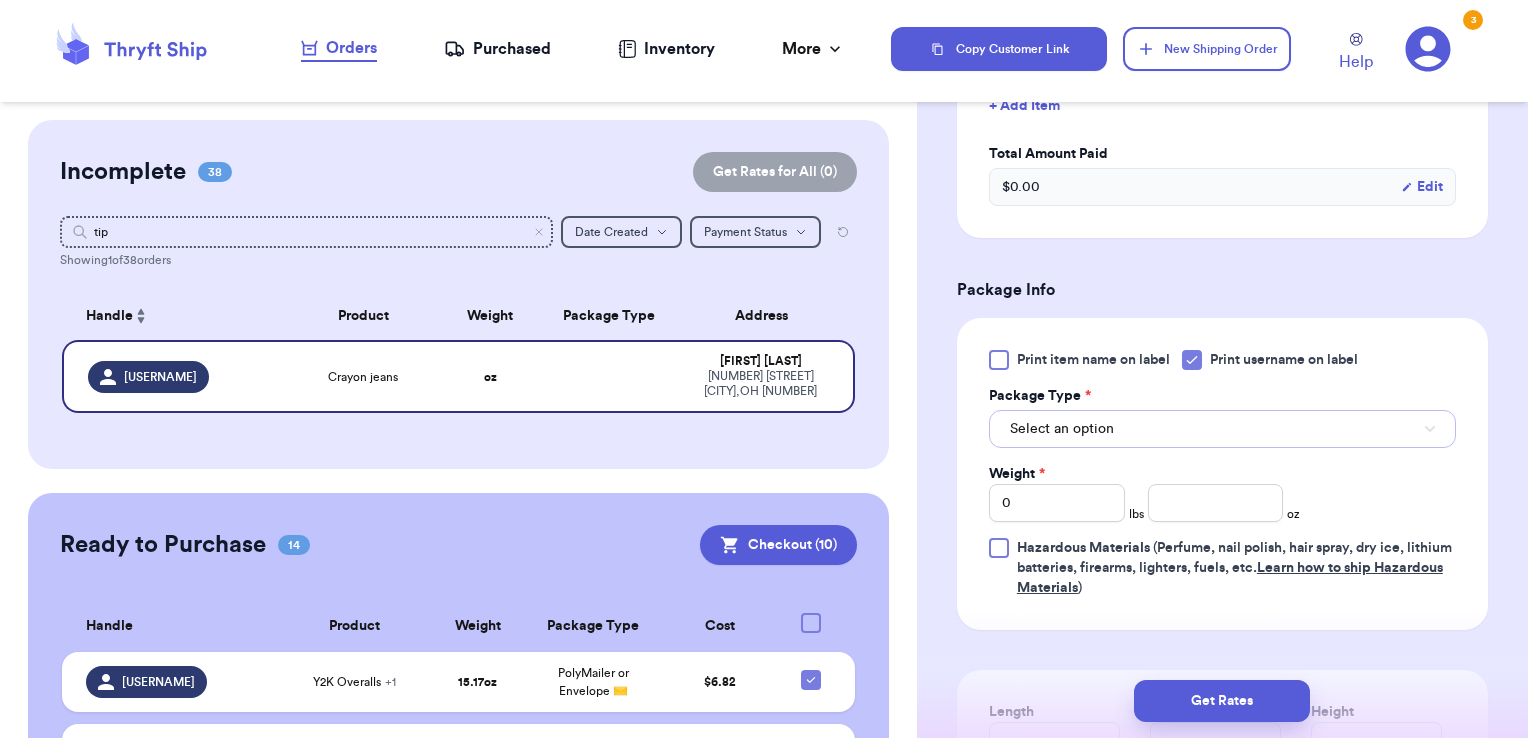 click on "Select an option" at bounding box center (1222, 429) 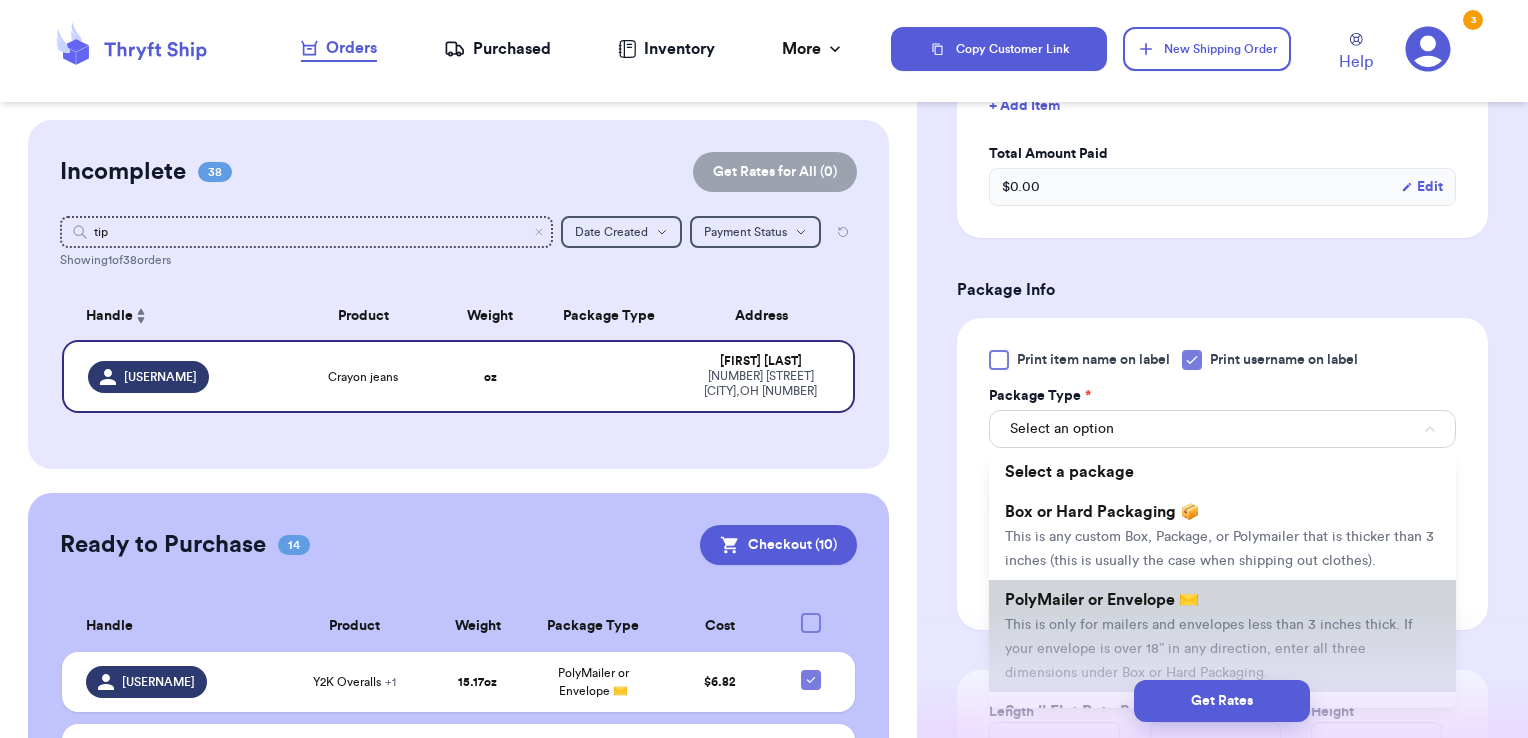 click on "PolyMailer or Envelope ✉️" at bounding box center (1102, 600) 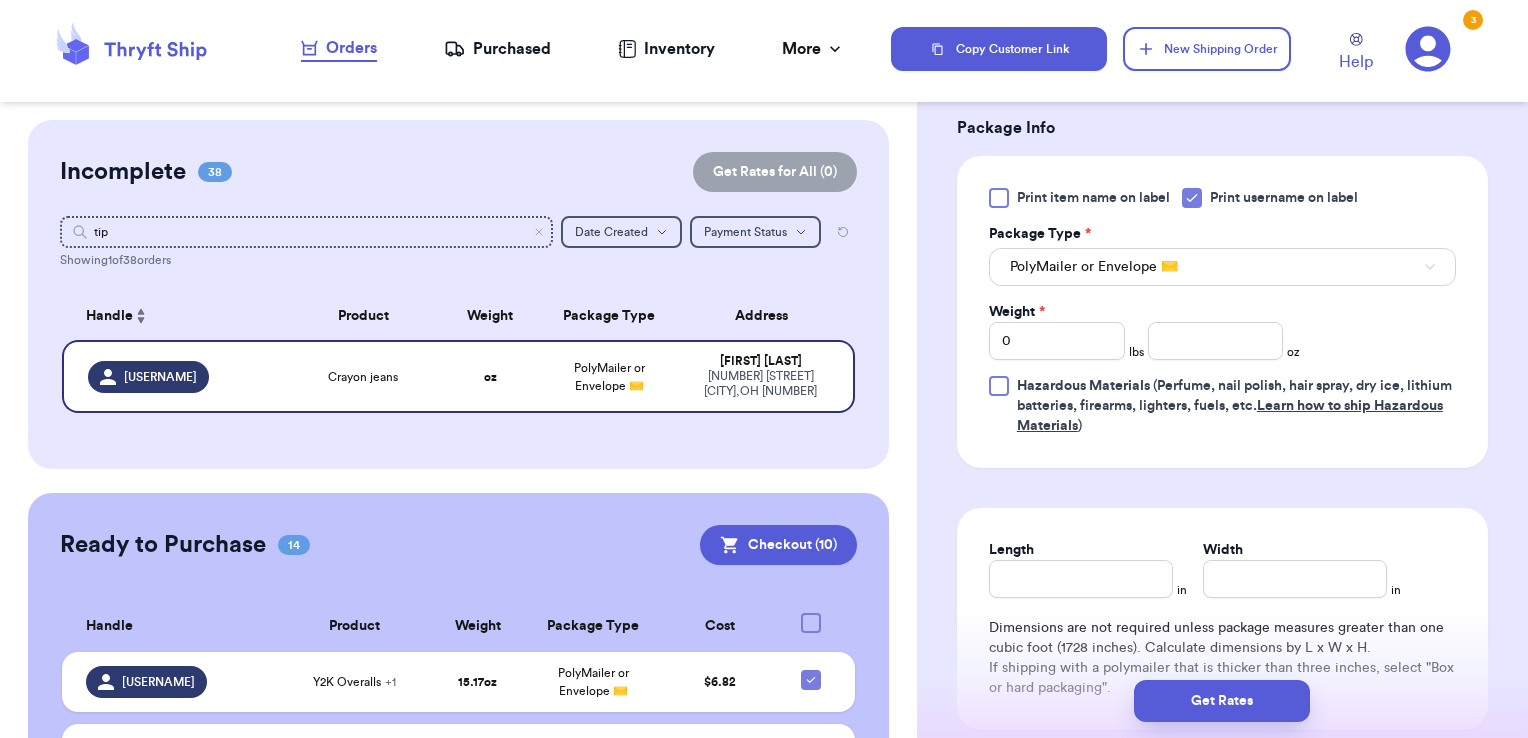 scroll, scrollTop: 770, scrollLeft: 0, axis: vertical 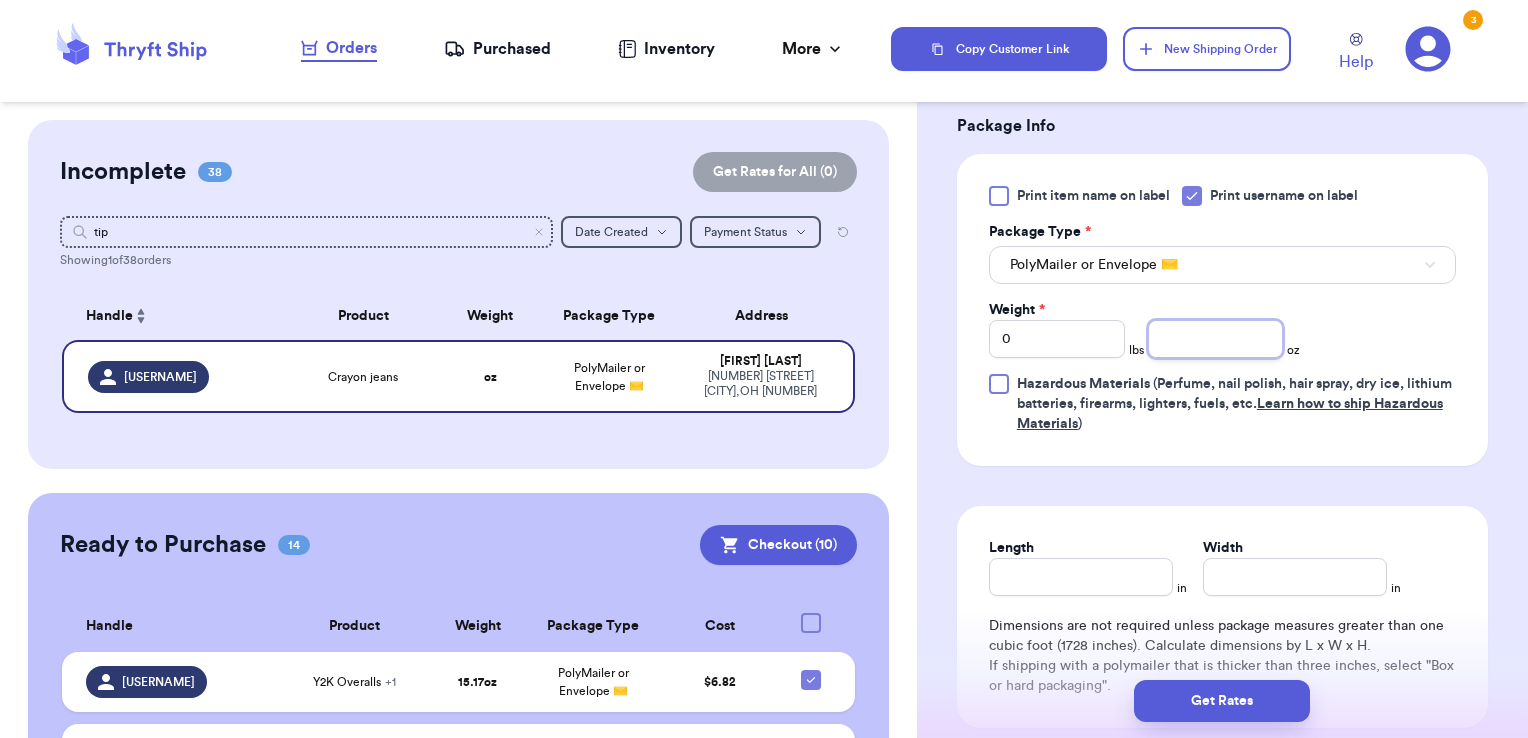 click at bounding box center (1216, 339) 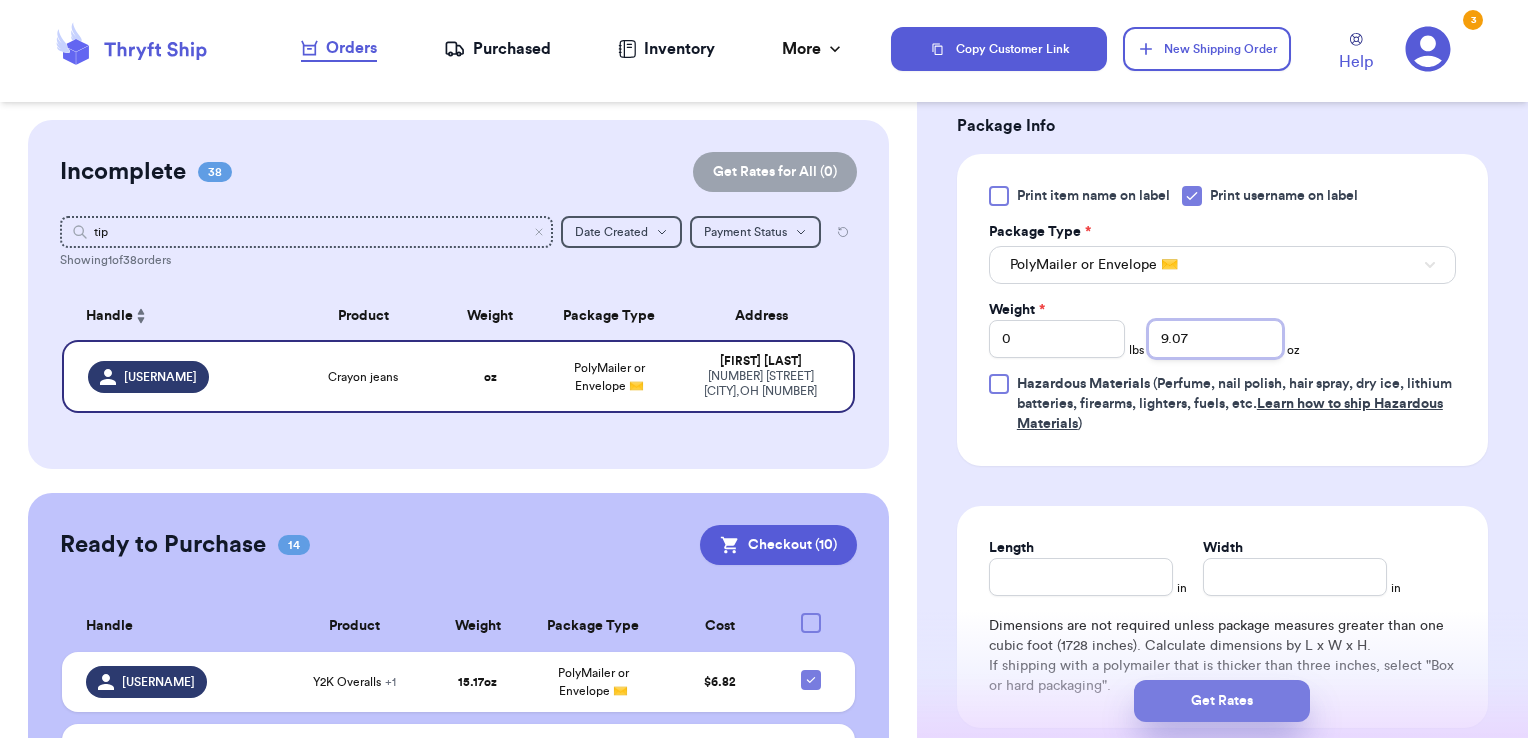 type on "9.07" 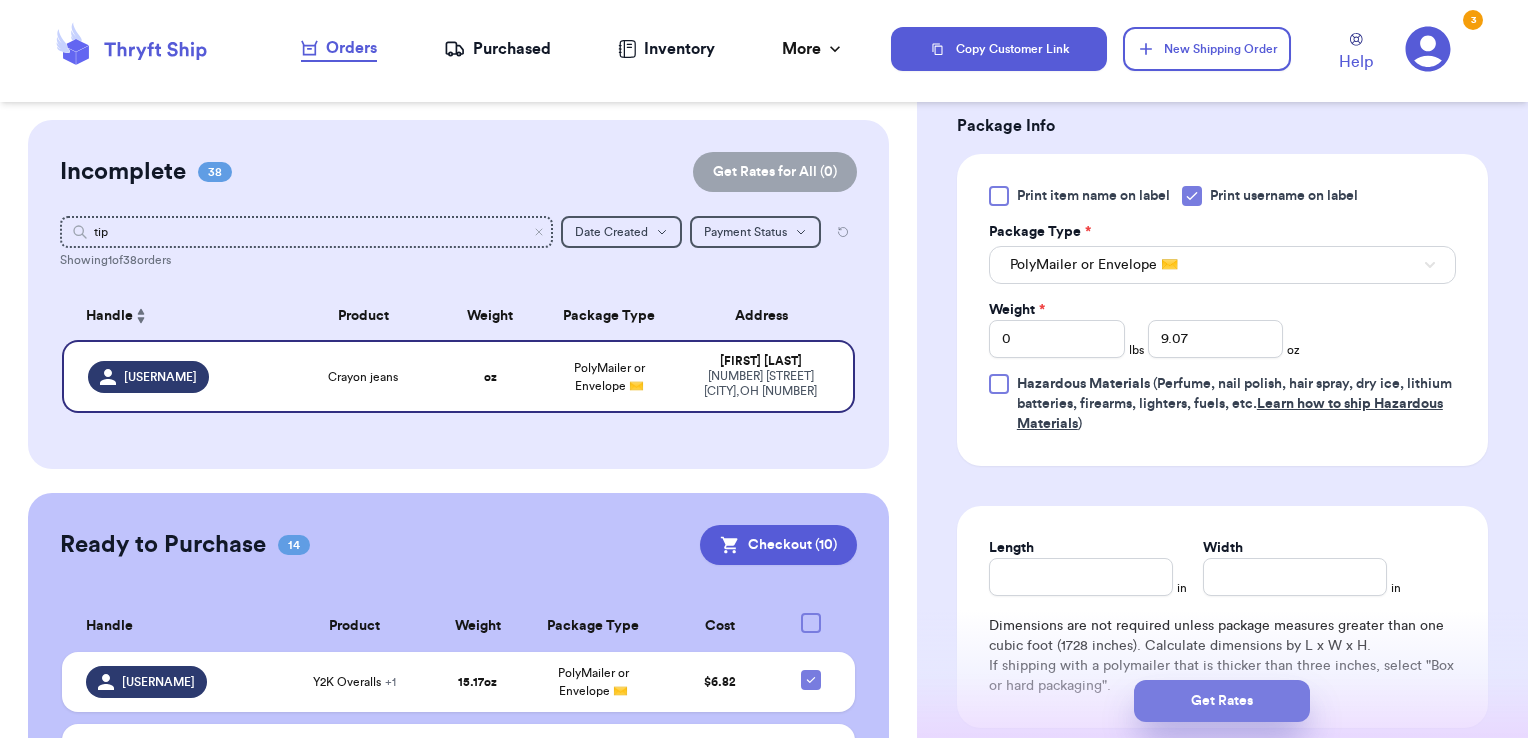 click on "Get Rates" at bounding box center [1222, 701] 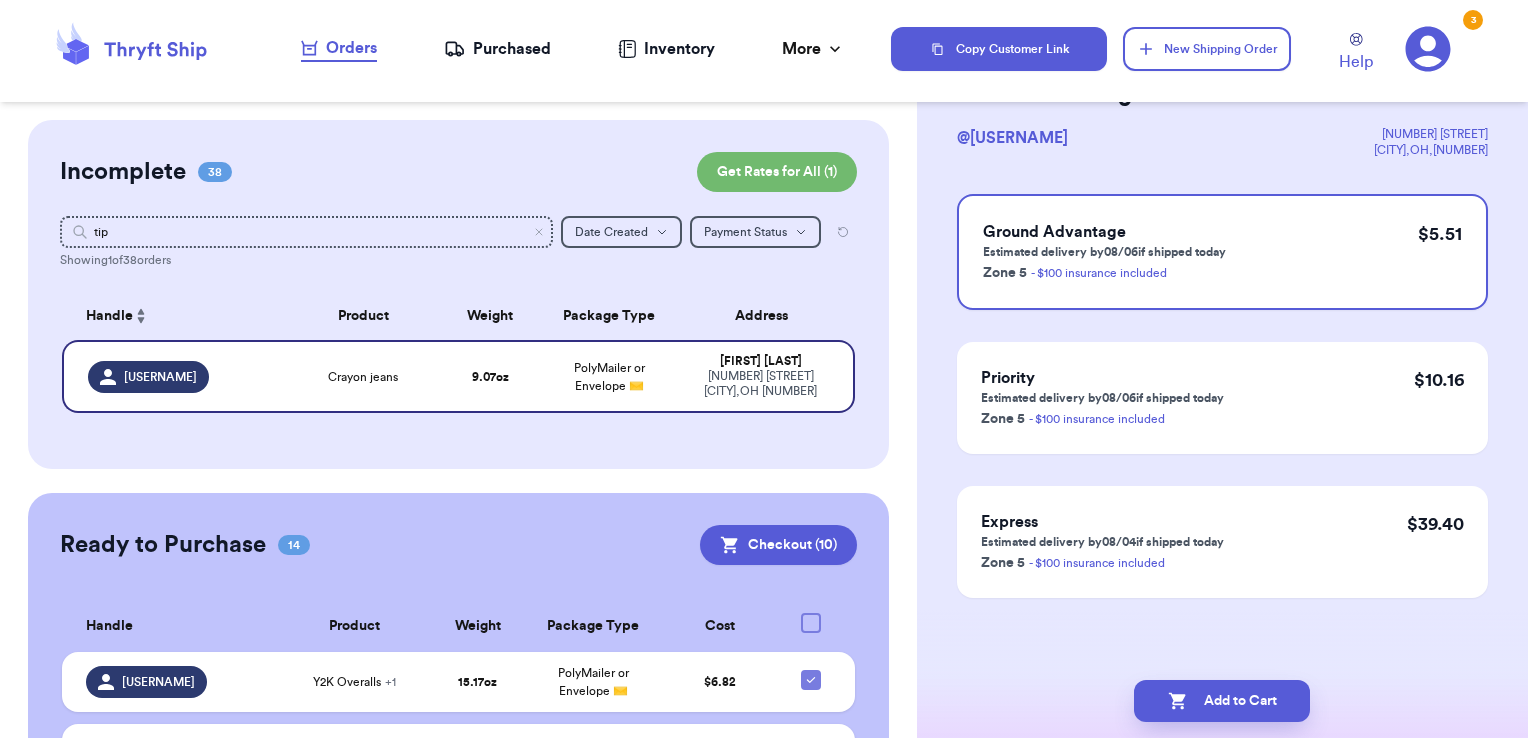 scroll, scrollTop: 0, scrollLeft: 0, axis: both 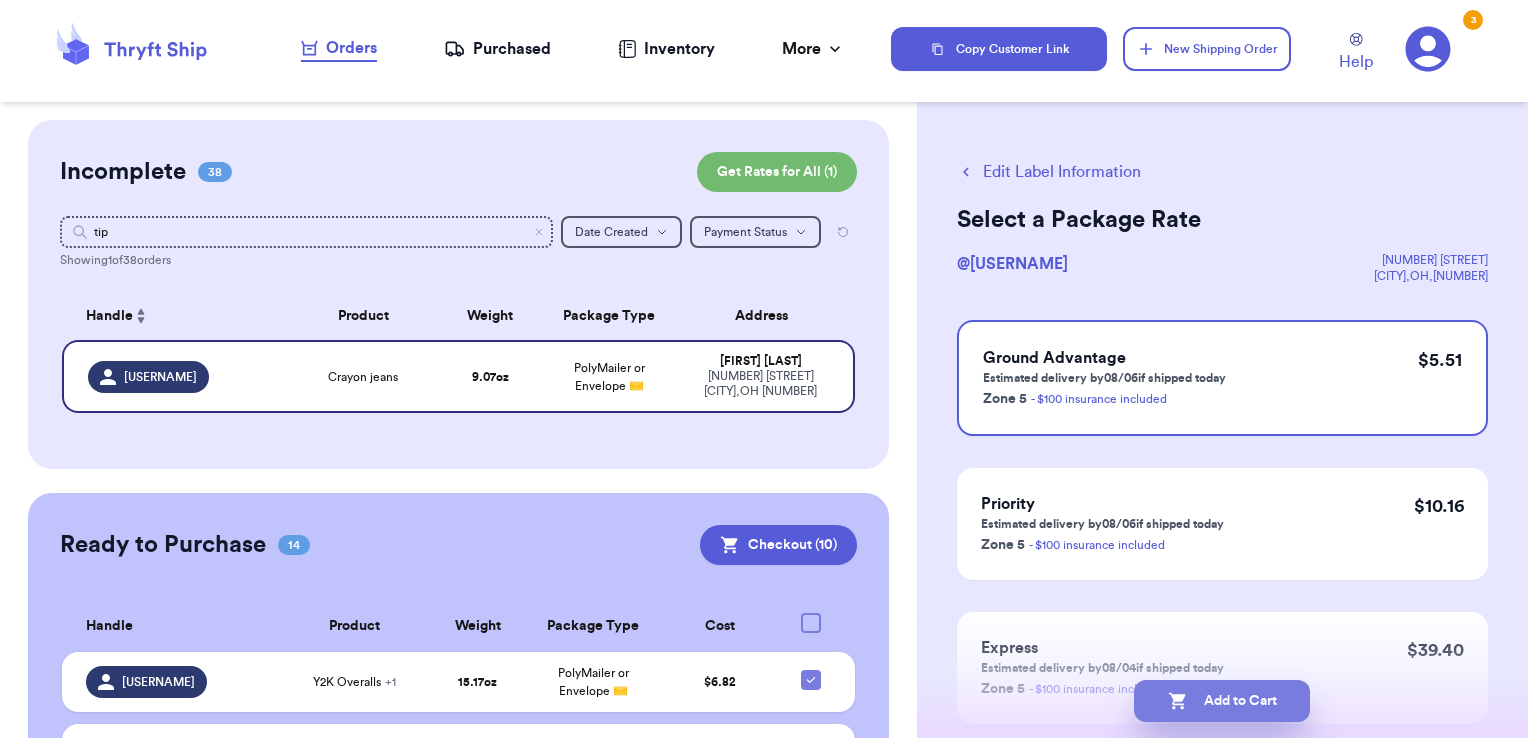 click on "Add to Cart" at bounding box center [1222, 701] 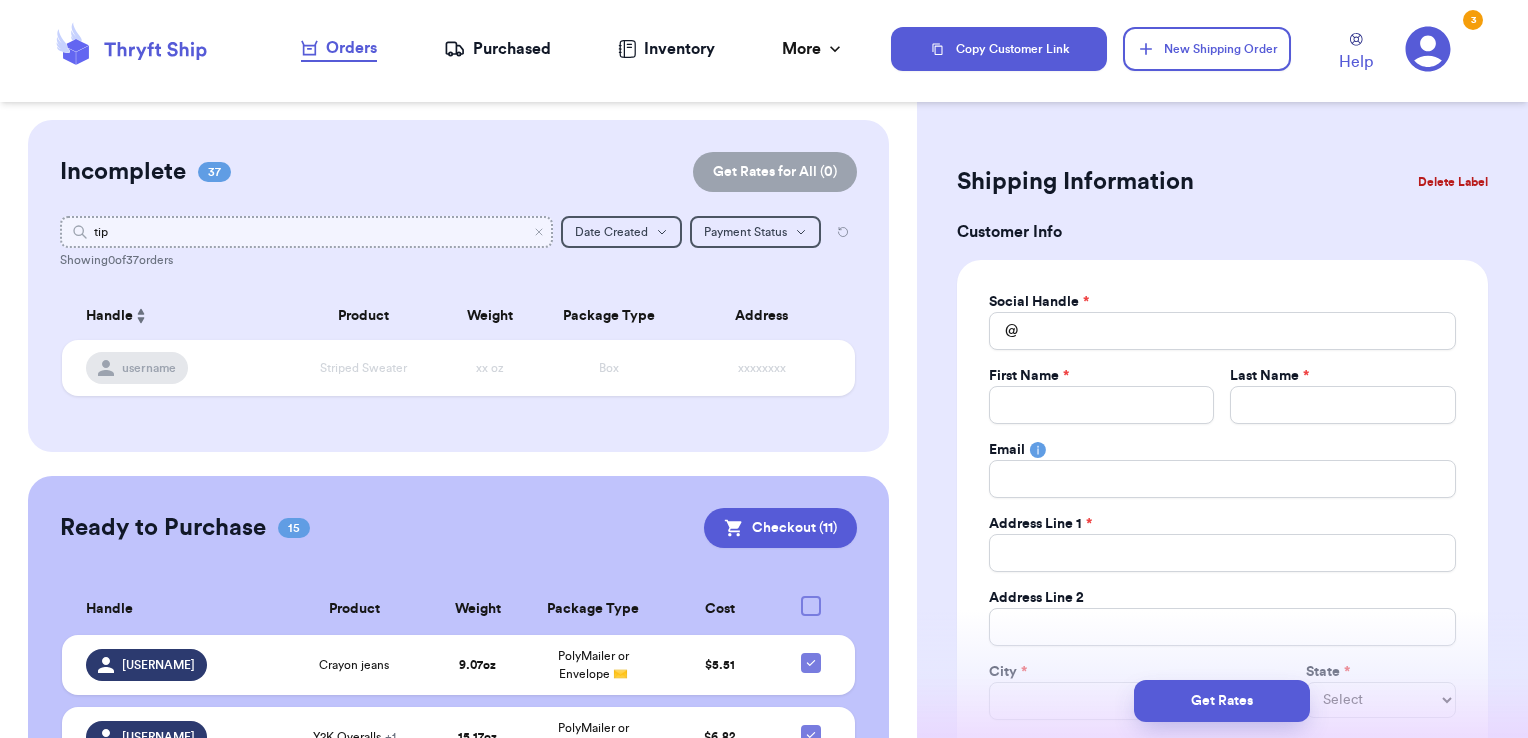 click on "tip" at bounding box center (307, 232) 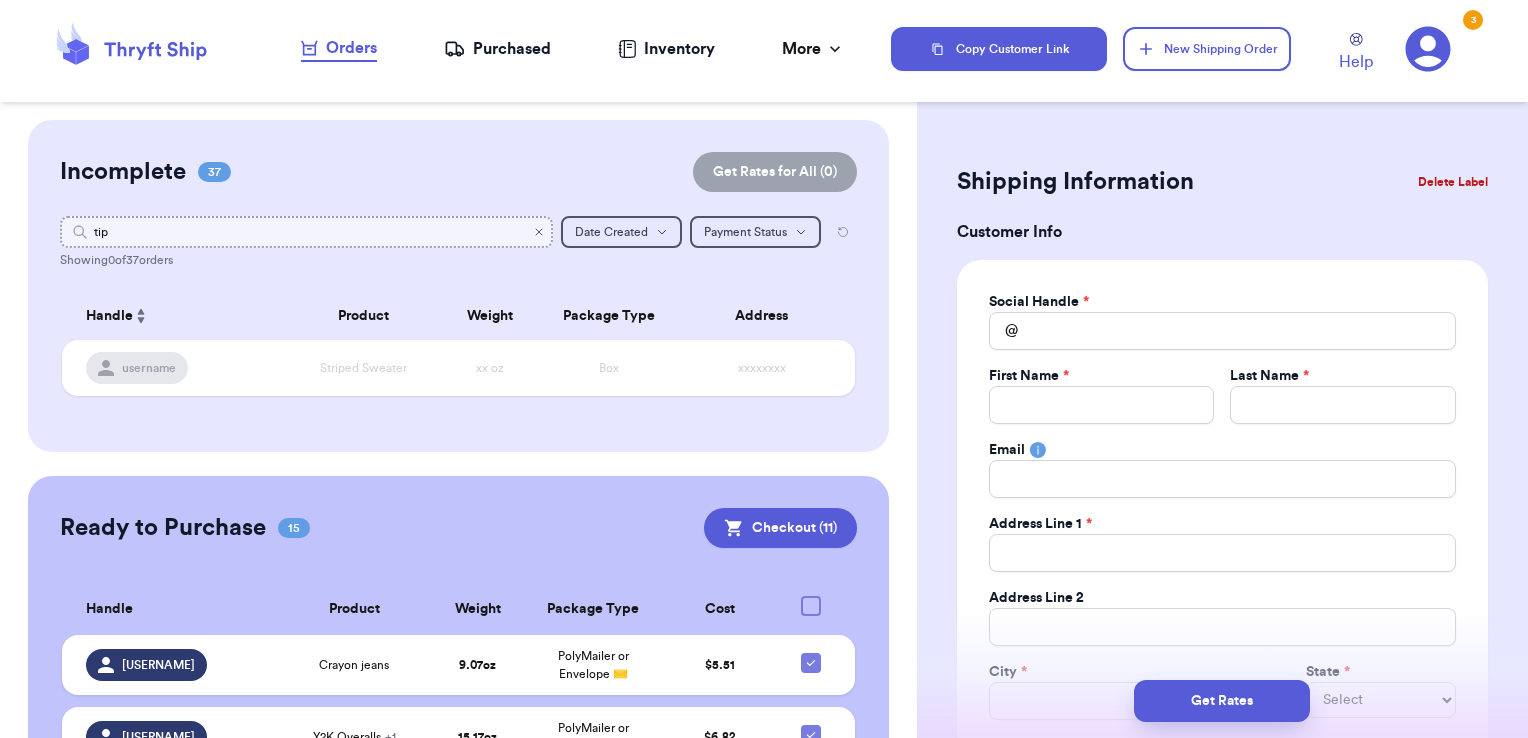 drag, startPoint x: 480, startPoint y: 234, endPoint x: 529, endPoint y: 230, distance: 49.162994 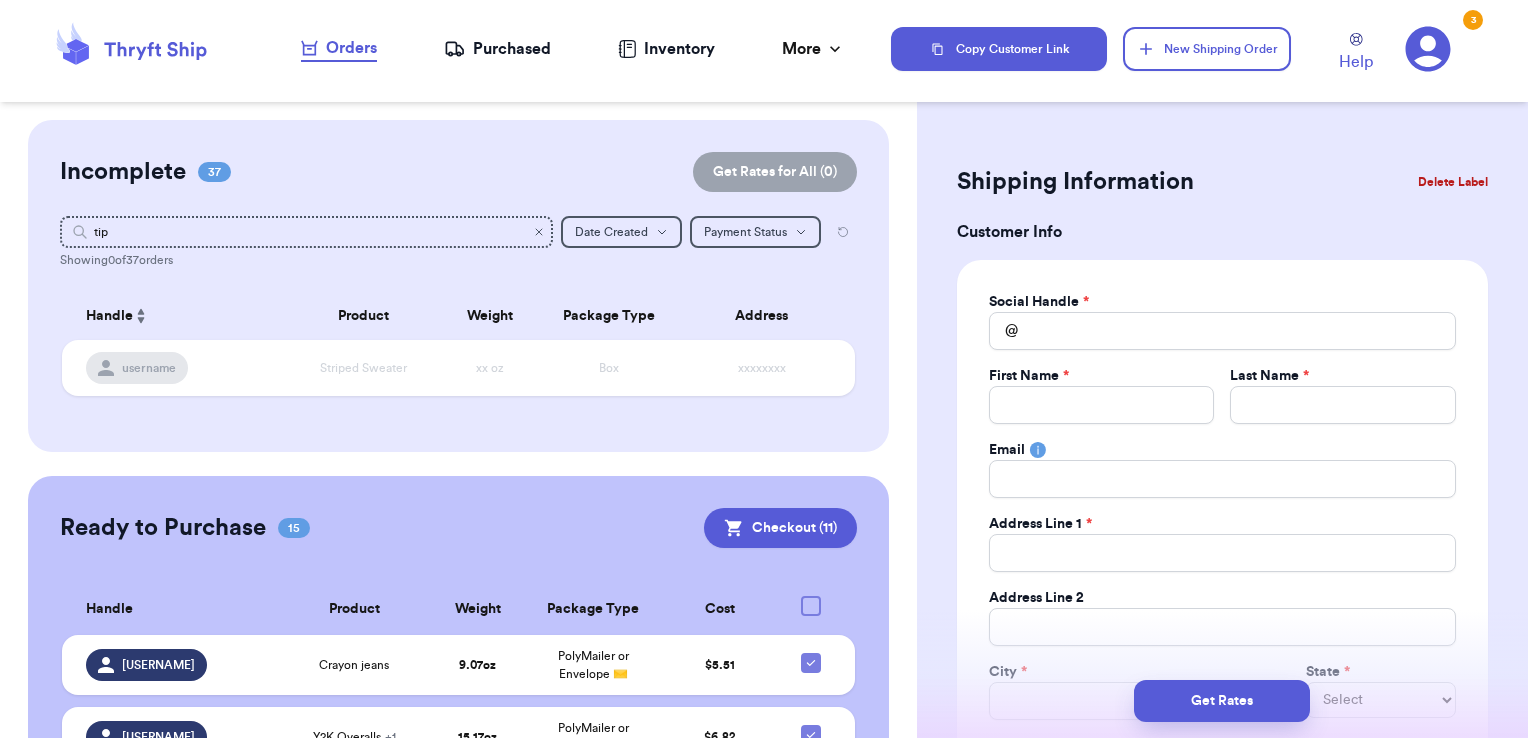 click 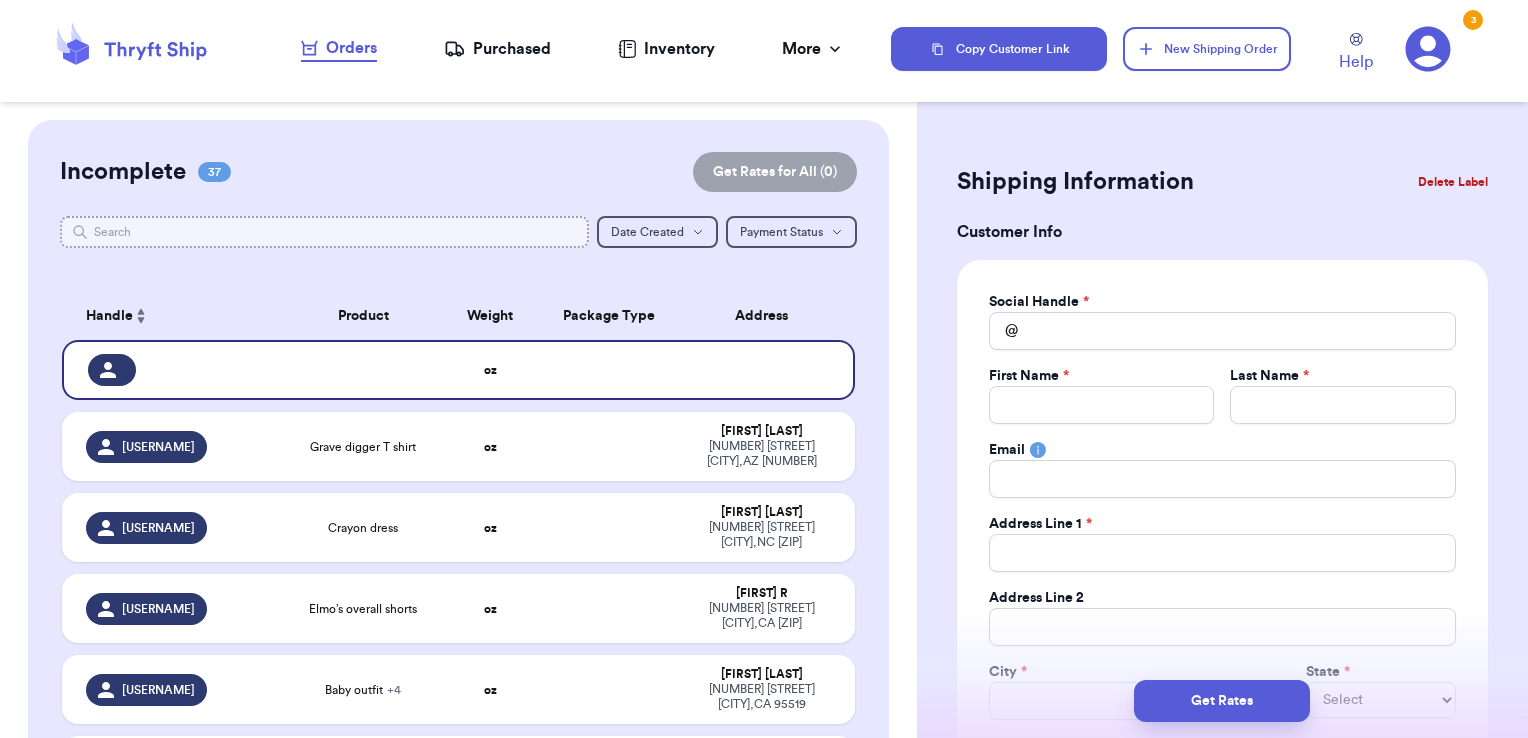click at bounding box center (325, 232) 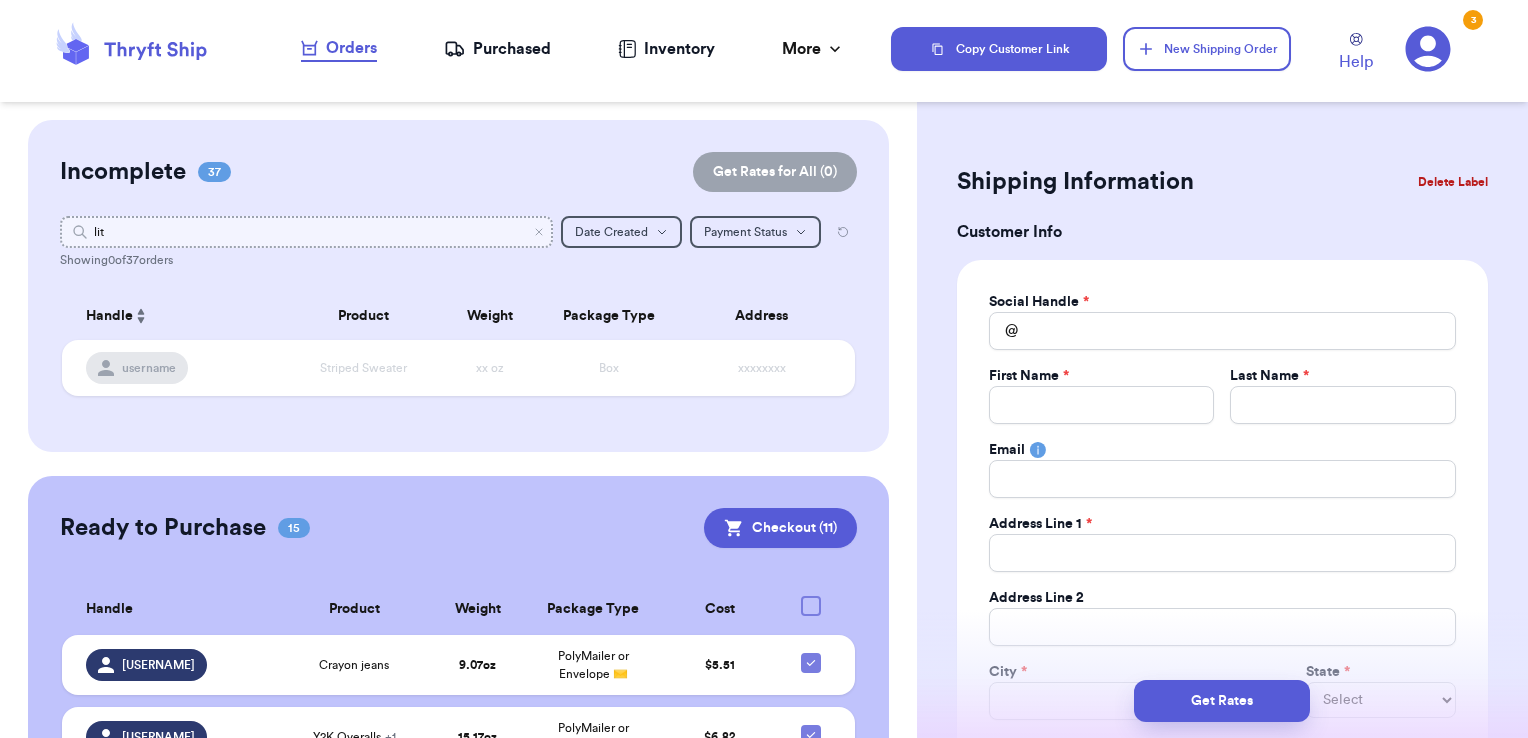 type on "litt" 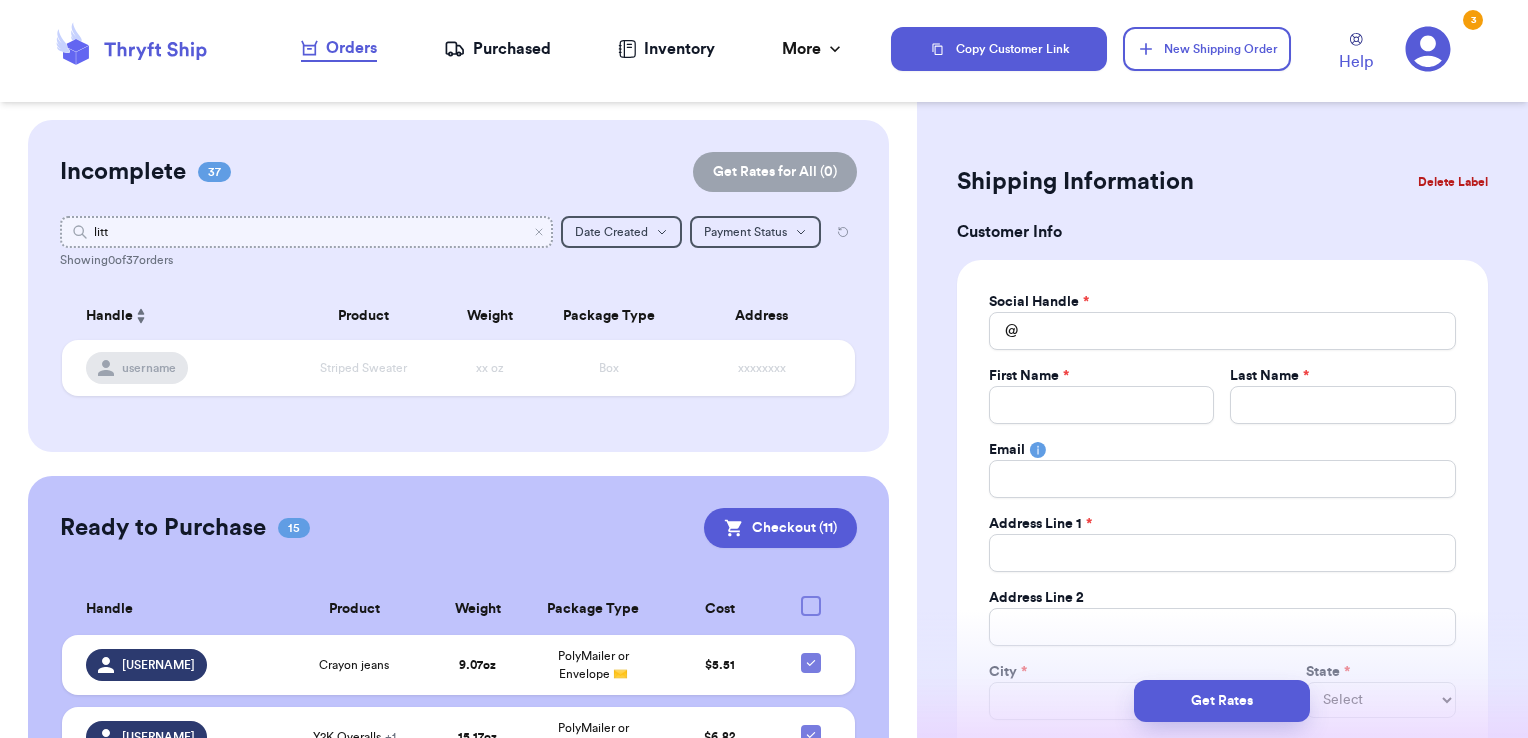type 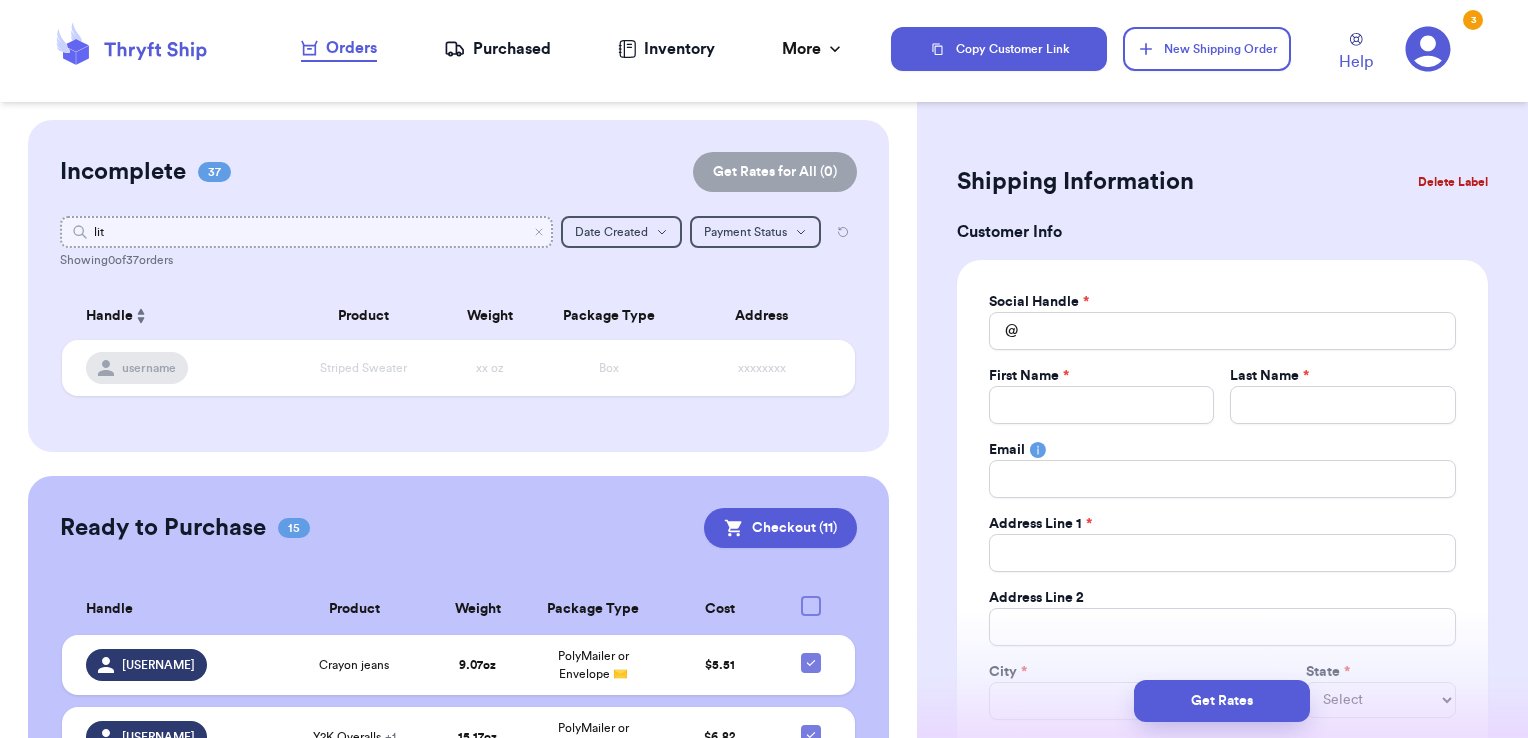 type 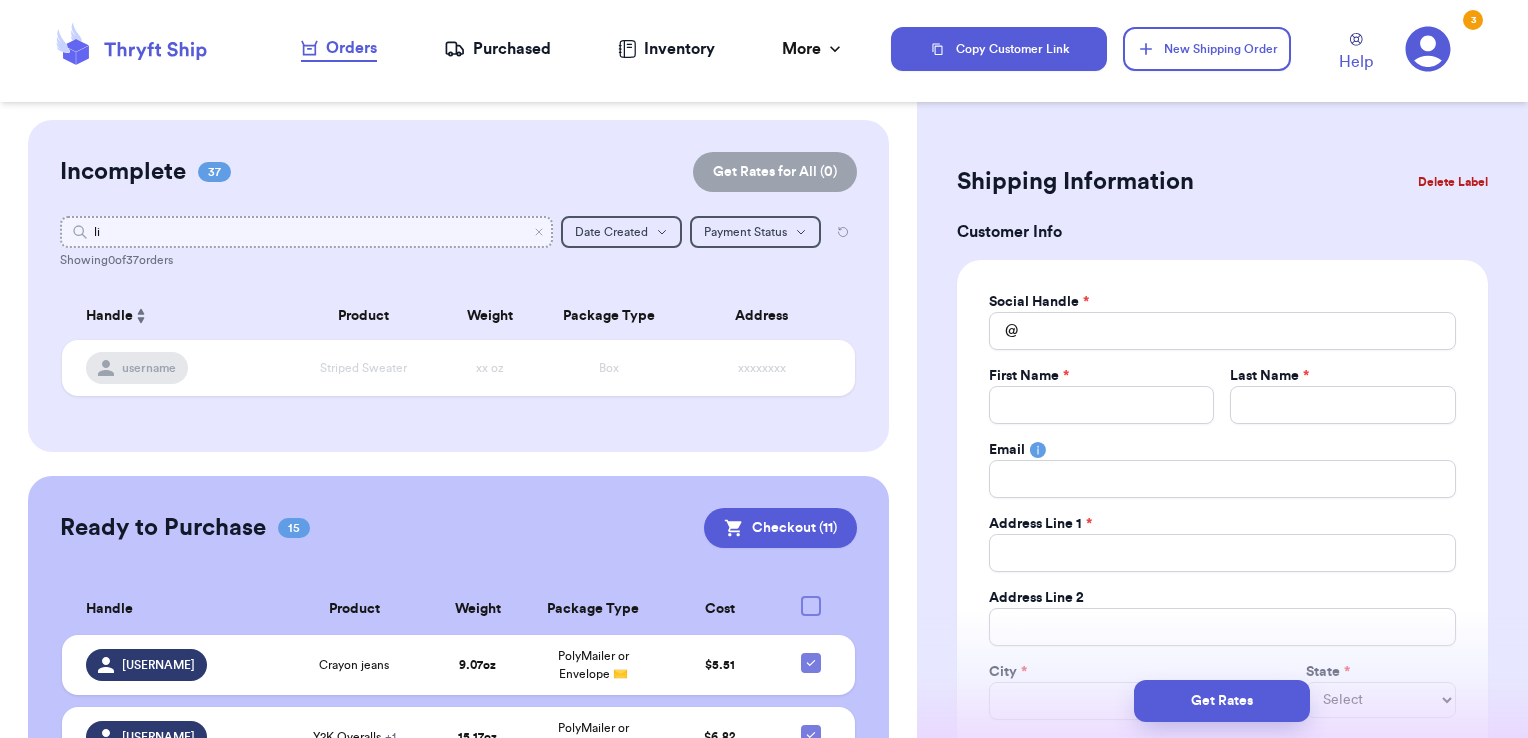 type on "l" 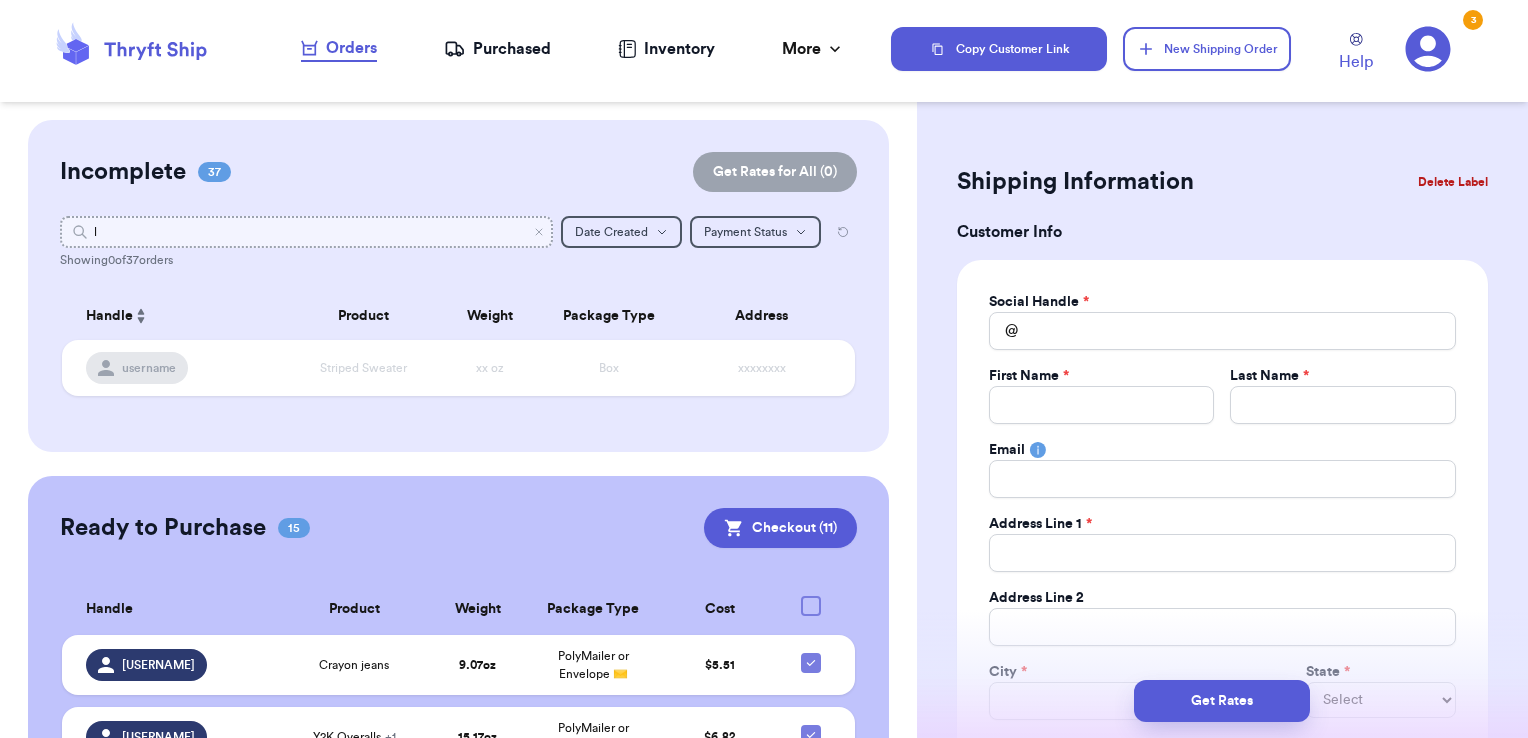 type 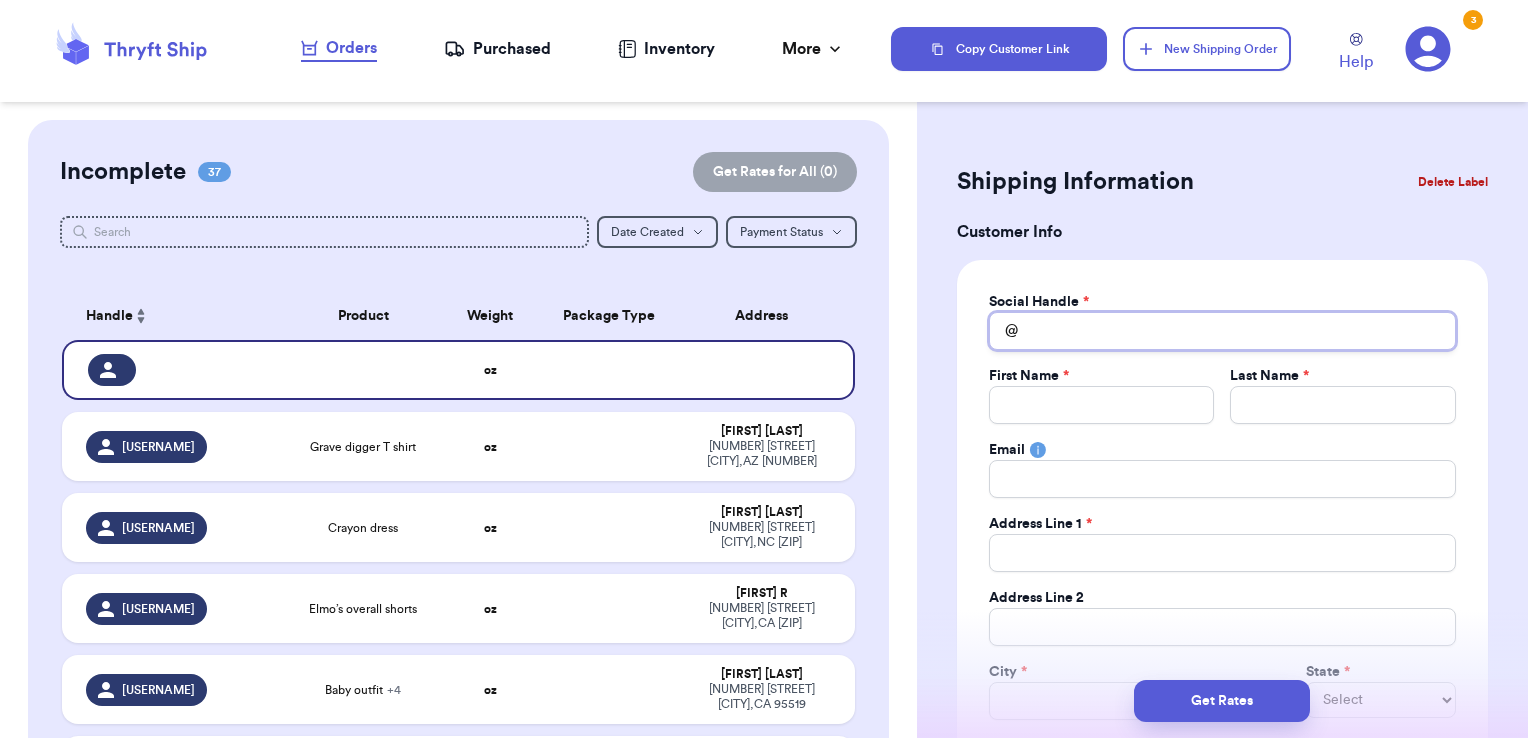 click on "Total Amount Paid" at bounding box center (1222, 331) 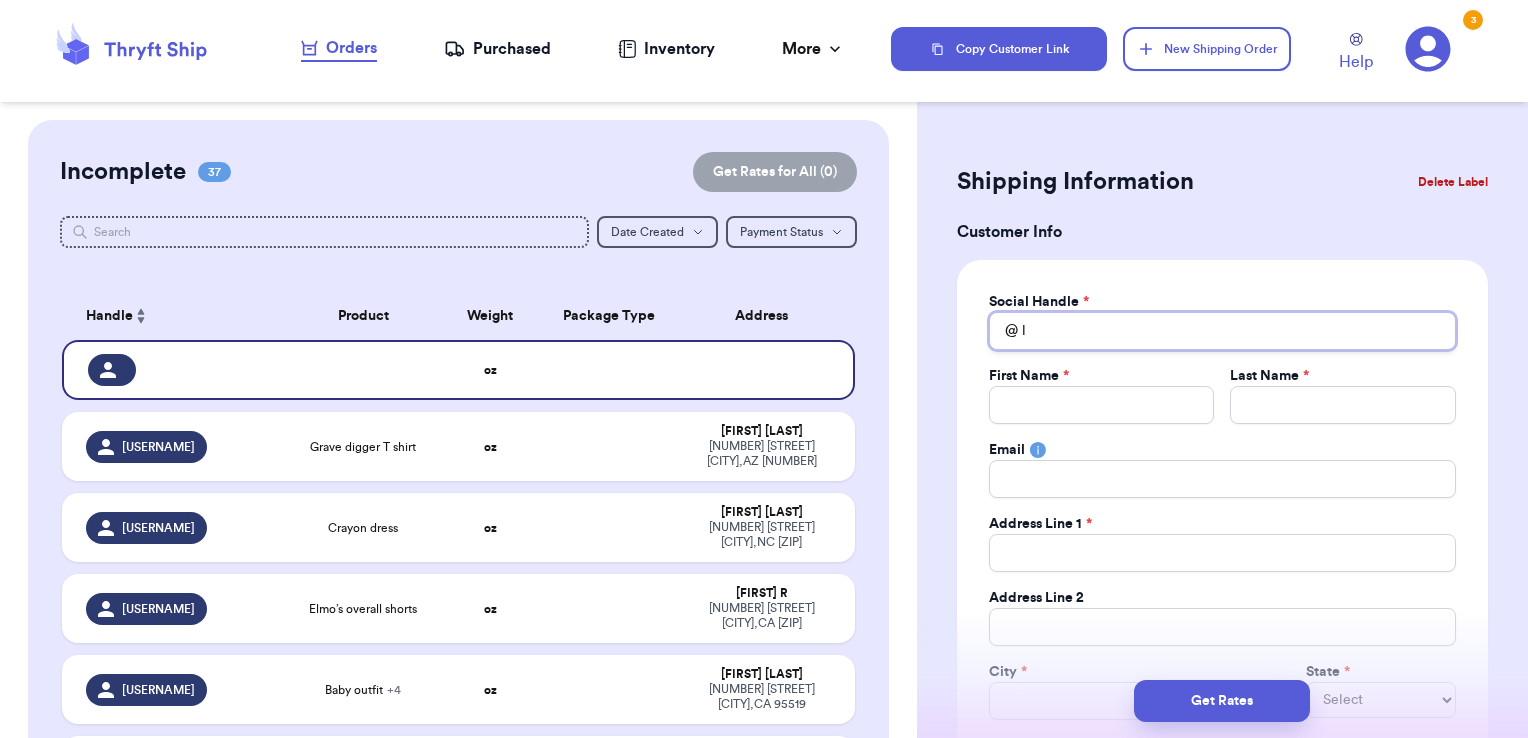 type 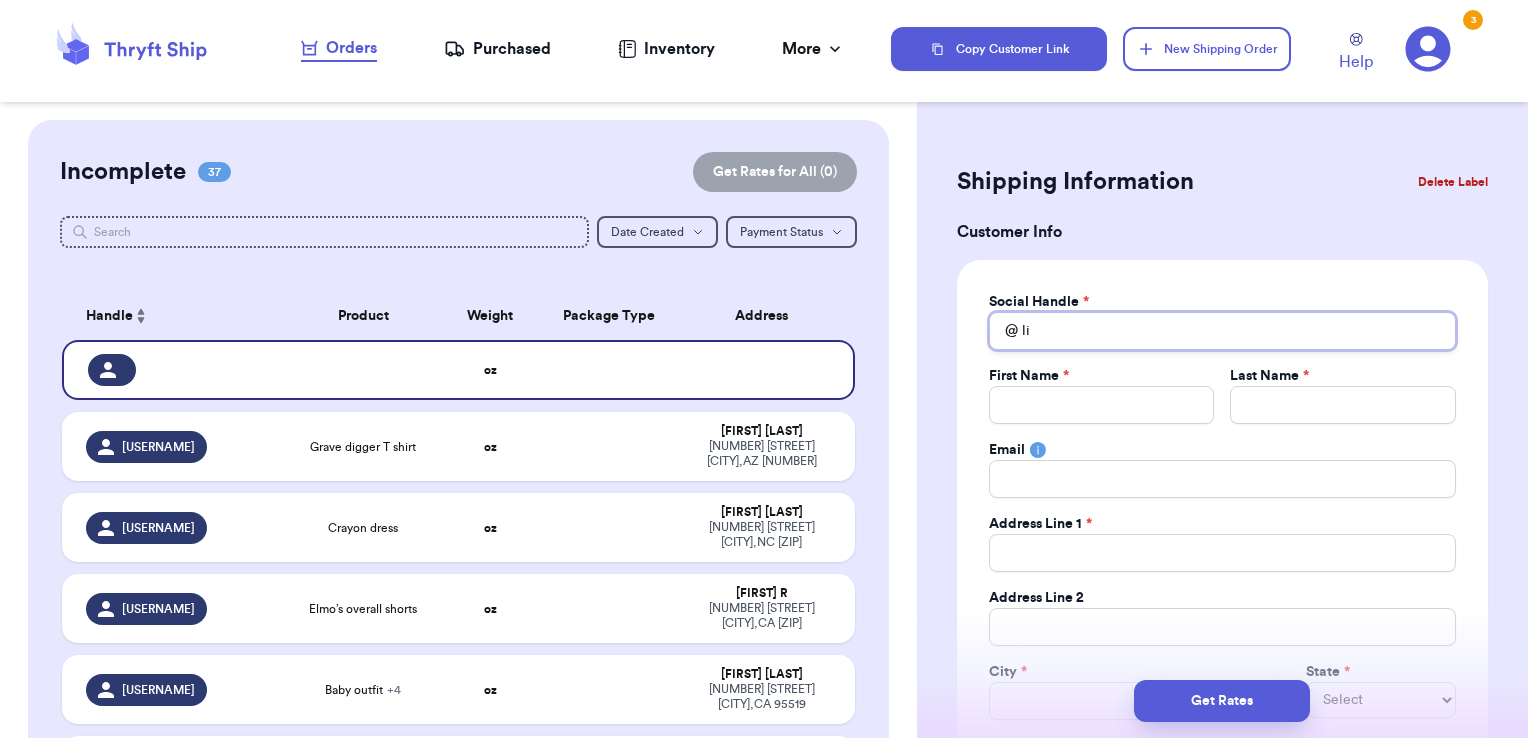 type 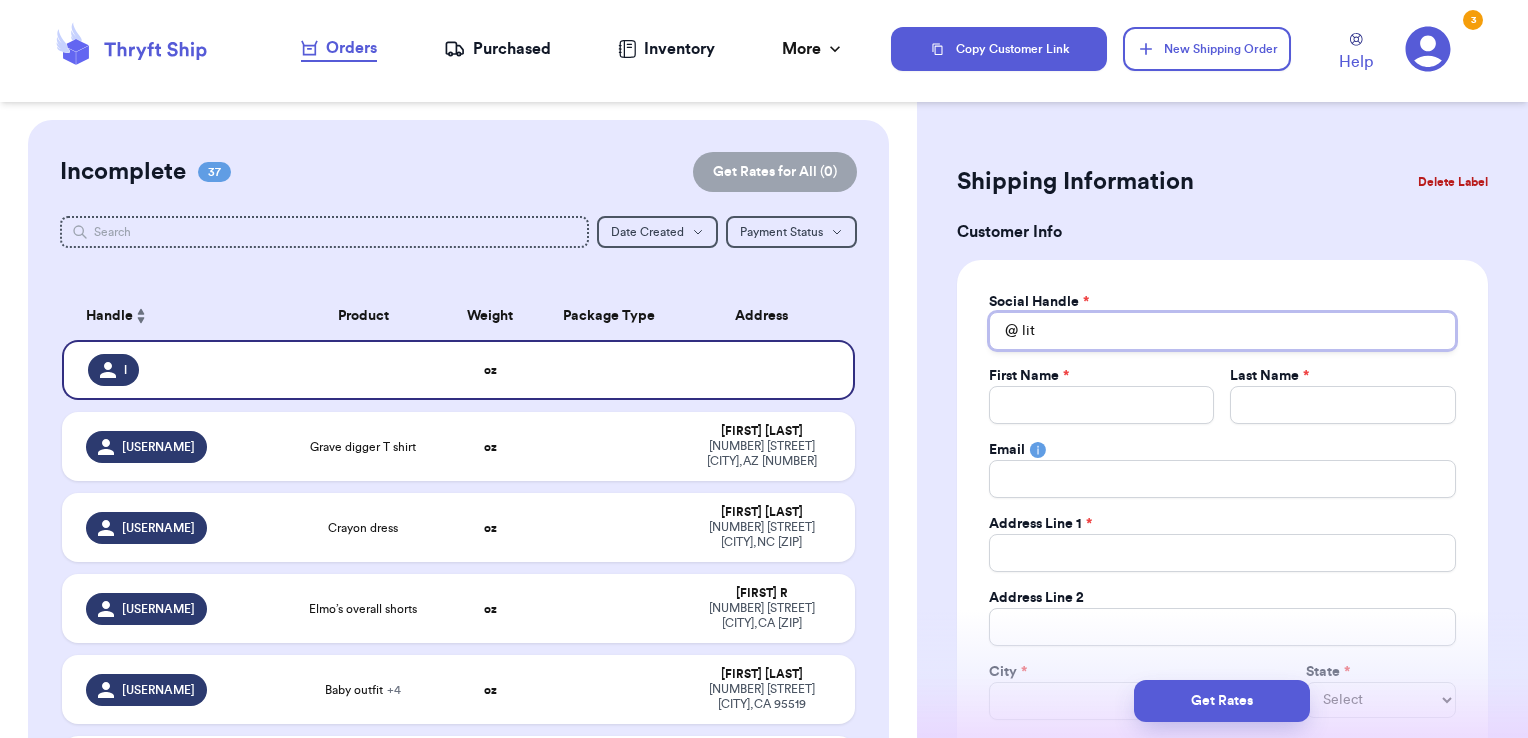 type 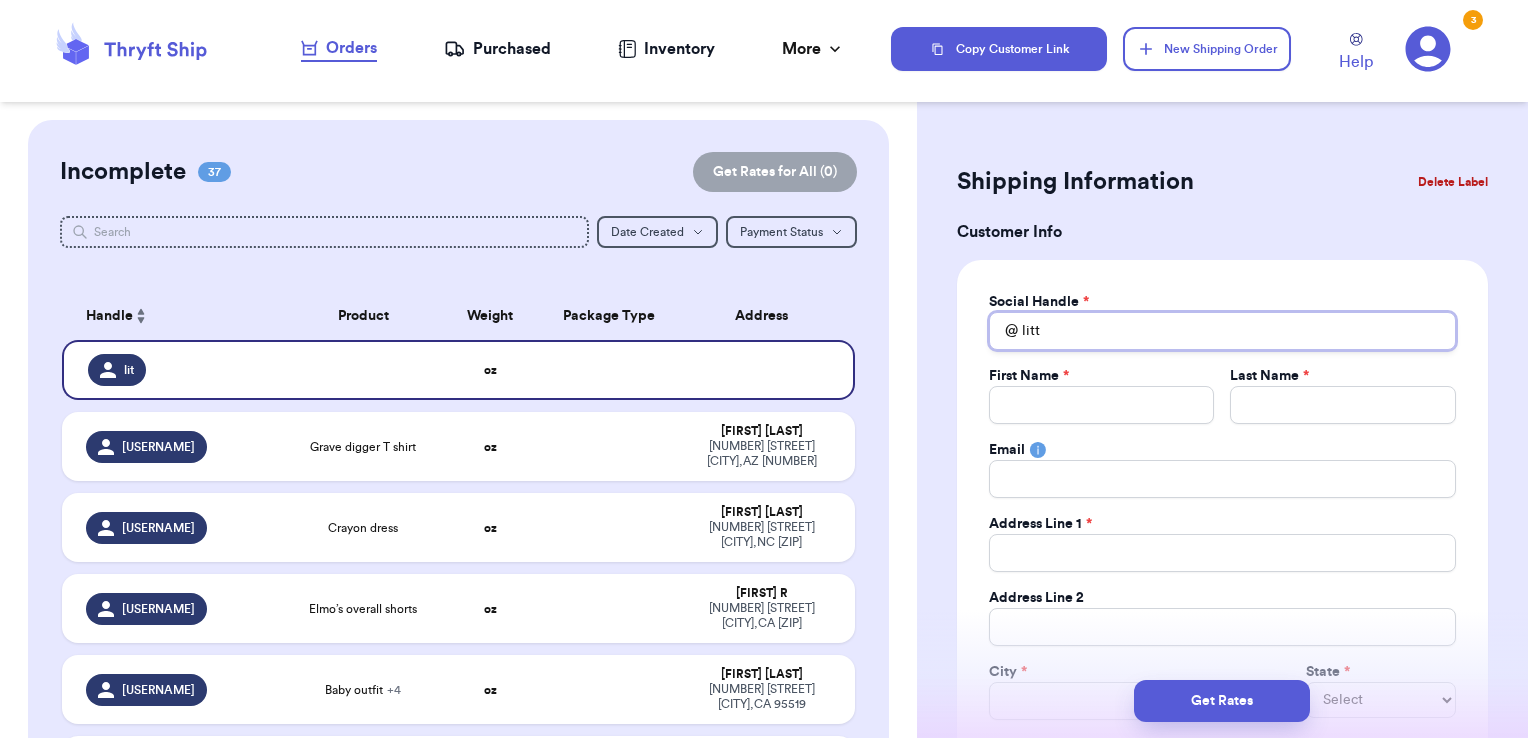 type 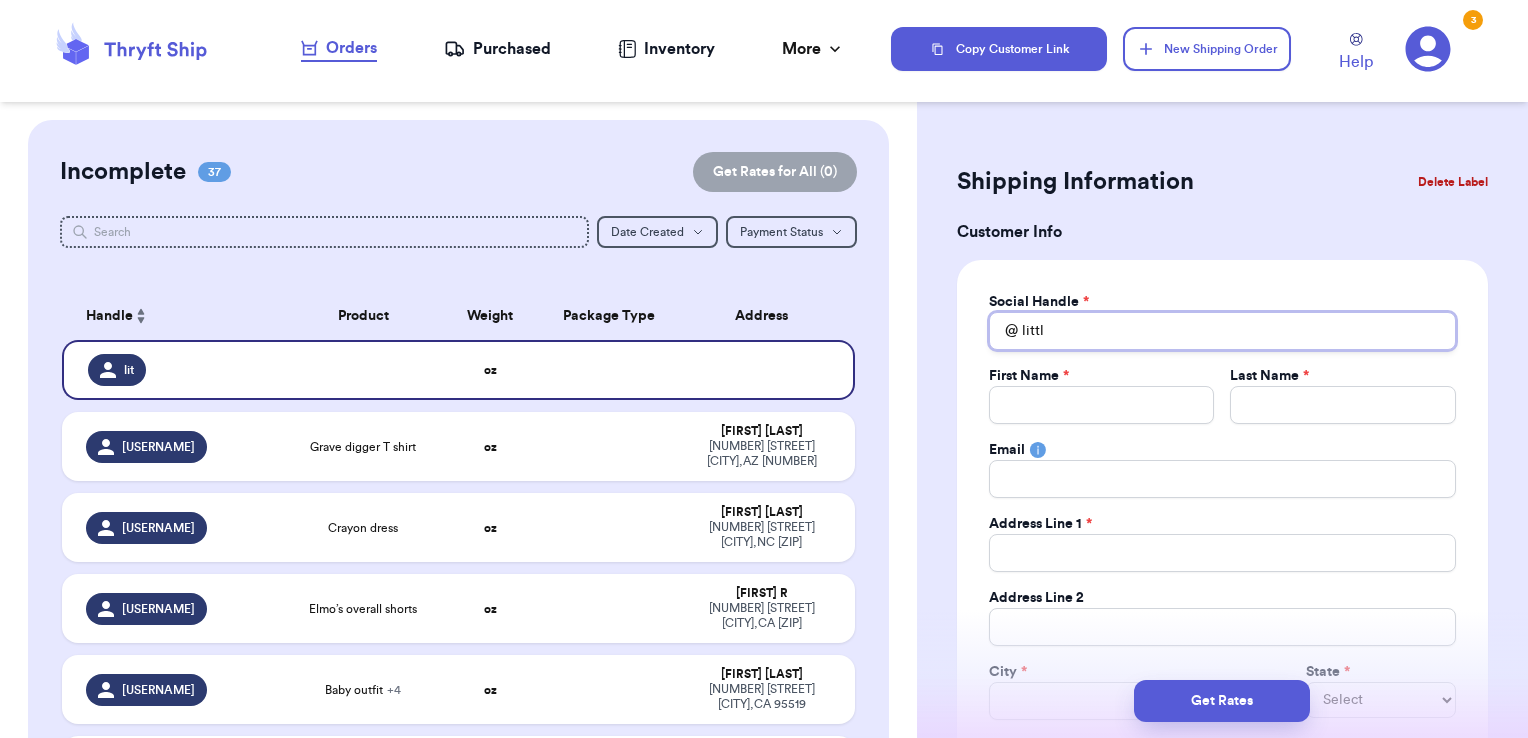 type 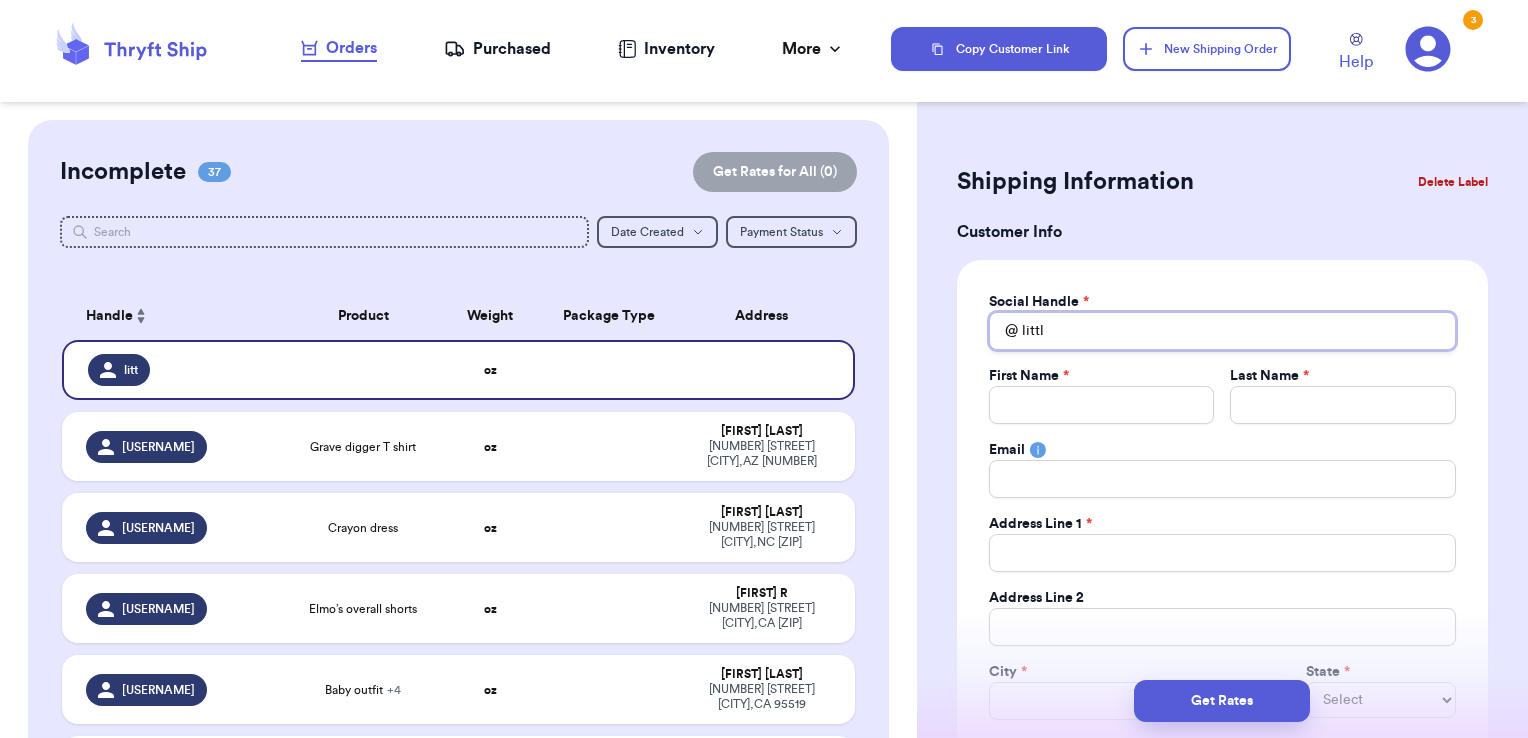 type on "little" 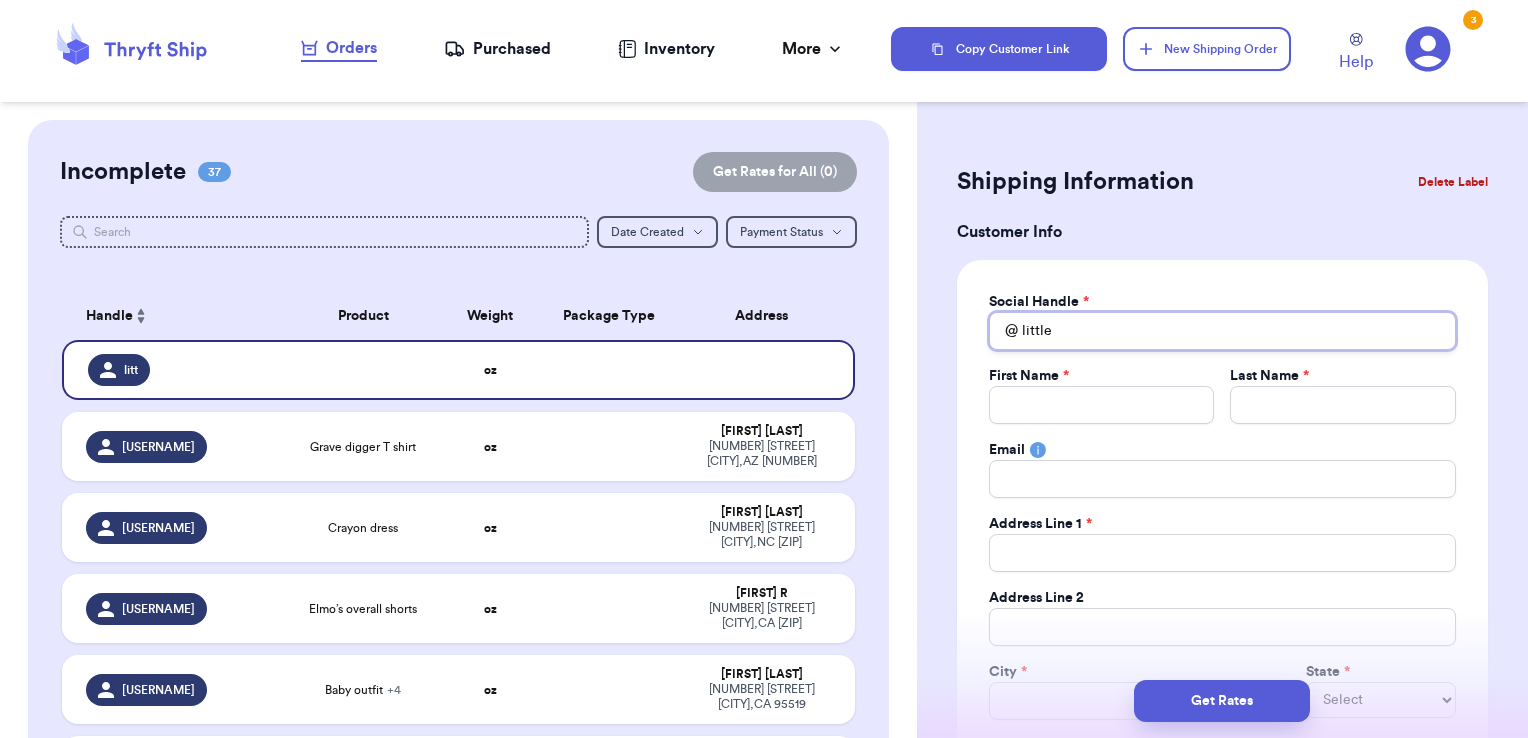 type 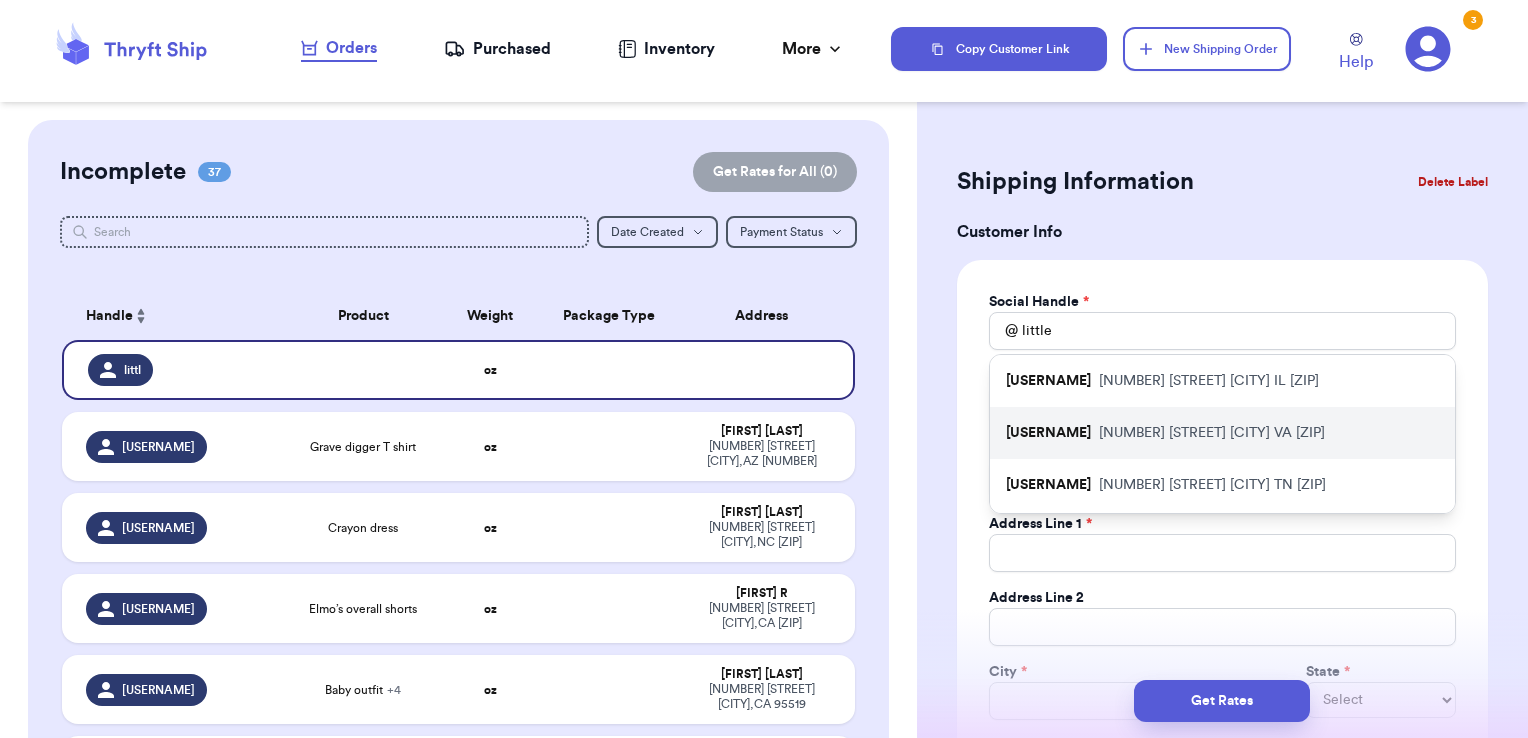 click on "[NUMBER] [STREET] [CITY] [STATE] [POSTAL_CODE]" at bounding box center (1212, 433) 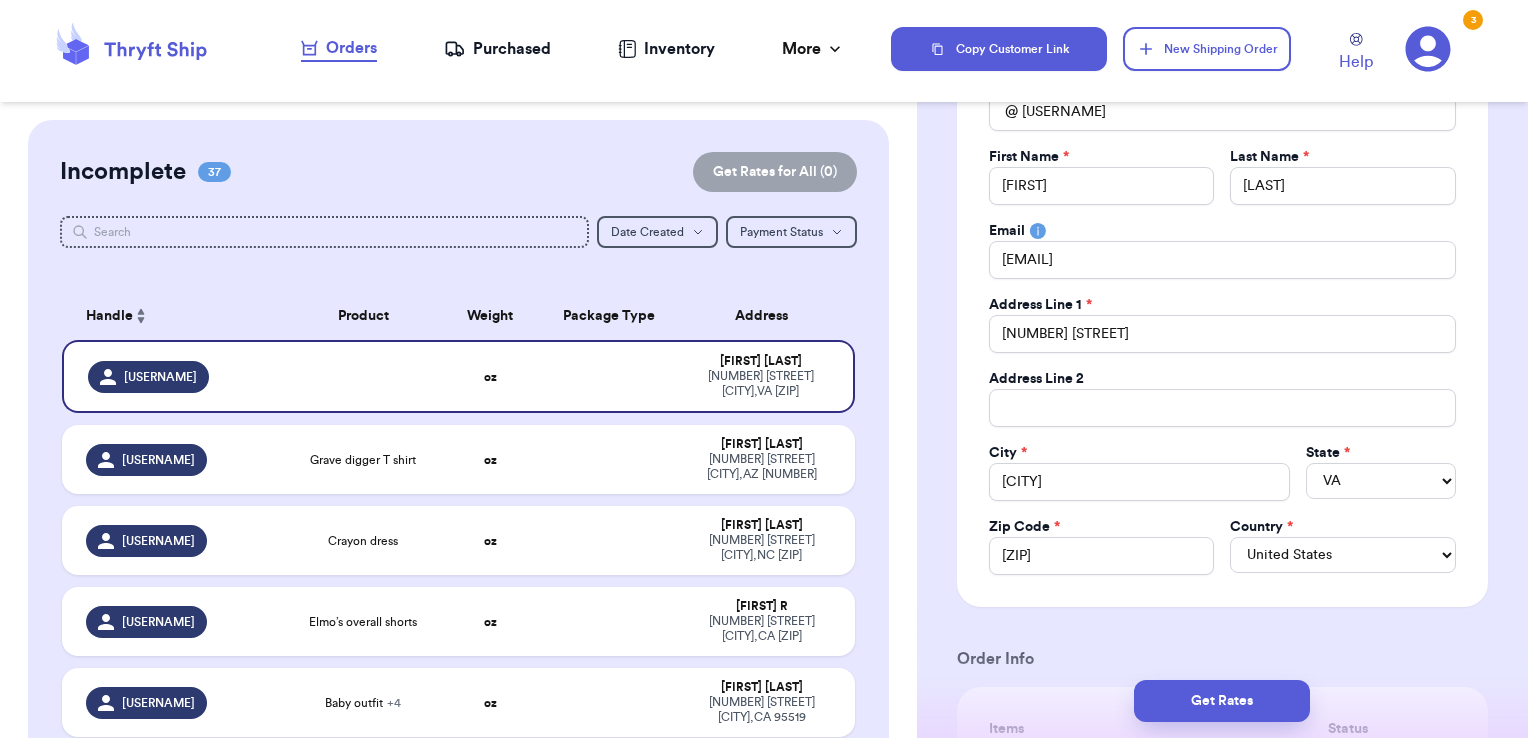 scroll, scrollTop: 228, scrollLeft: 0, axis: vertical 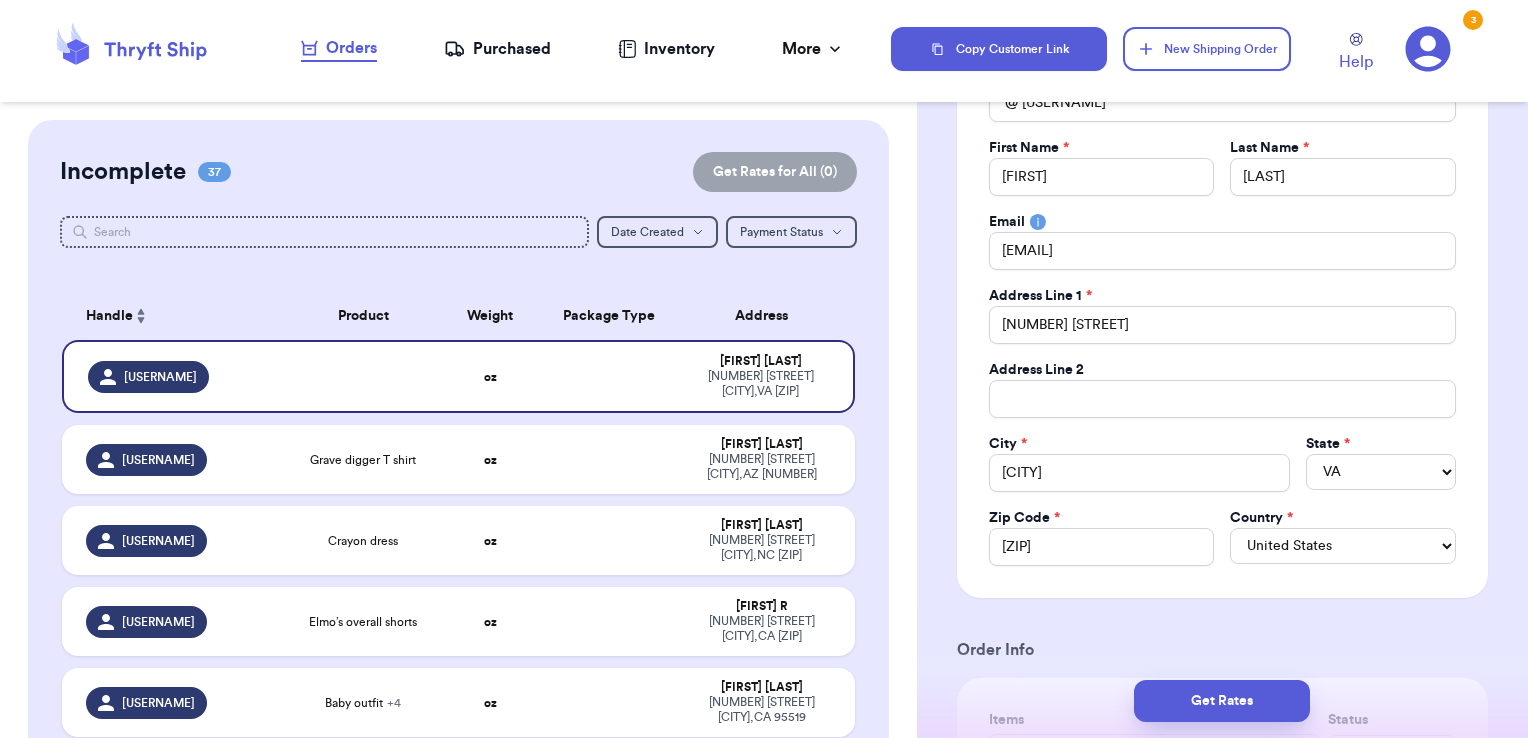 type 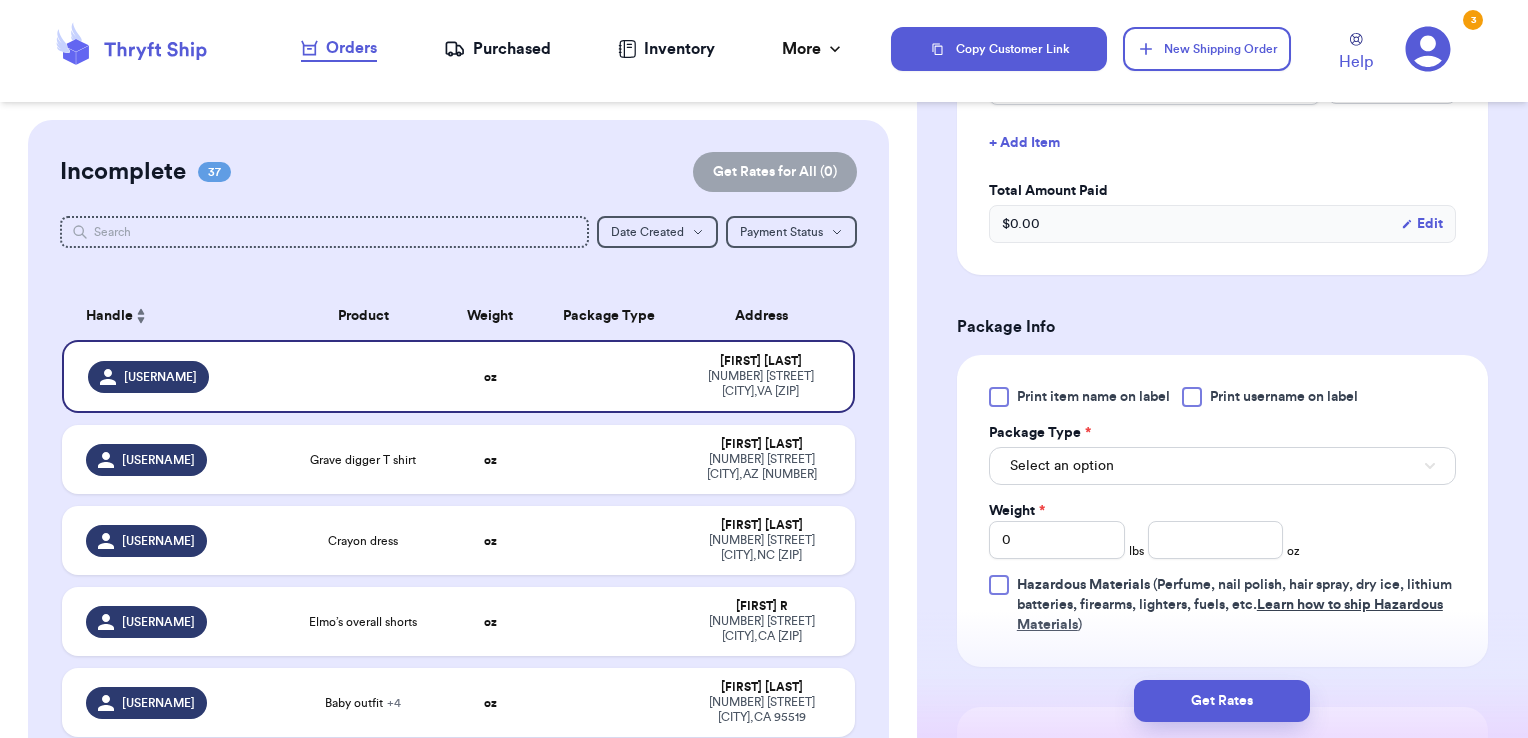 scroll, scrollTop: 784, scrollLeft: 0, axis: vertical 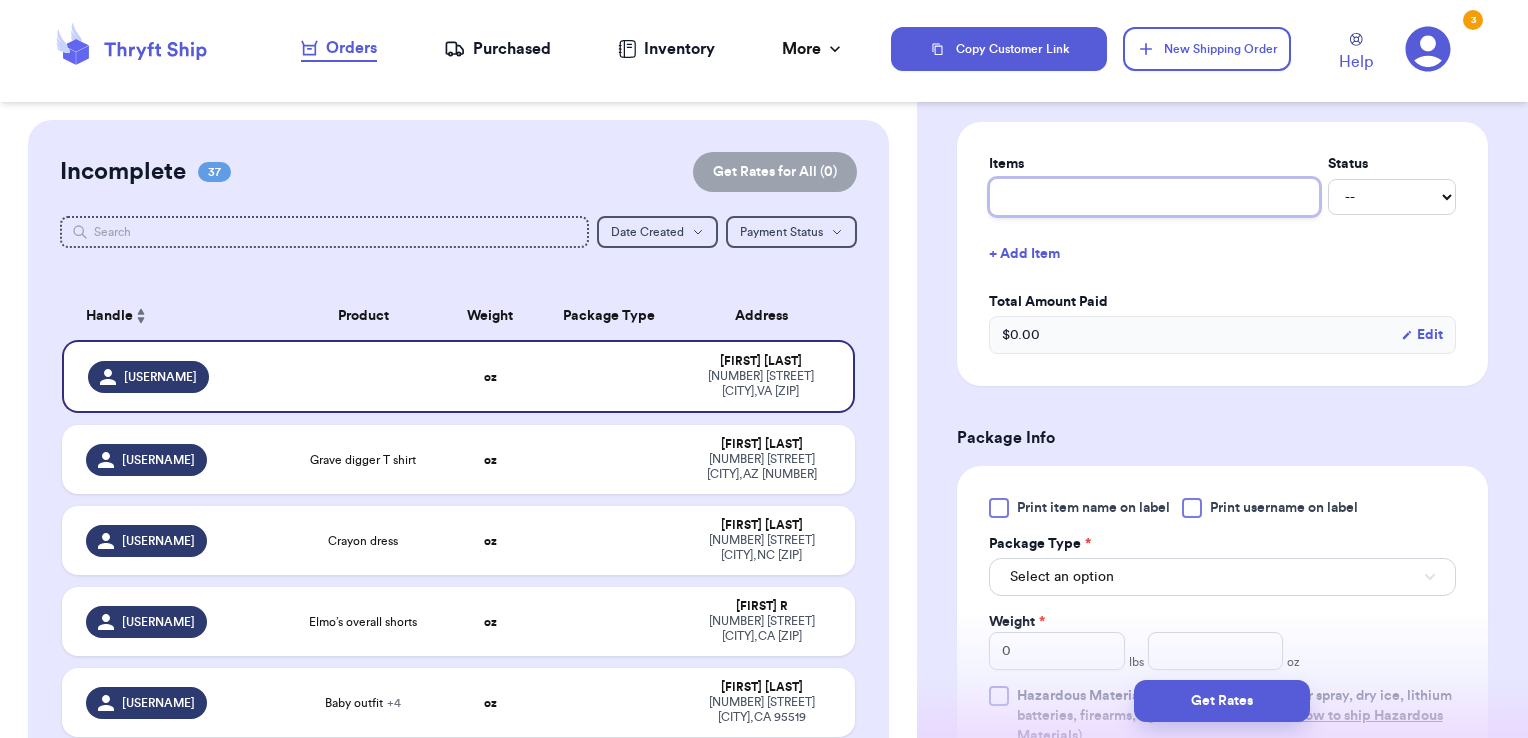 click at bounding box center (1154, 197) 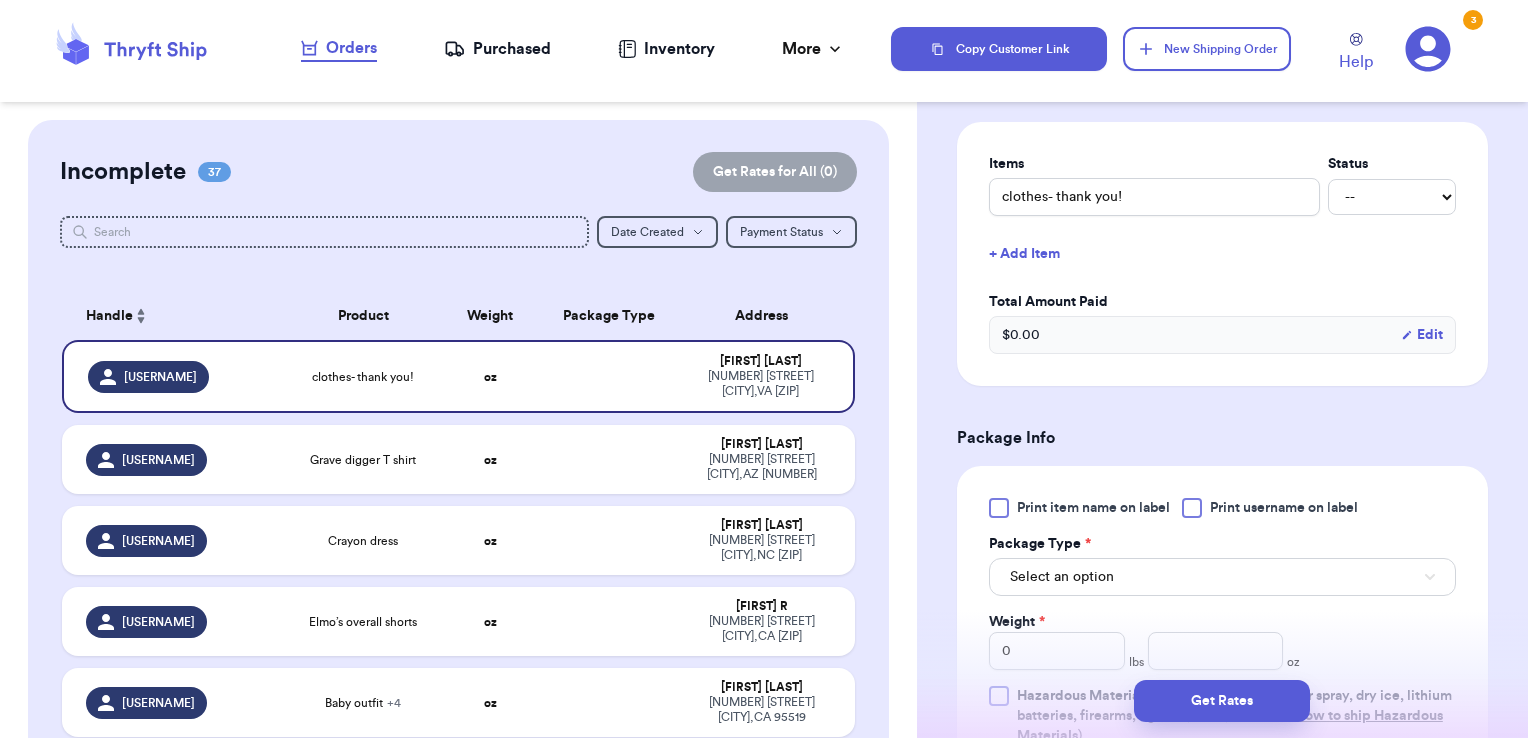click on "Print username on label" at bounding box center (1270, 508) 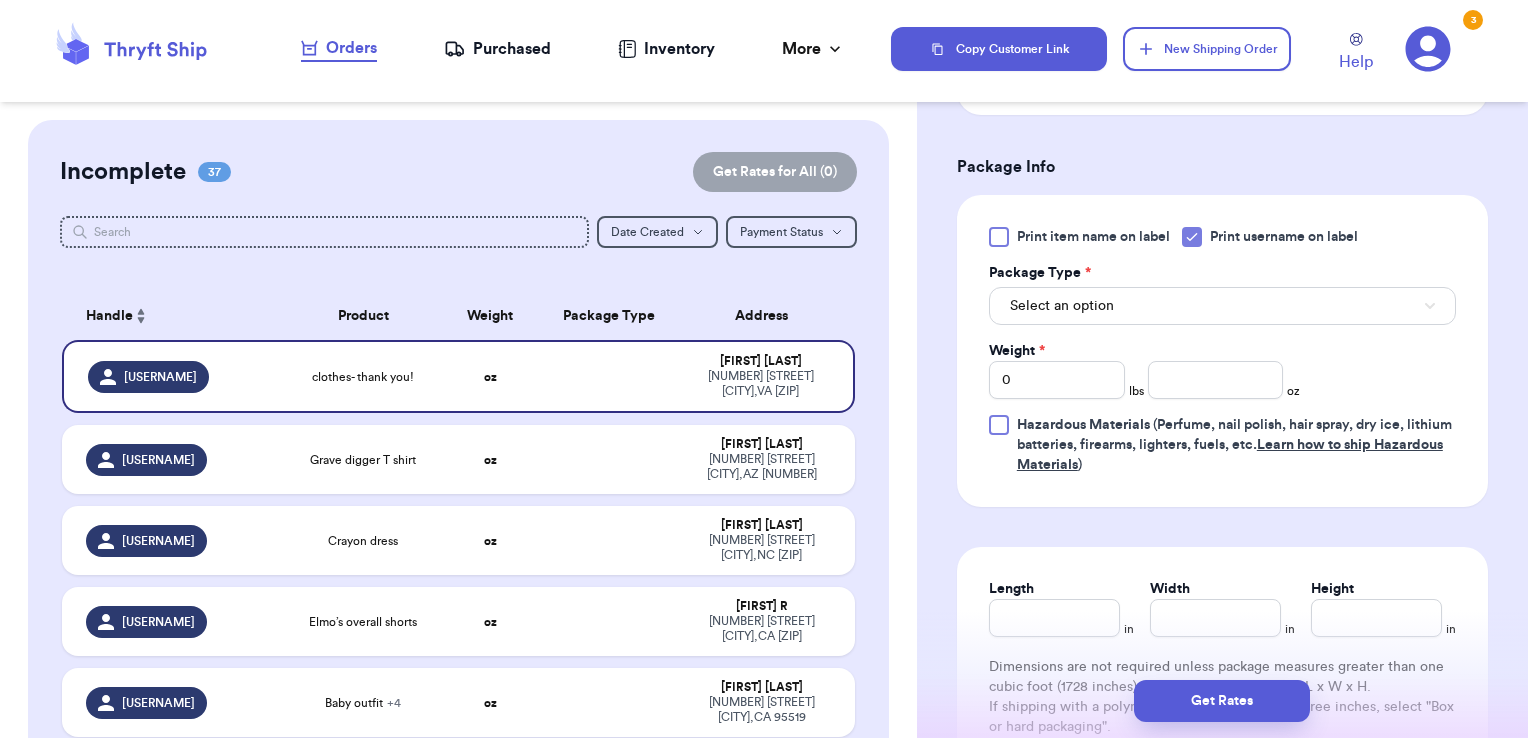 scroll, scrollTop: 1060, scrollLeft: 0, axis: vertical 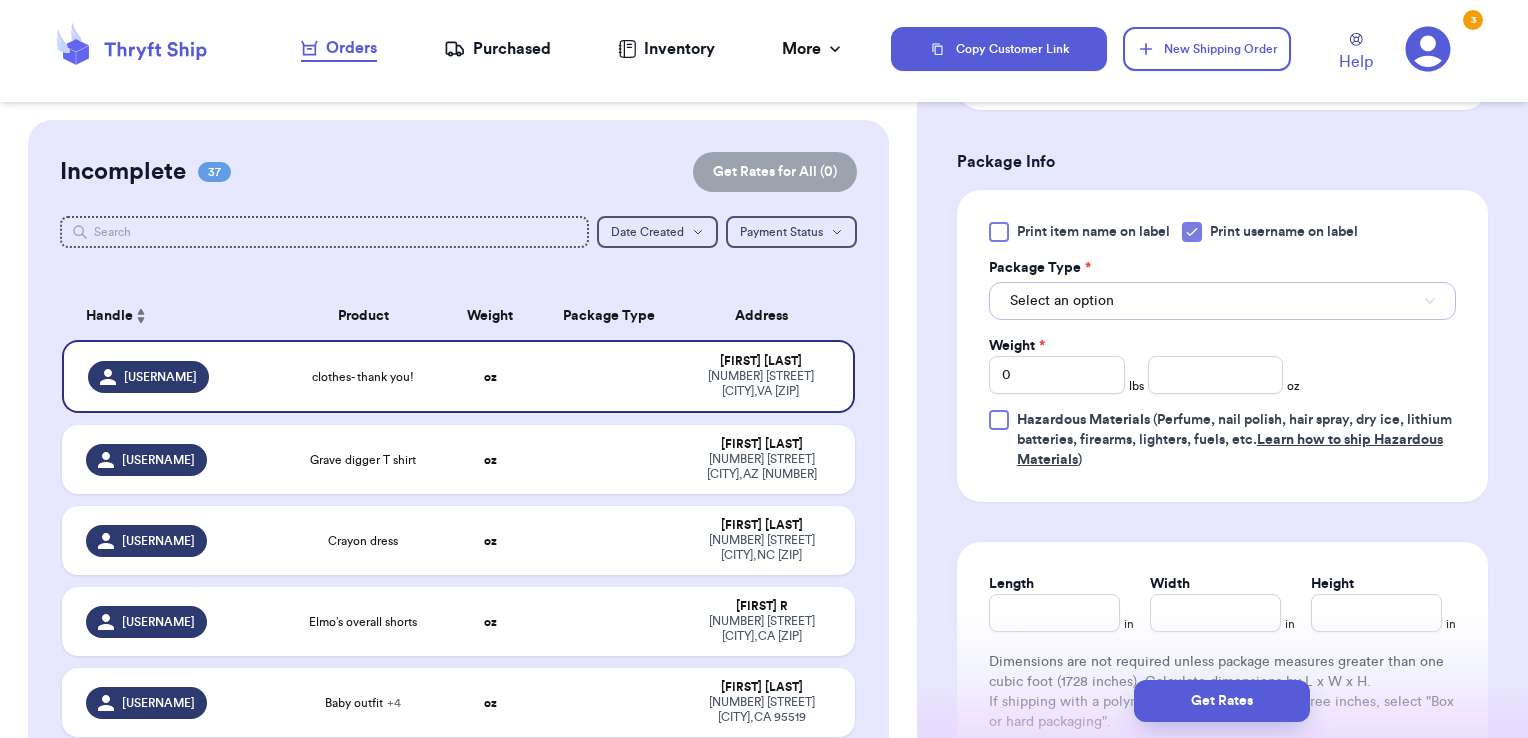click on "Select an option" at bounding box center [1222, 301] 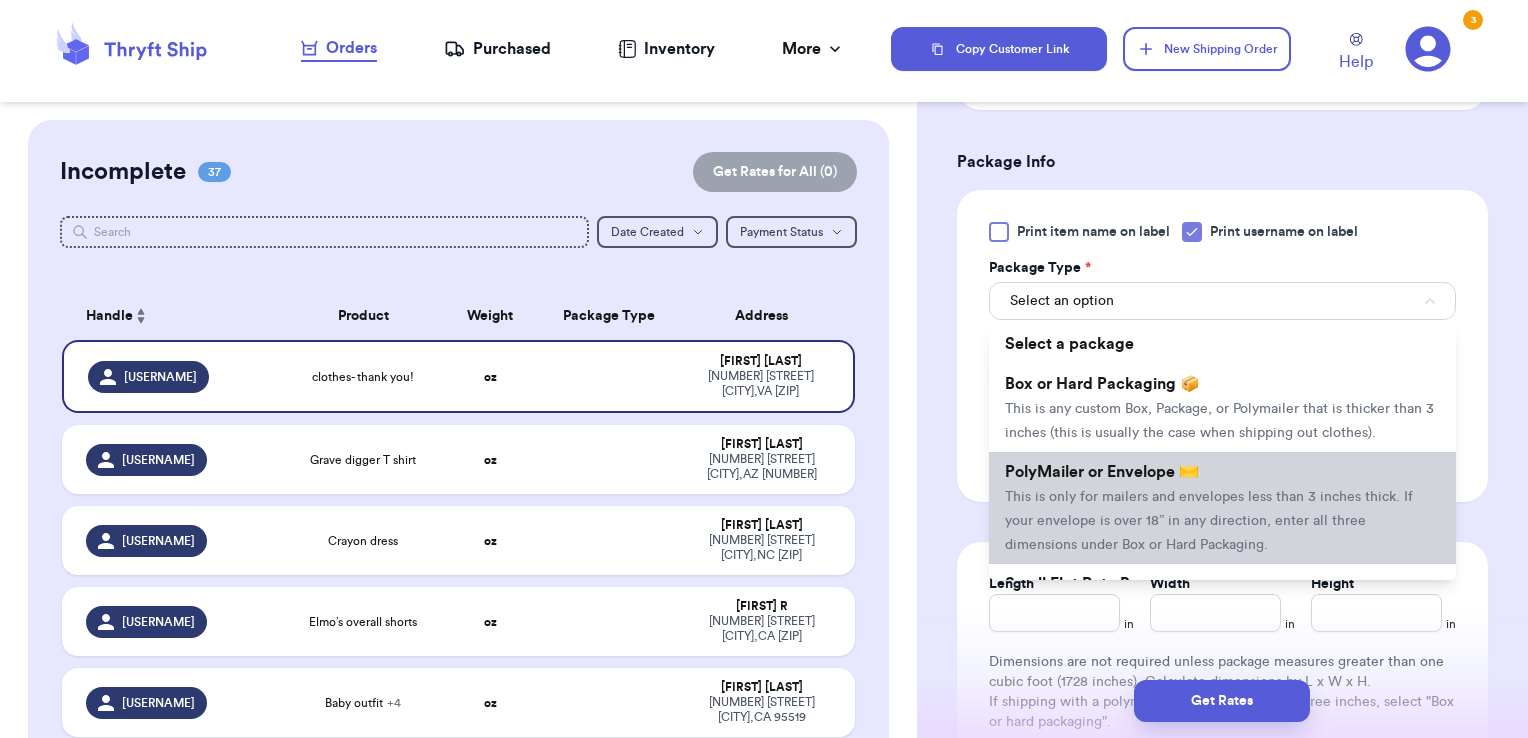 click on "PolyMailer or Envelope ✉️ This is only for mailers and envelopes less than 3 inches thick. If your envelope is over 18” in any direction, enter all three dimensions under Box or Hard Packaging." at bounding box center [1222, 508] 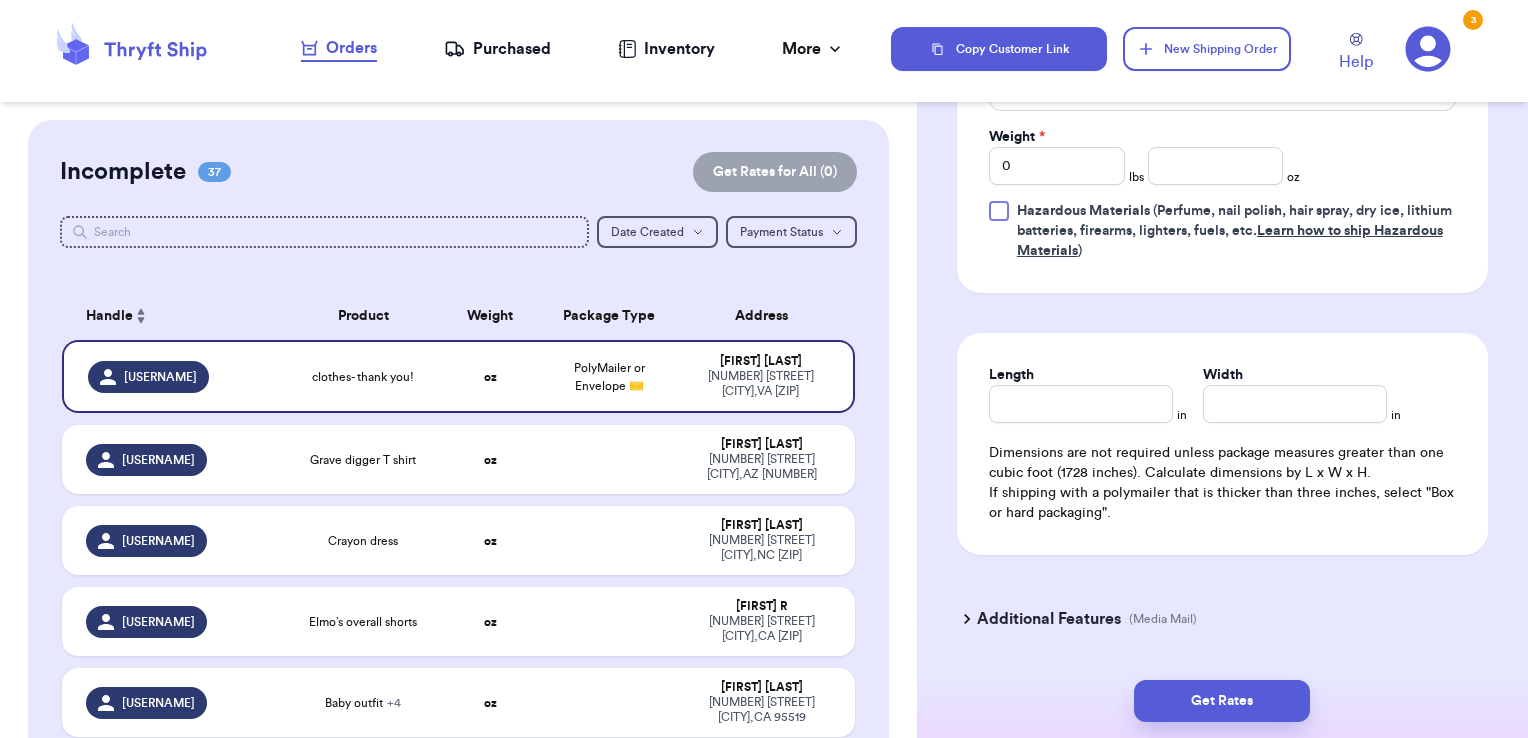 scroll, scrollTop: 1280, scrollLeft: 0, axis: vertical 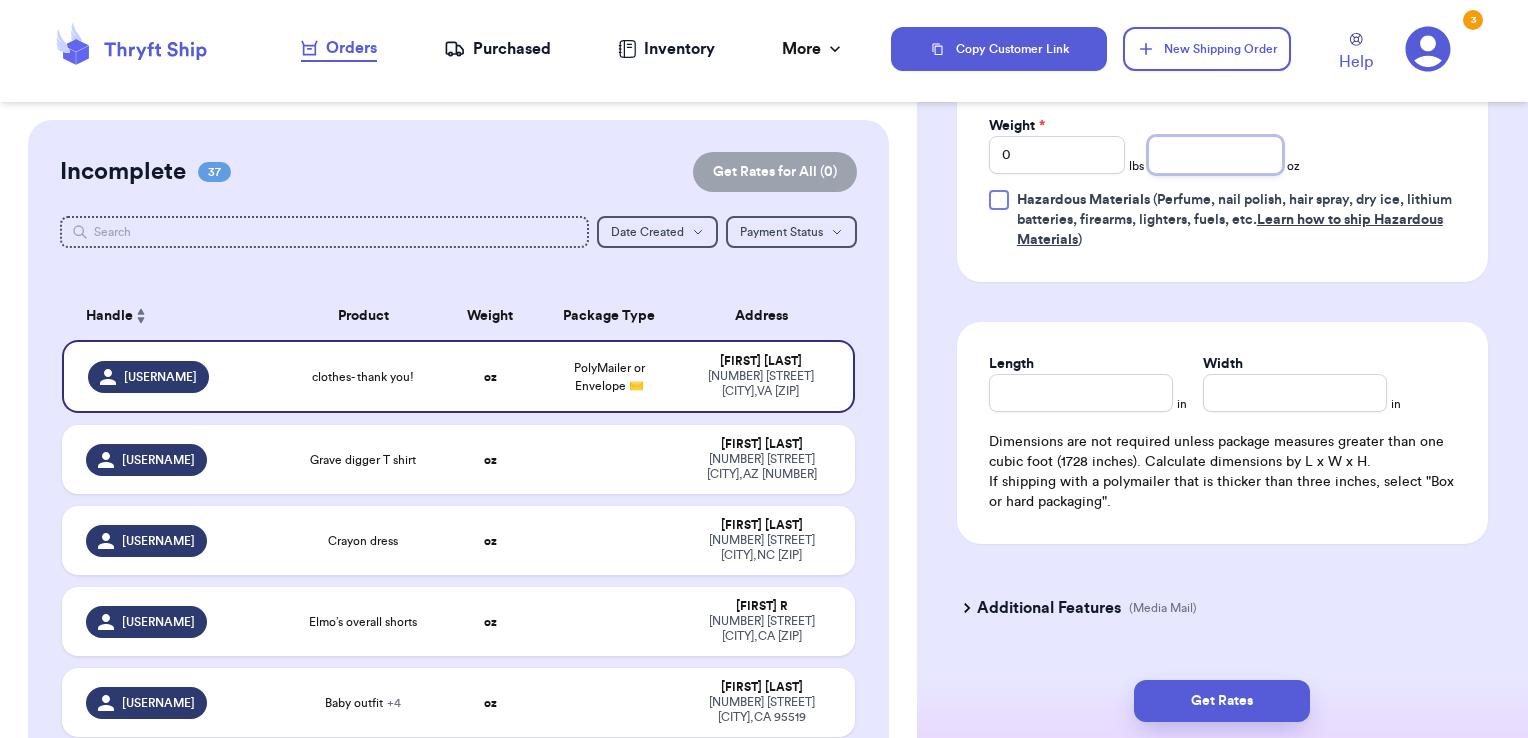 click at bounding box center (1216, 155) 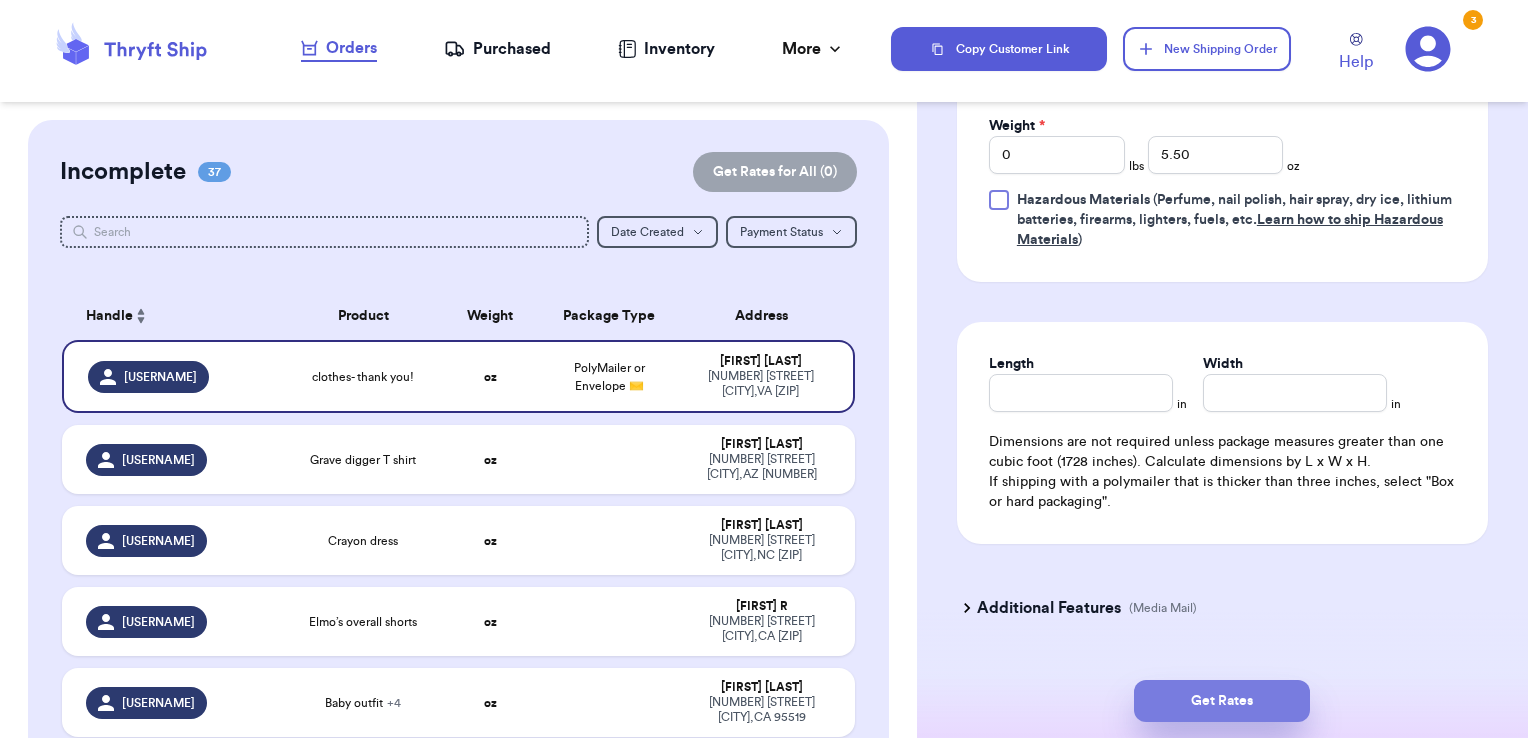 click on "Get Rates" at bounding box center (1222, 701) 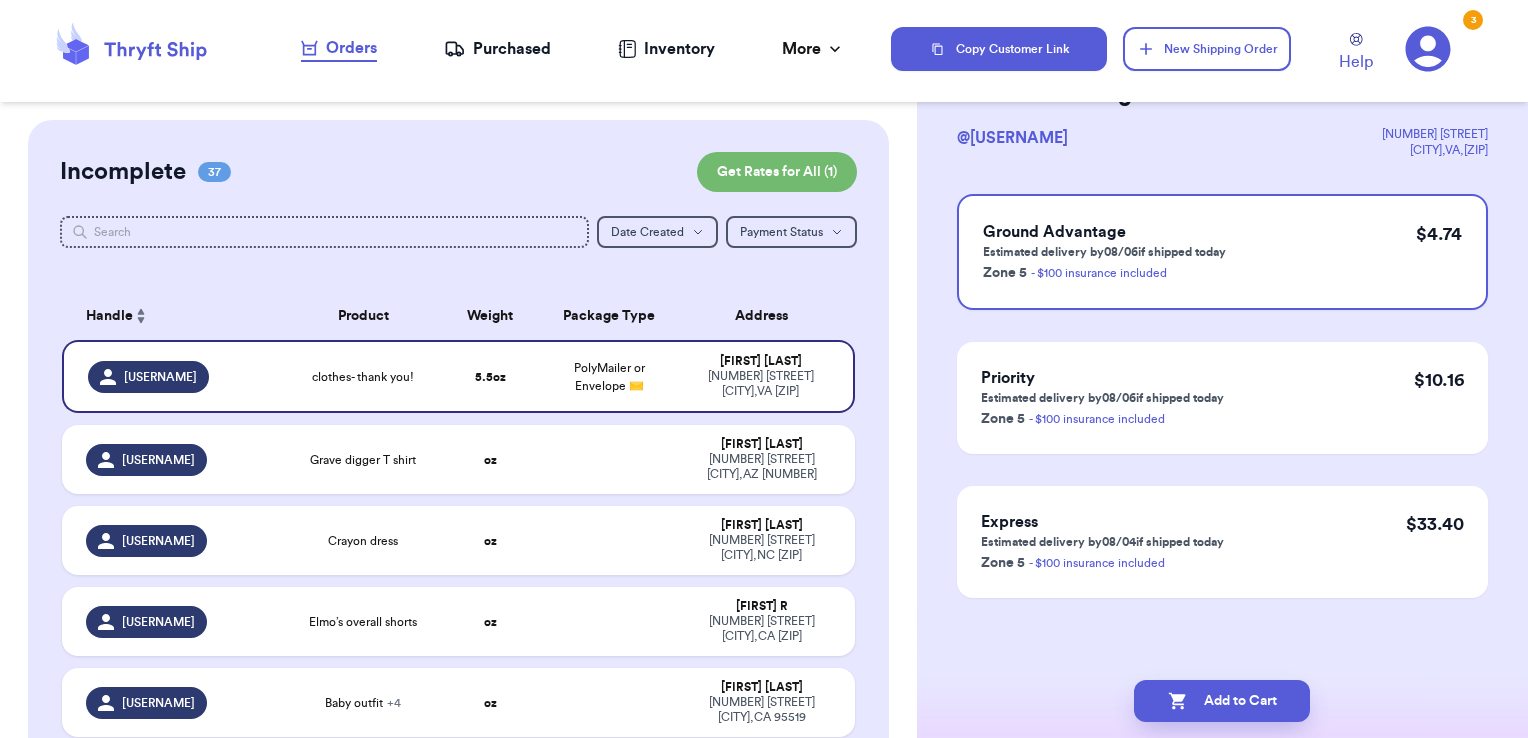 scroll, scrollTop: 0, scrollLeft: 0, axis: both 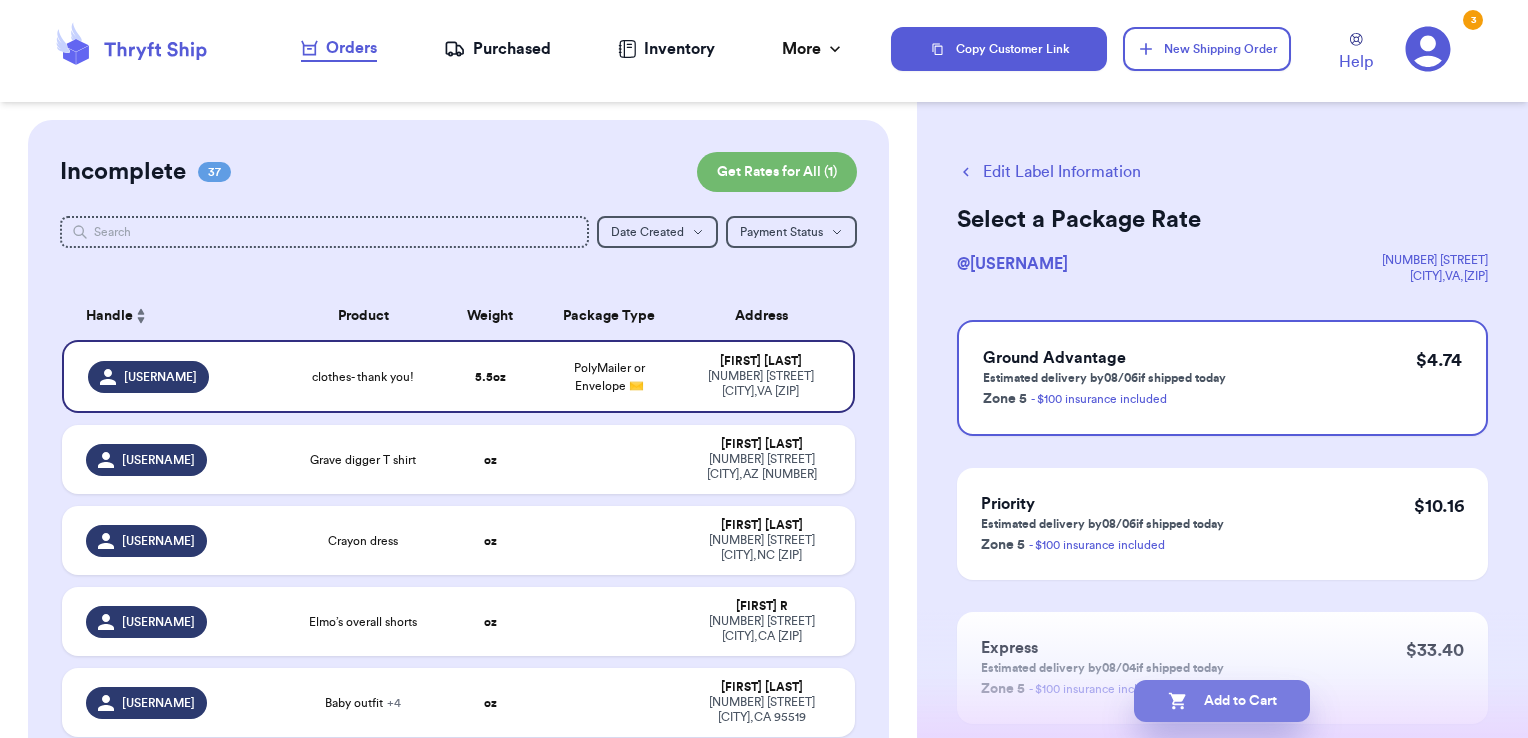 click on "Add to Cart" at bounding box center [1222, 701] 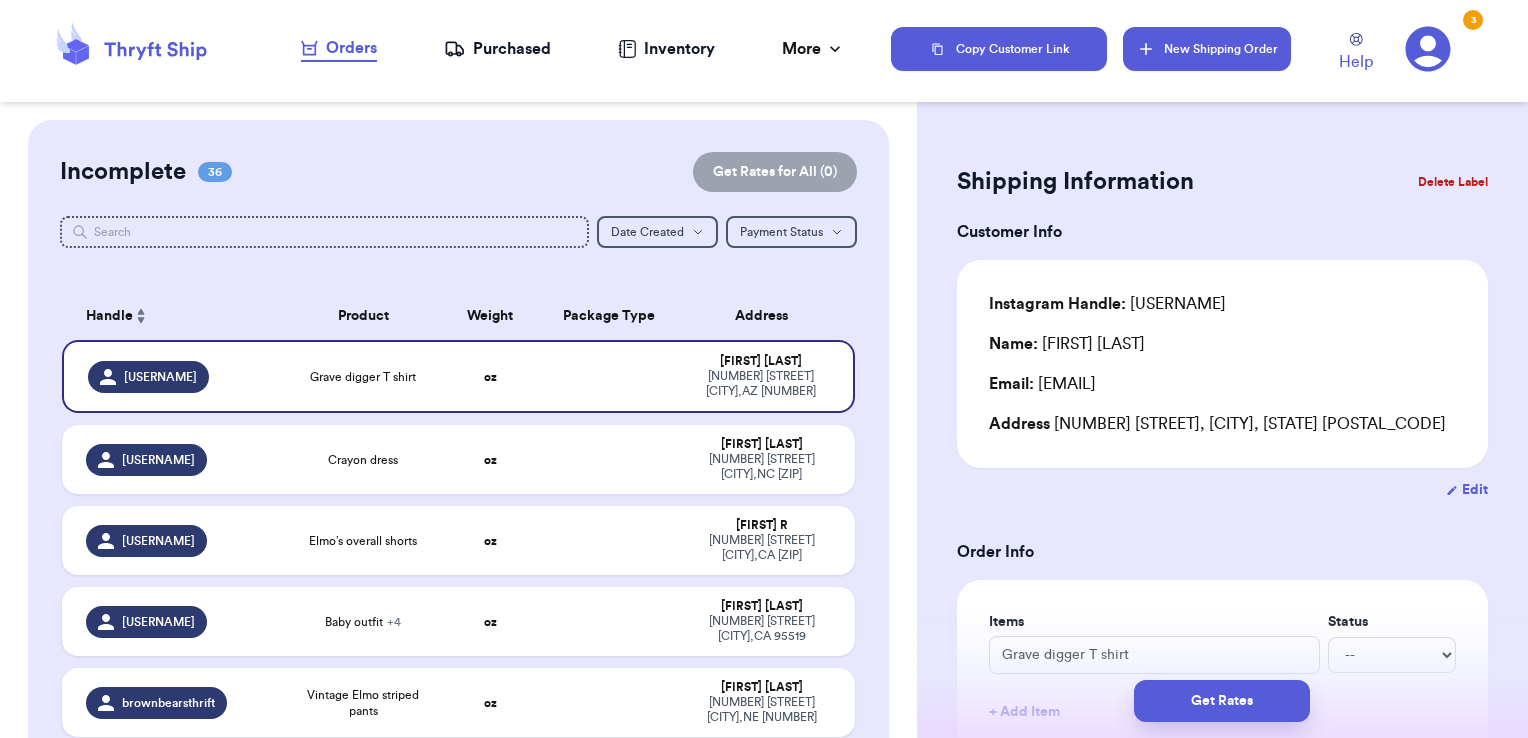 click on "New Shipping Order" at bounding box center (1207, 49) 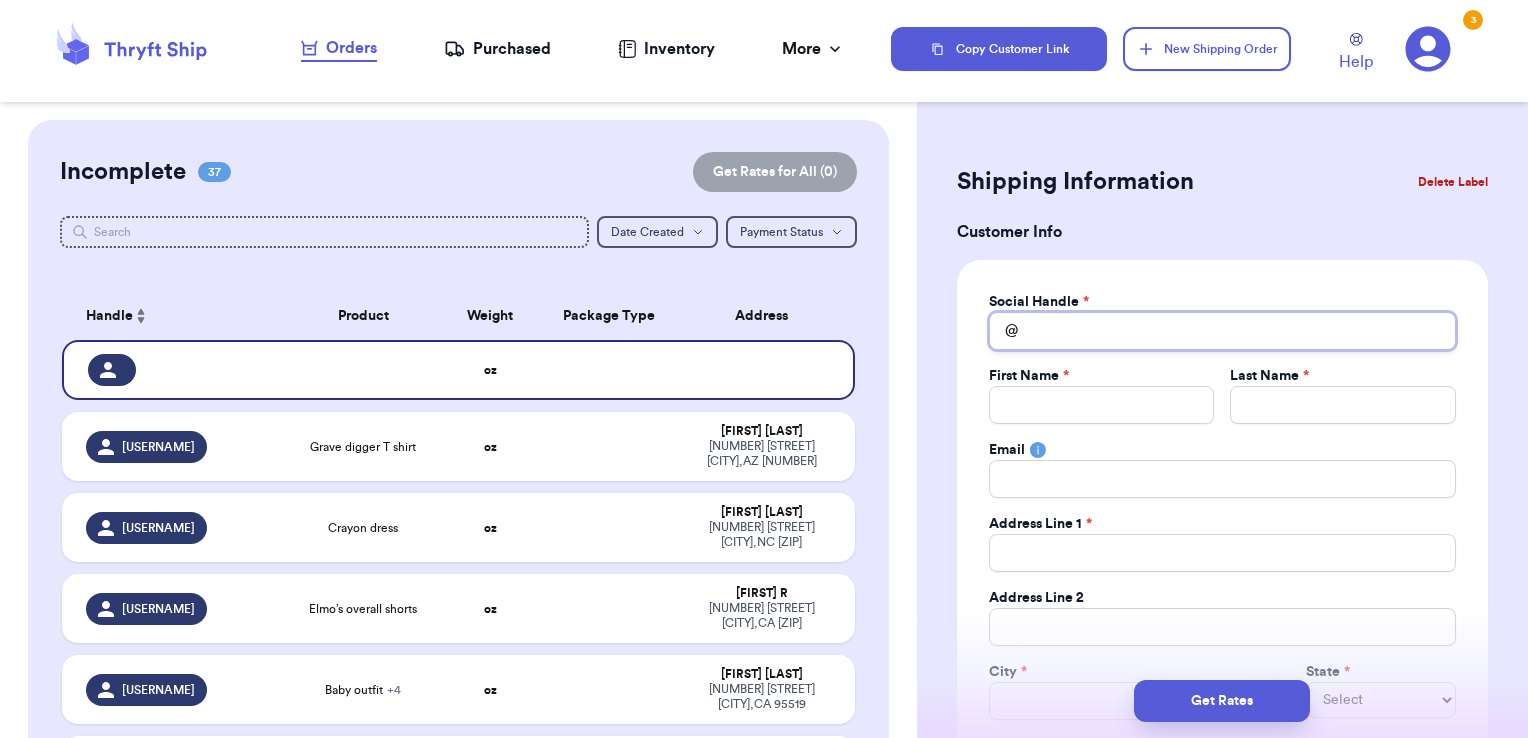 click on "Total Amount Paid" at bounding box center [1222, 331] 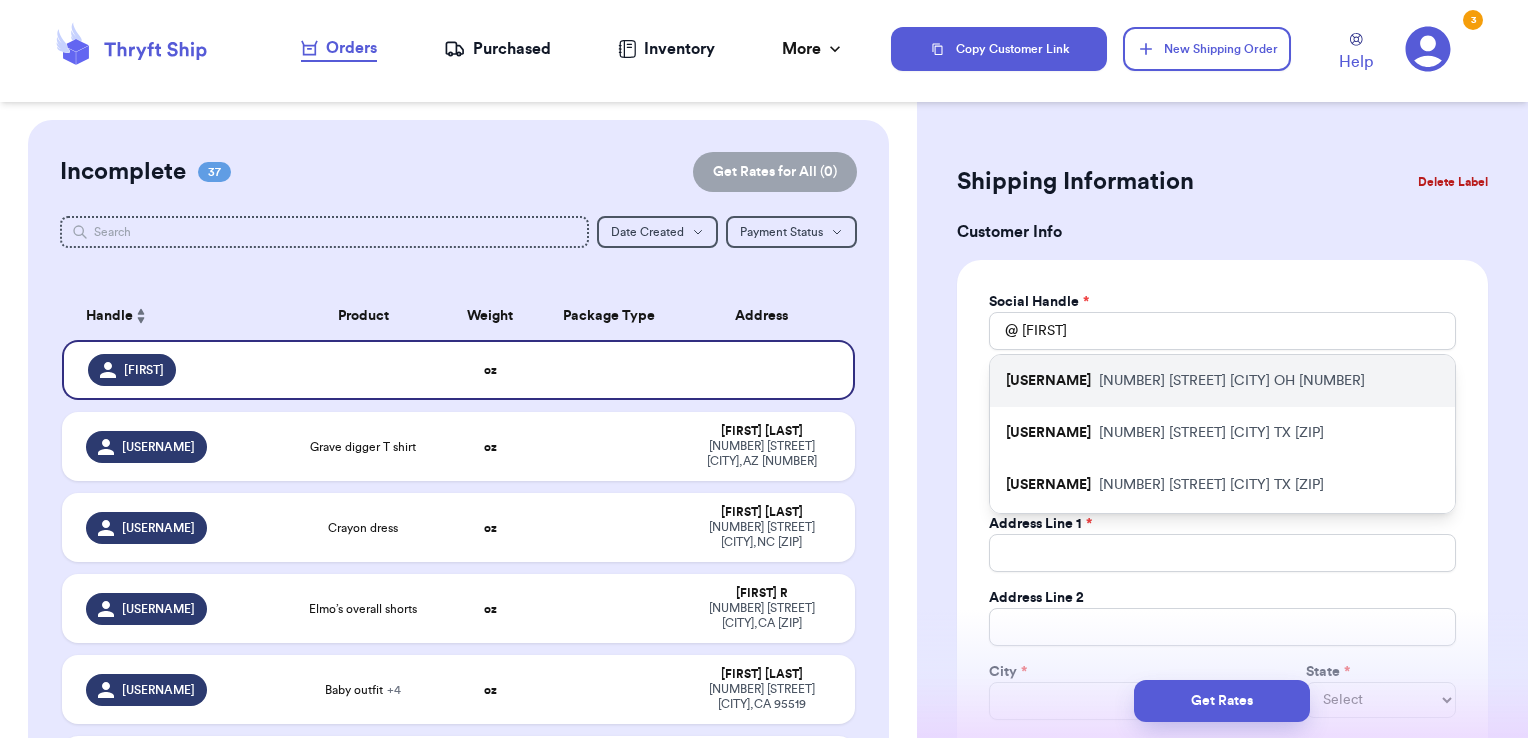 click on "[NUMBER] [STREET] [CITY] [STATE] [POSTAL_CODE]" at bounding box center (1232, 381) 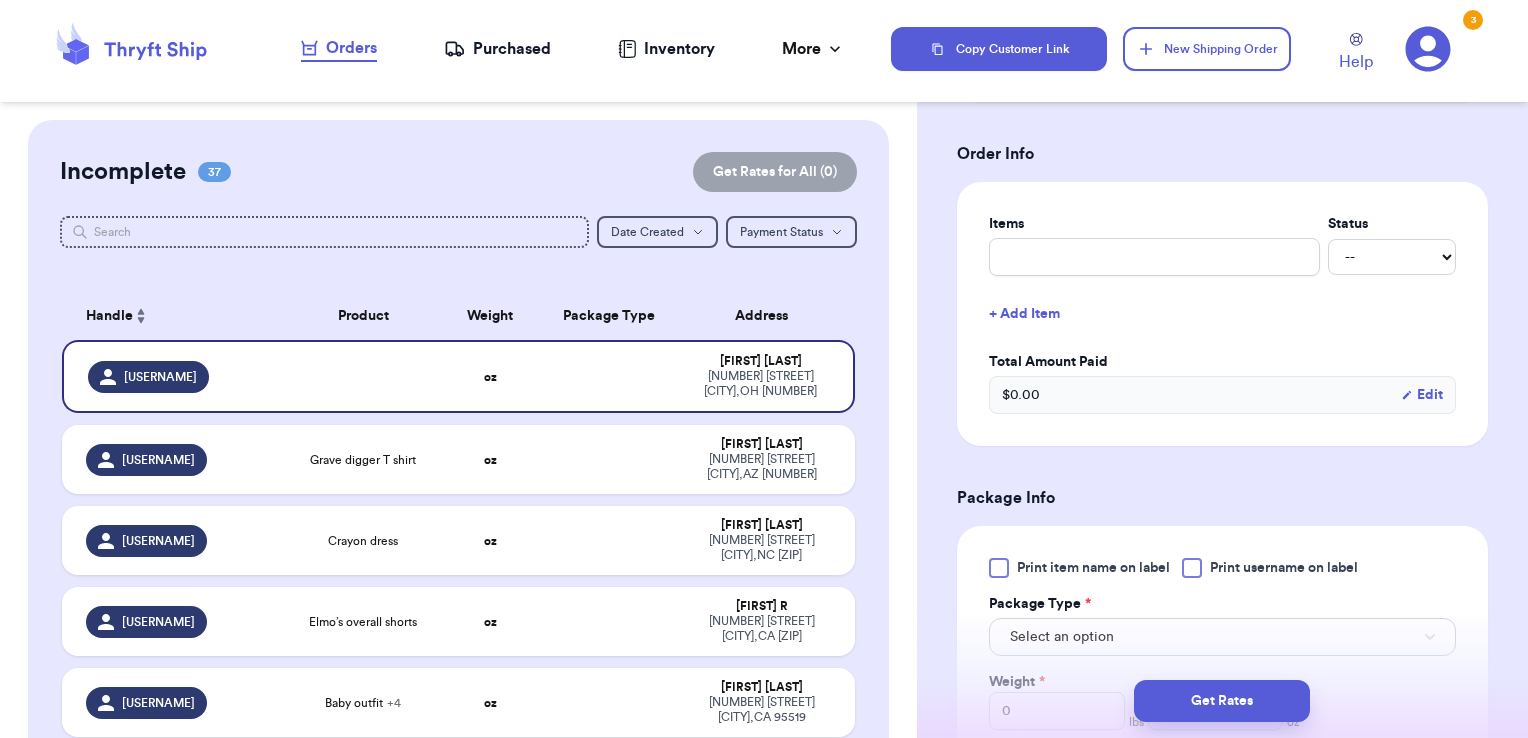 scroll, scrollTop: 804, scrollLeft: 0, axis: vertical 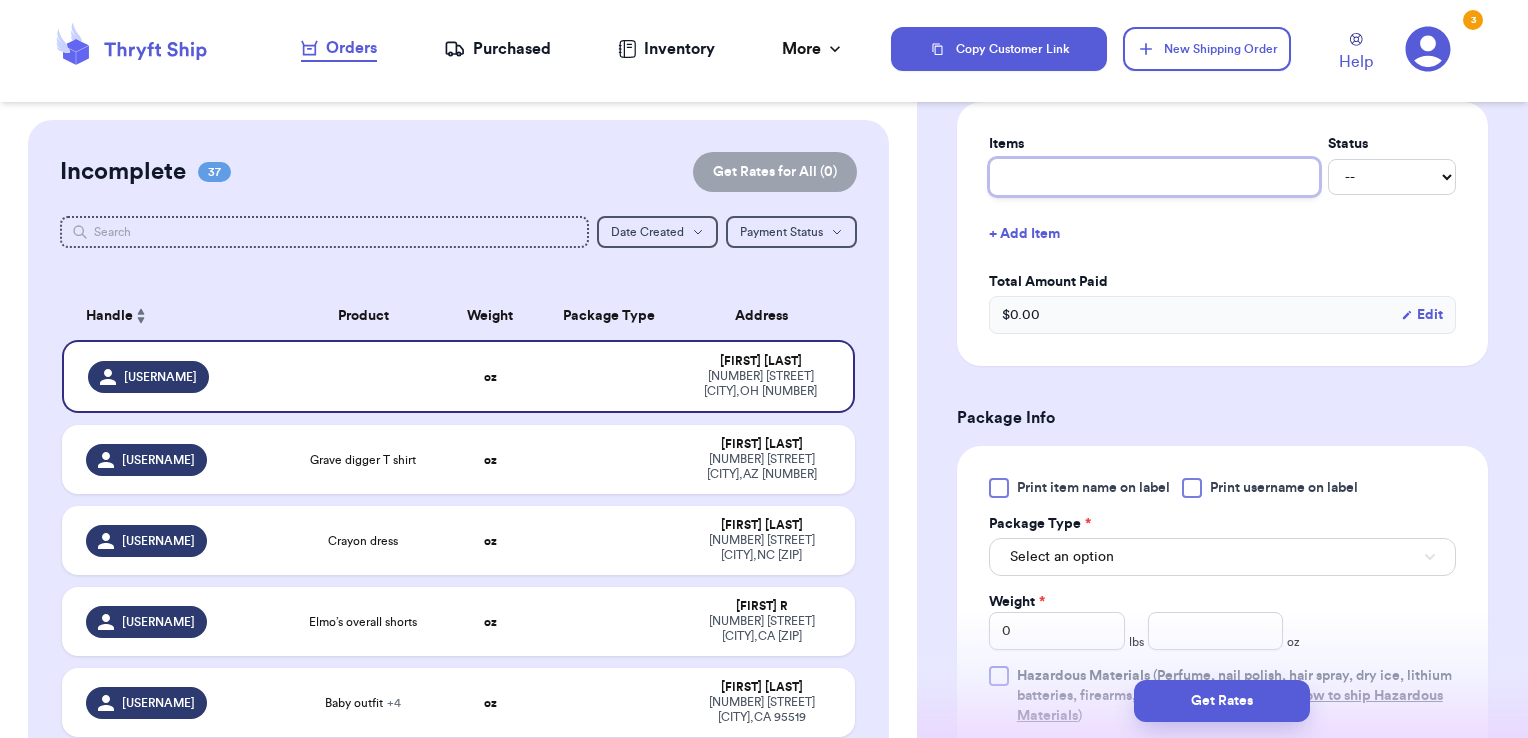 click at bounding box center [1154, 177] 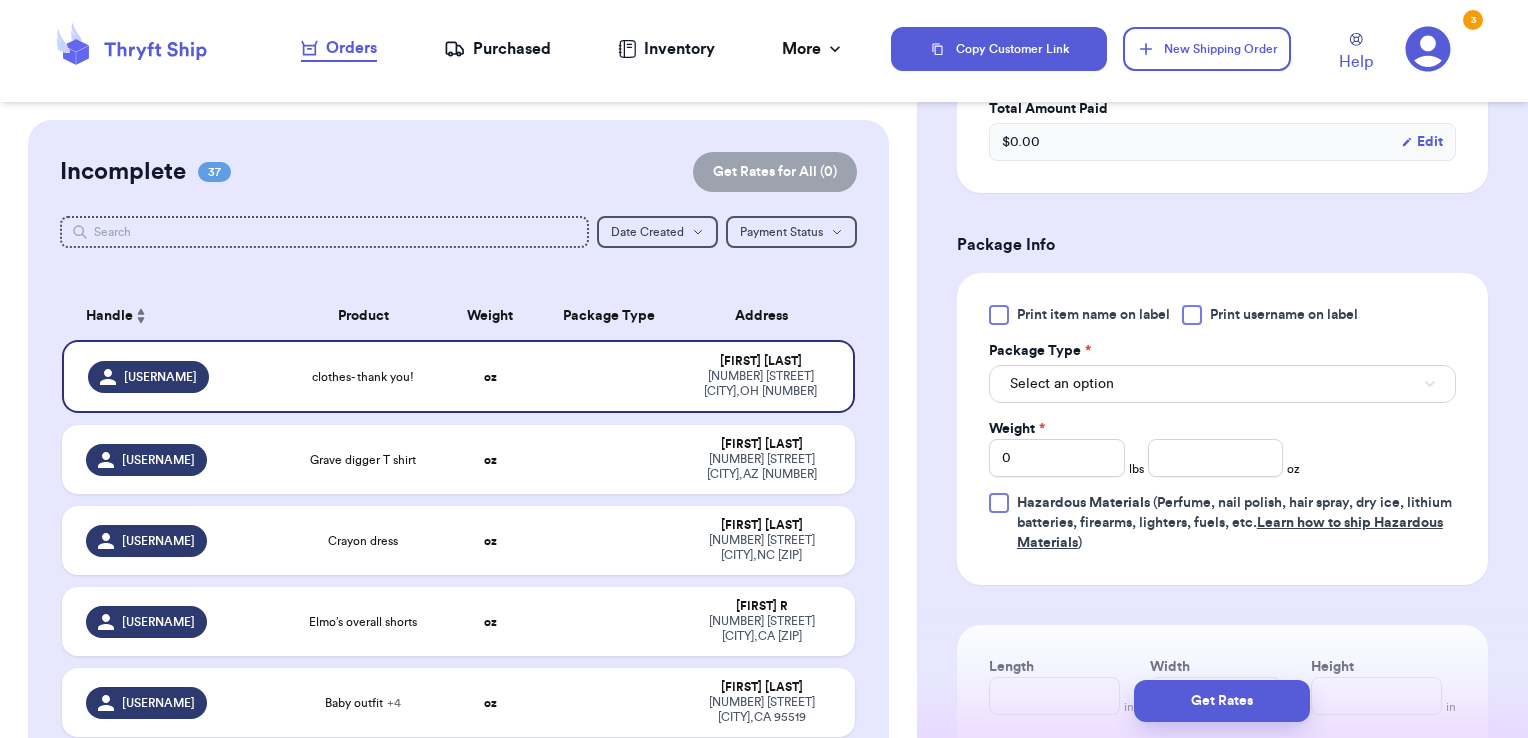 scroll, scrollTop: 984, scrollLeft: 0, axis: vertical 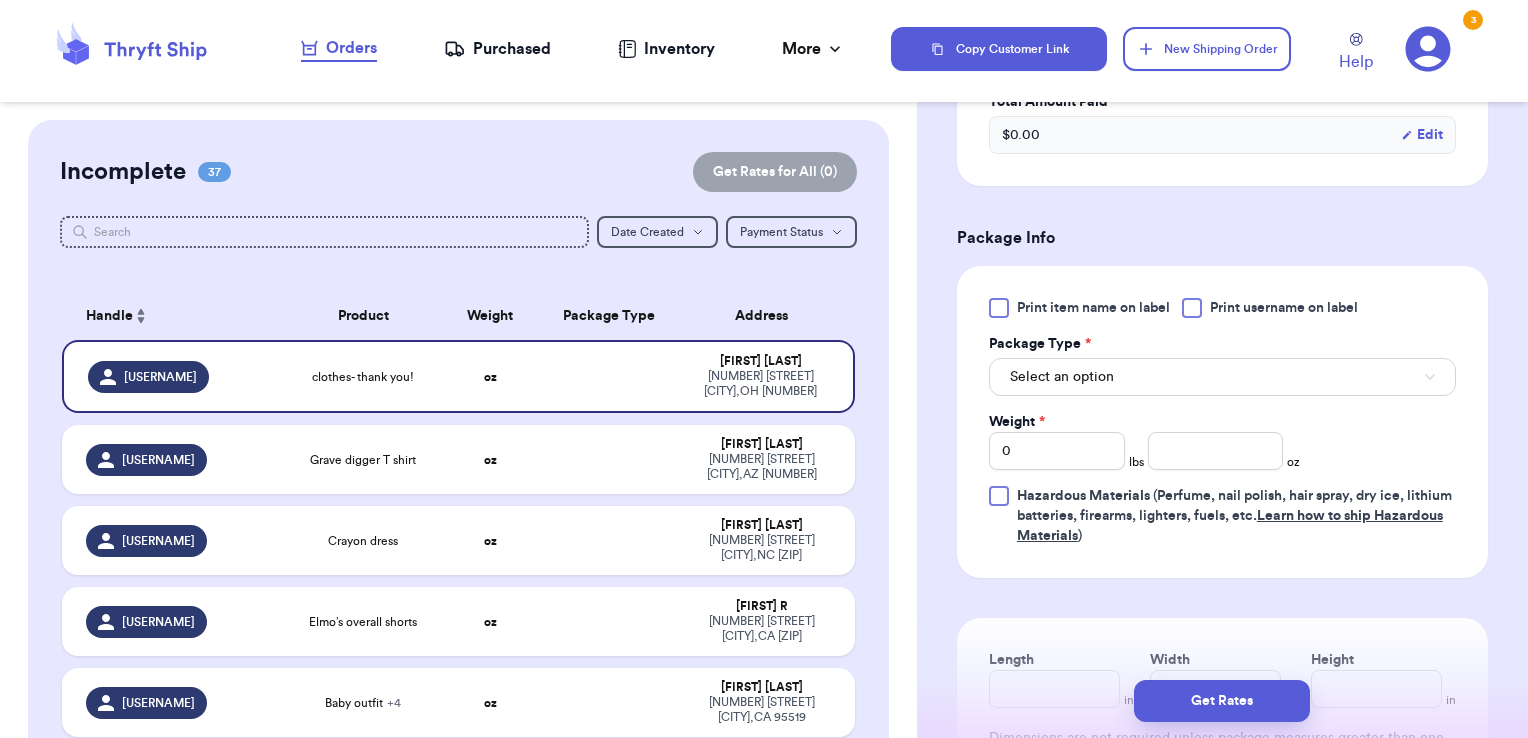 click on "Print username on label" at bounding box center [1284, 308] 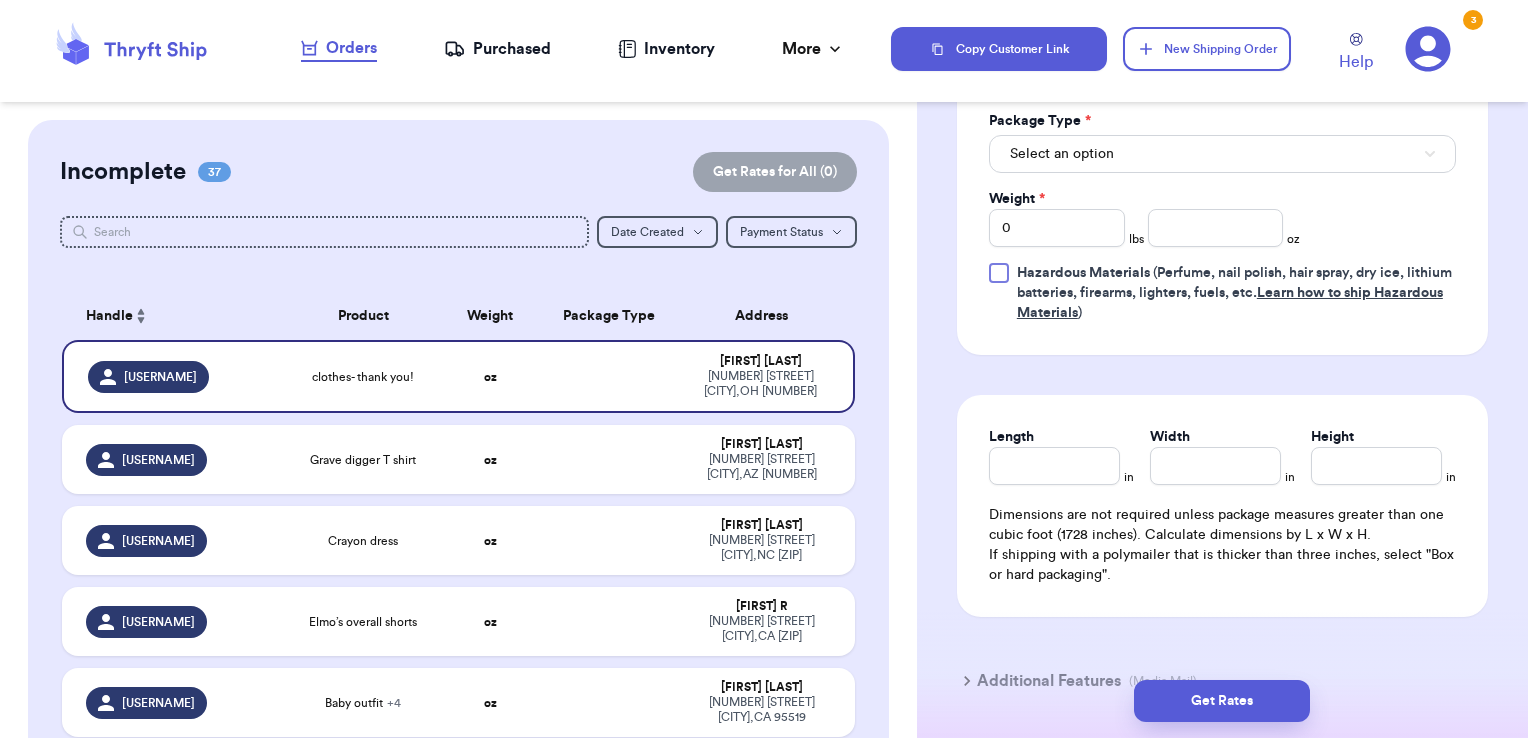 scroll, scrollTop: 1217, scrollLeft: 0, axis: vertical 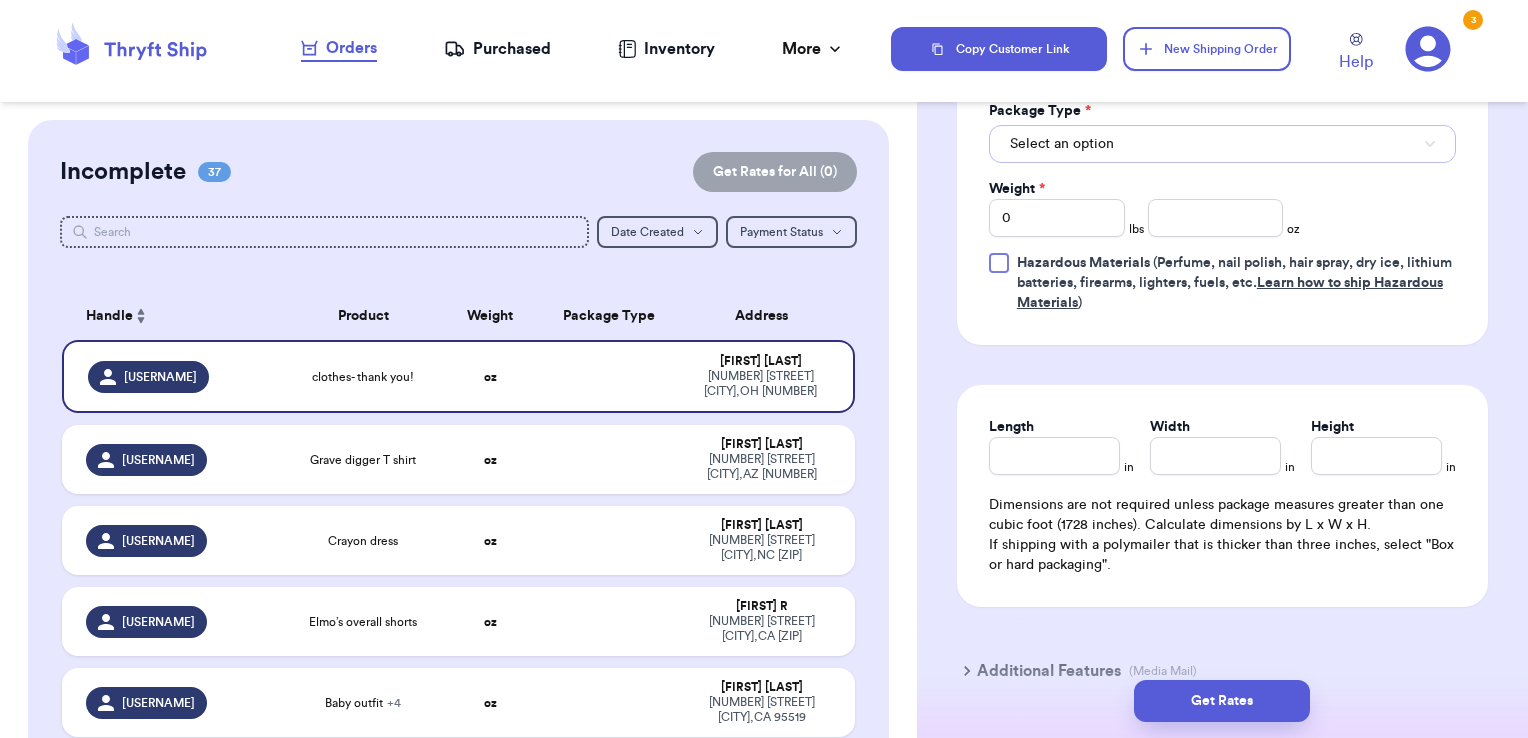click on "Select an option" at bounding box center [1222, 144] 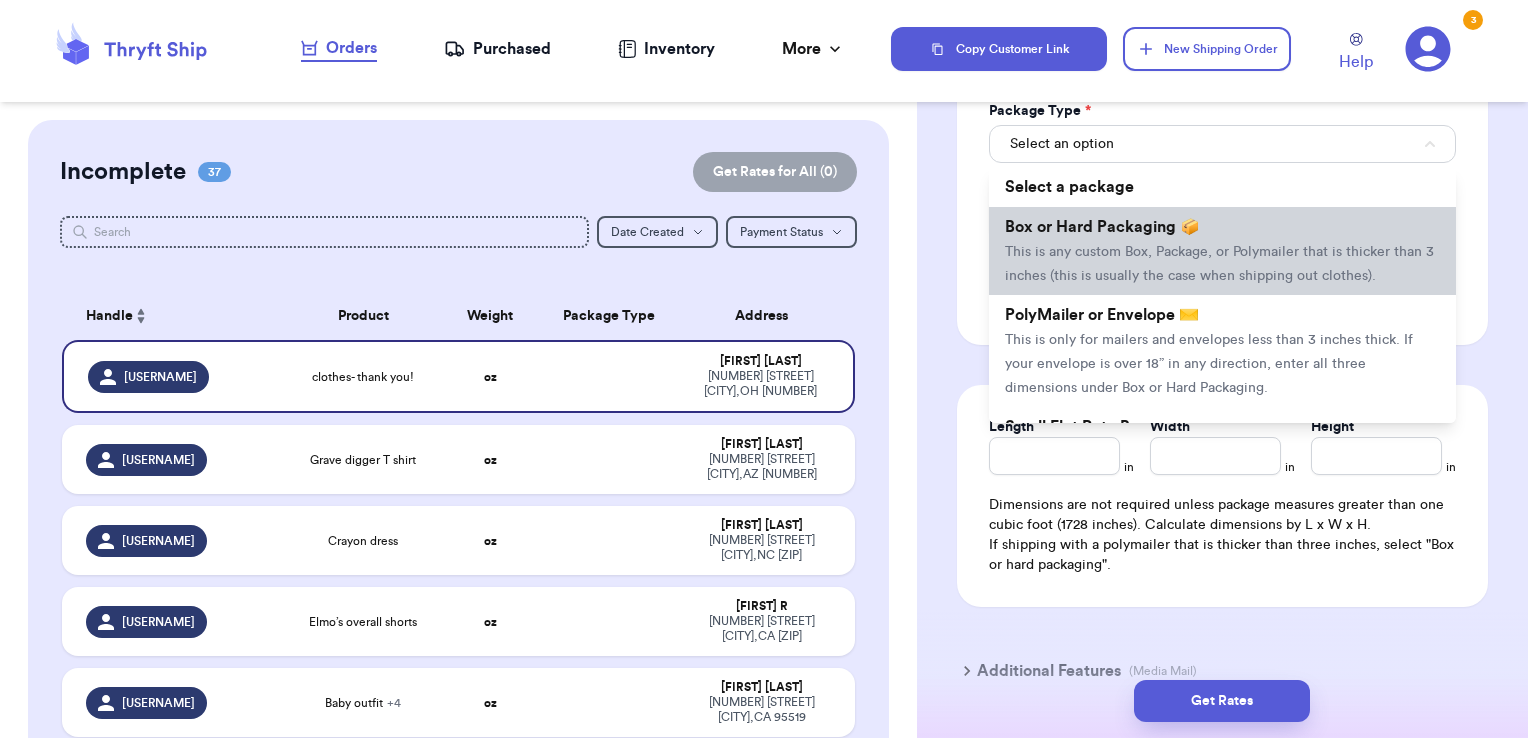 click on "Box or Hard Packaging 📦" at bounding box center [1102, 227] 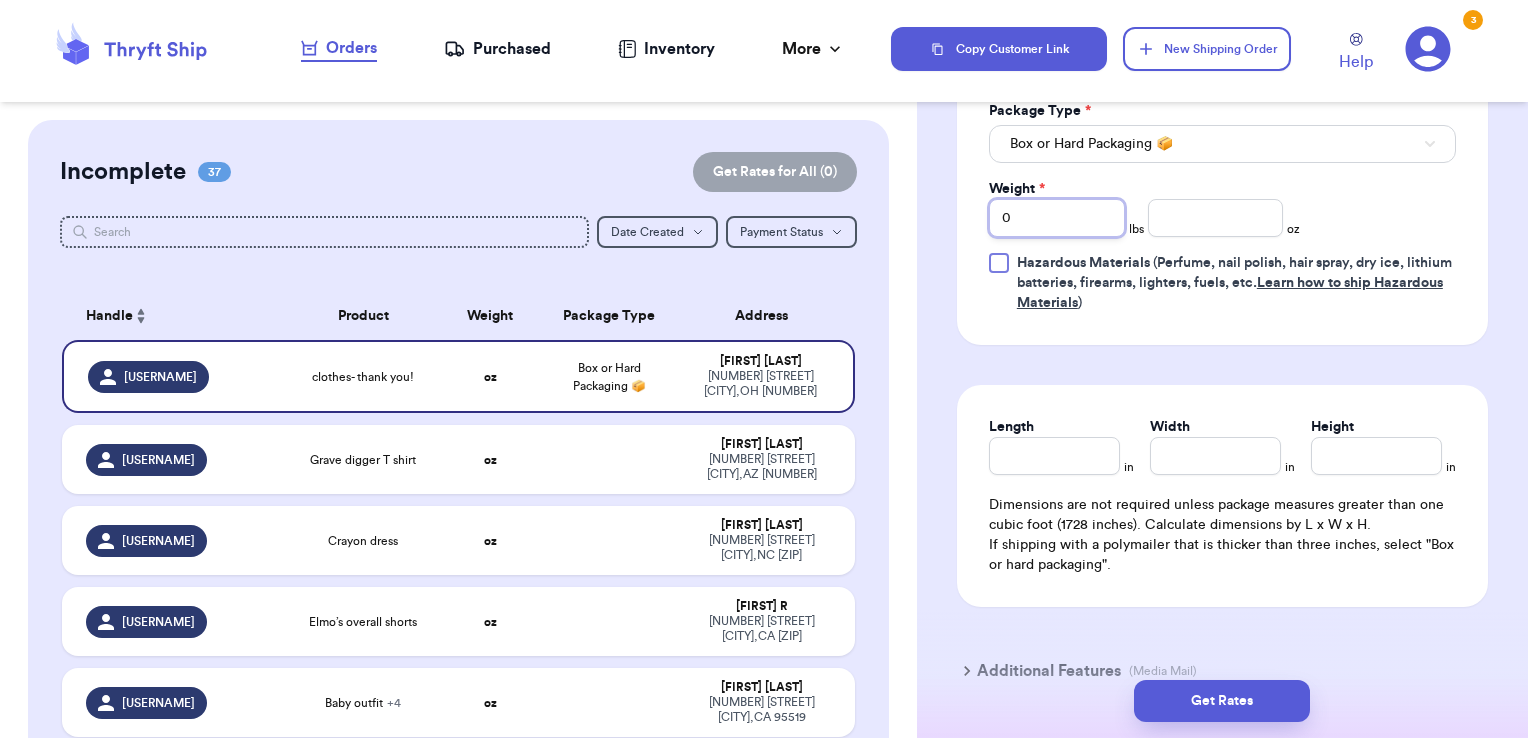 drag, startPoint x: 970, startPoint y: 210, endPoint x: 903, endPoint y: 206, distance: 67.11929 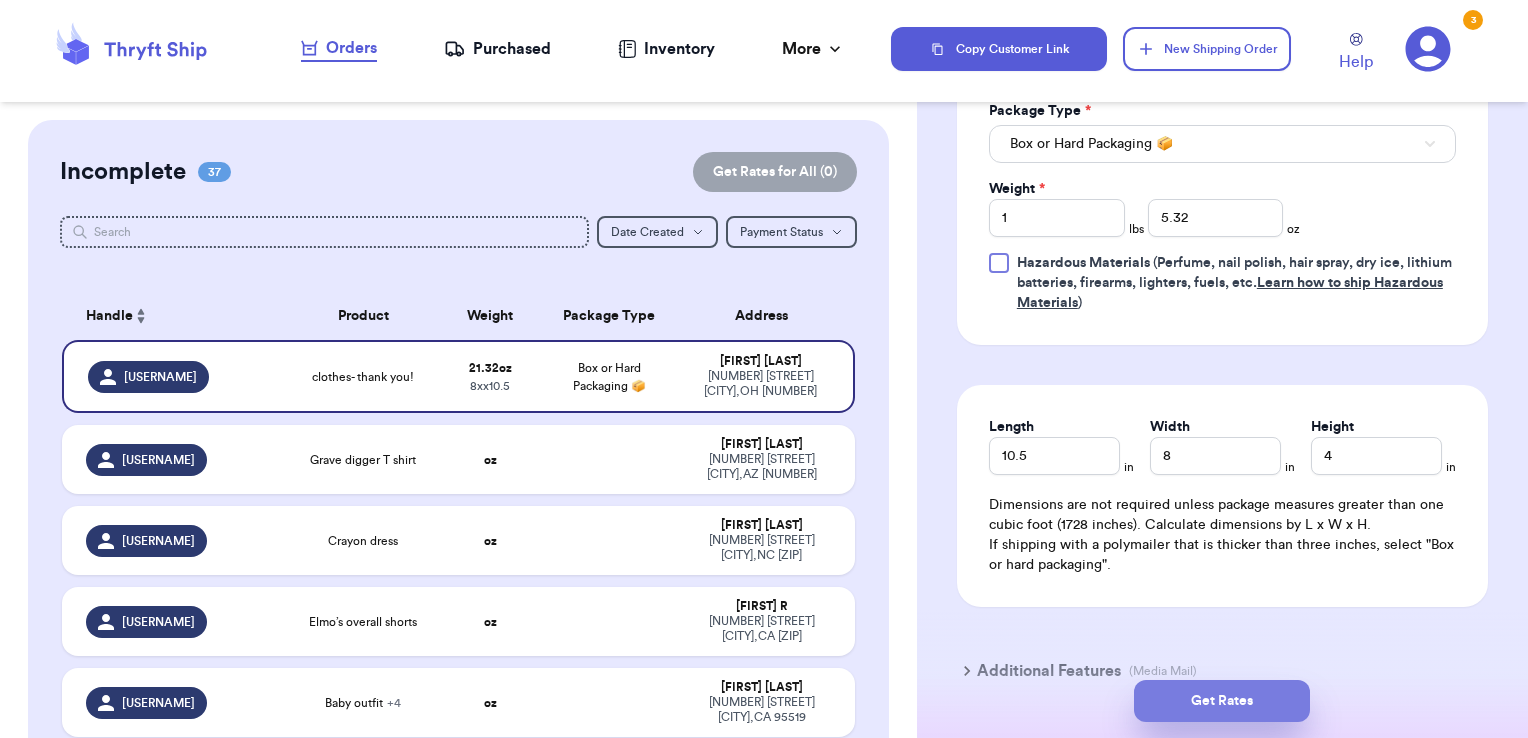 click on "Get Rates" at bounding box center [1222, 701] 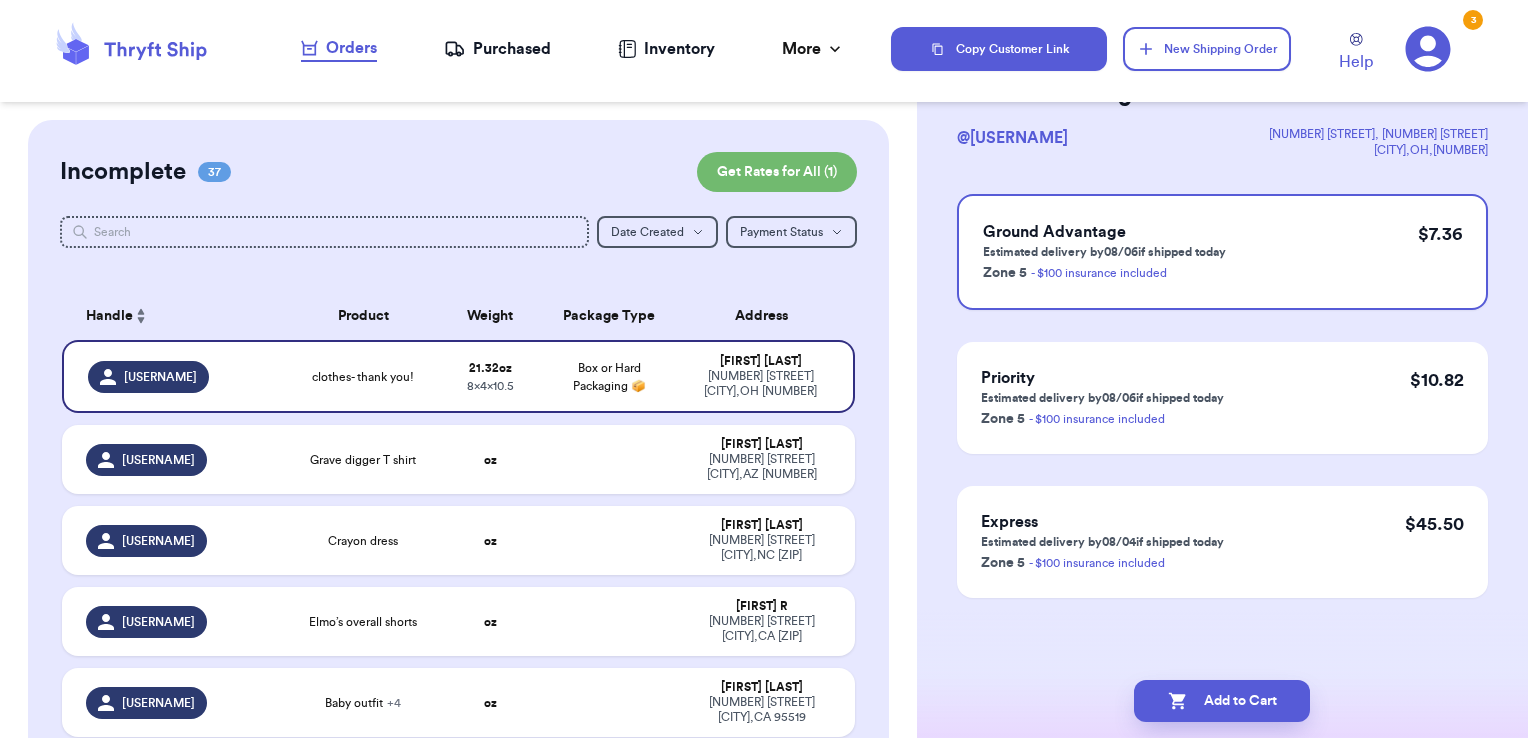 scroll, scrollTop: 0, scrollLeft: 0, axis: both 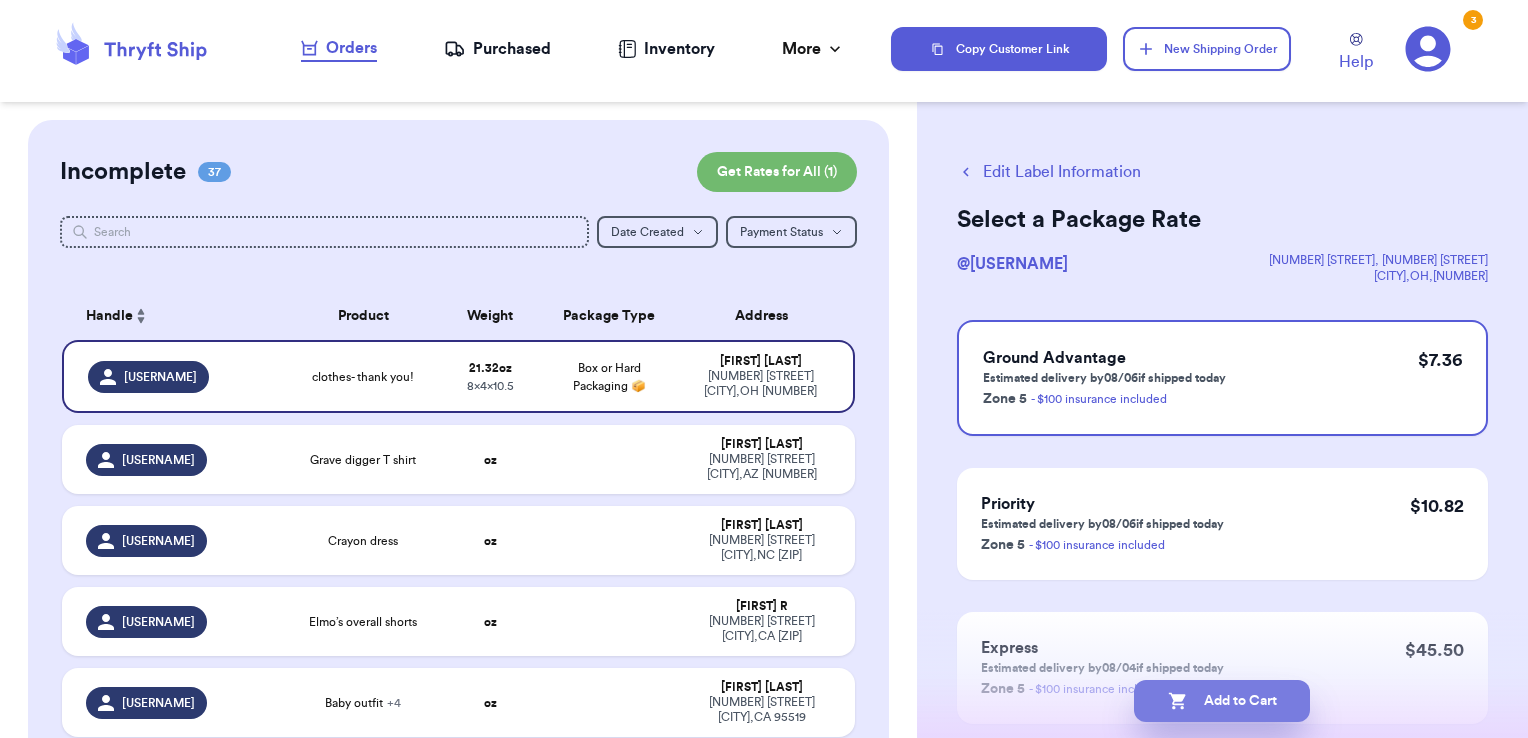 click on "Add to Cart" at bounding box center [1222, 701] 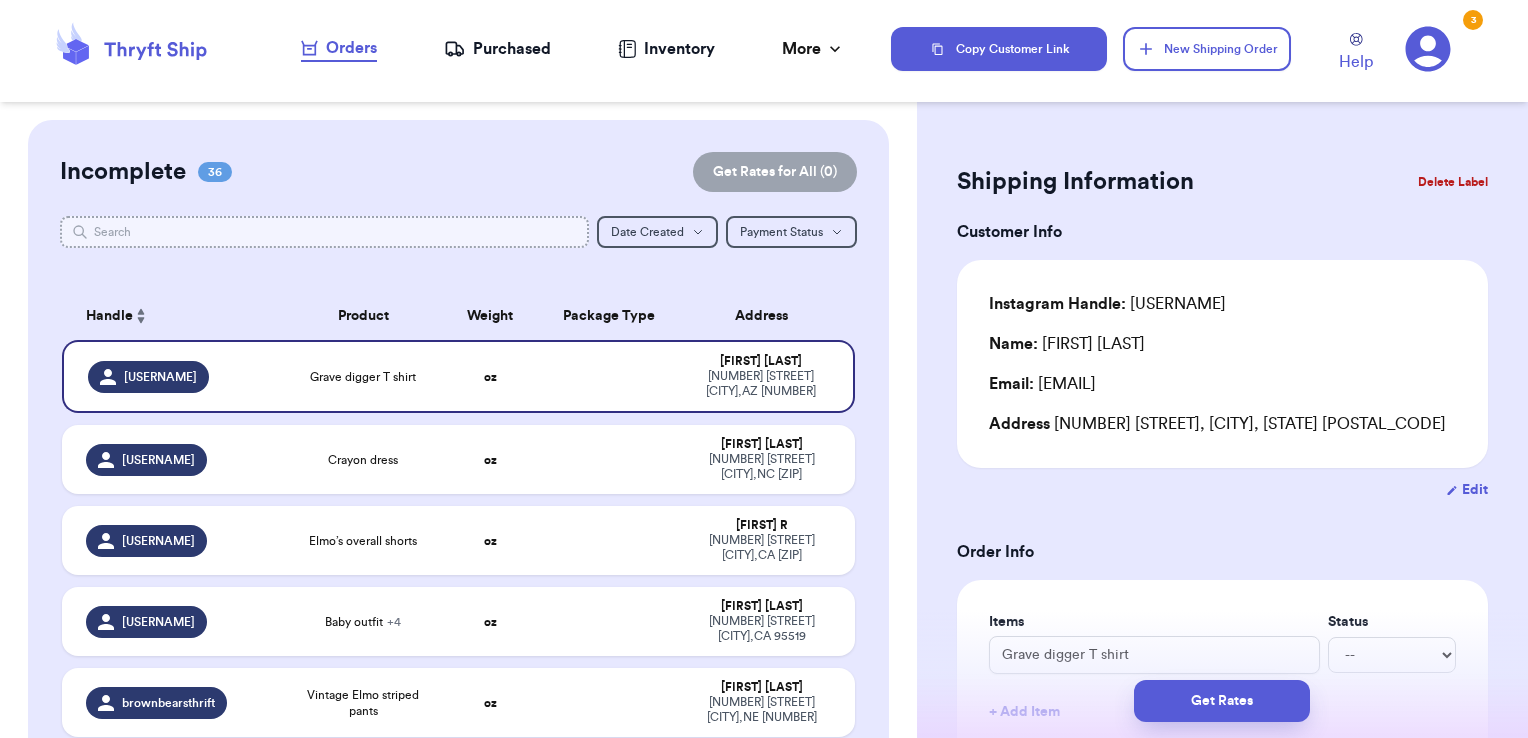 click at bounding box center (325, 232) 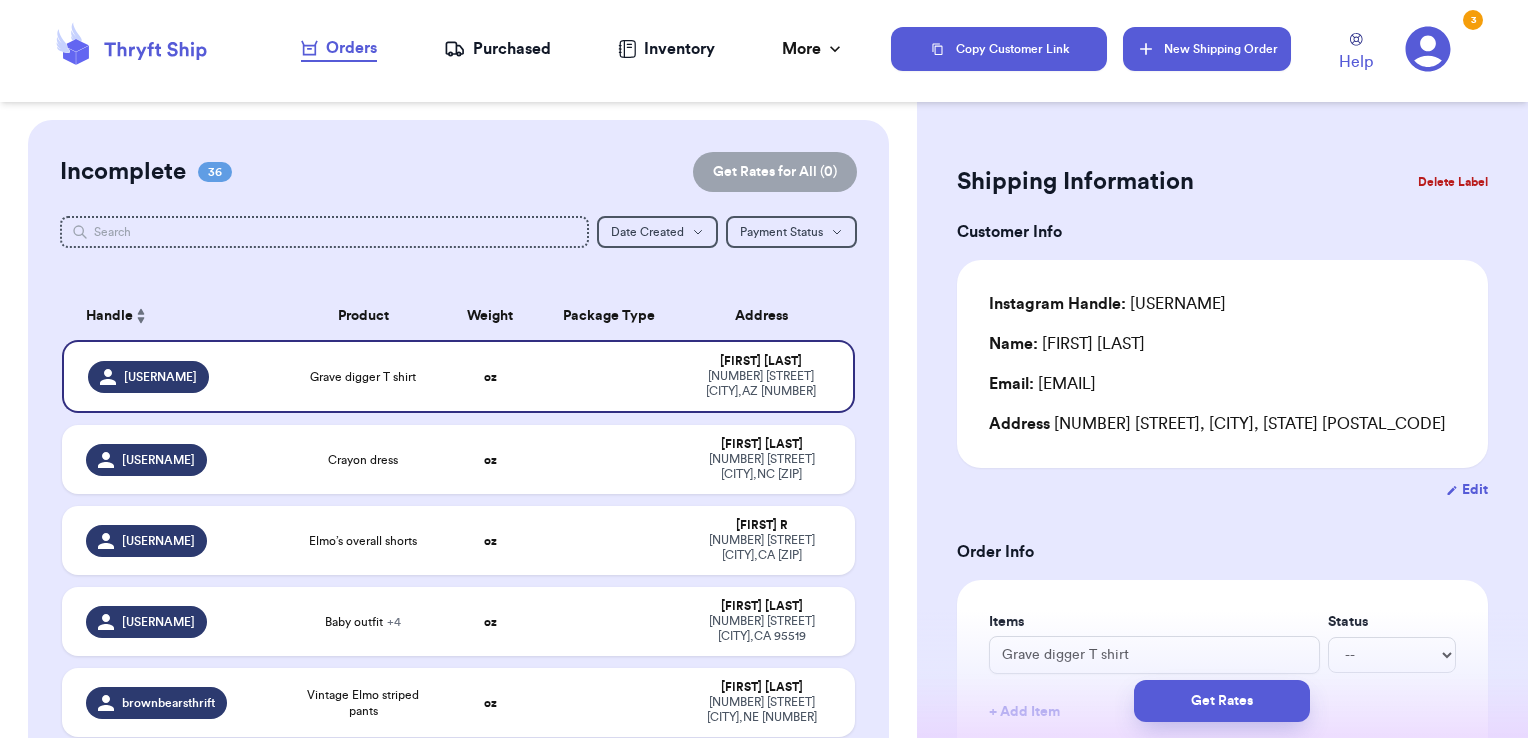 click on "New Shipping Order" at bounding box center [1207, 49] 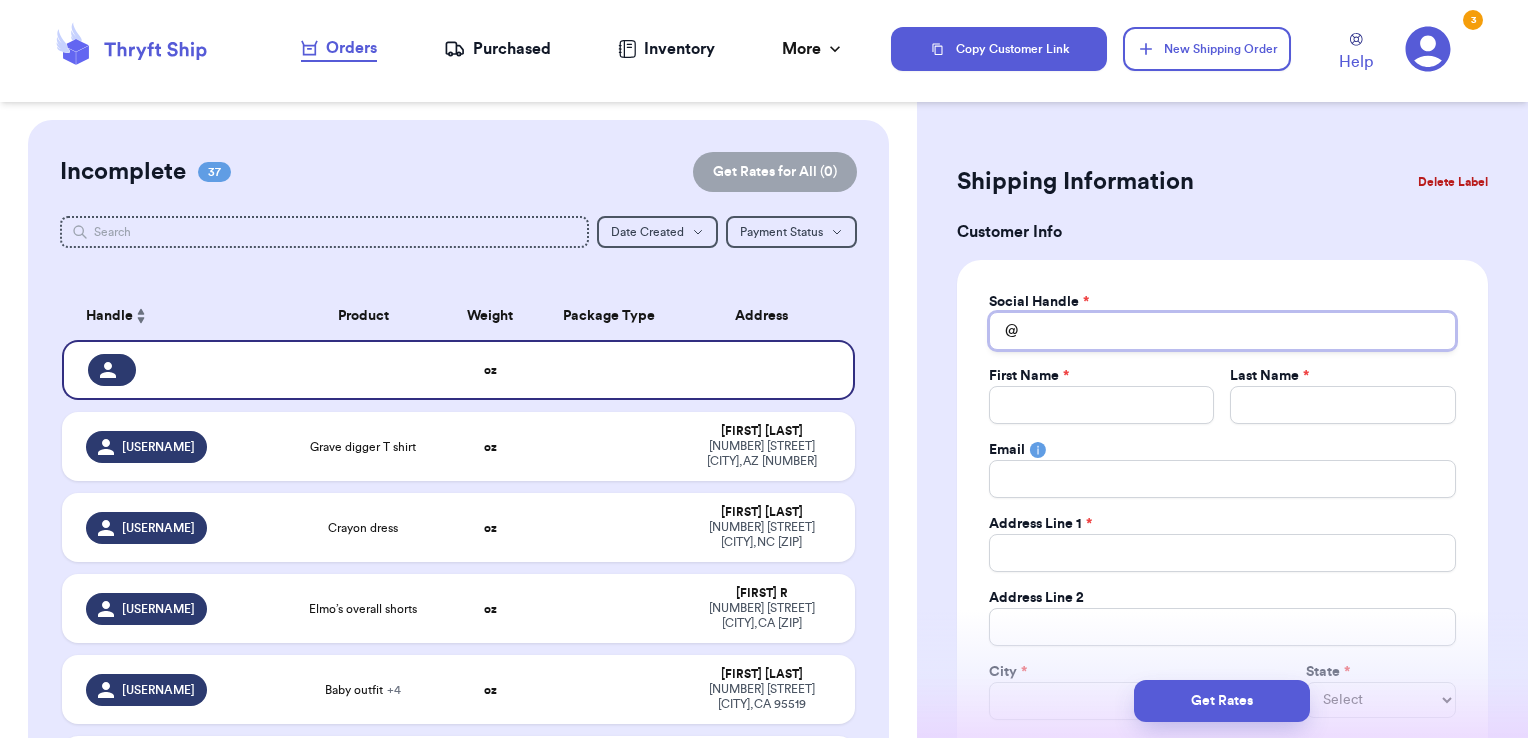 click on "Total Amount Paid" at bounding box center (1222, 331) 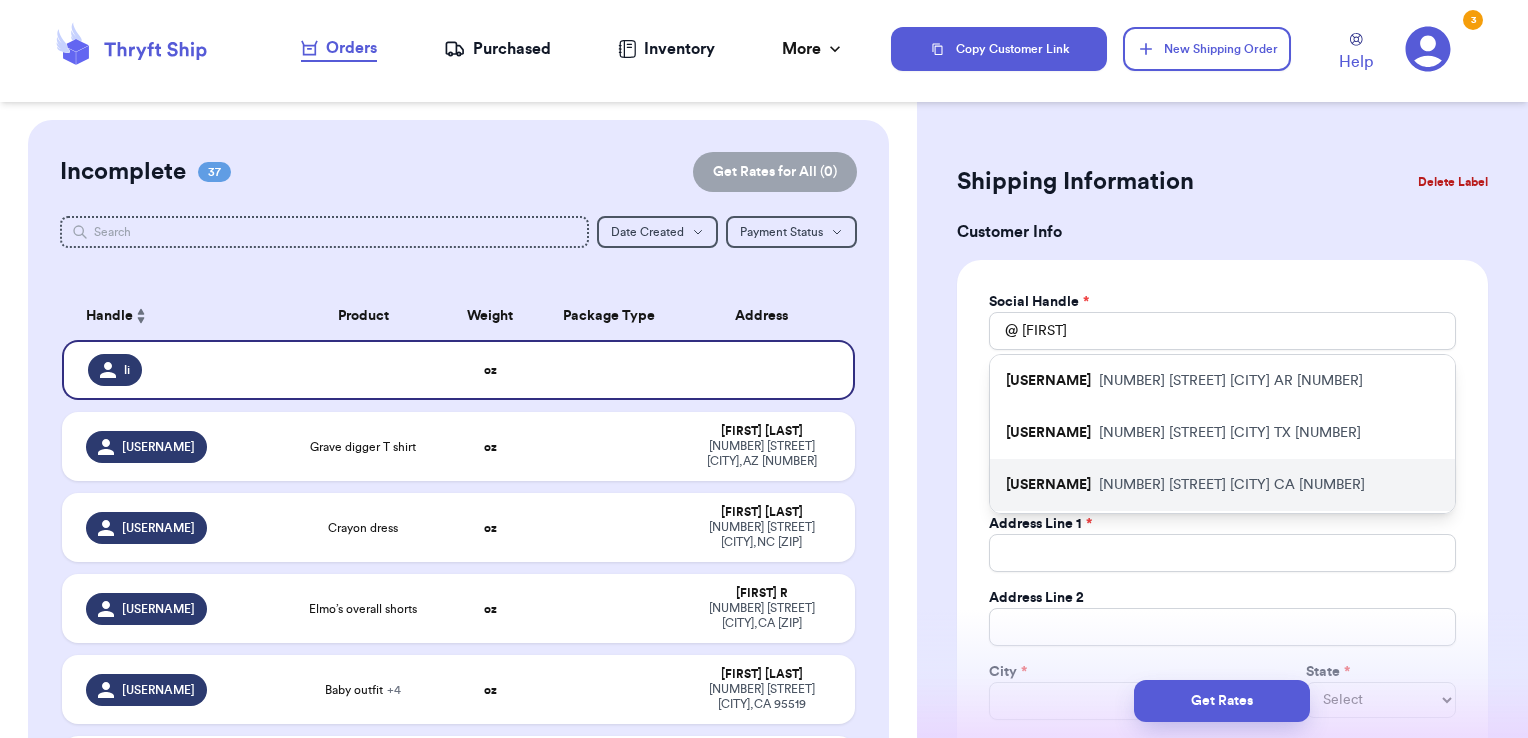 click on "[NUMBER] [STREET], [UNIT] [CITY], [STATE] [POSTAL_CODE]" at bounding box center (1232, 485) 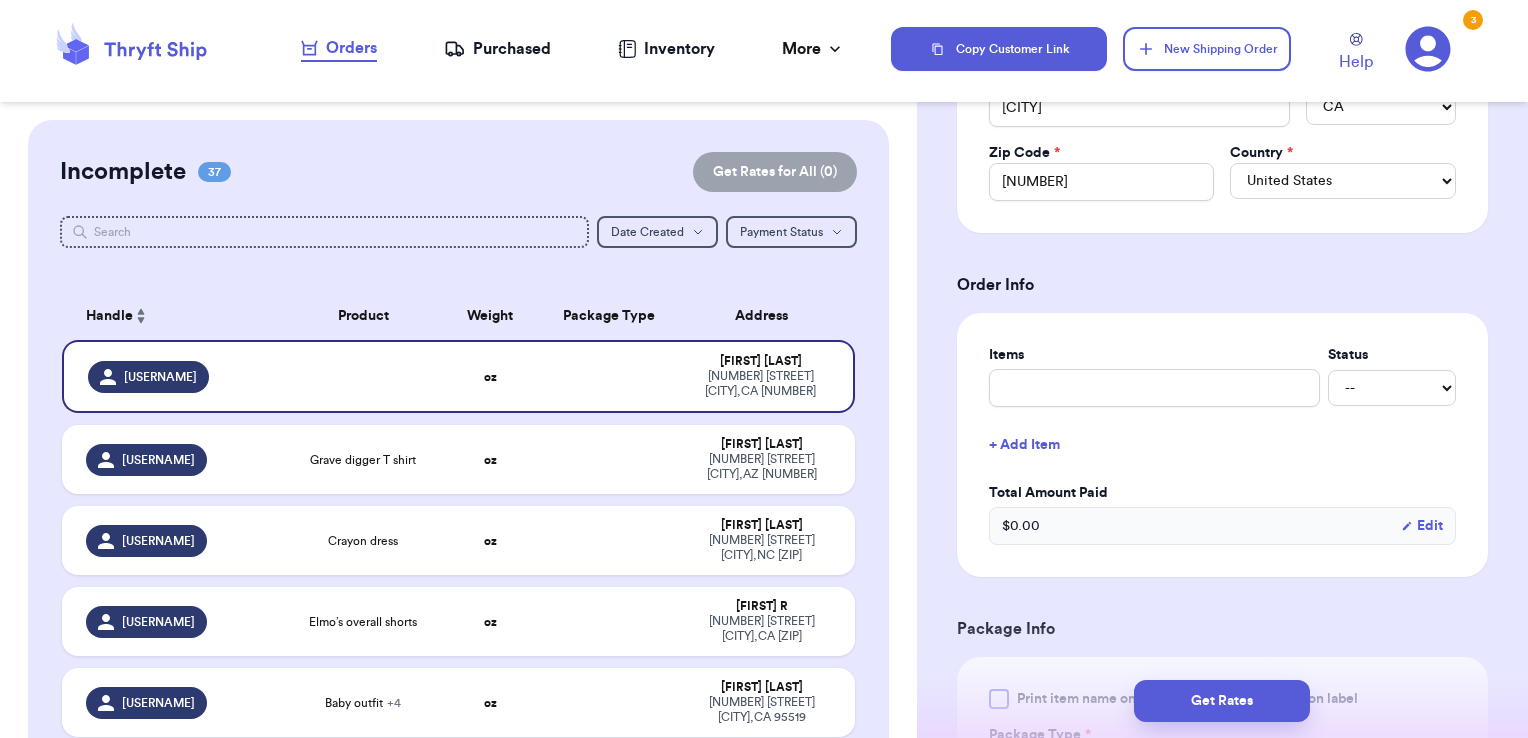 scroll, scrollTop: 594, scrollLeft: 0, axis: vertical 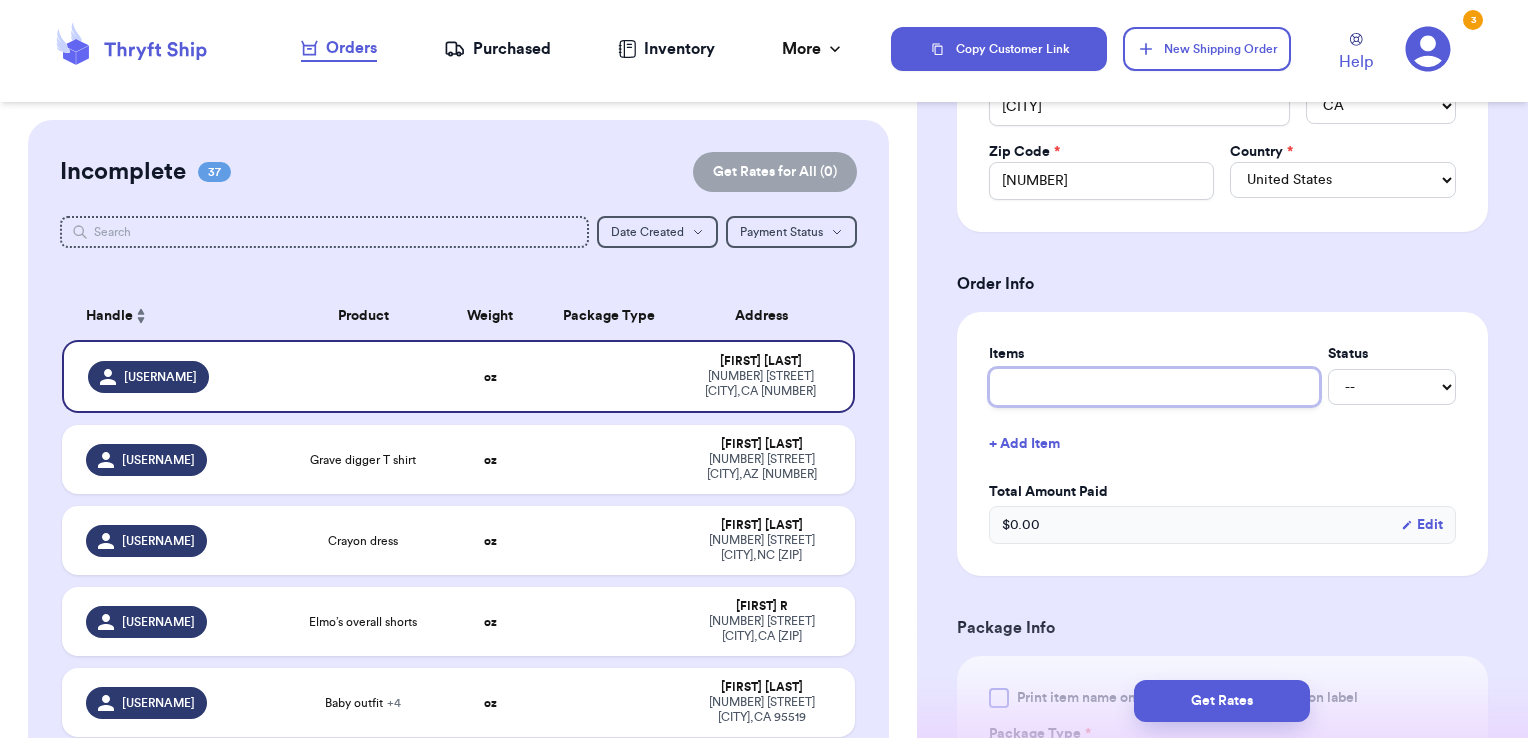 click at bounding box center [1154, 387] 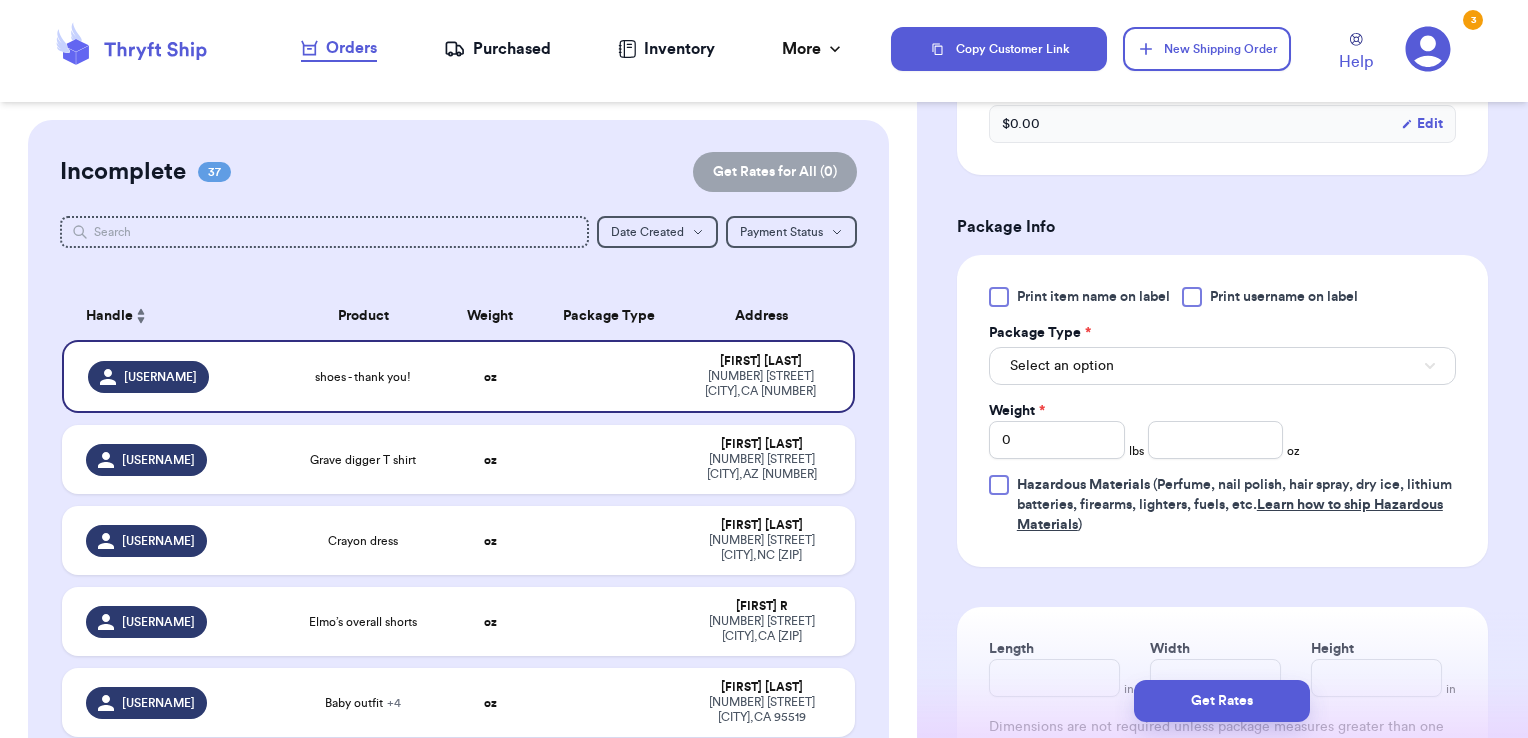 scroll, scrollTop: 1001, scrollLeft: 0, axis: vertical 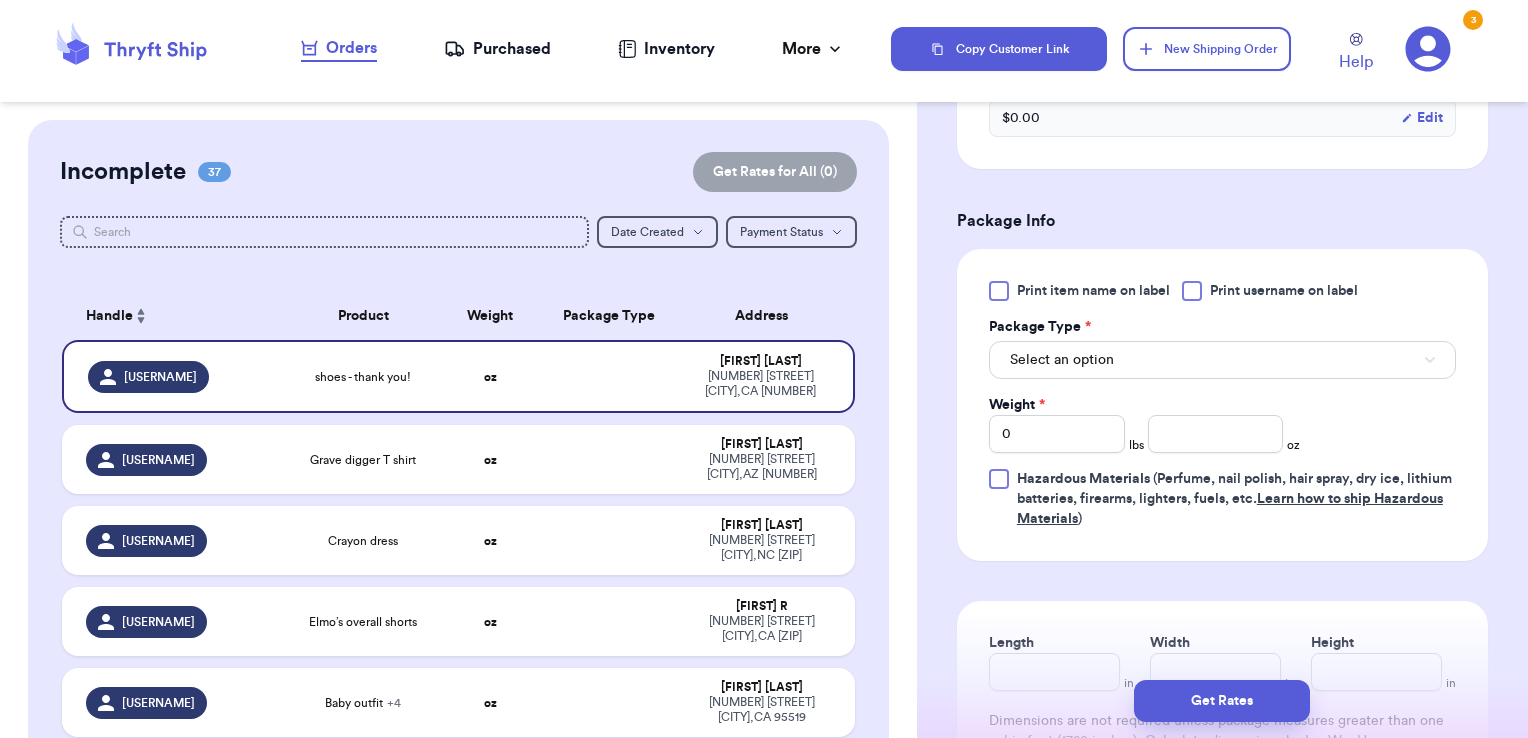 click on "Print username on label" at bounding box center (1284, 291) 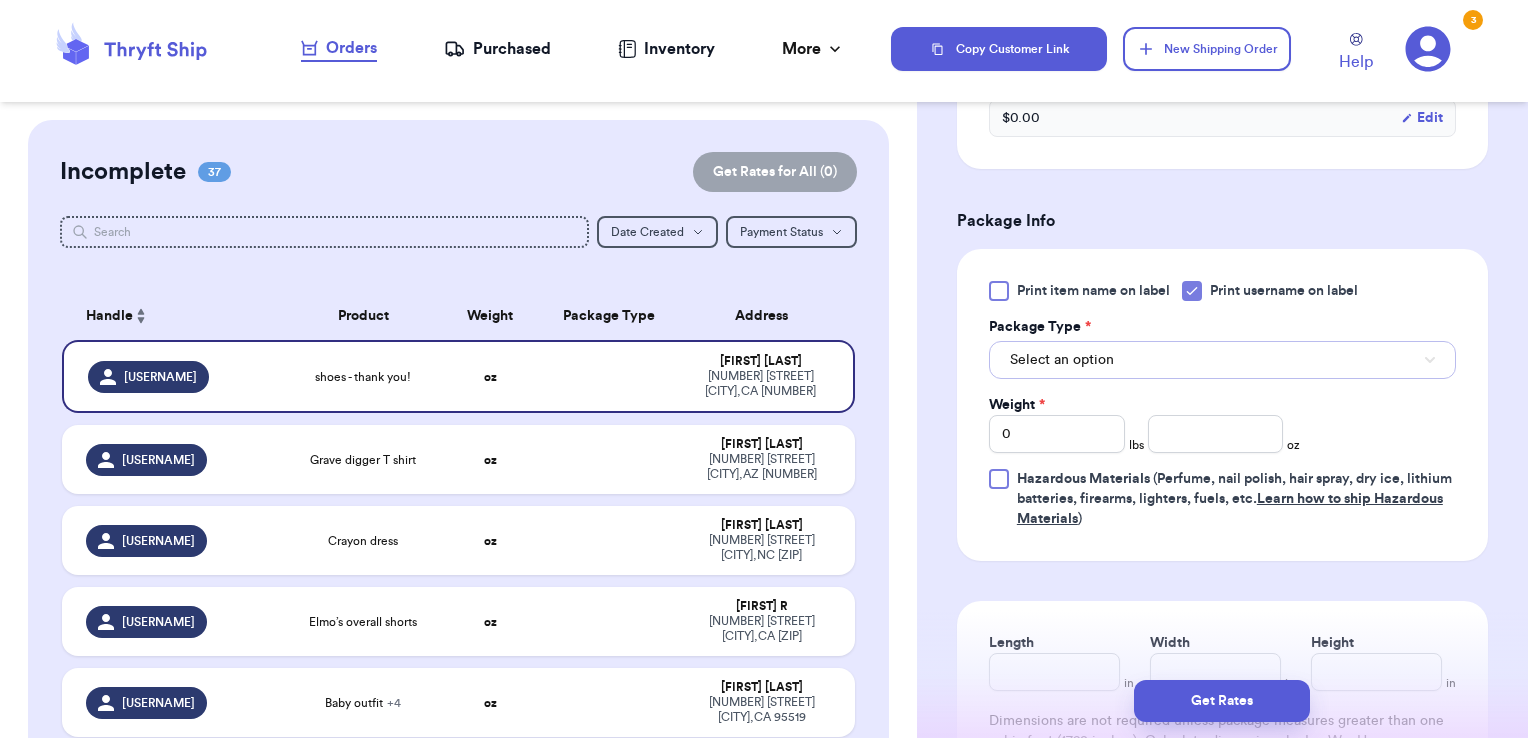click on "Select an option" at bounding box center (1222, 360) 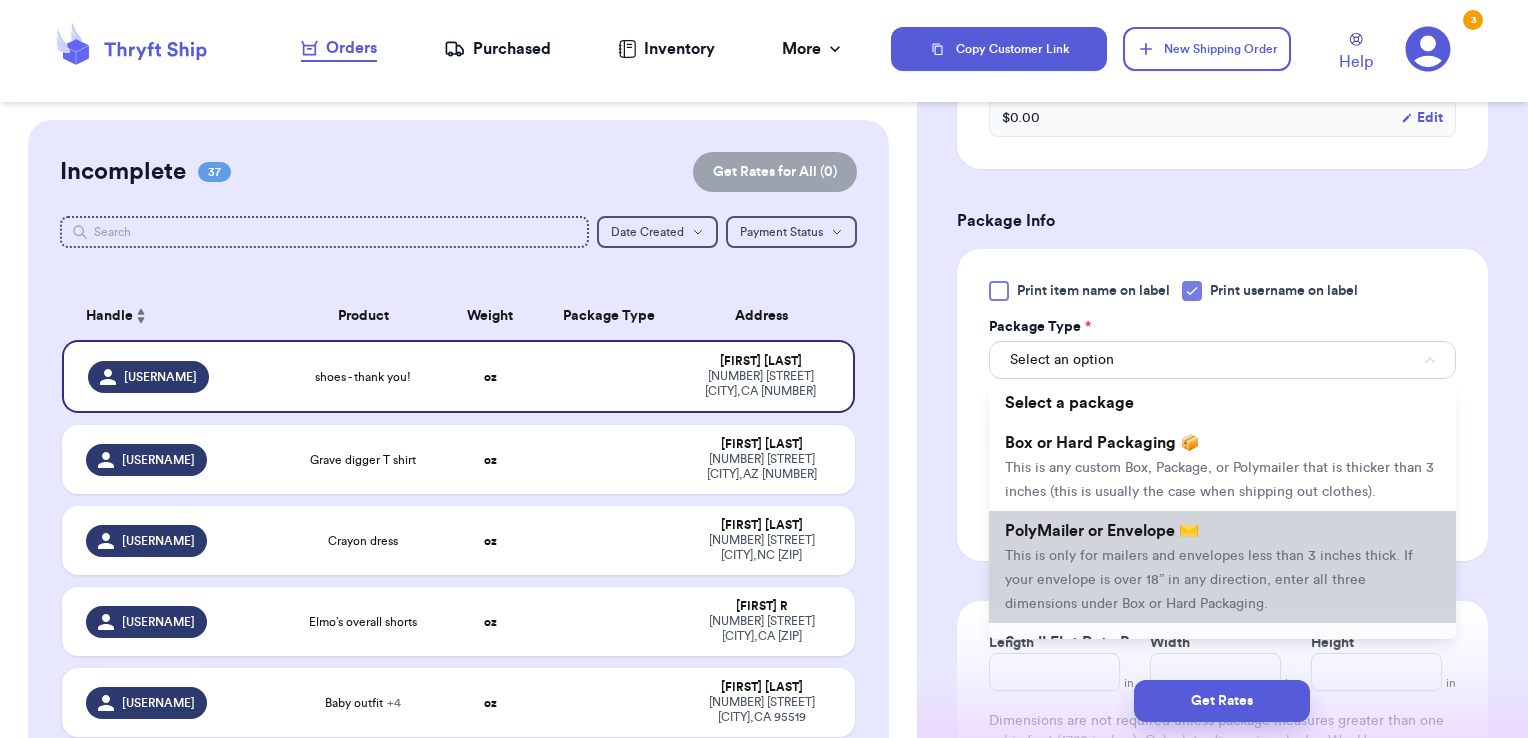 click on "PolyMailer or Envelope ✉️" at bounding box center (1102, 531) 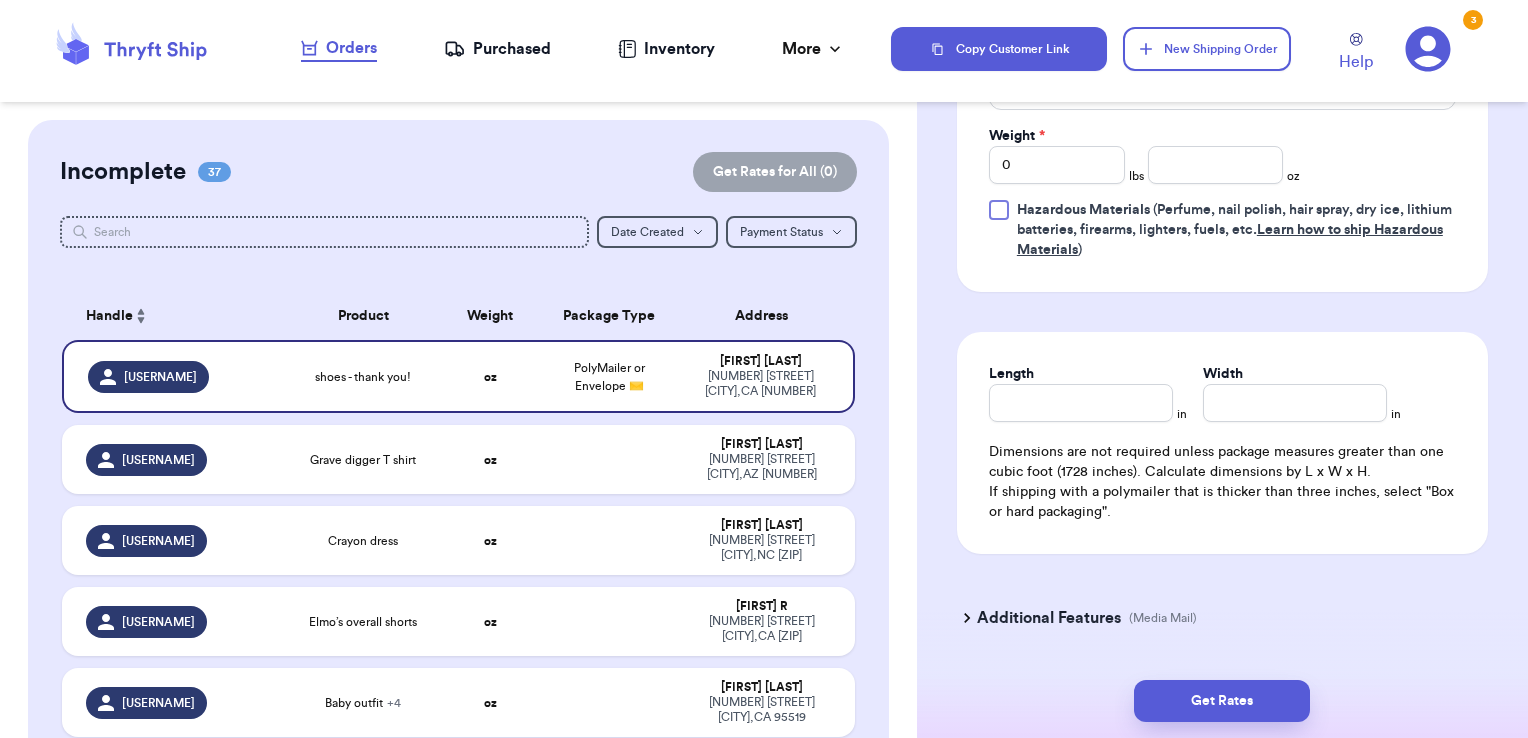 scroll, scrollTop: 1277, scrollLeft: 0, axis: vertical 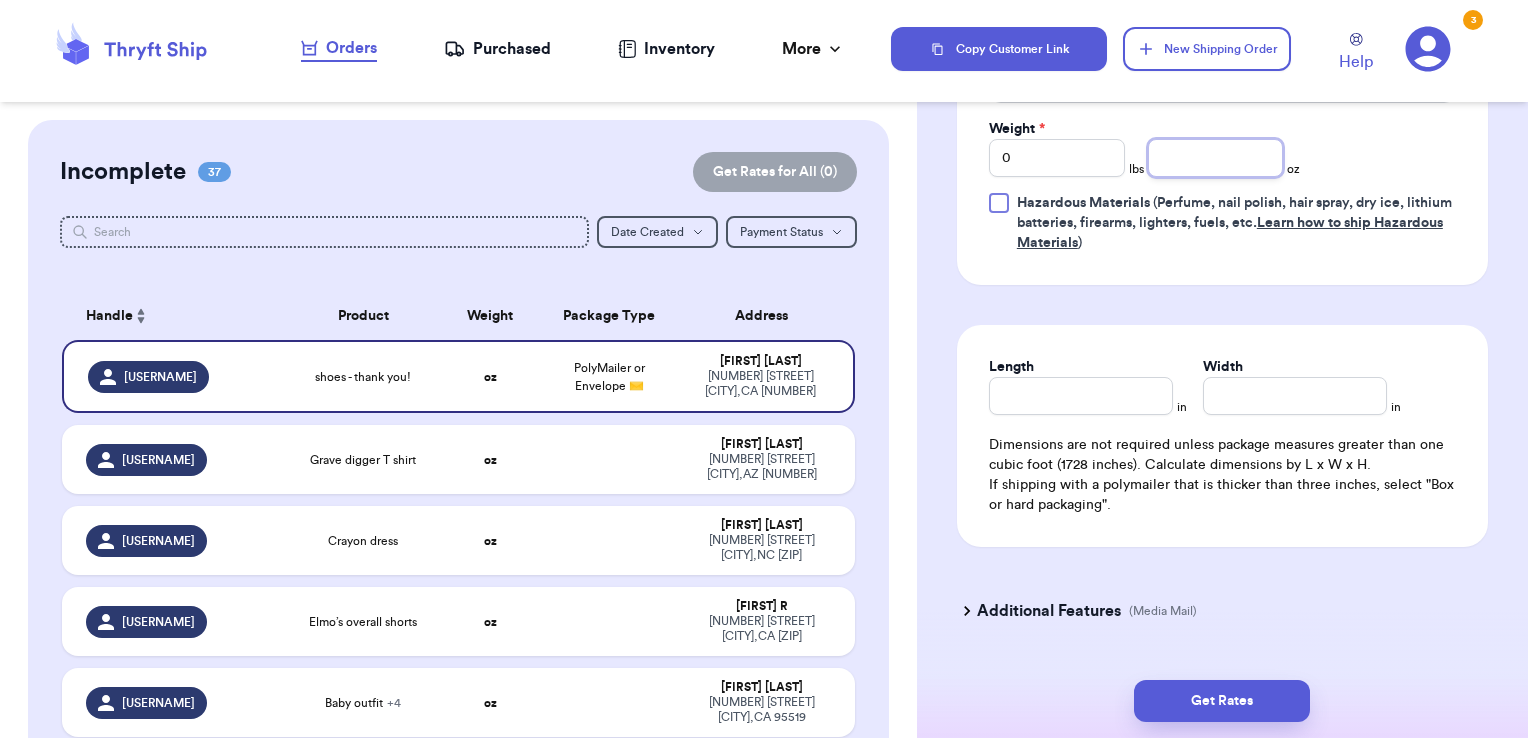 click at bounding box center (1216, 158) 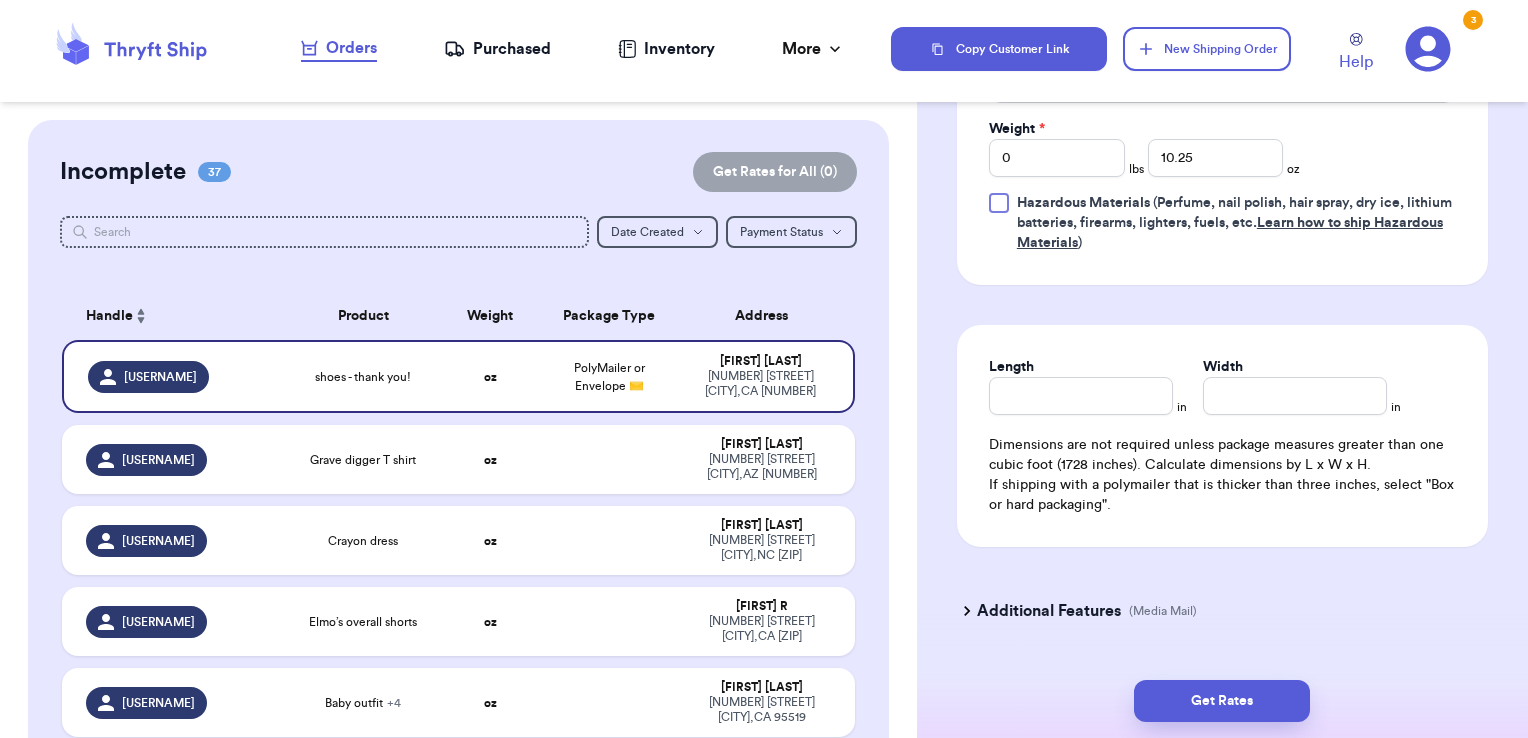 click on "Get Rates" at bounding box center (1222, 701) 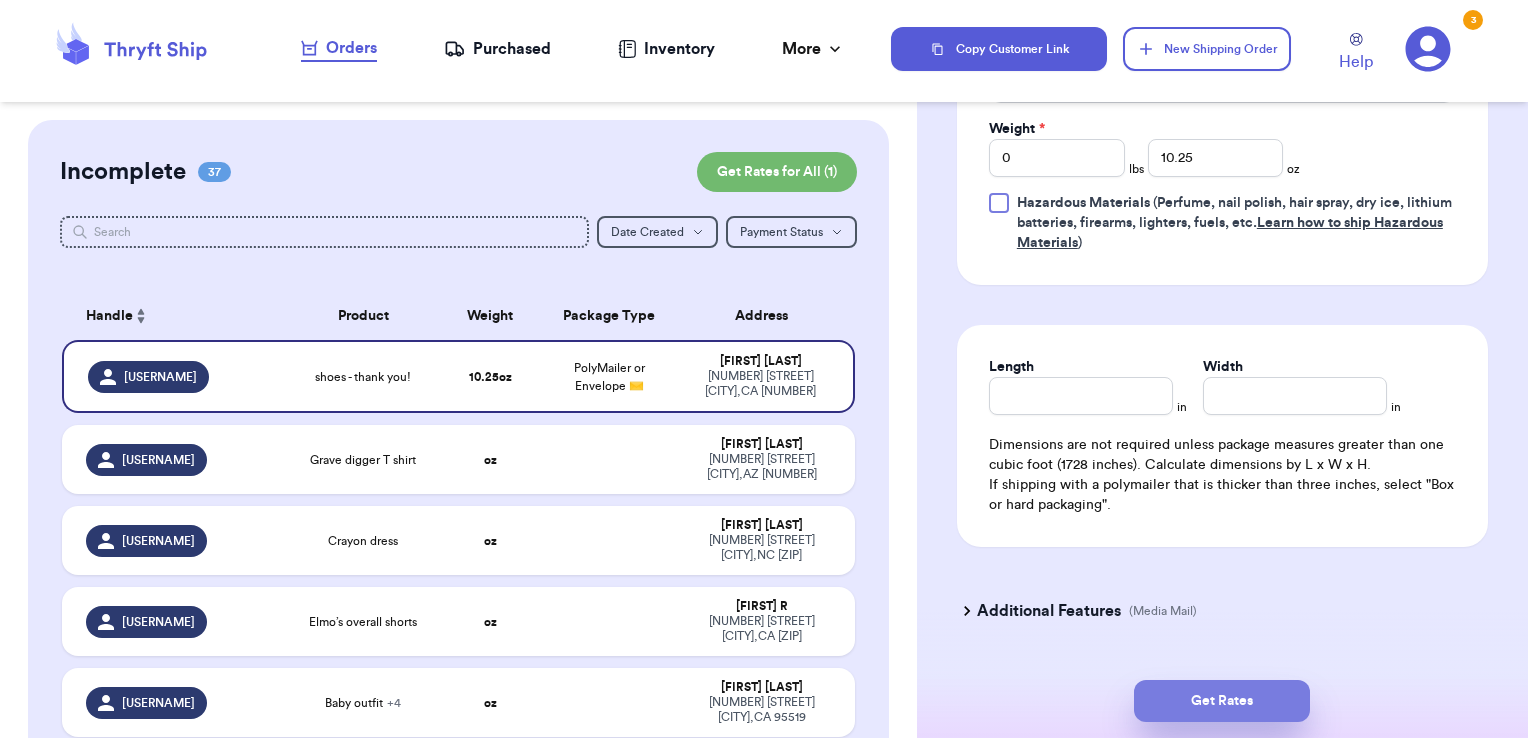 click on "Get Rates" at bounding box center [1222, 701] 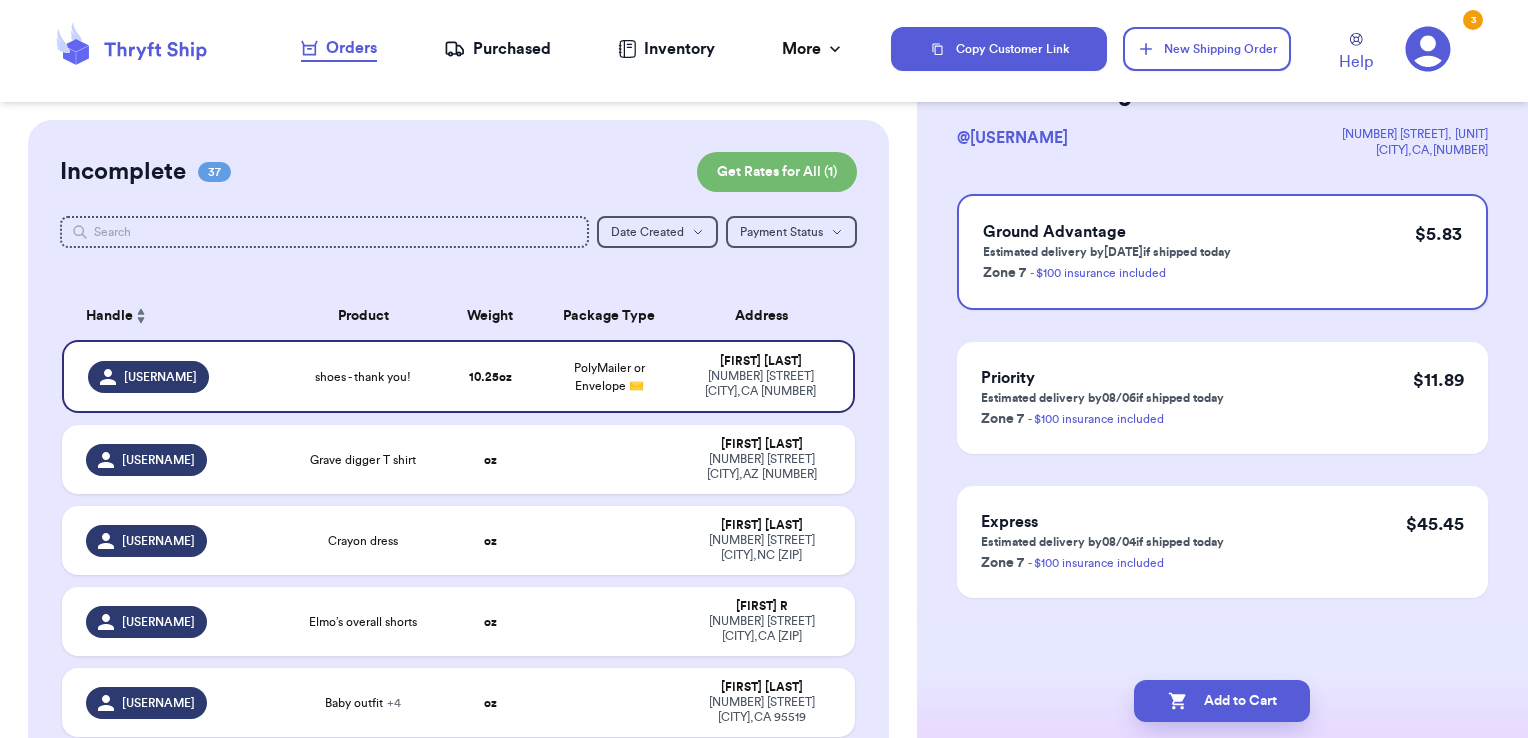 scroll, scrollTop: 0, scrollLeft: 0, axis: both 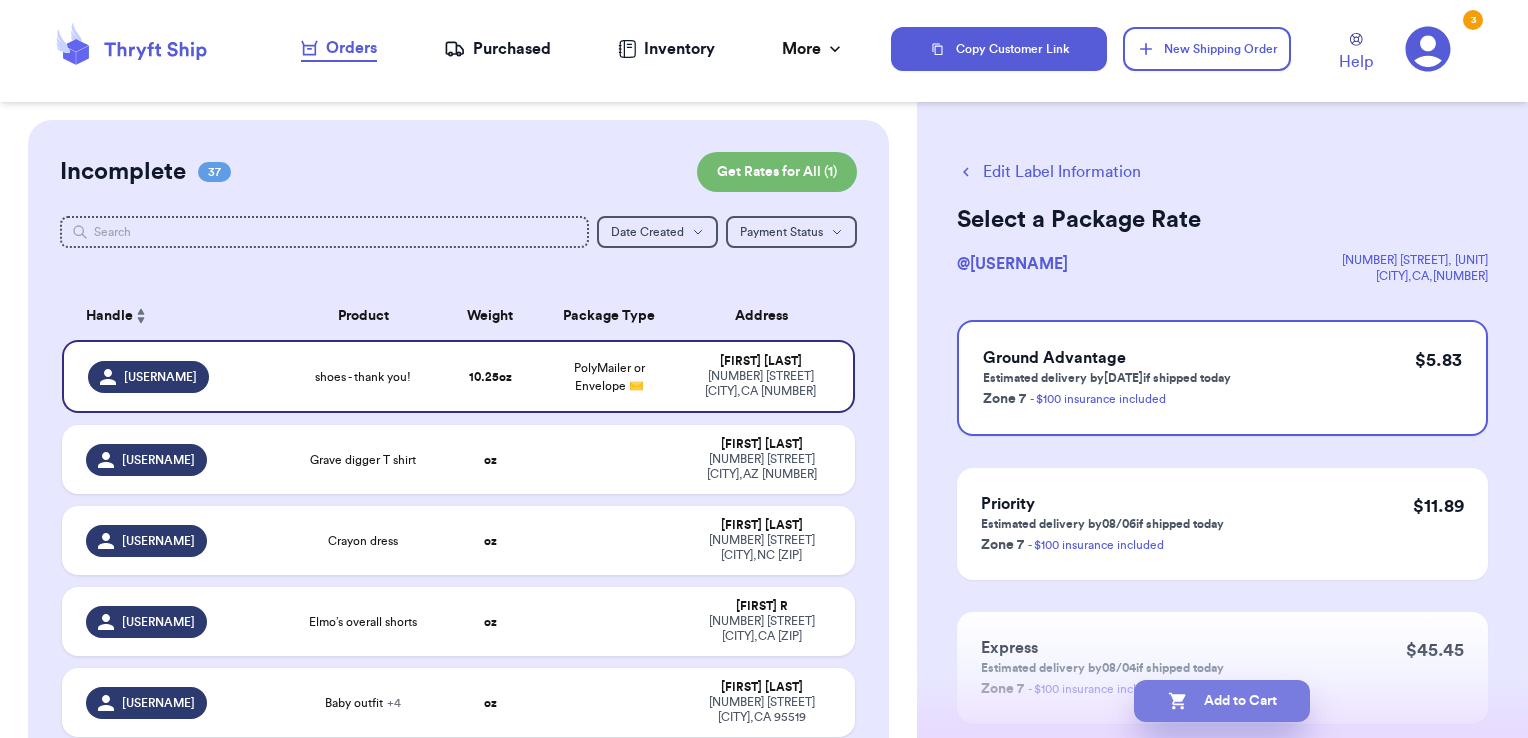 click on "Add to Cart" at bounding box center (1222, 701) 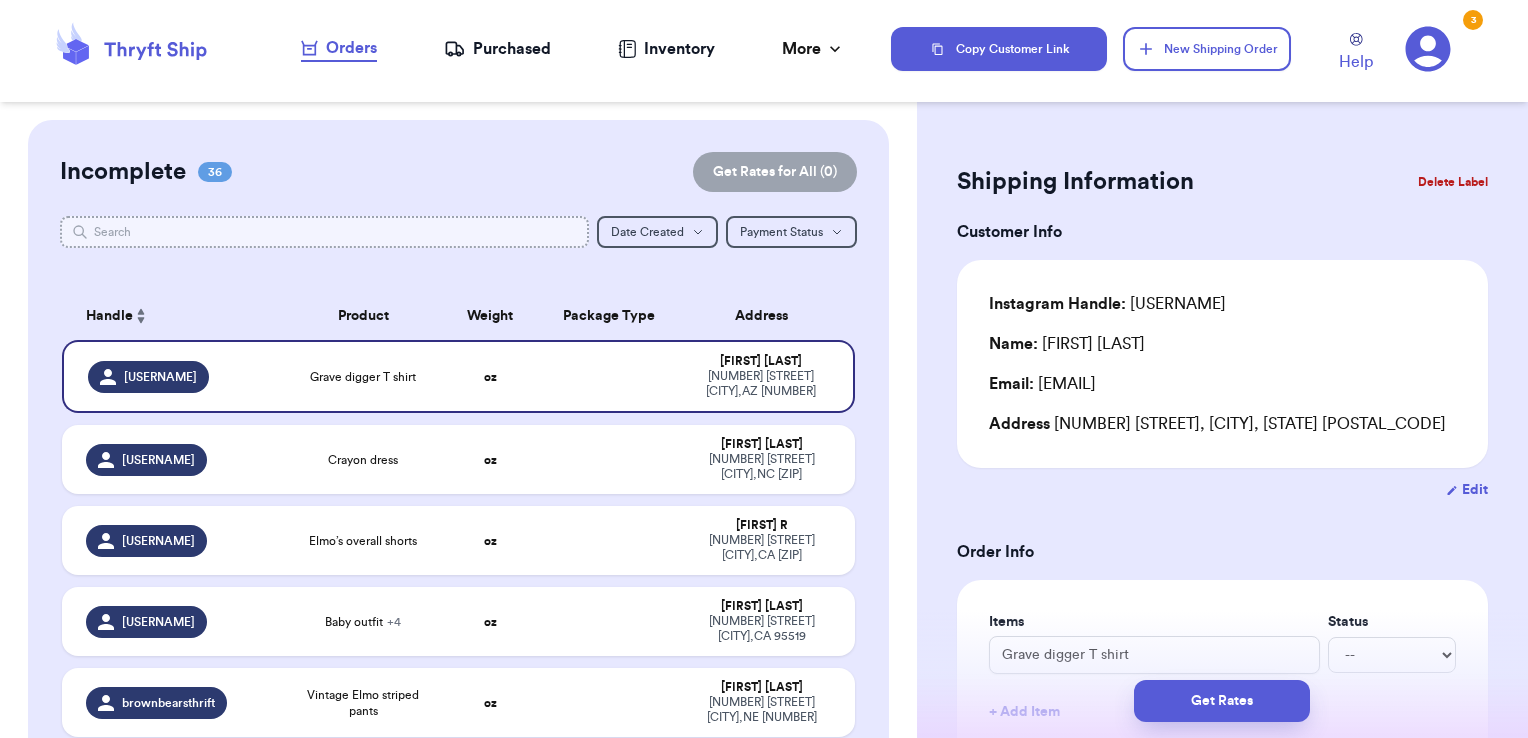 click at bounding box center (325, 232) 